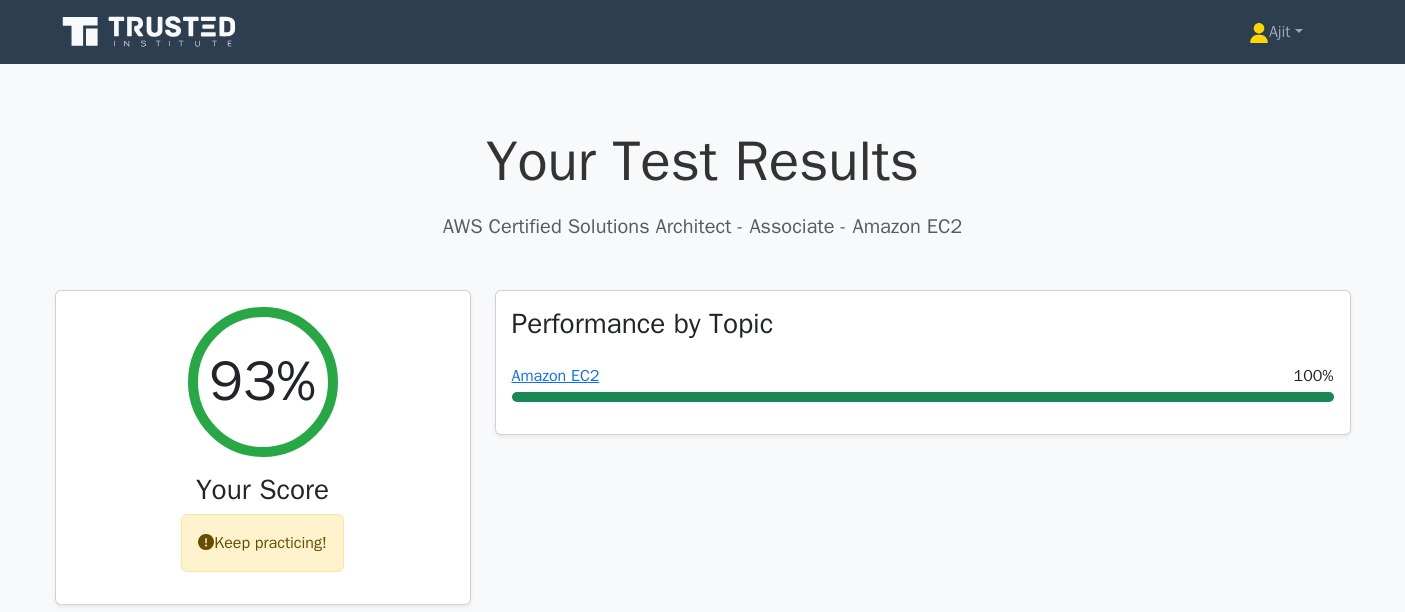 scroll, scrollTop: 5111, scrollLeft: 0, axis: vertical 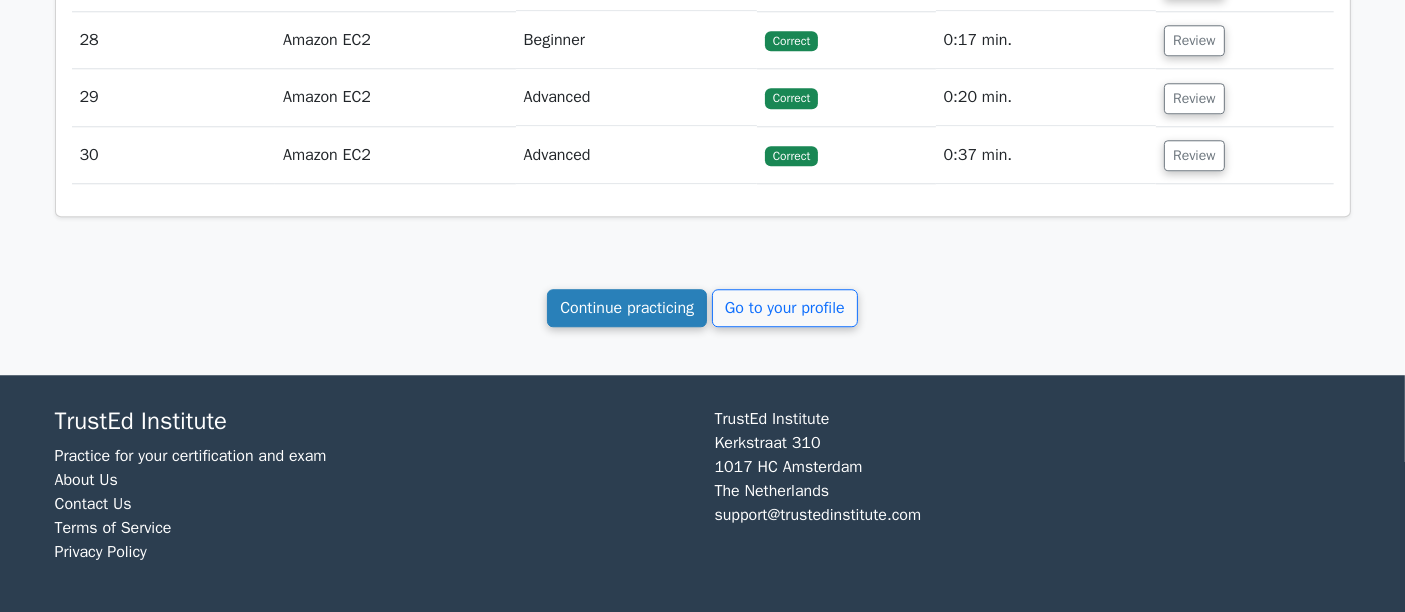 click on "Continue practicing" at bounding box center [627, 308] 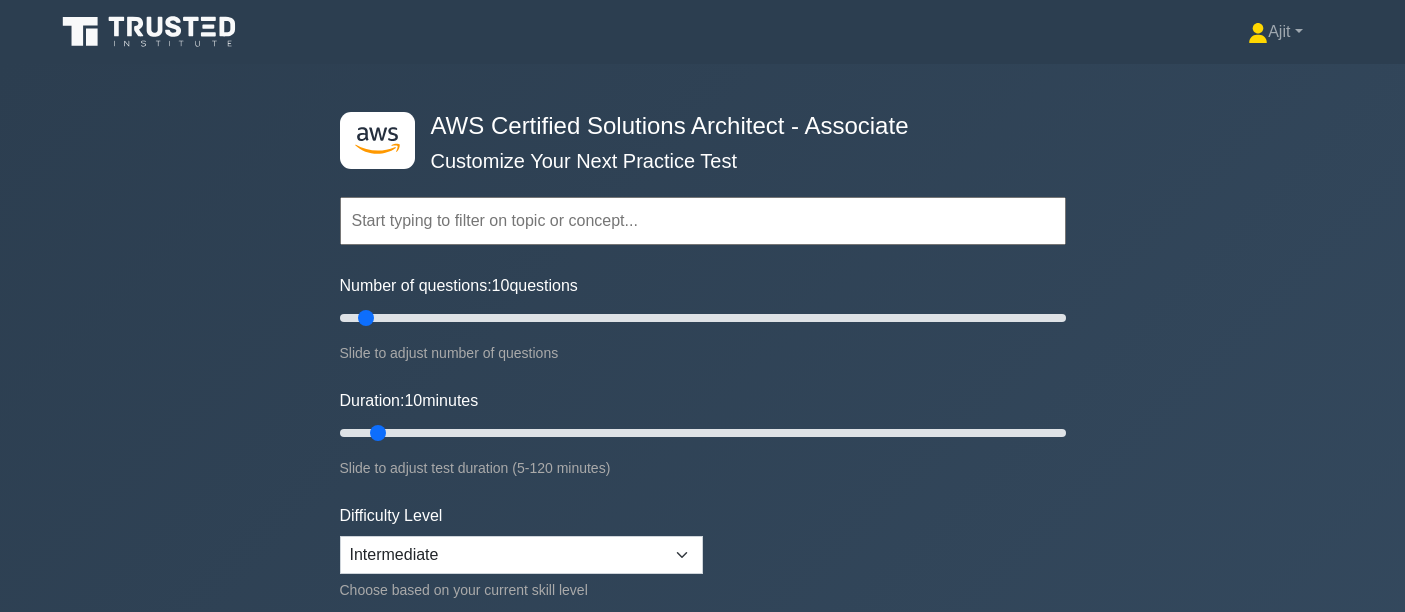 scroll, scrollTop: 0, scrollLeft: 0, axis: both 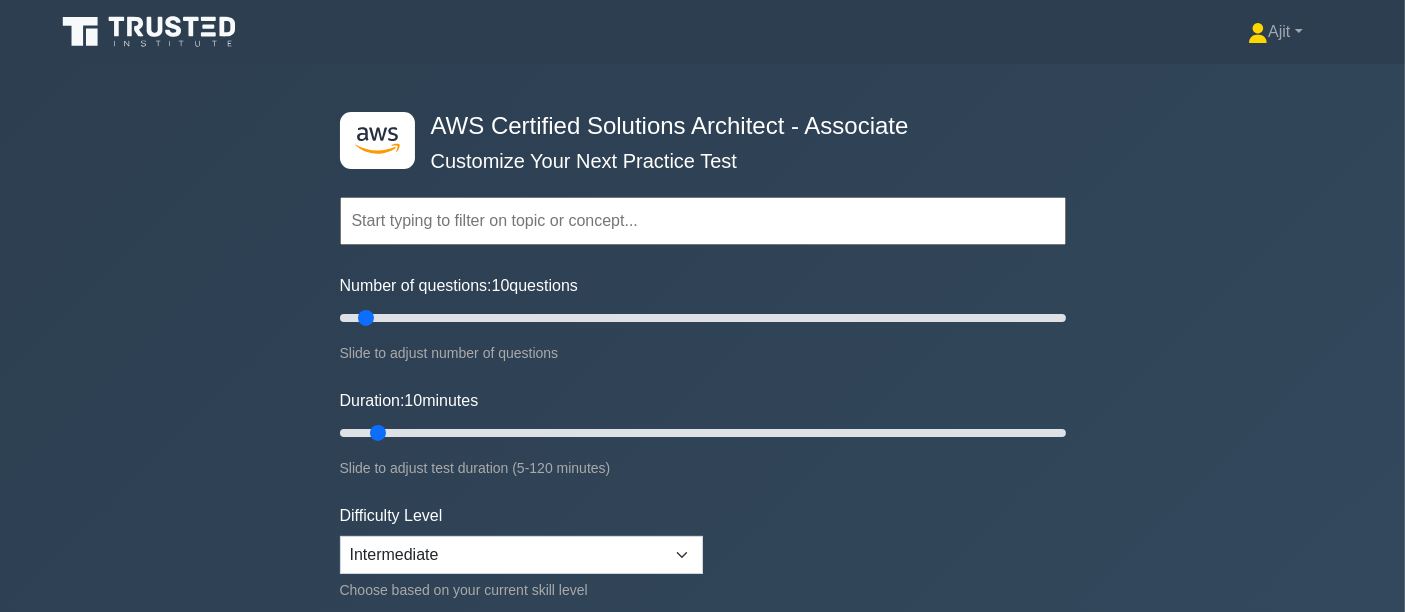 click at bounding box center [703, 221] 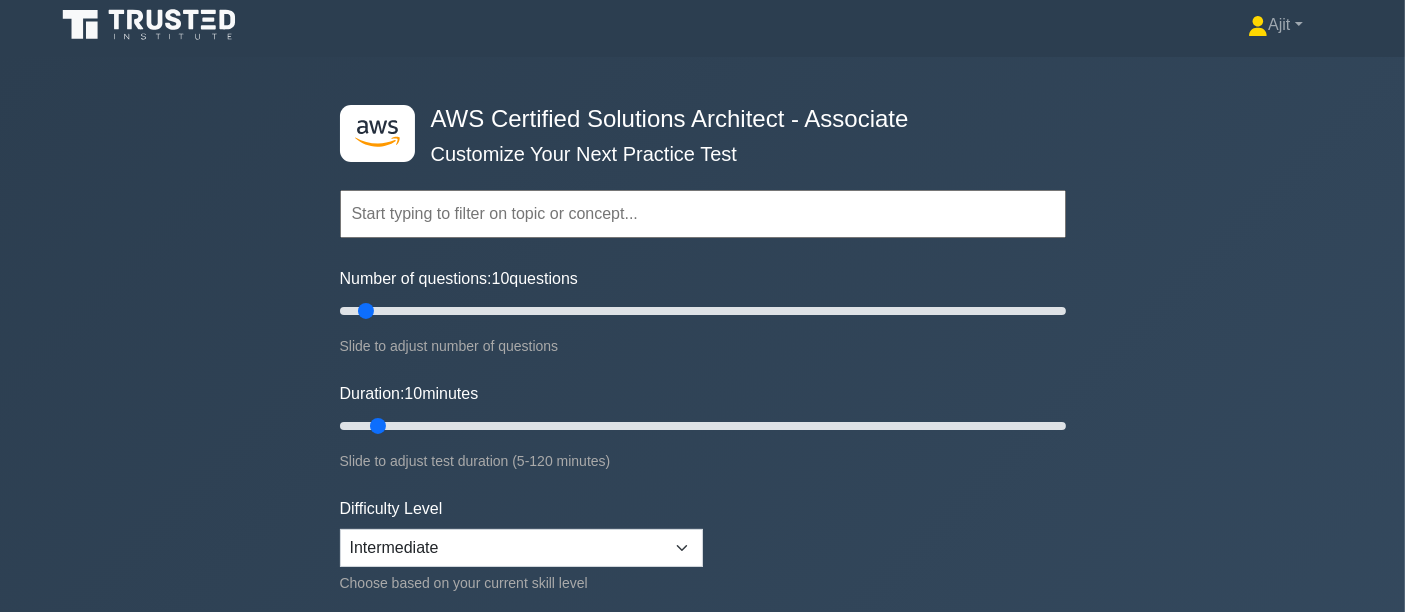 scroll, scrollTop: 111, scrollLeft: 0, axis: vertical 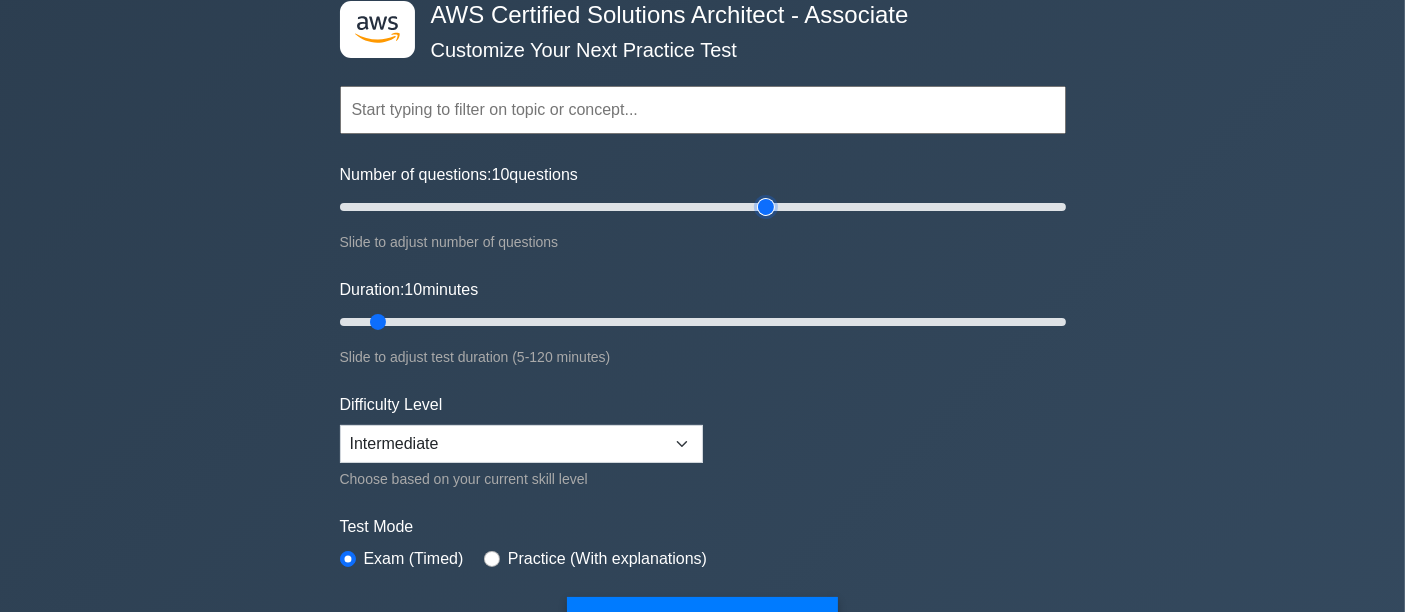 click on "Number of questions:  10  questions" at bounding box center [703, 207] 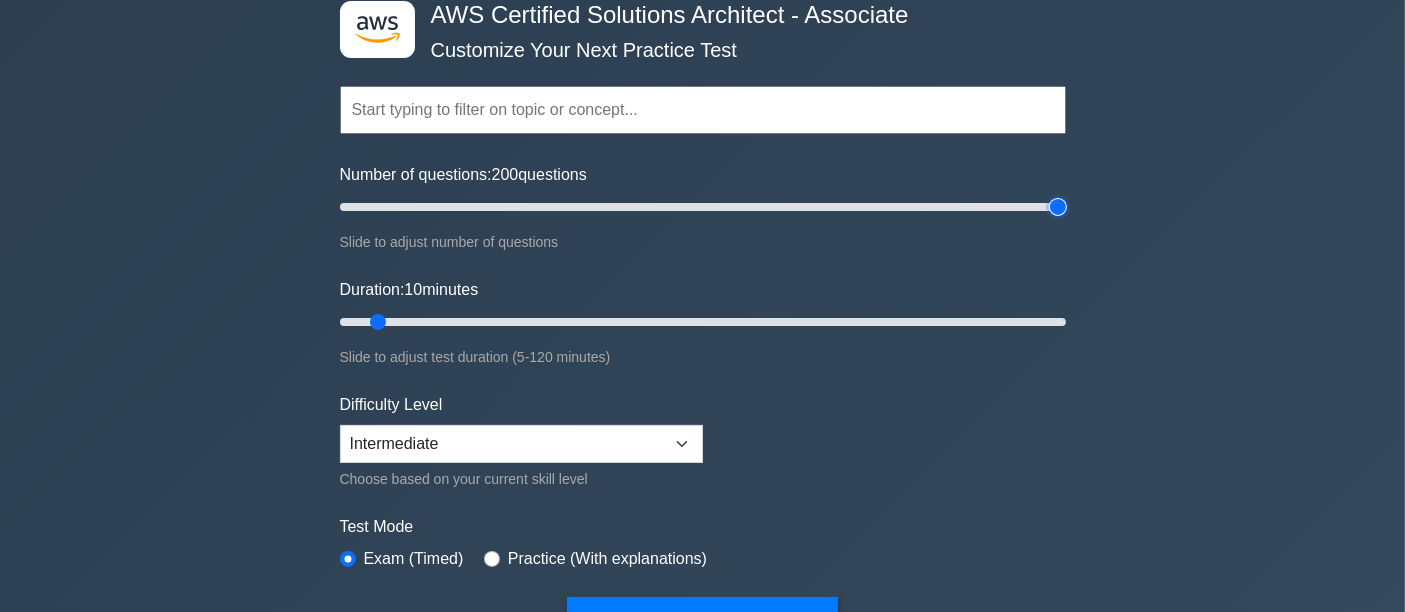 drag, startPoint x: 763, startPoint y: 201, endPoint x: 1421, endPoint y: 237, distance: 658.9841 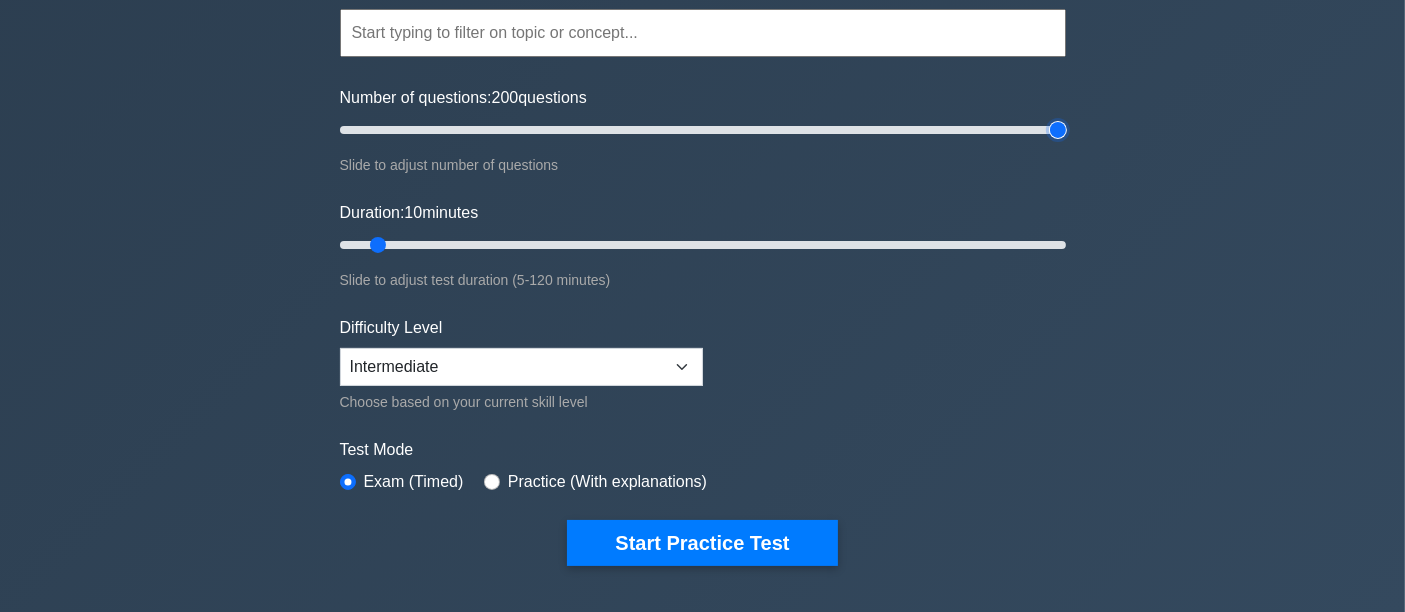 scroll, scrollTop: 222, scrollLeft: 0, axis: vertical 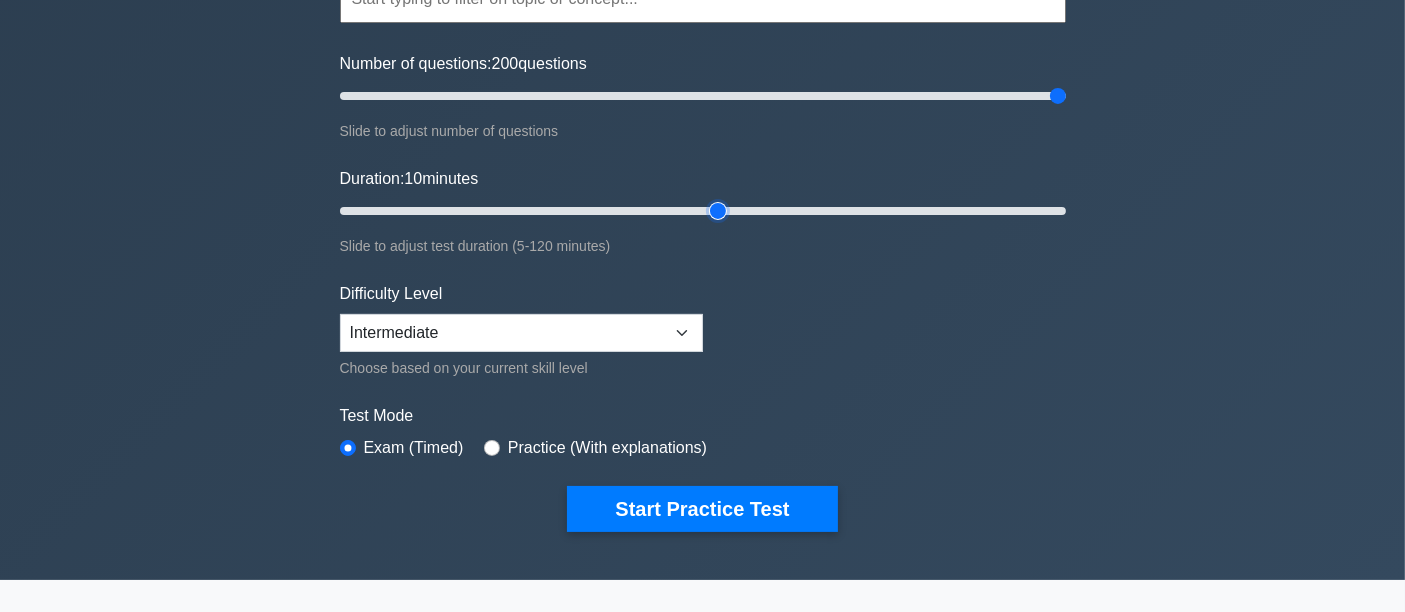 type on "65" 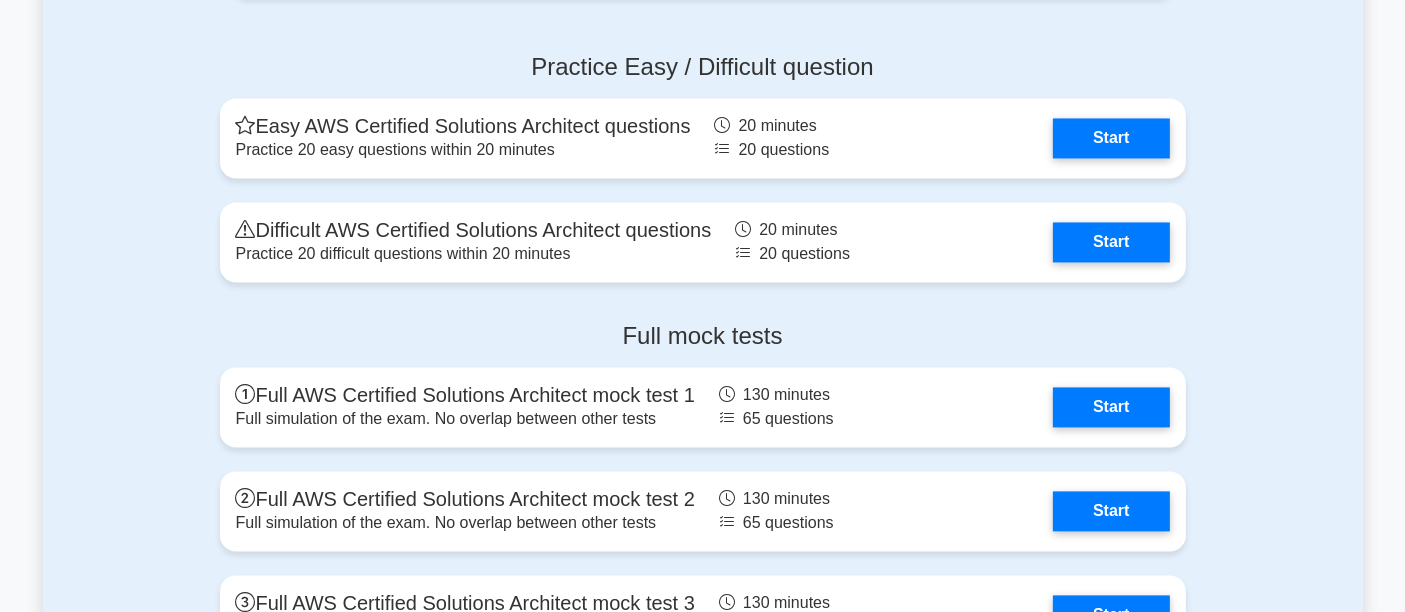 scroll, scrollTop: 4000, scrollLeft: 0, axis: vertical 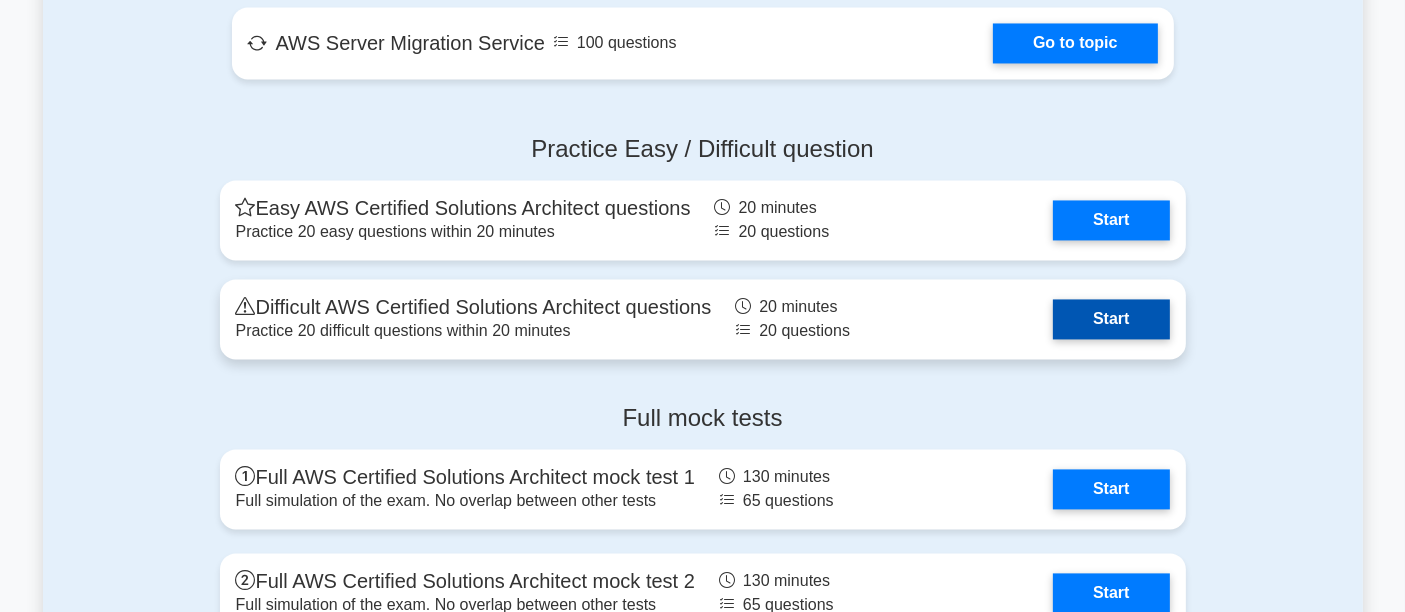 click on "Start" at bounding box center [1111, 319] 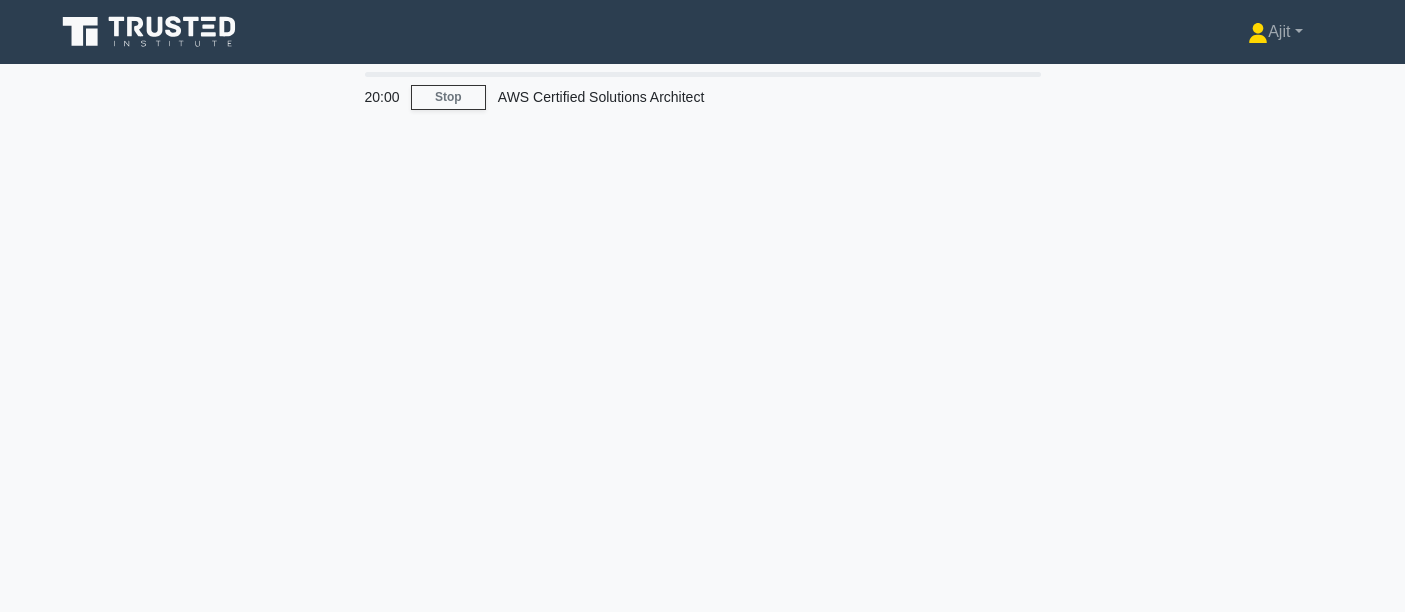 scroll, scrollTop: 0, scrollLeft: 0, axis: both 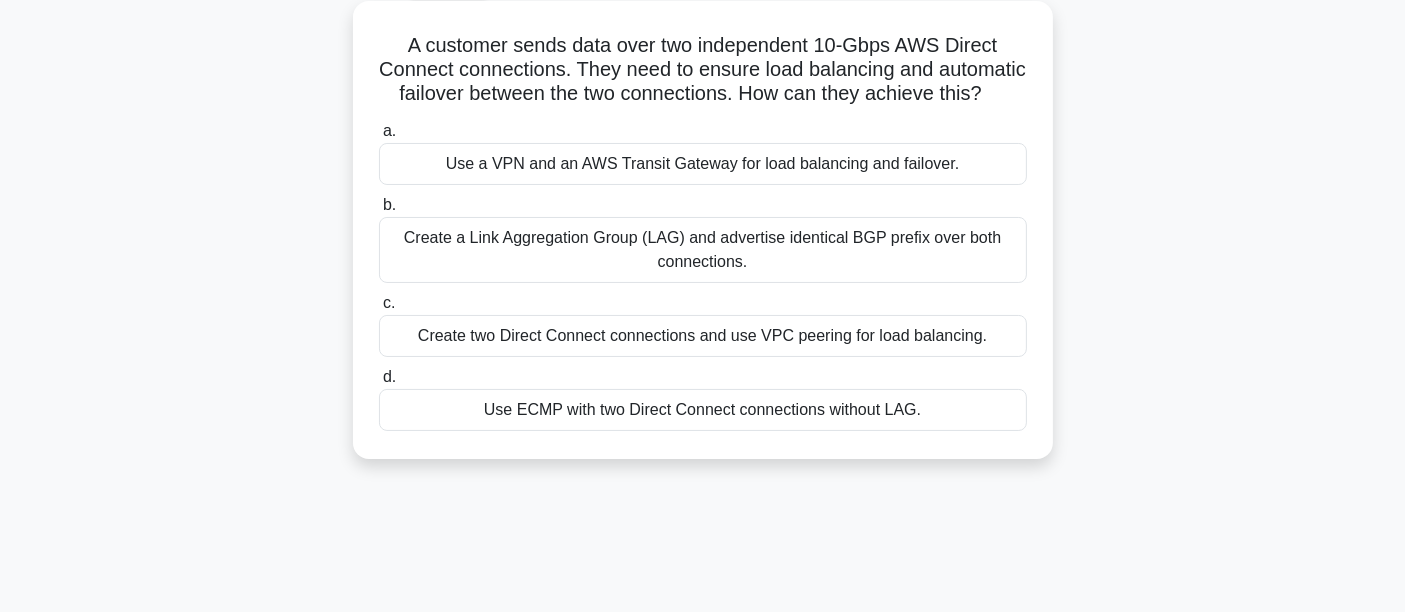 click on "Use ECMP with two Direct Connect connections without LAG." at bounding box center [703, 410] 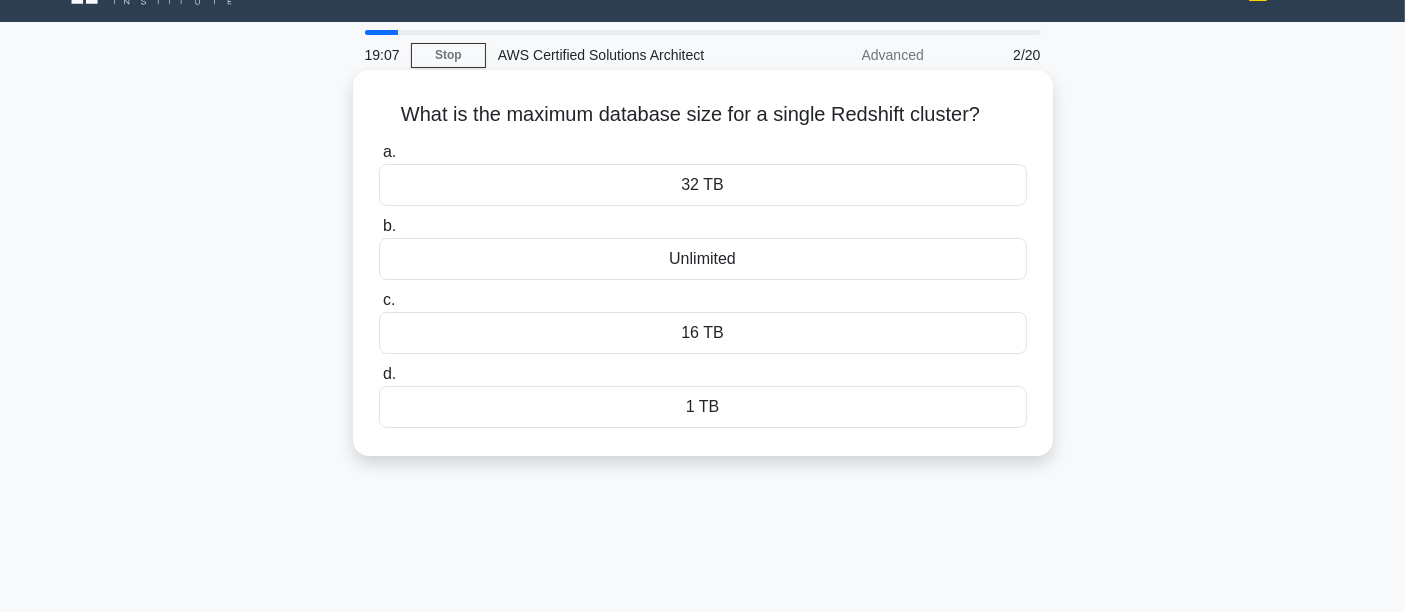 scroll, scrollTop: 0, scrollLeft: 0, axis: both 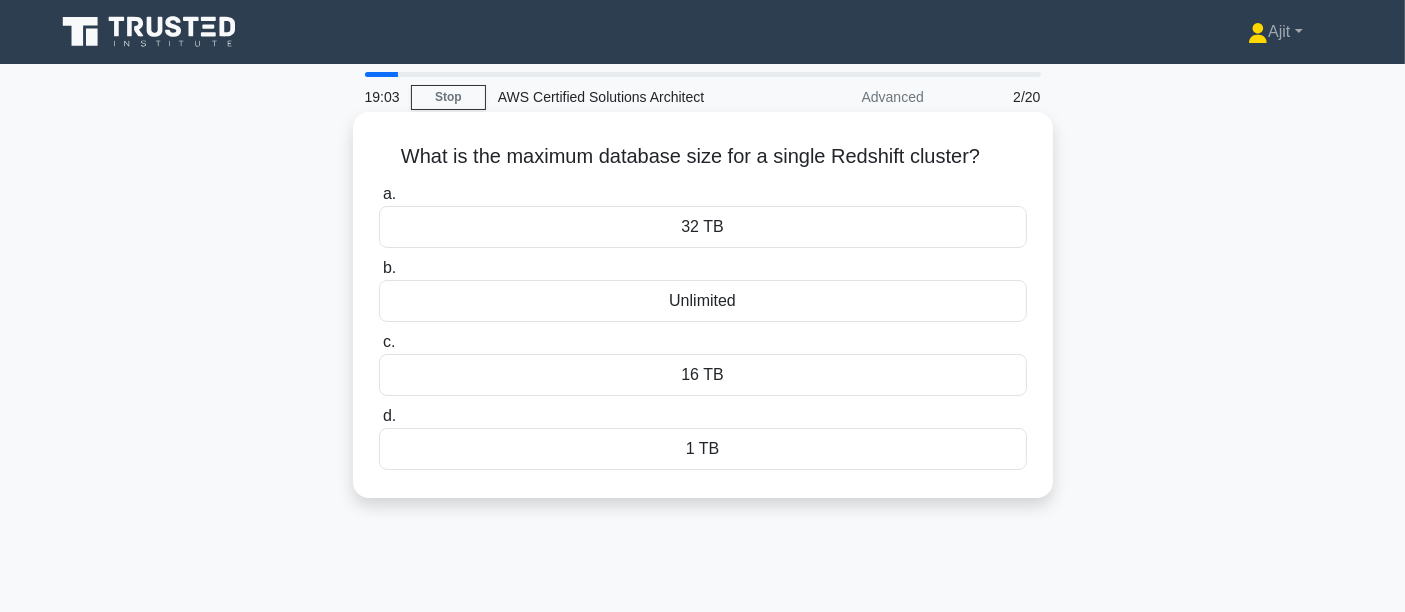 click on "Unlimited" at bounding box center (703, 301) 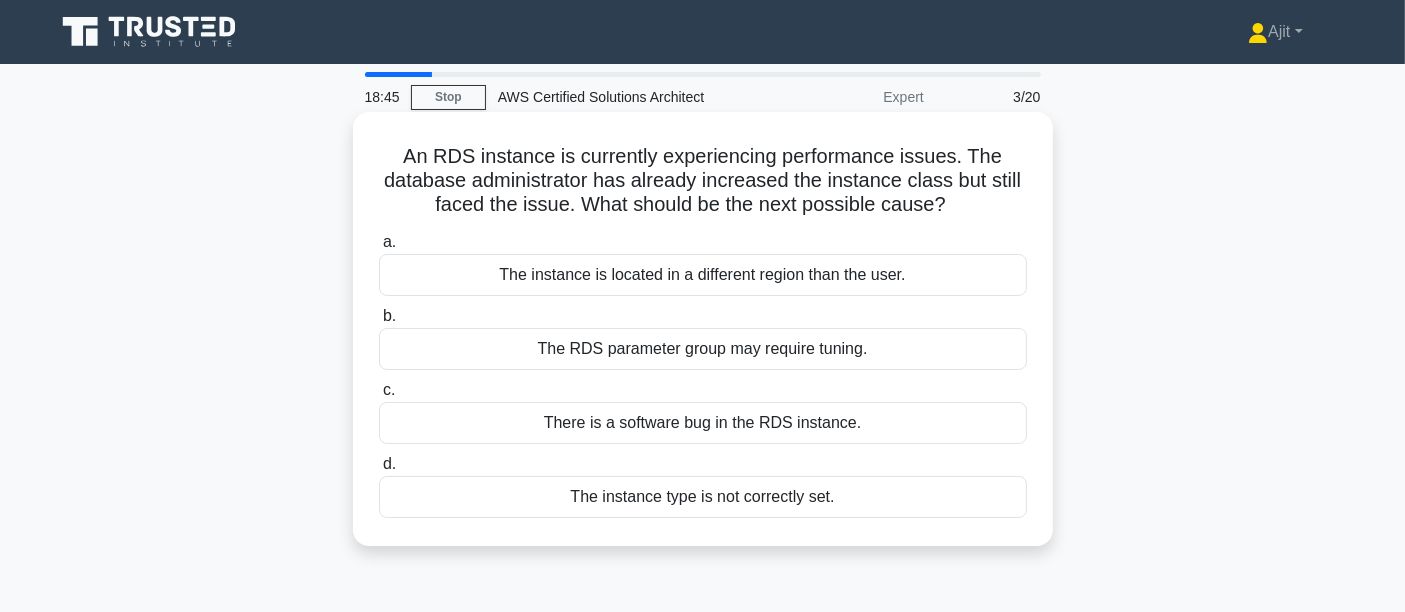 click on "The instance type is not correctly set." at bounding box center (703, 497) 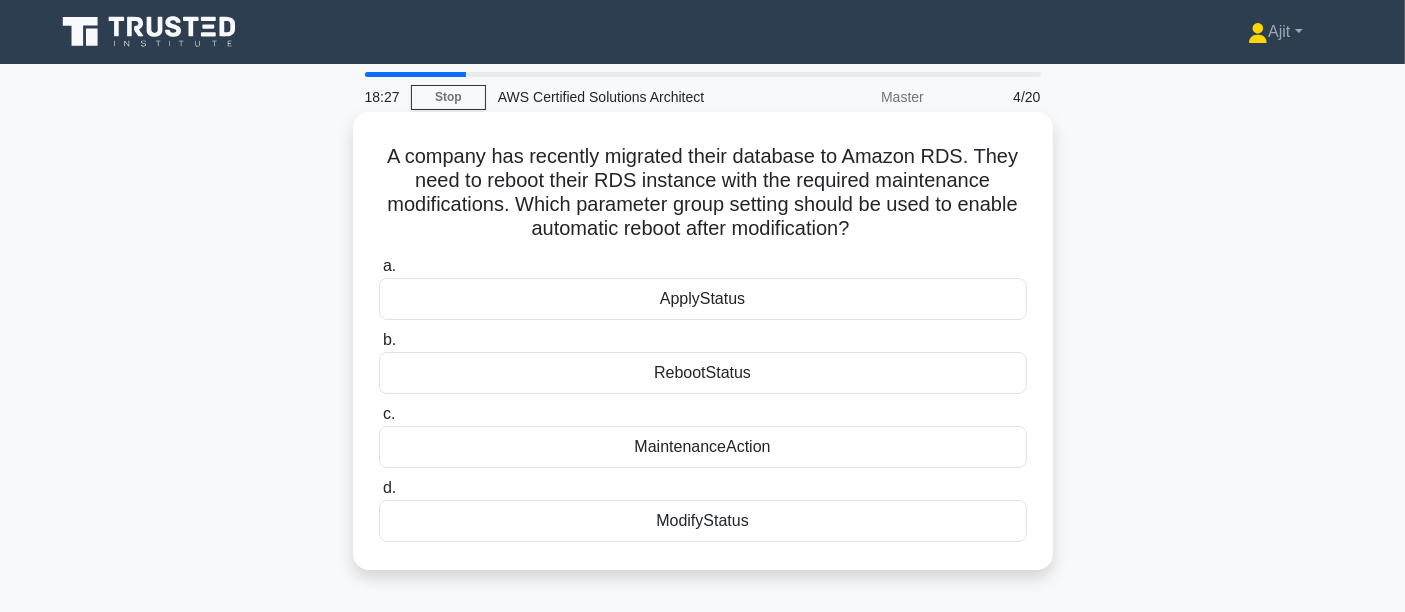 click on "RebootStatus" at bounding box center (703, 373) 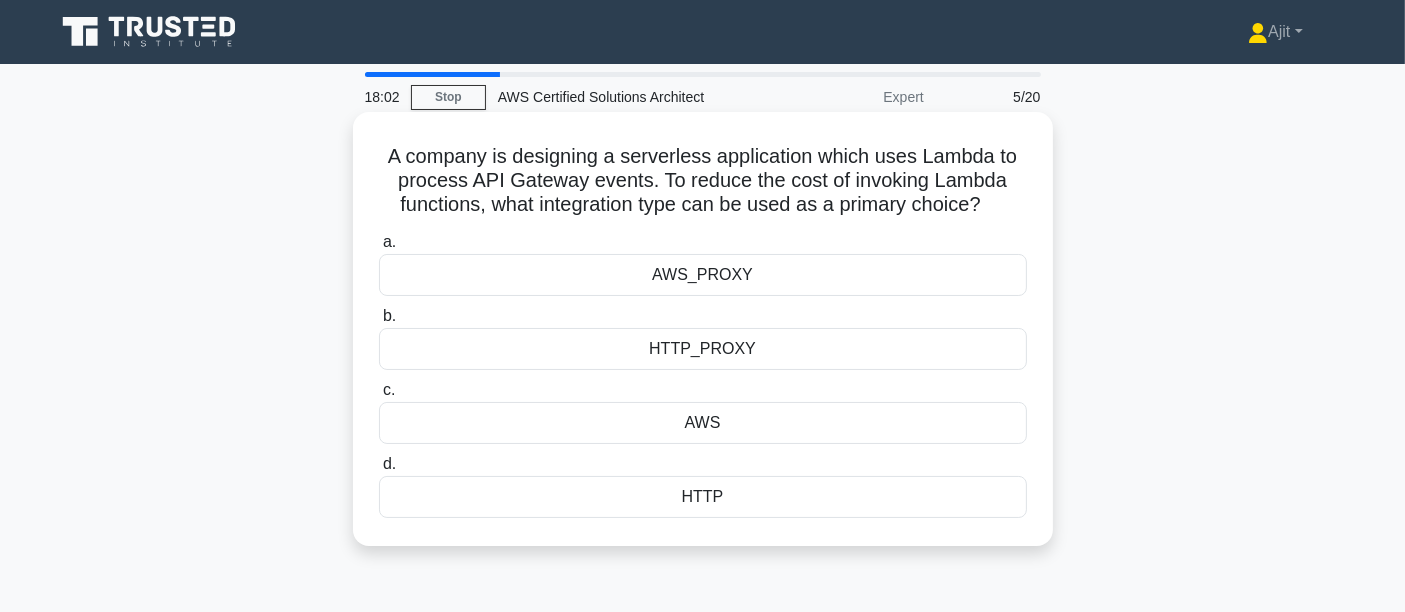 click on "HTTP_PROXY" at bounding box center [703, 349] 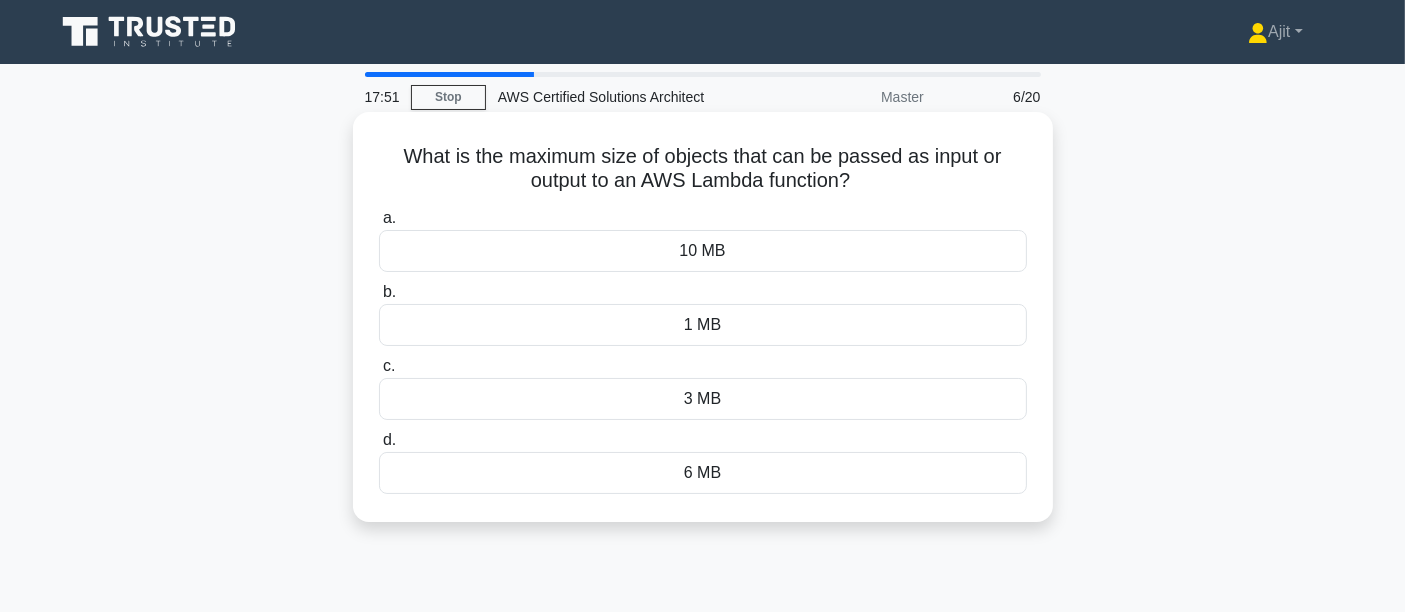 click on "3 MB" at bounding box center [703, 399] 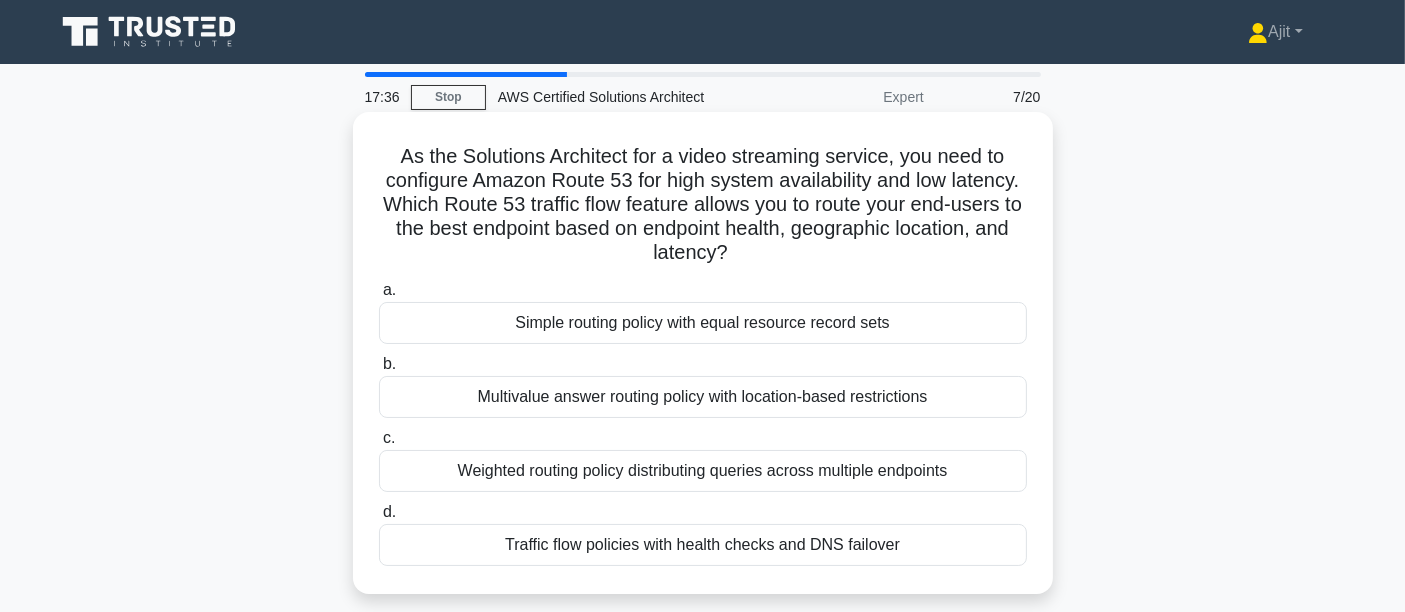 scroll, scrollTop: 111, scrollLeft: 0, axis: vertical 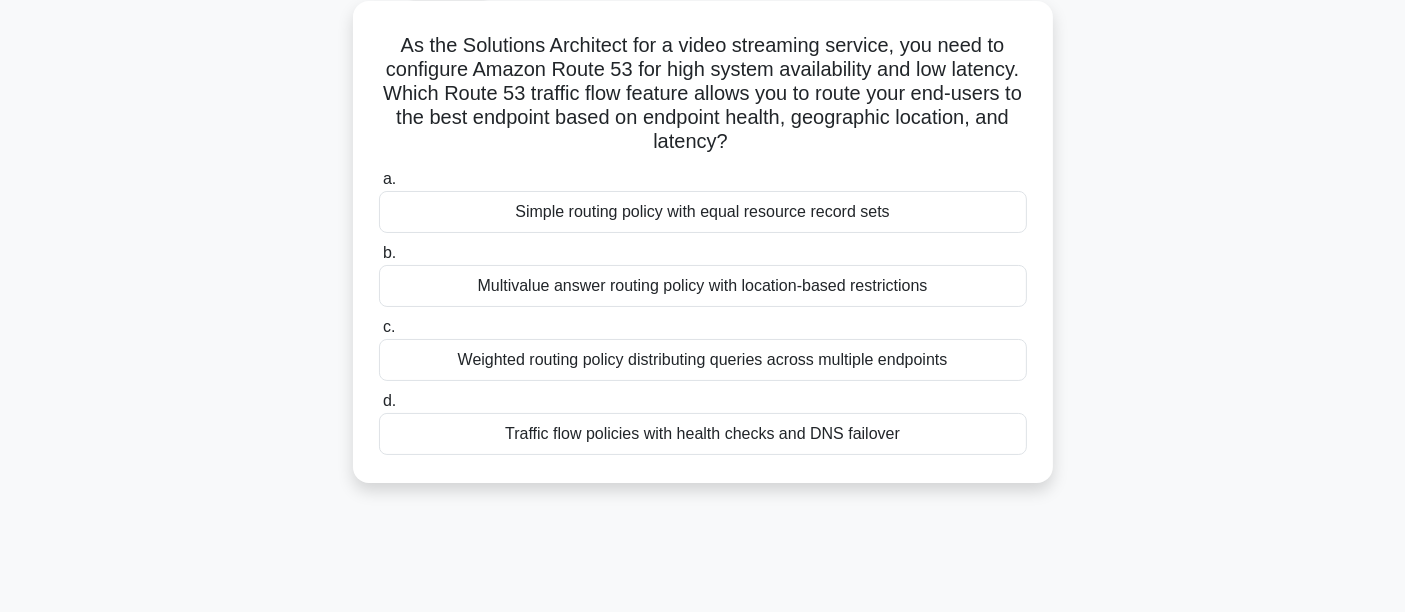 click on "Weighted routing policy distributing queries across multiple endpoints" at bounding box center (703, 360) 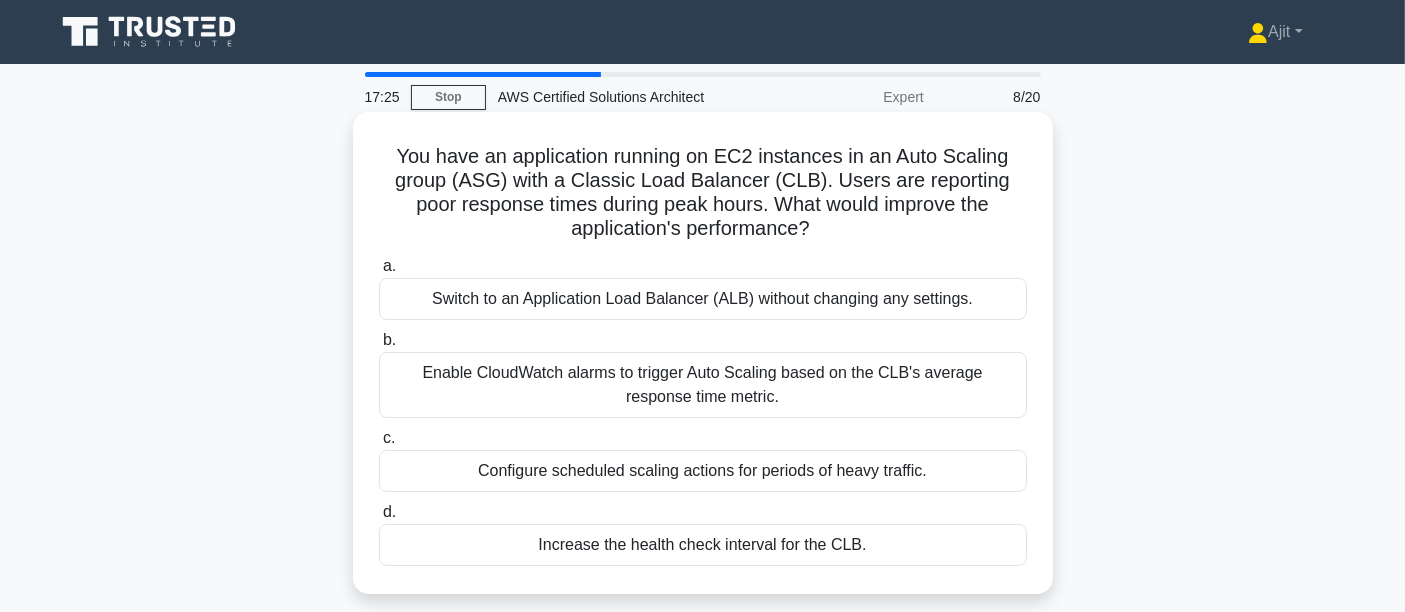 scroll, scrollTop: 111, scrollLeft: 0, axis: vertical 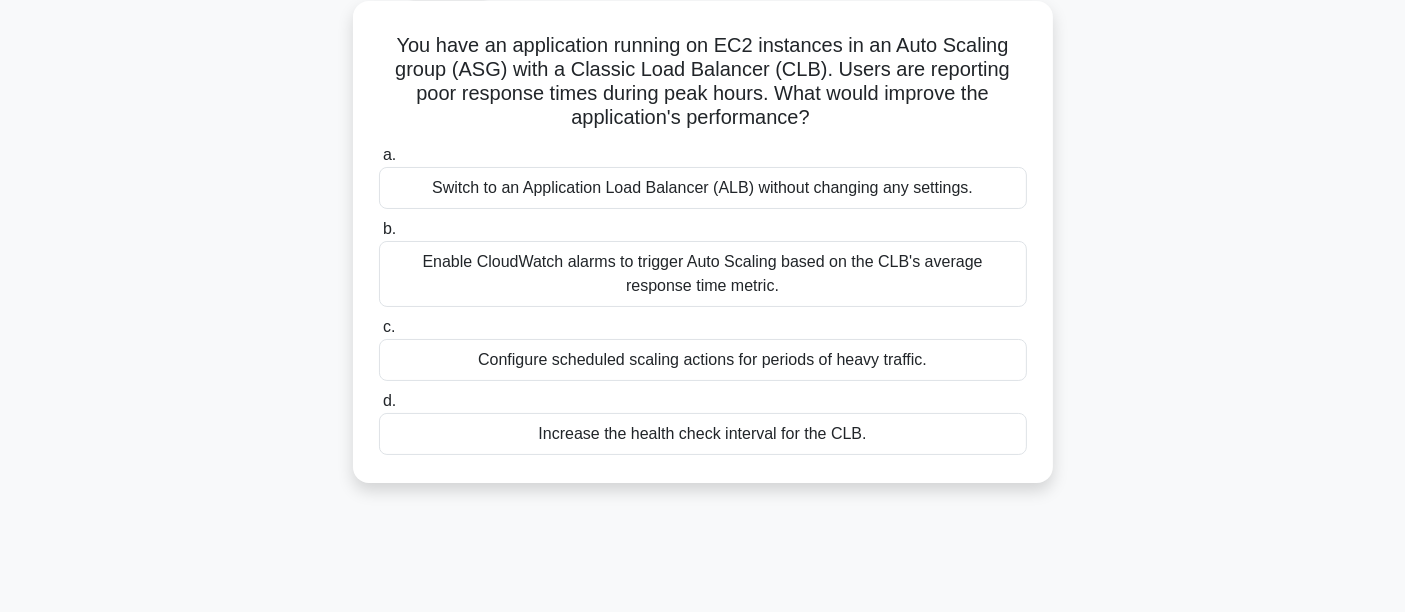 click on "Configure scheduled scaling actions for periods of heavy traffic." at bounding box center [703, 360] 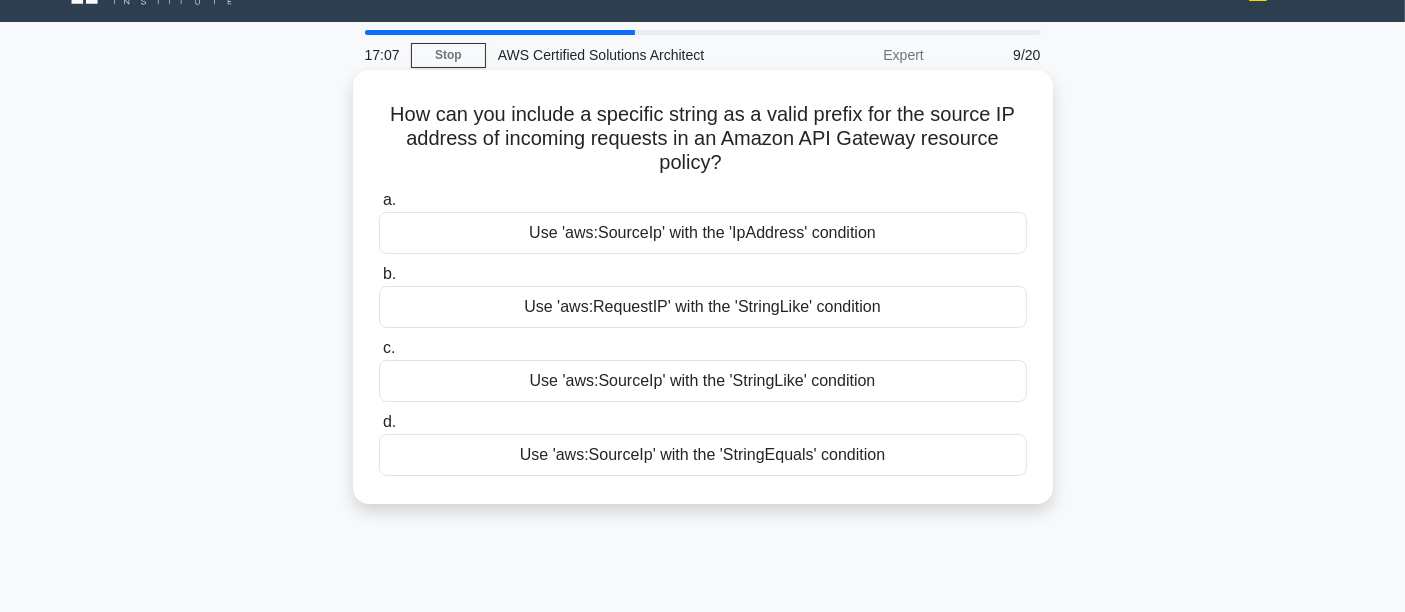 scroll, scrollTop: 0, scrollLeft: 0, axis: both 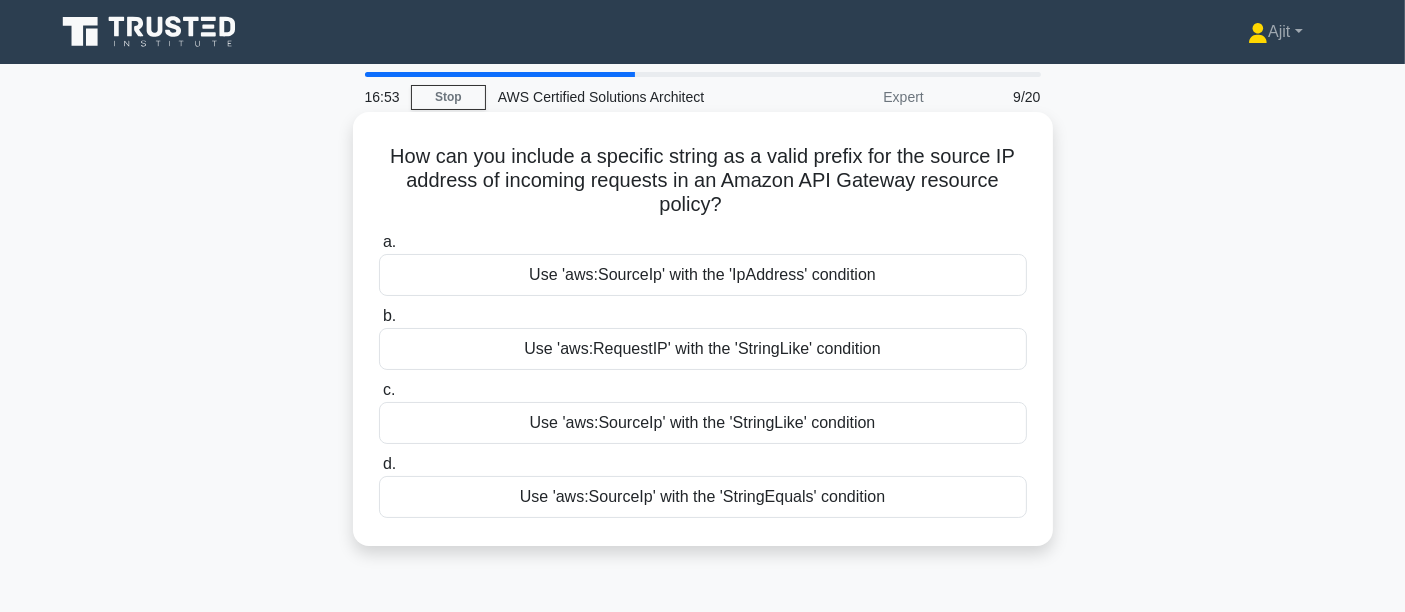 click on "Use 'aws:RequestIP' with the 'StringLike' condition" at bounding box center (703, 349) 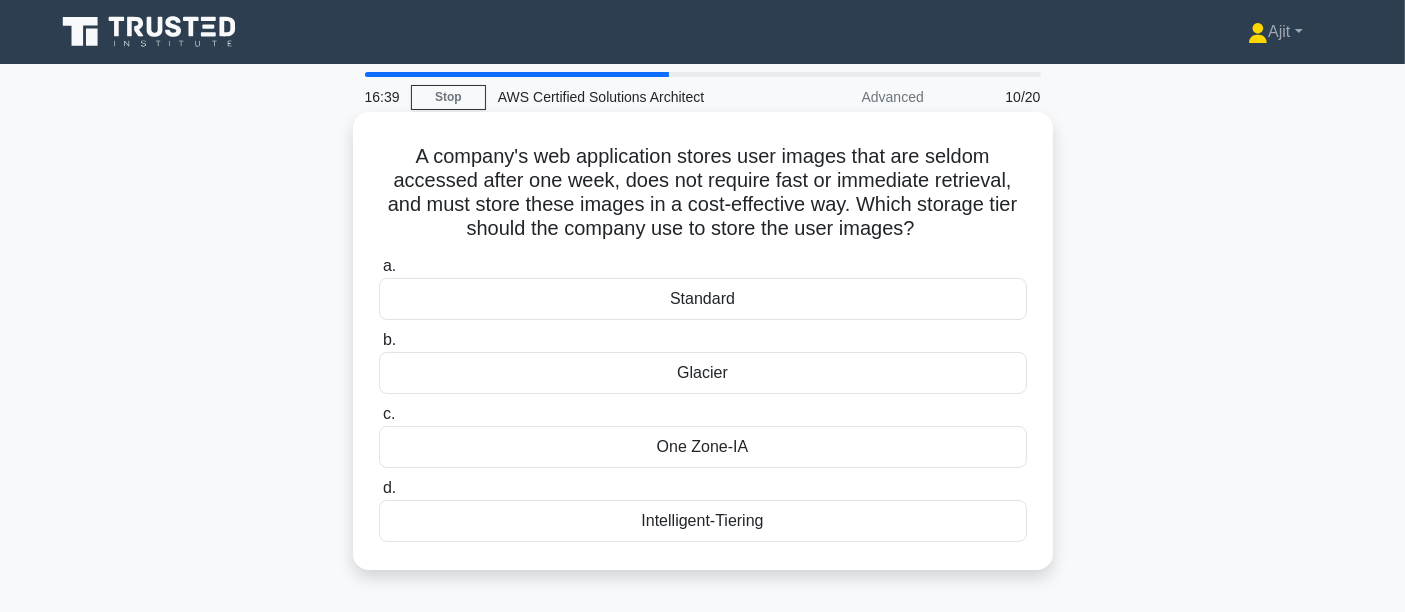 click on "Glacier" at bounding box center (703, 373) 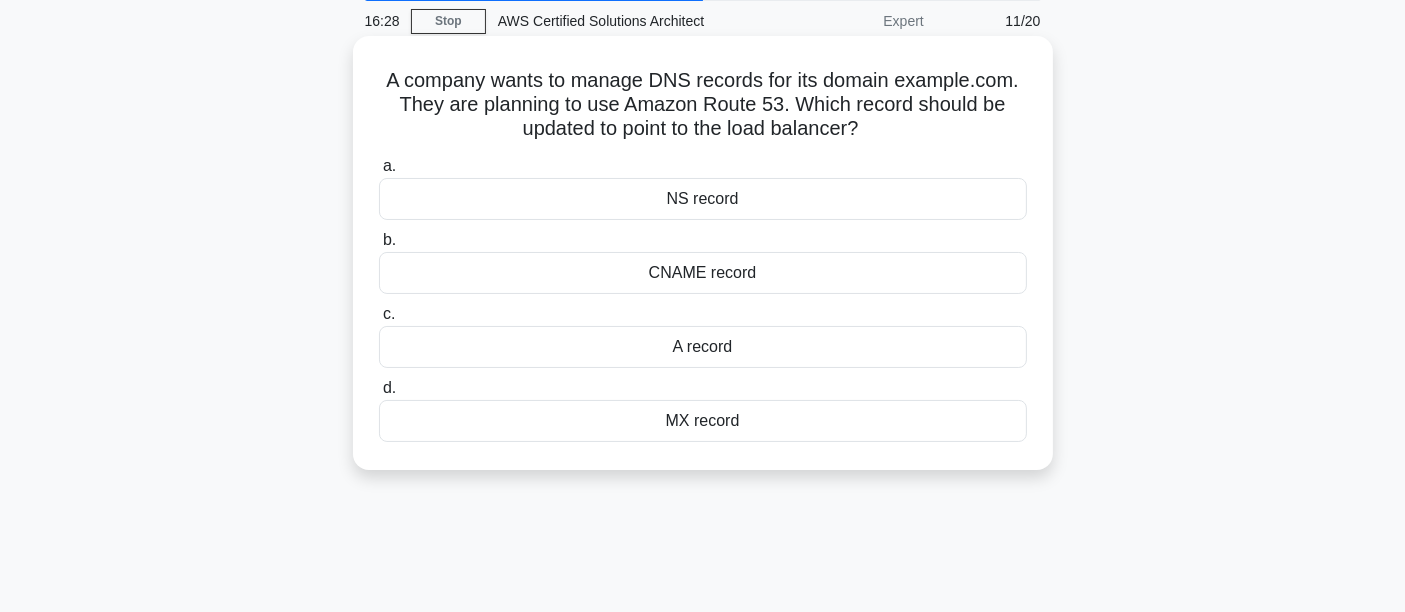 scroll, scrollTop: 111, scrollLeft: 0, axis: vertical 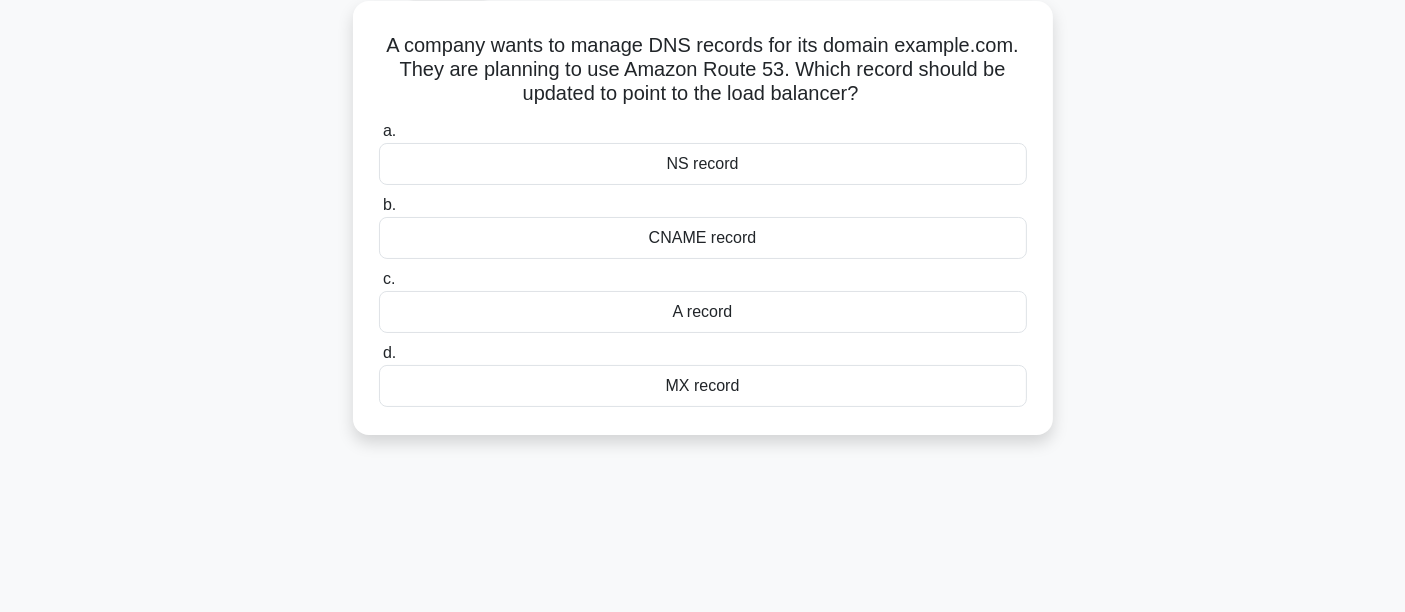 click on "CNAME record" at bounding box center (703, 238) 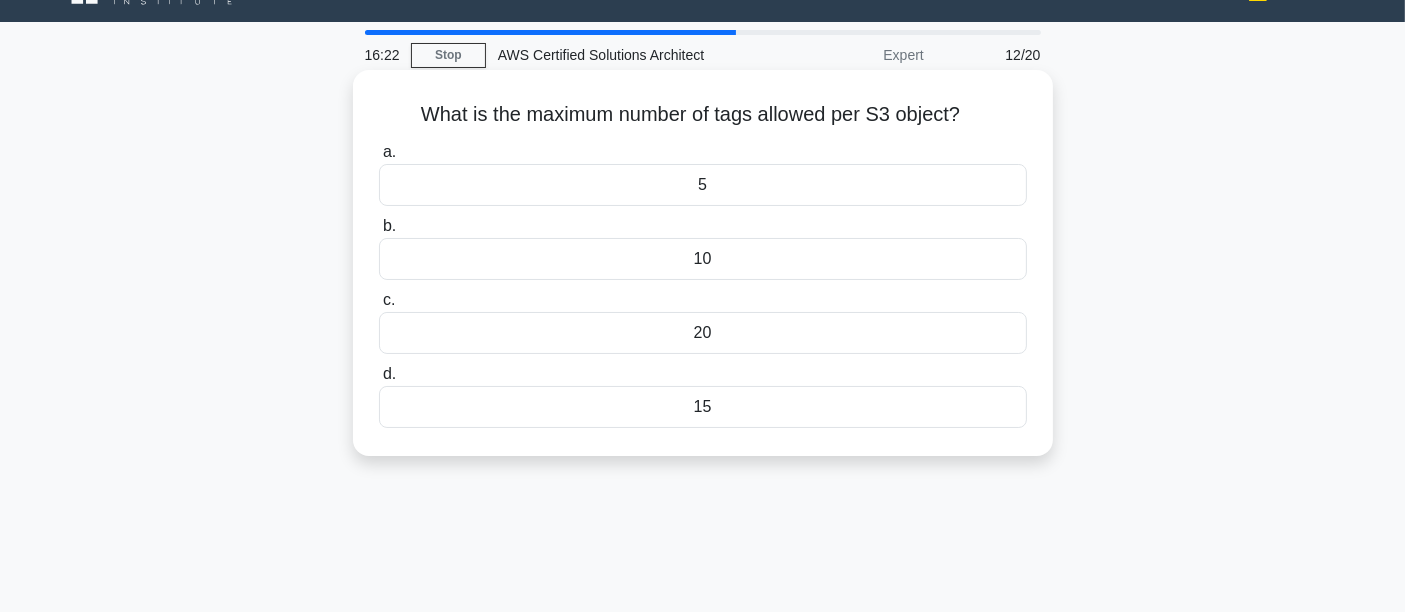scroll, scrollTop: 0, scrollLeft: 0, axis: both 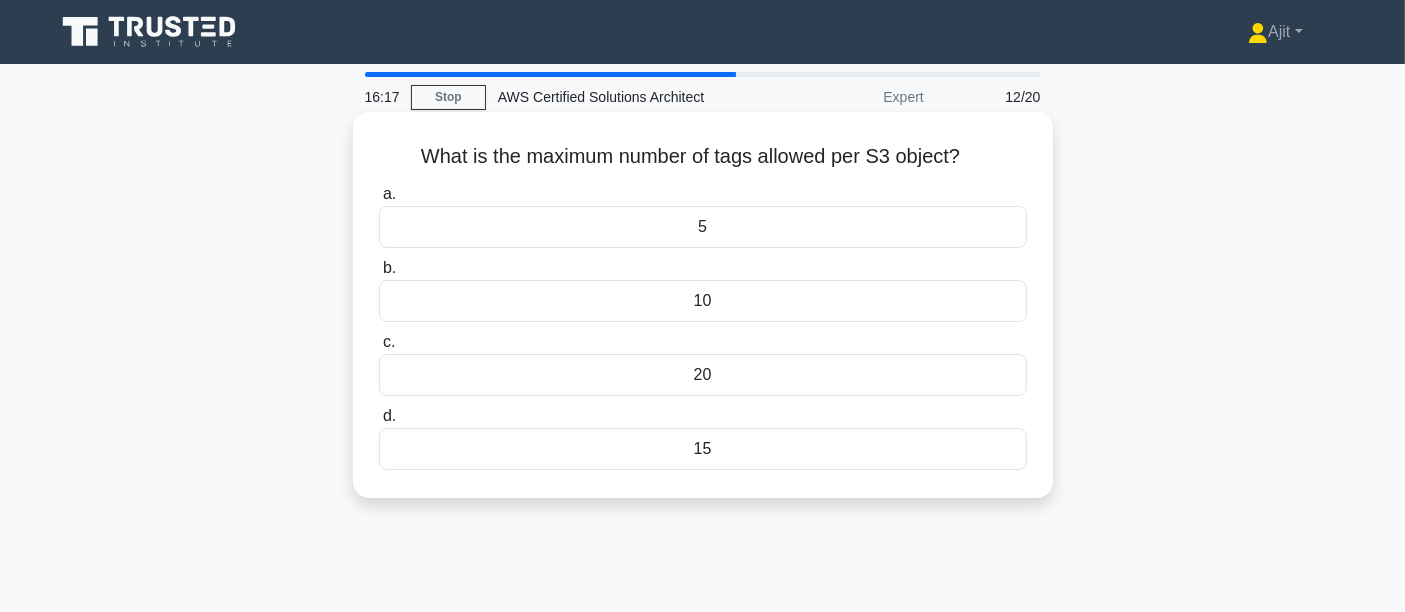 click on "5" at bounding box center [703, 227] 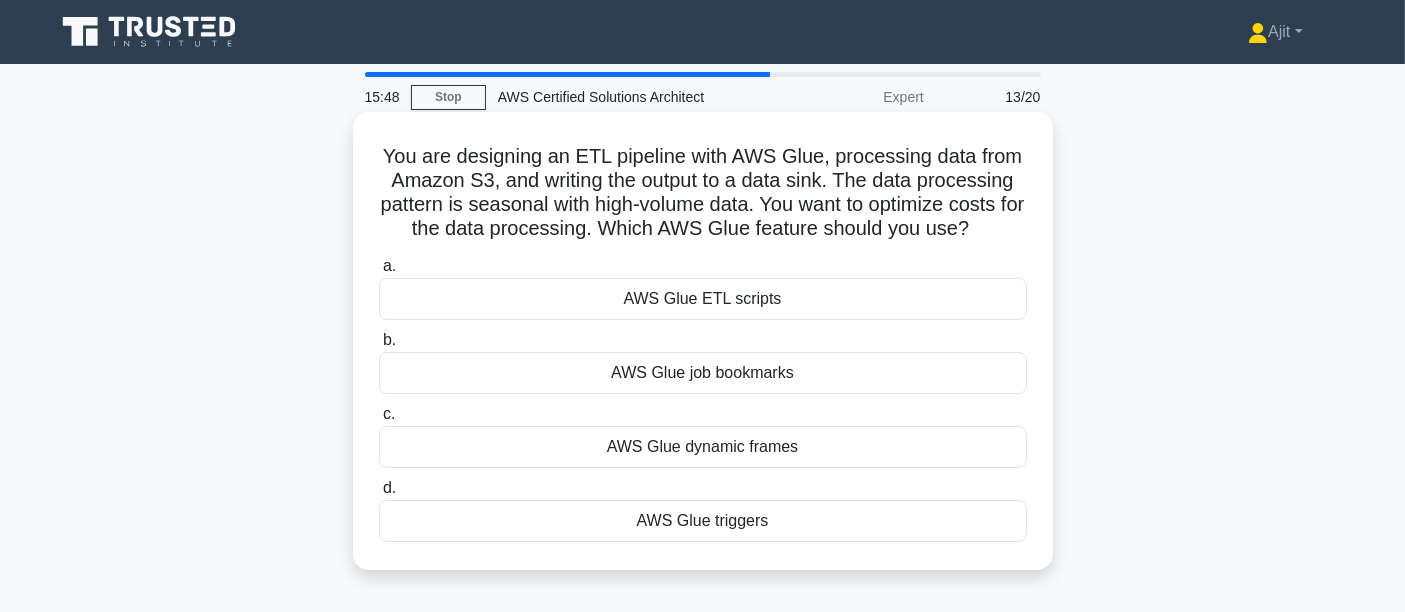 click on "AWS Glue triggers" at bounding box center (703, 521) 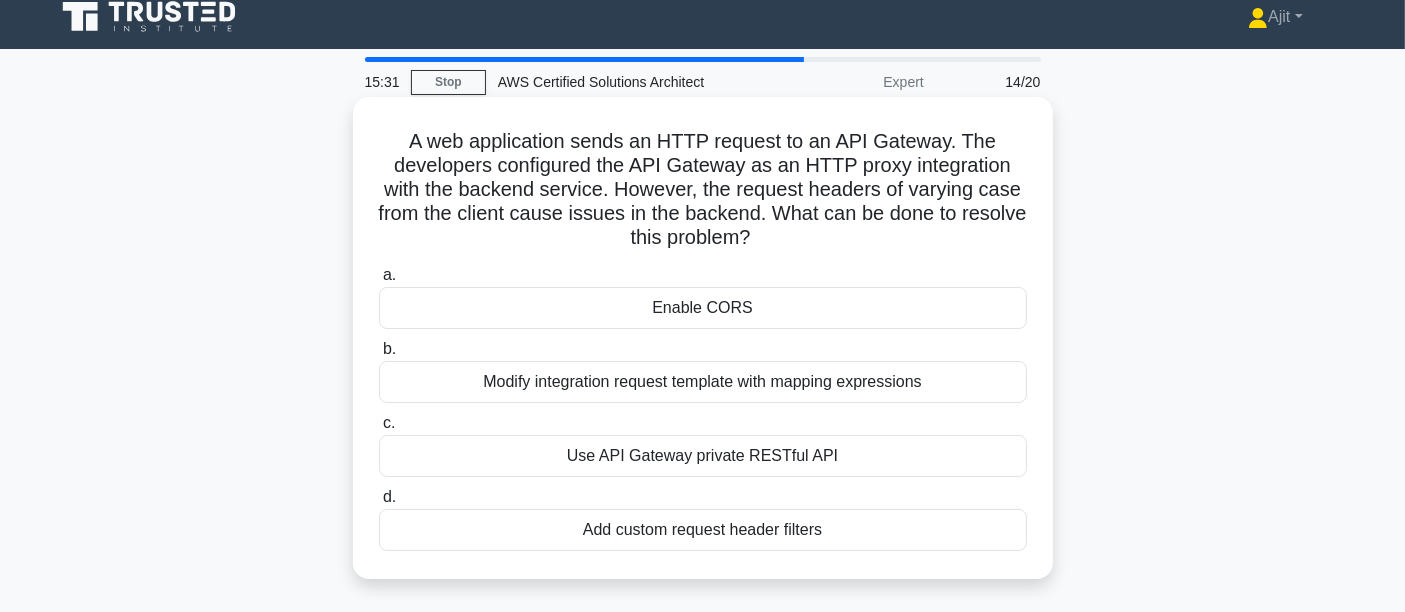 scroll, scrollTop: 111, scrollLeft: 0, axis: vertical 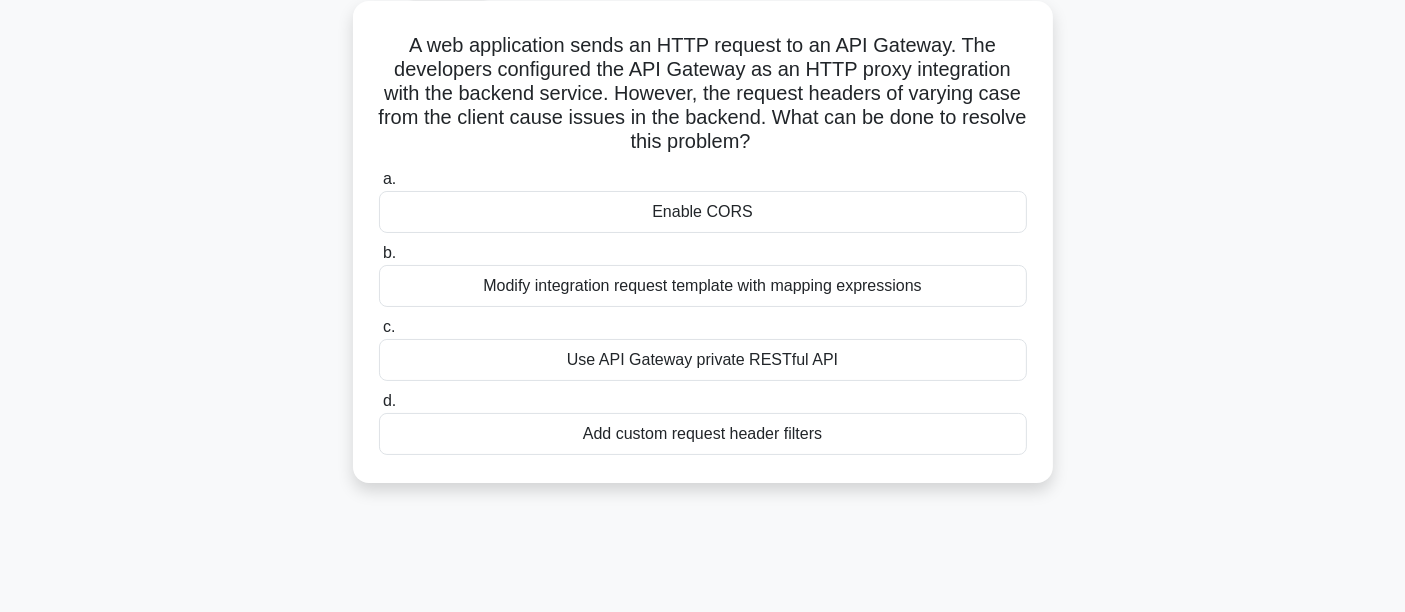 click on "Enable CORS" at bounding box center [703, 212] 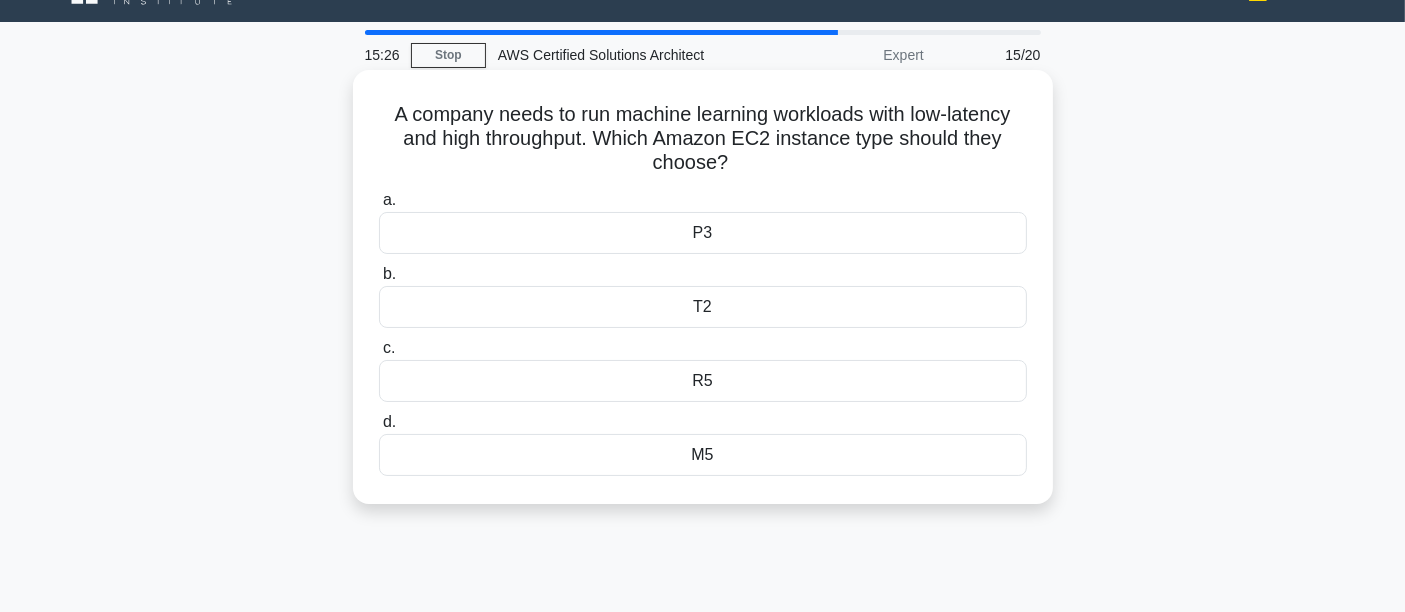 scroll, scrollTop: 0, scrollLeft: 0, axis: both 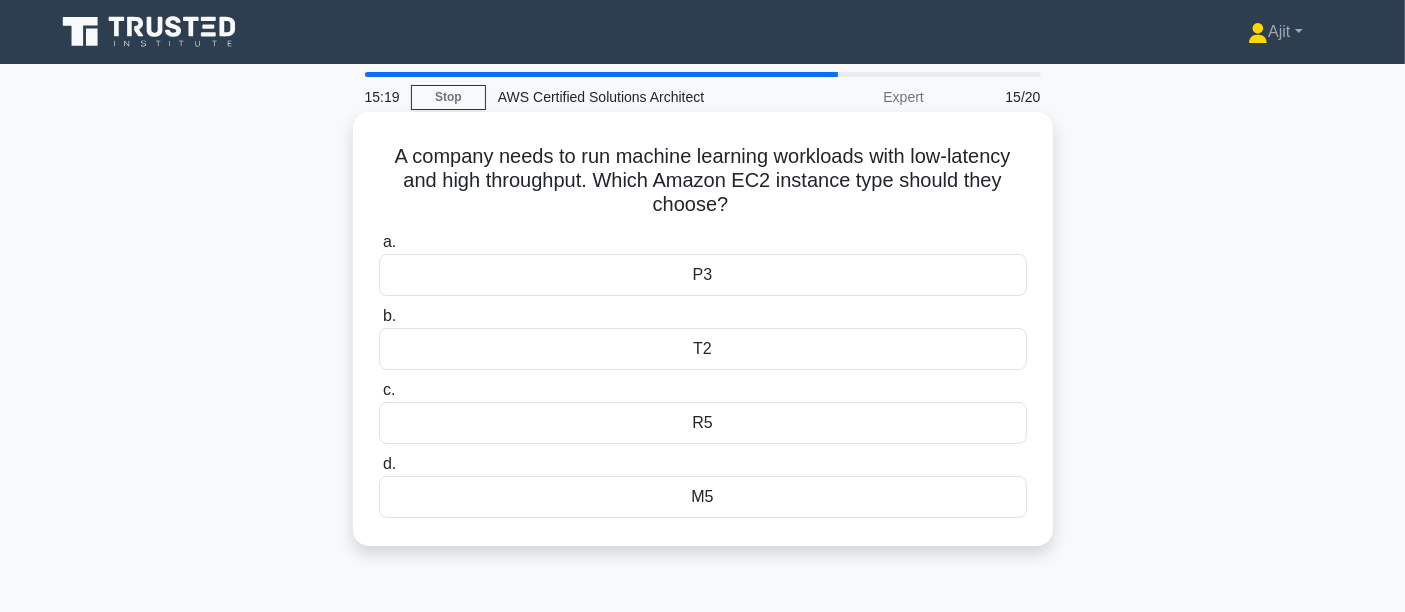 click on "P3" at bounding box center [703, 275] 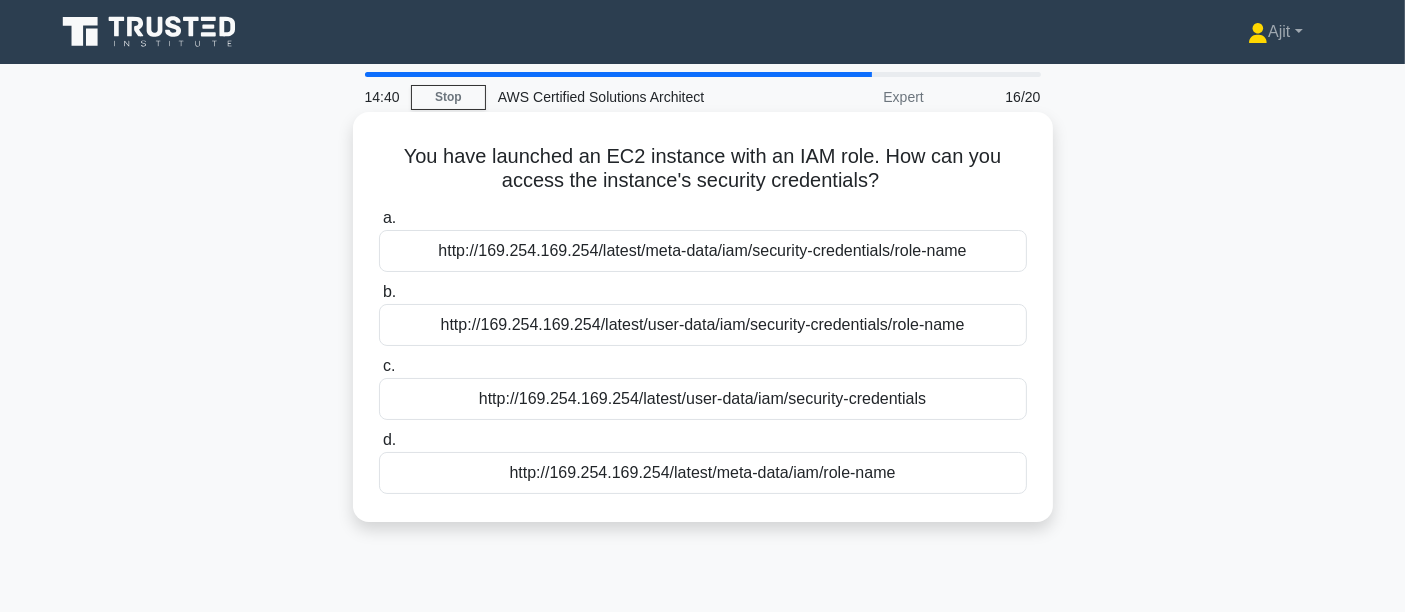 click on "http://169.254.169.254/latest/user-data/iam/security-credentials/role-name" at bounding box center (703, 325) 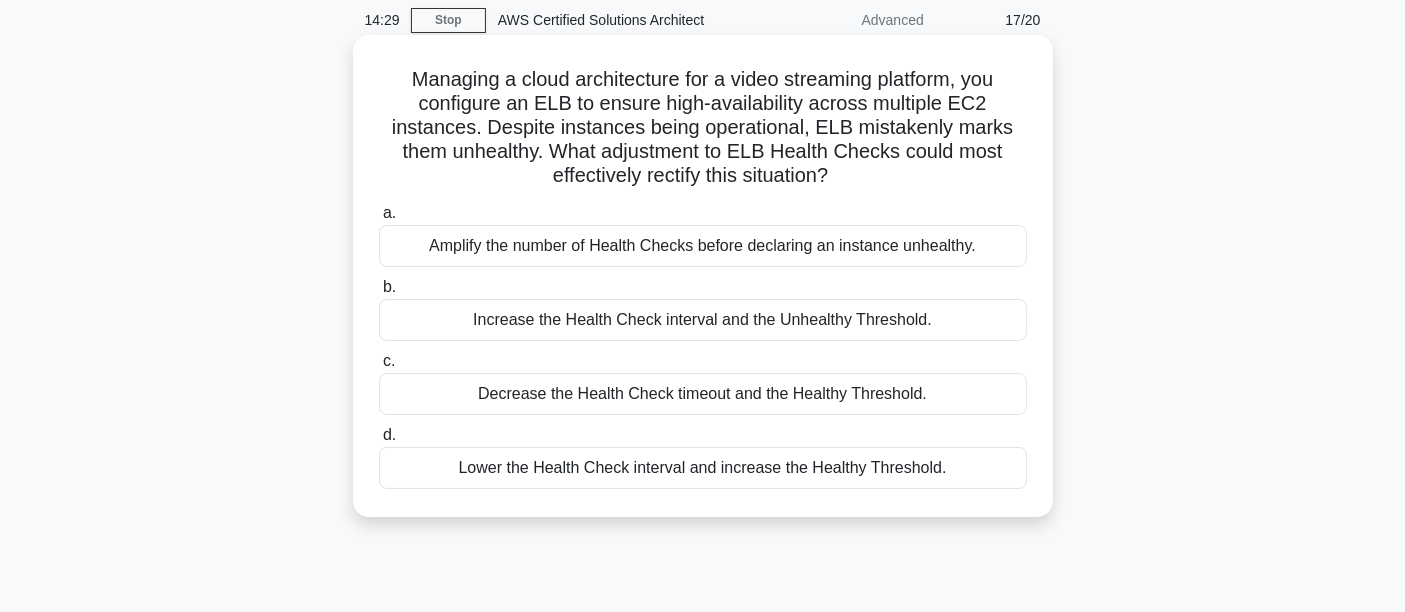 scroll, scrollTop: 111, scrollLeft: 0, axis: vertical 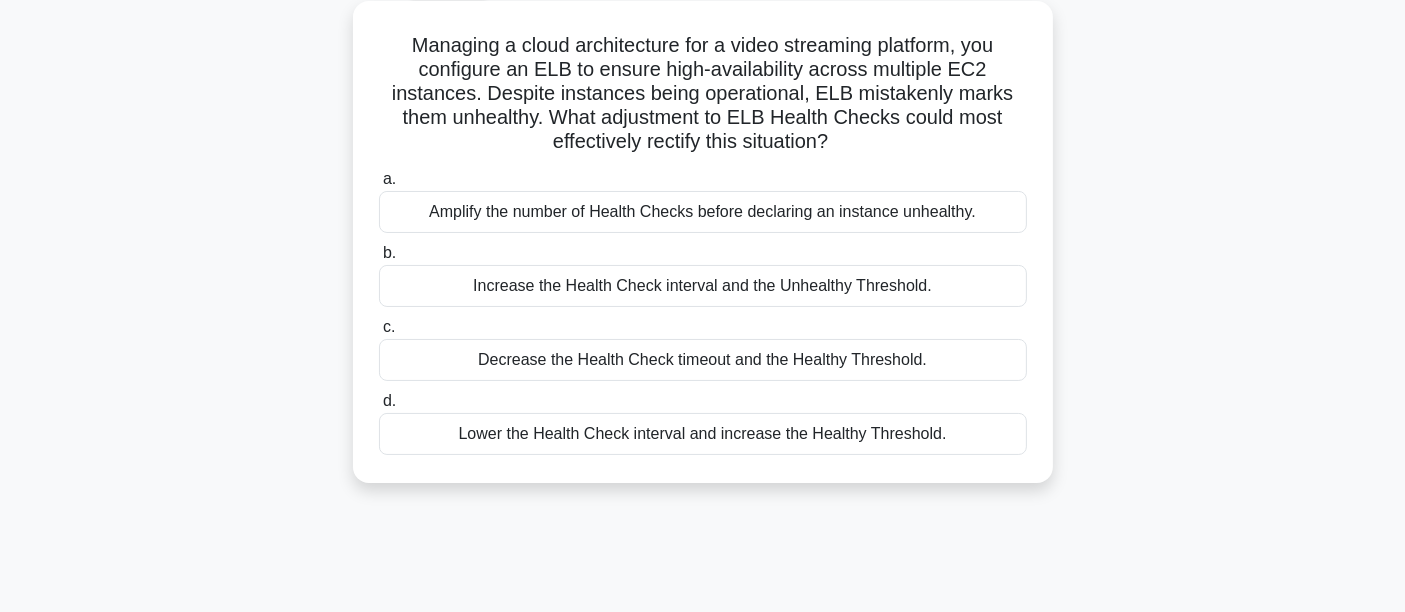 click on "Increase the Health Check interval and the Unhealthy Threshold." at bounding box center [703, 286] 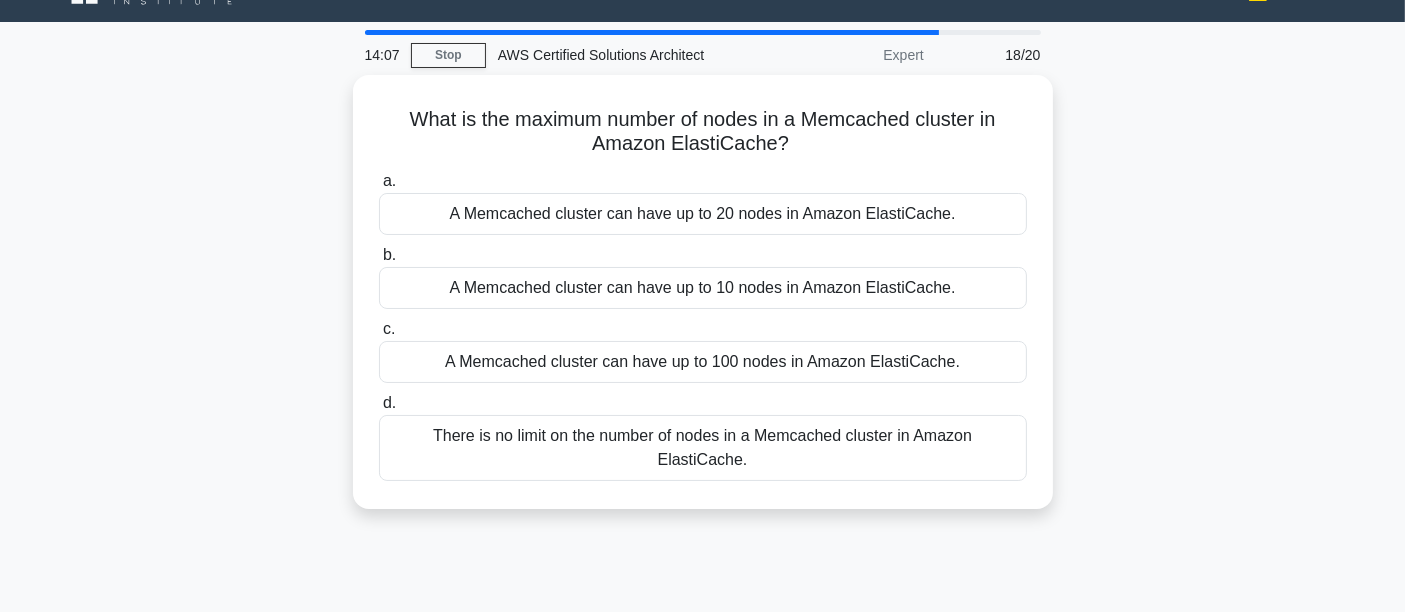 scroll, scrollTop: 0, scrollLeft: 0, axis: both 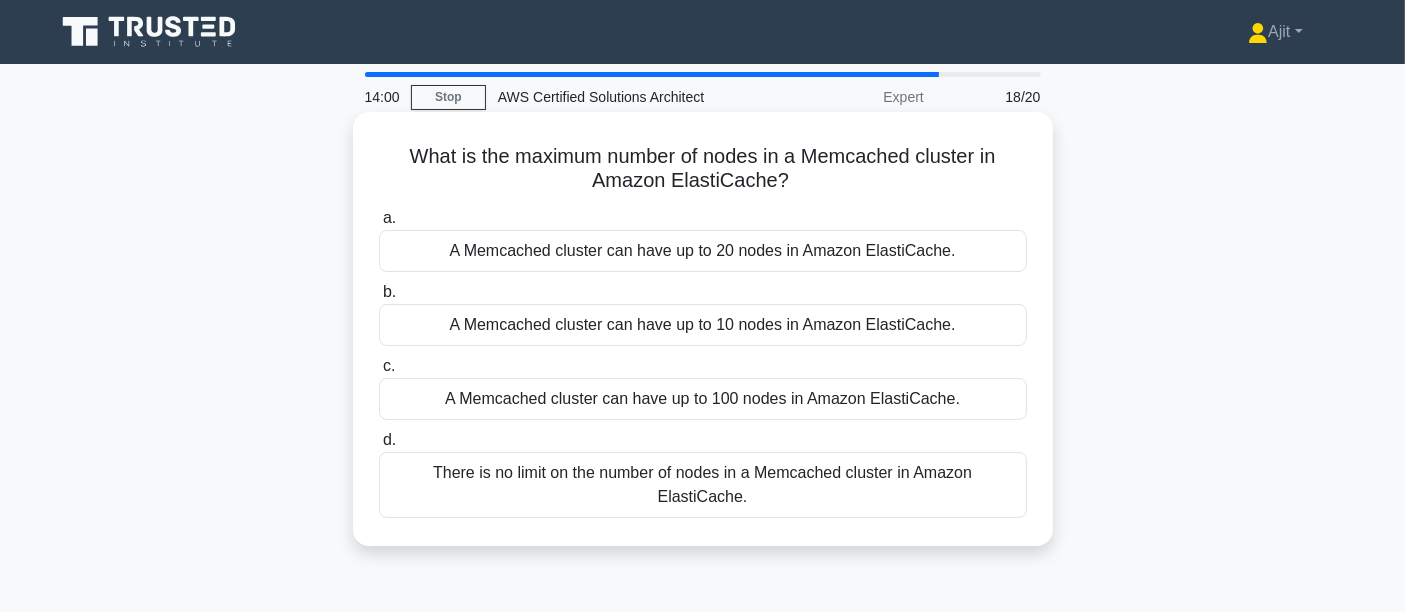 click on "There is no limit on the number of nodes in a Memcached cluster in Amazon ElastiCache." at bounding box center (703, 485) 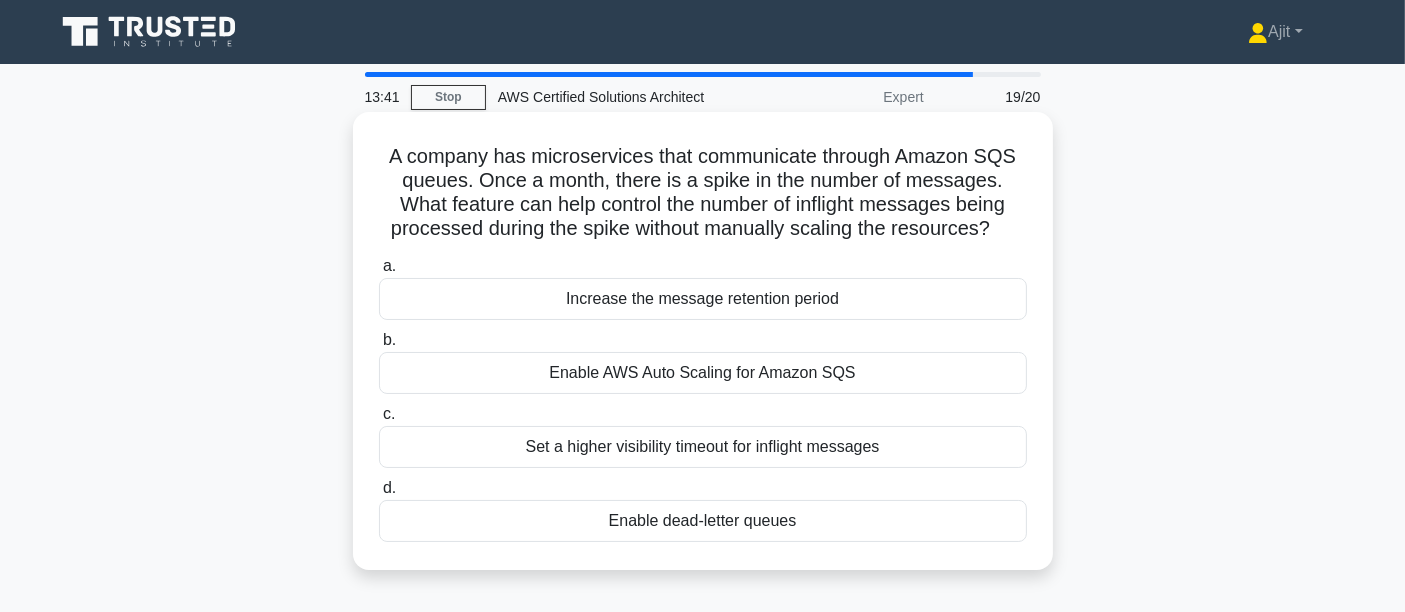 click on "Enable dead-letter queues" at bounding box center (703, 521) 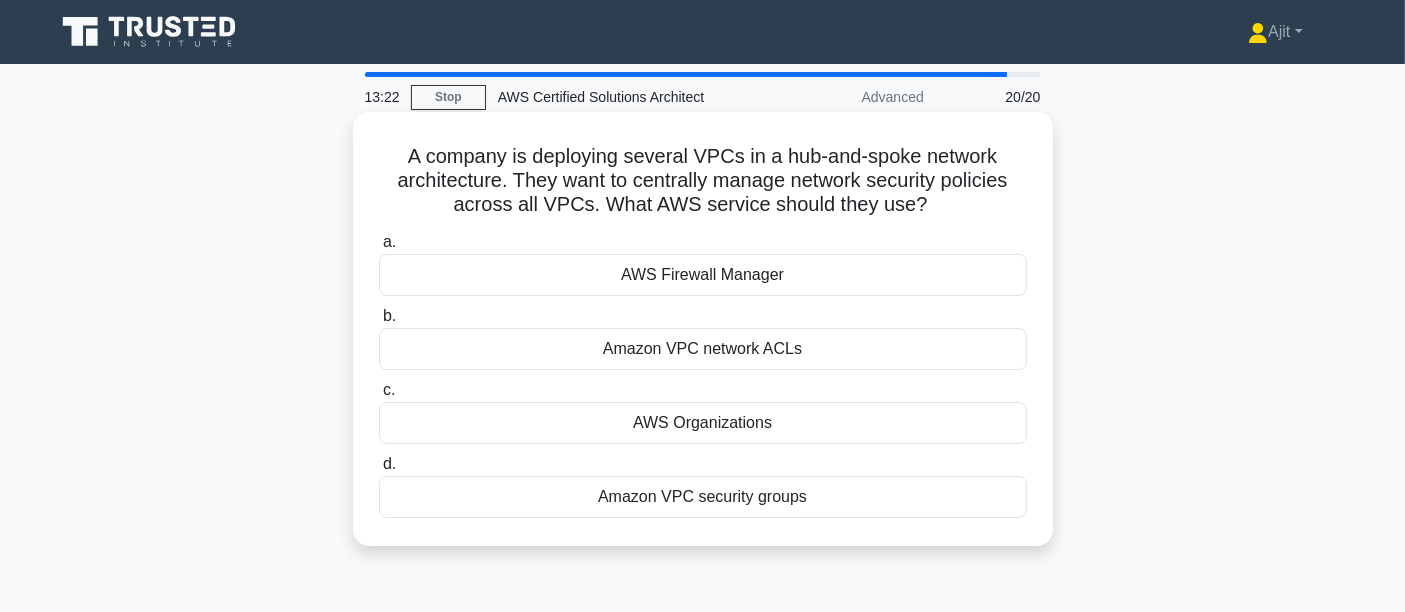 click on "AWS Firewall Manager" at bounding box center (703, 275) 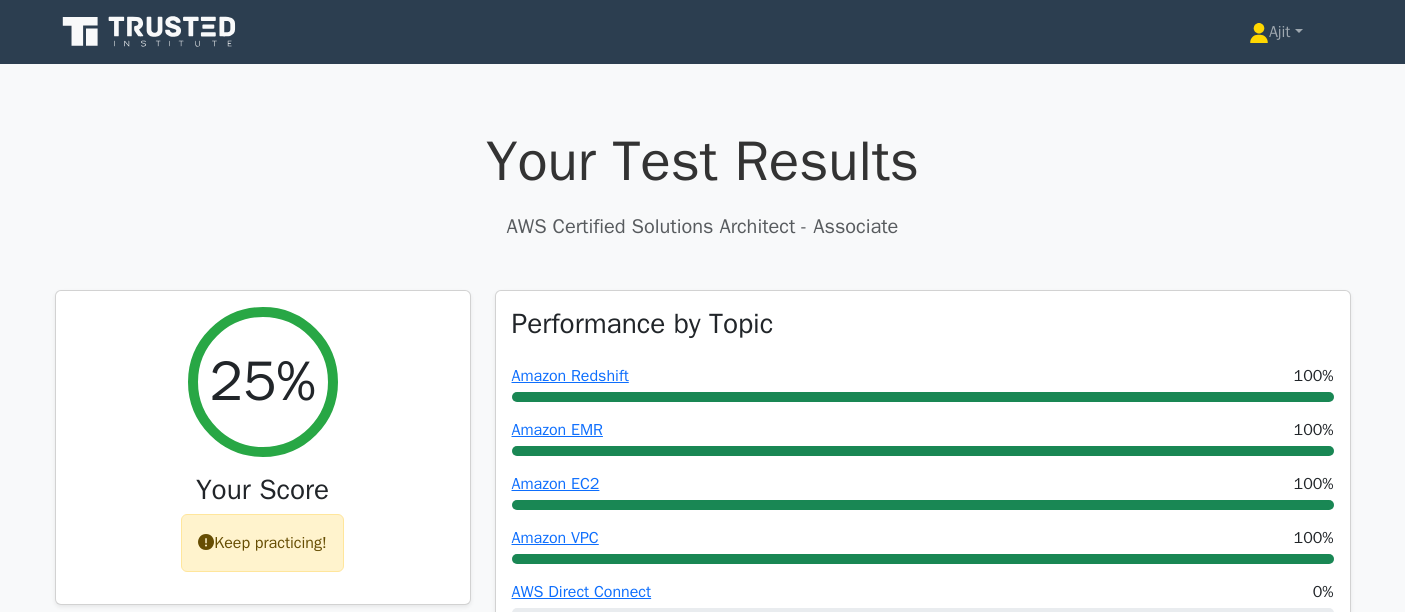 scroll, scrollTop: 0, scrollLeft: 0, axis: both 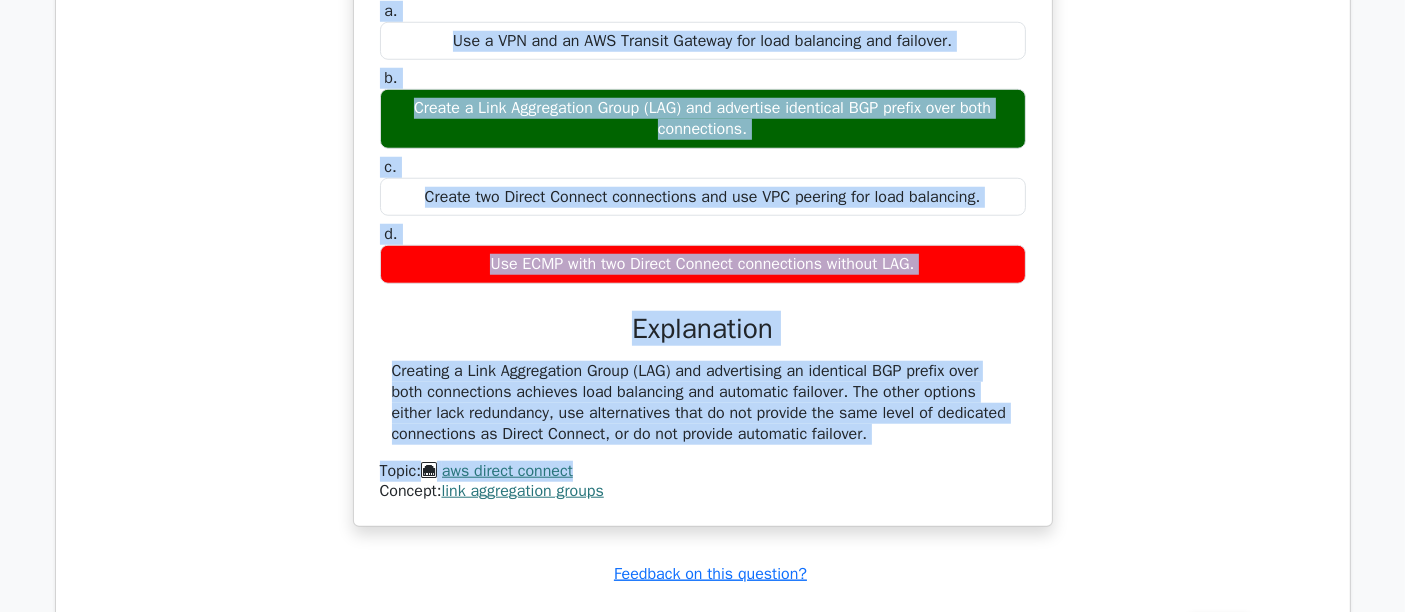drag, startPoint x: 377, startPoint y: 260, endPoint x: 904, endPoint y: 458, distance: 562.968 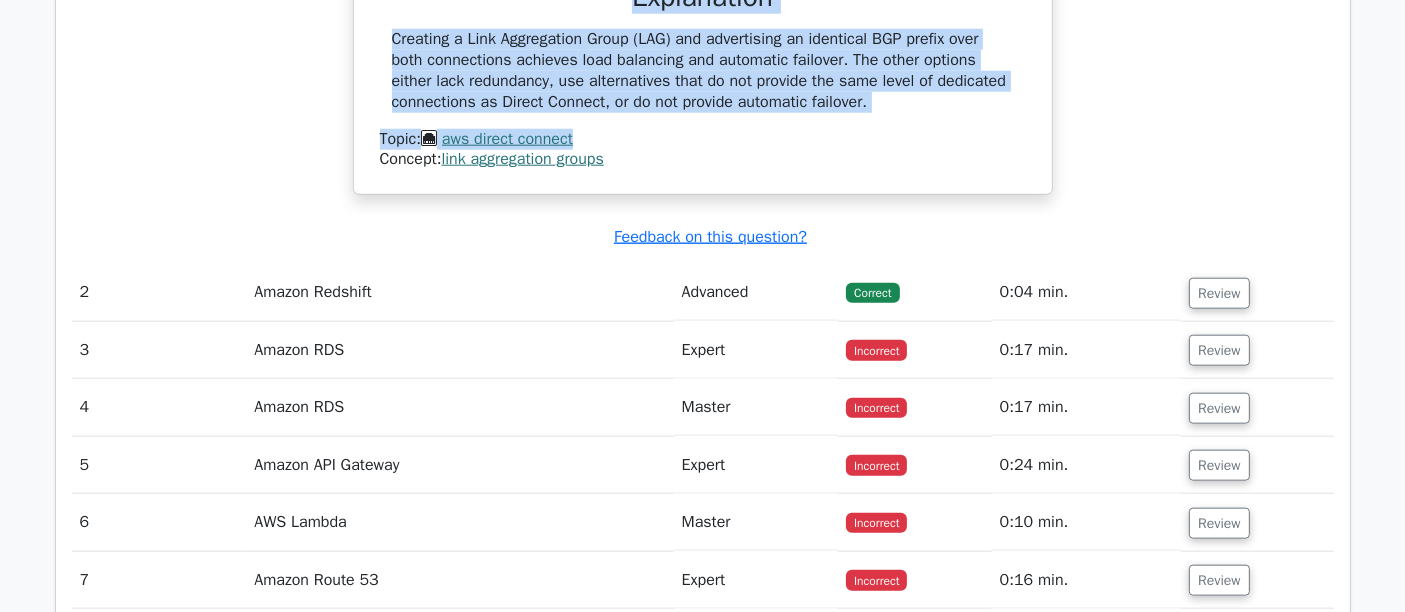 scroll, scrollTop: 2222, scrollLeft: 0, axis: vertical 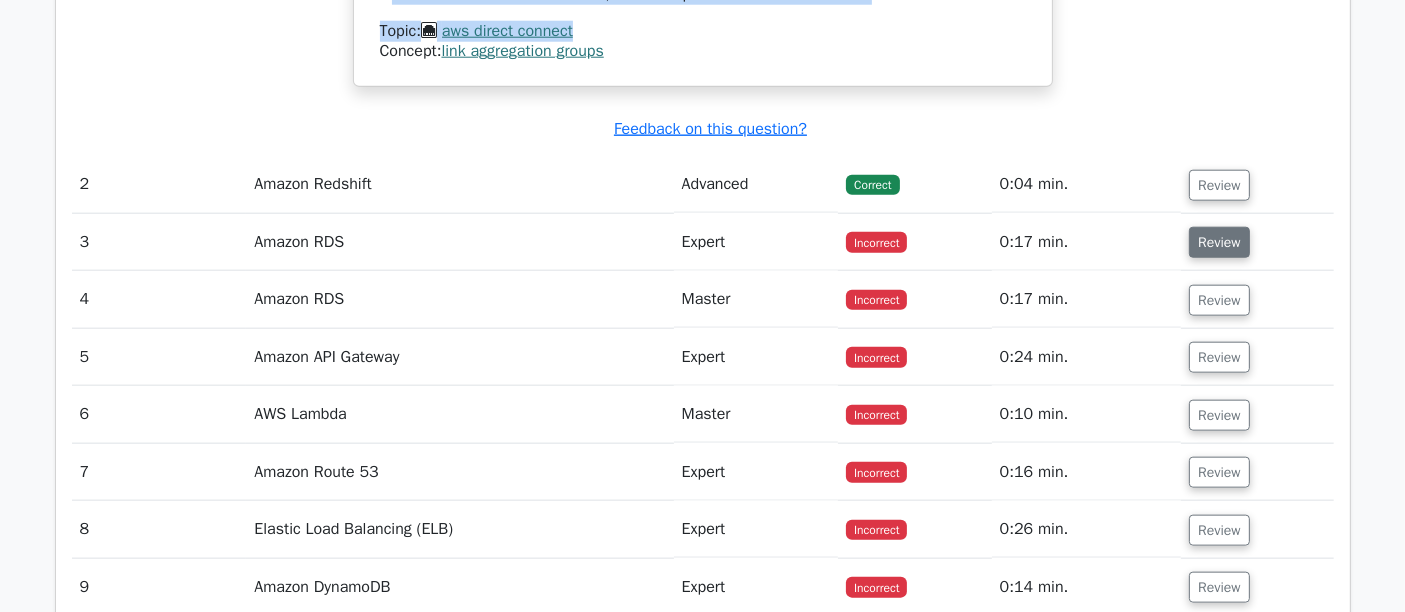 click on "Review" at bounding box center (1219, 242) 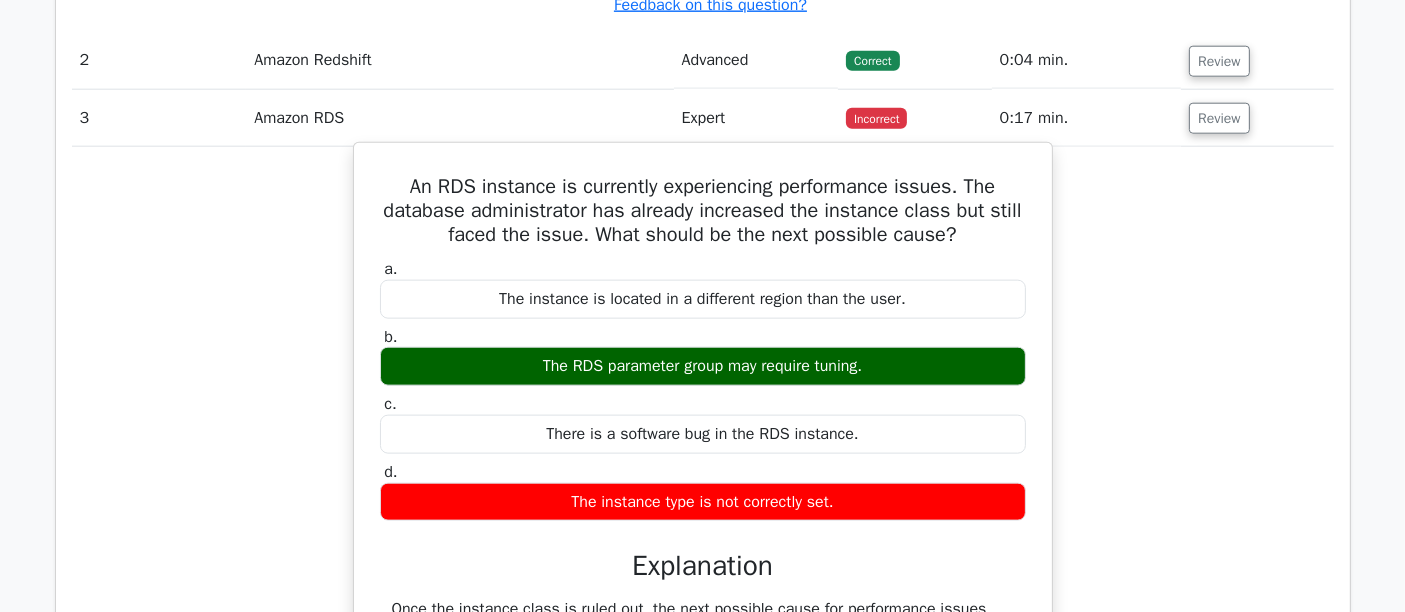 scroll, scrollTop: 2333, scrollLeft: 0, axis: vertical 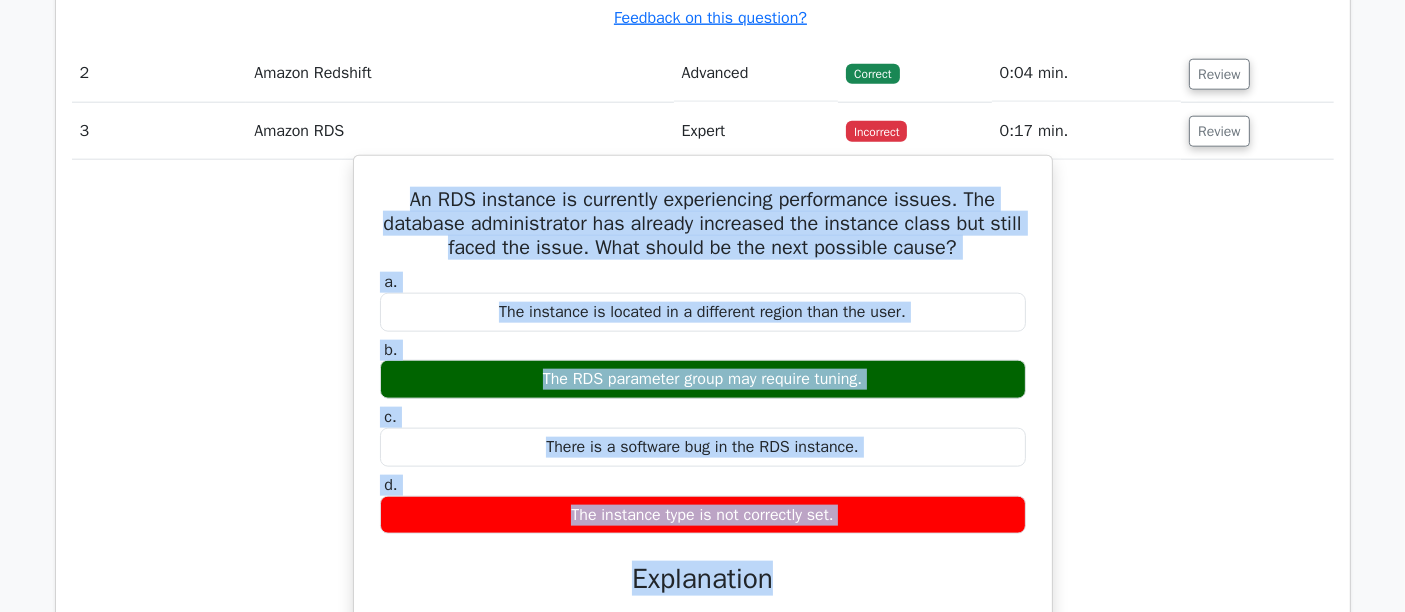 drag, startPoint x: 376, startPoint y: 198, endPoint x: 979, endPoint y: 559, distance: 702.8015 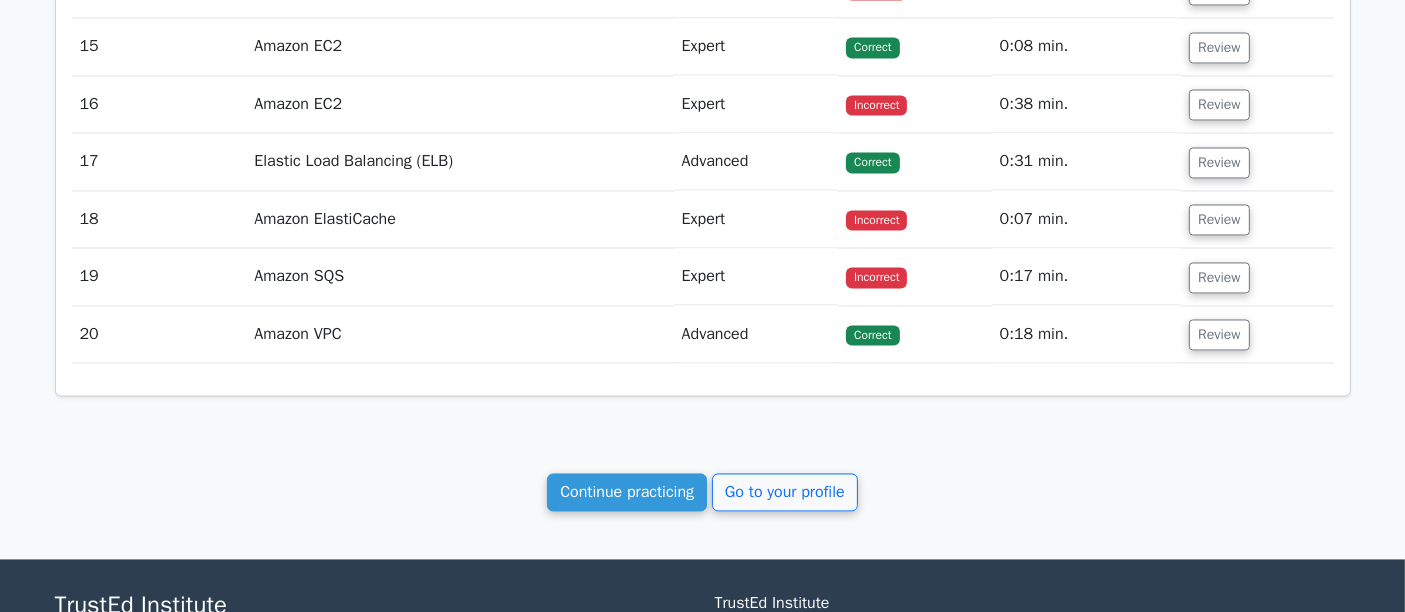 scroll, scrollTop: 3985, scrollLeft: 0, axis: vertical 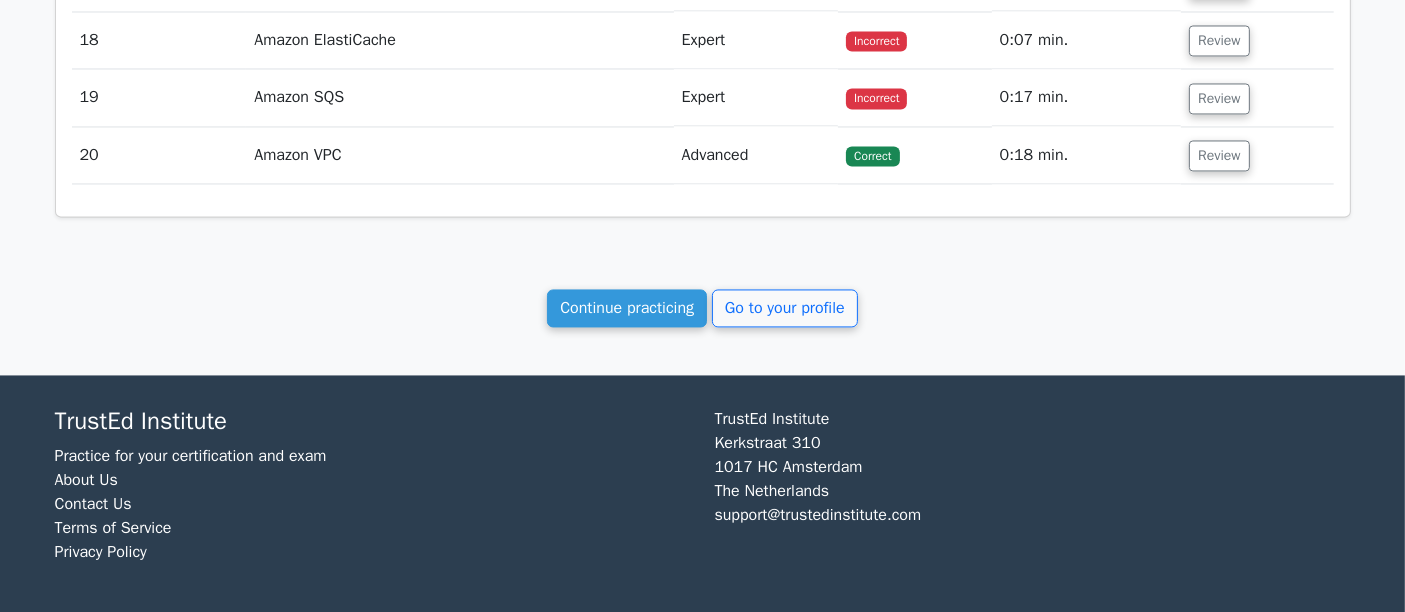 click on "Your Test Results
AWS Certified Solutions Architect - Associate
25%
Your Score
Keep practicing!
Performance by Topic
Amazon Redshift
100%
Amazon EMR
100%" at bounding box center [703, -1754] 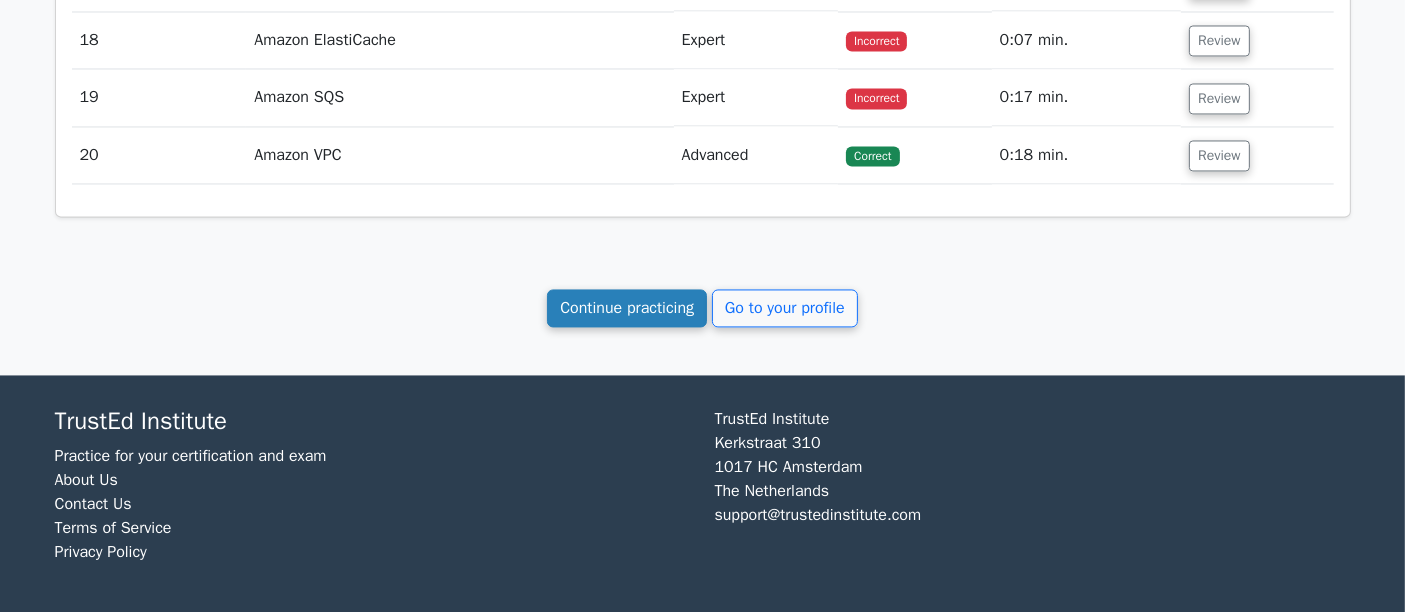 click on "Continue practicing" at bounding box center (627, 308) 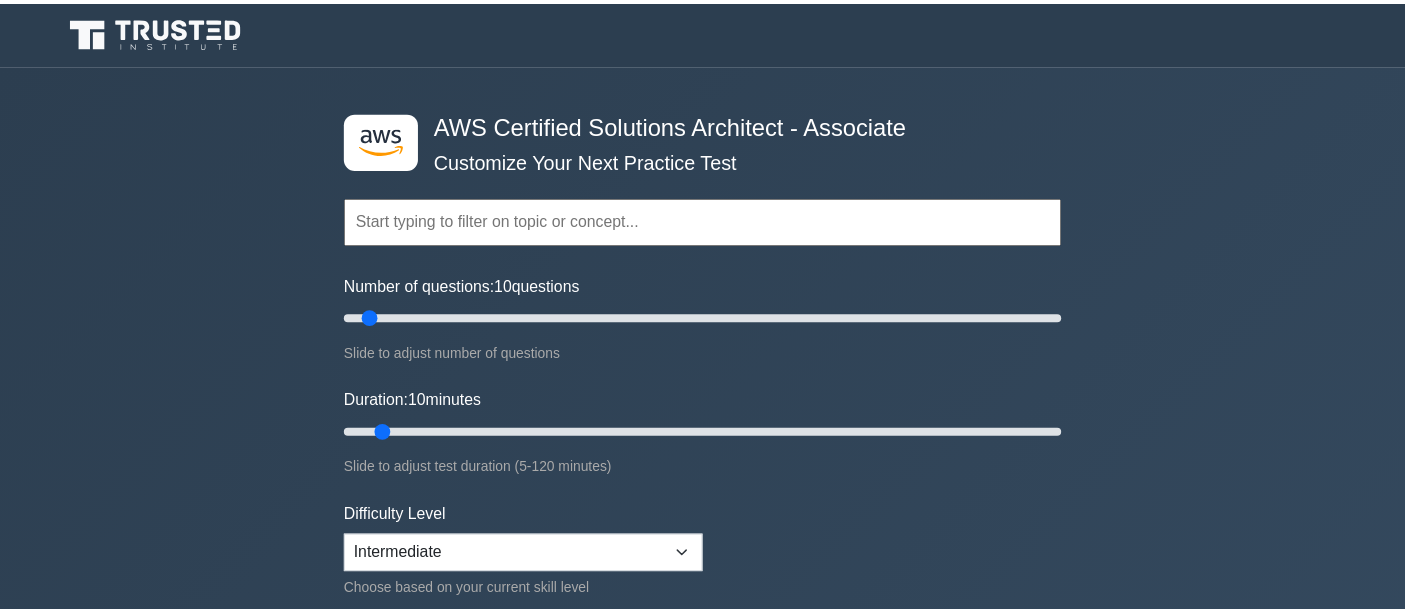 scroll, scrollTop: 0, scrollLeft: 0, axis: both 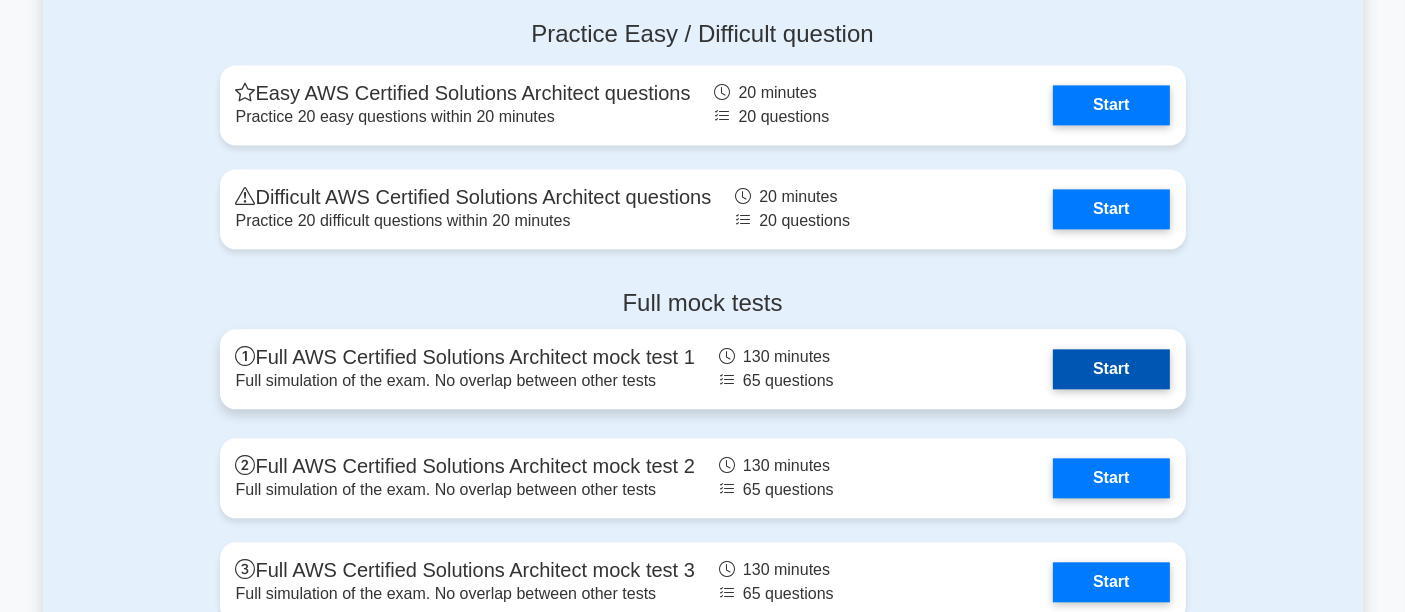 click on "Start" at bounding box center [1111, 369] 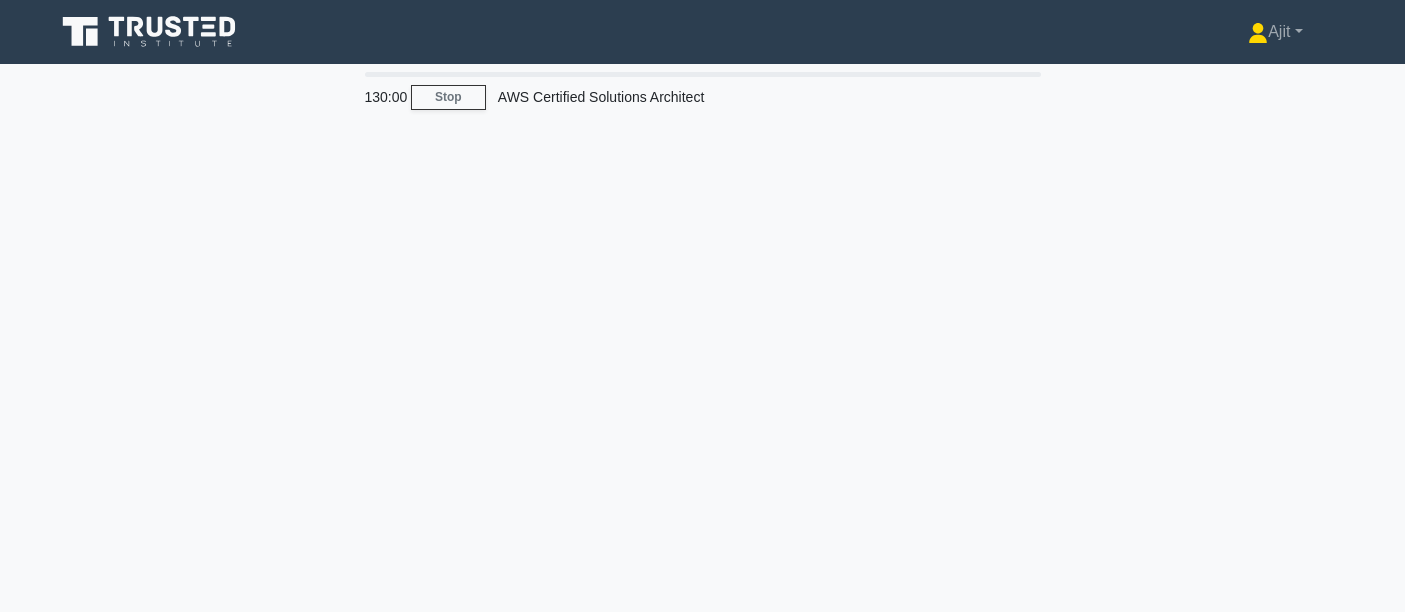 scroll, scrollTop: 0, scrollLeft: 0, axis: both 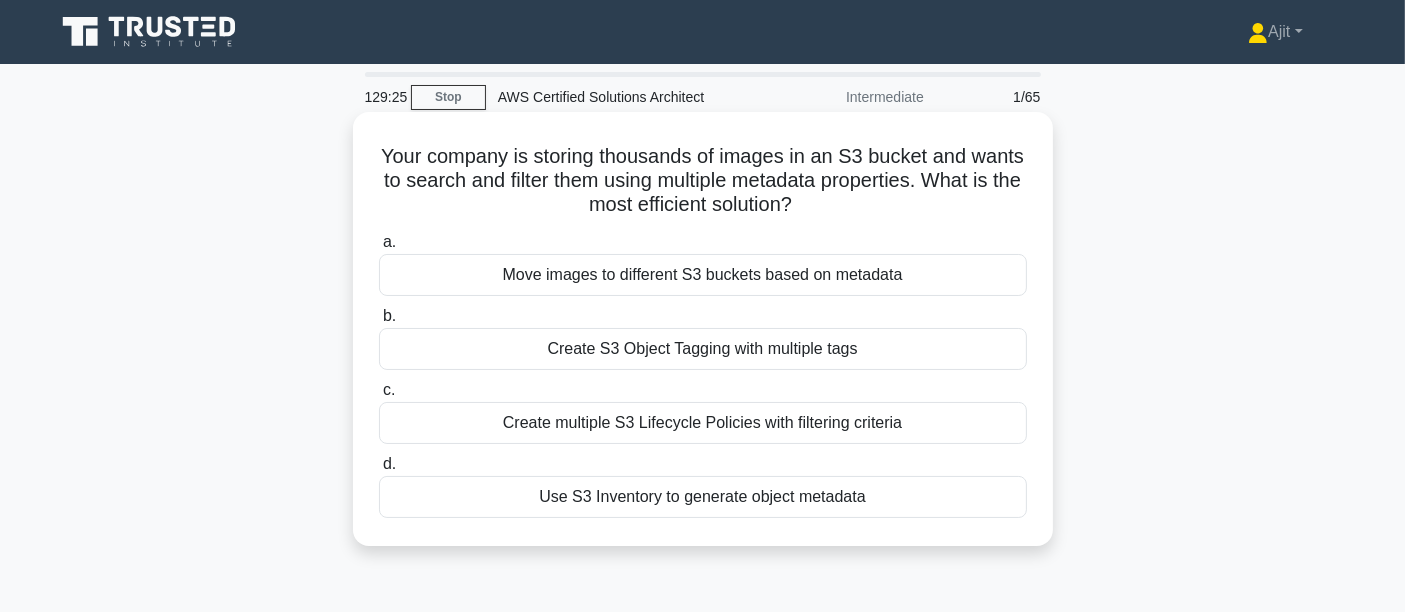 drag, startPoint x: 374, startPoint y: 152, endPoint x: 1028, endPoint y: 530, distance: 755.3807 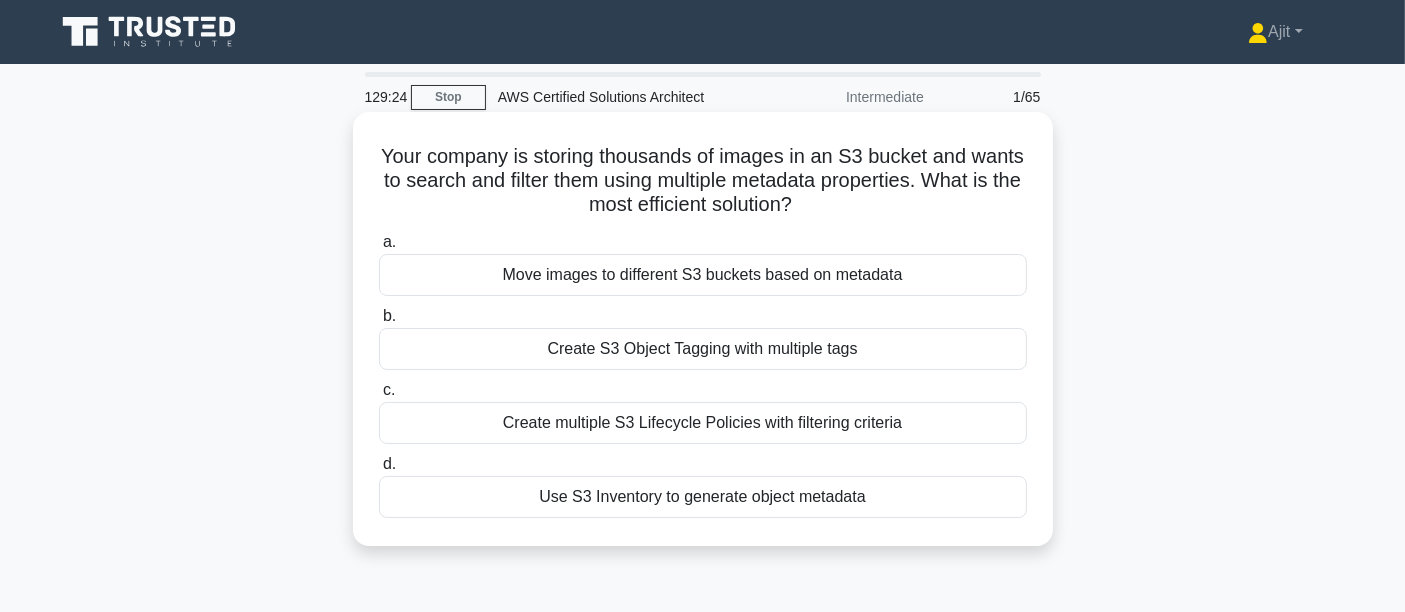copy on "Your company is storing thousands of images in an S3 bucket and wants to search and filter them using multiple metadata properties. What is the most efficient solution?
.spinner_0XTQ{transform-origin:center;animation:spinner_y6GP .75s linear infinite}@keyframes spinner_y6GP{100%{transform:rotate(360deg)}}
a.
Move images to different S3 buckets based on metadata
b.
Create S3 Object Tagging with multiple tags
c.
Create multiple S3 Lifecycle Policies with filtering criteria
d.
Use S3 Inventory to generate object metadata" 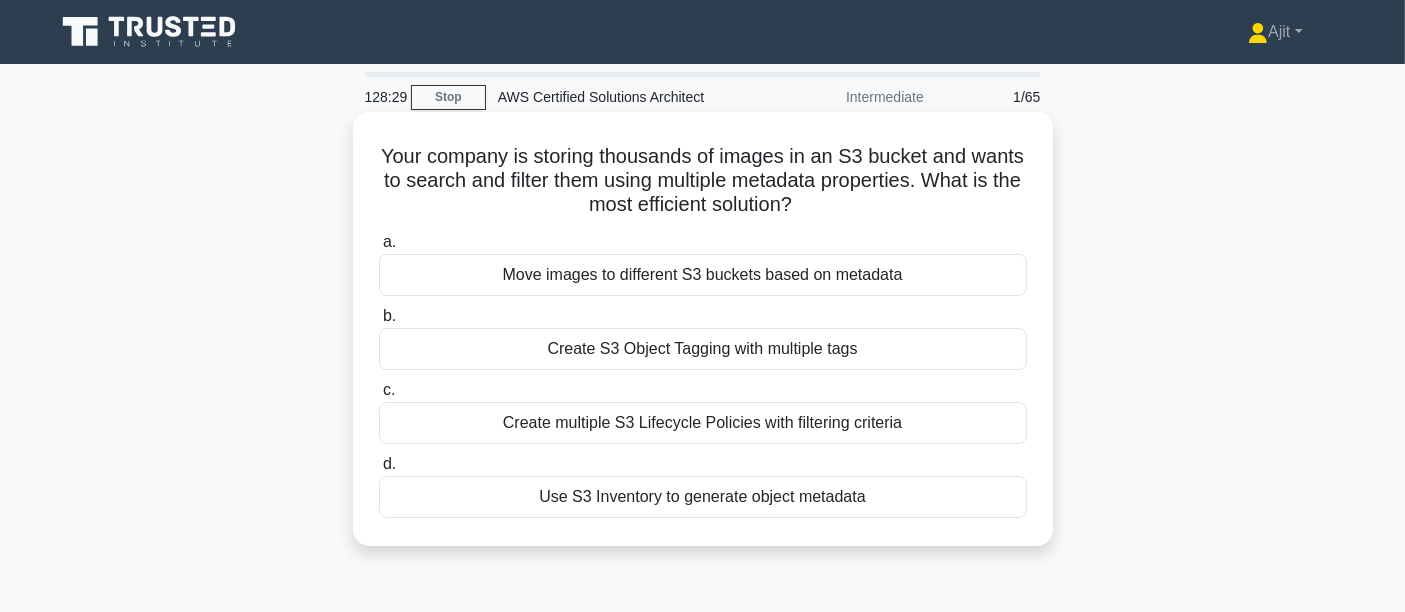 click on "Create S3 Object Tagging with multiple tags" at bounding box center [703, 349] 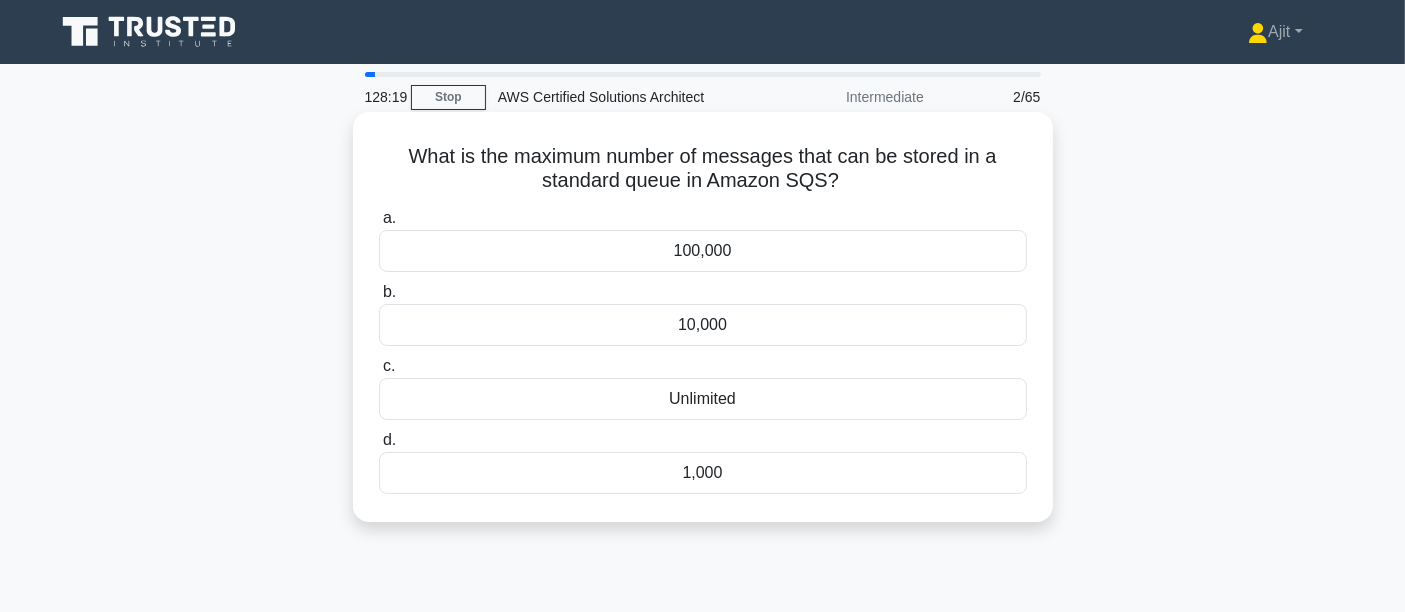 drag, startPoint x: 402, startPoint y: 148, endPoint x: 895, endPoint y: 460, distance: 583.43207 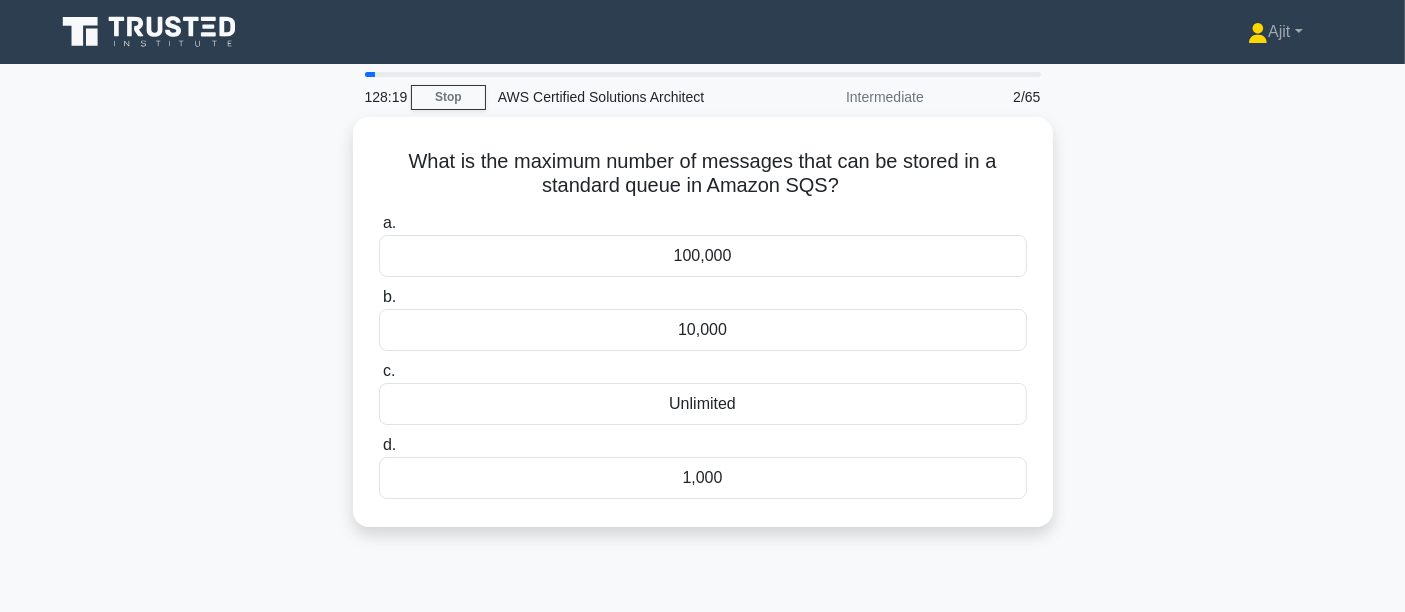 copy on "What is the maximum number of messages that can be stored in a standard queue in Amazon SQS?
.spinner_0XTQ{transform-origin:center;animation:spinner_y6GP .75s linear infinite}@keyframes spinner_y6GP{100%{transform:rotate(360deg)}}
a.
100,000
b.
10,000
c.
Unlimited
d.
1,000" 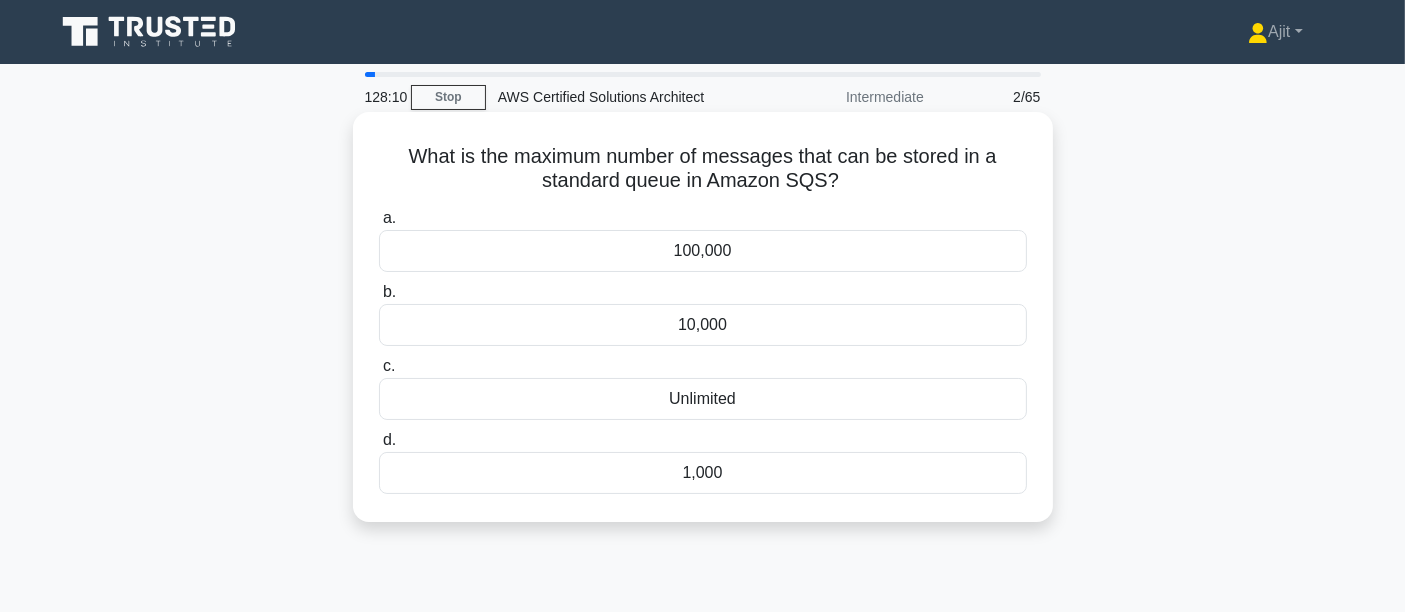 click on "Unlimited" at bounding box center [703, 399] 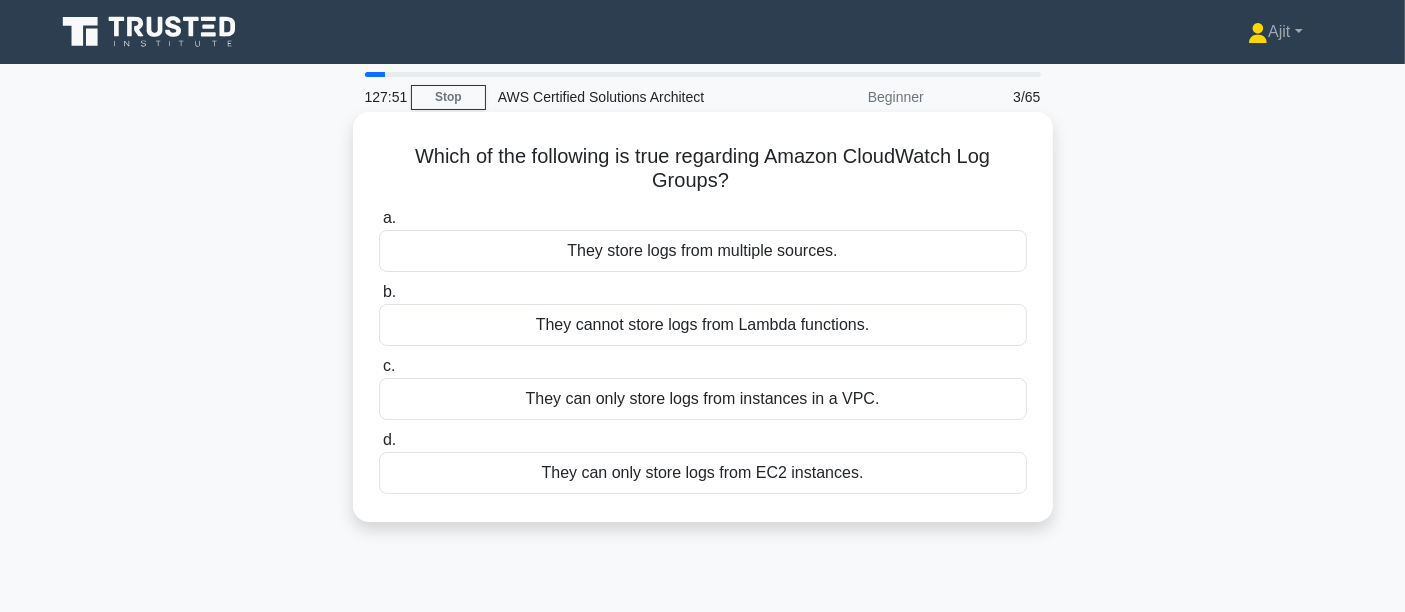 click on "They store logs from multiple sources." at bounding box center [703, 251] 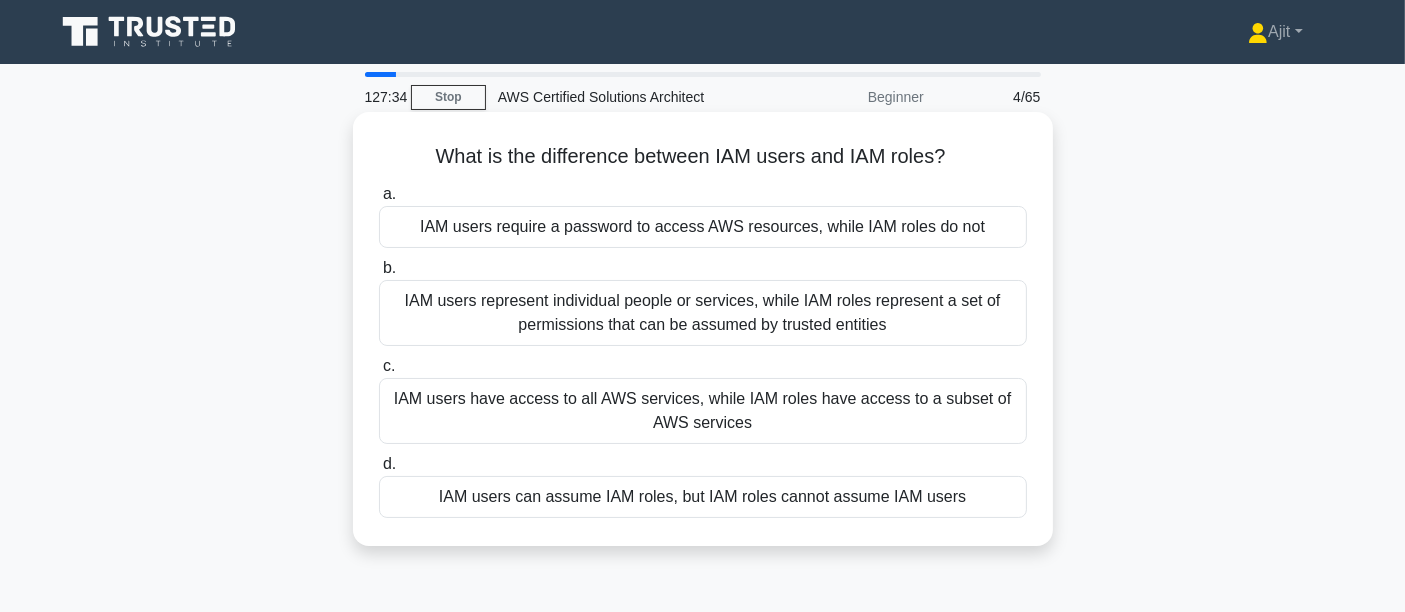 click on "IAM users represent individual people or services, while IAM roles represent a set of permissions that can be assumed by trusted entities" at bounding box center [703, 313] 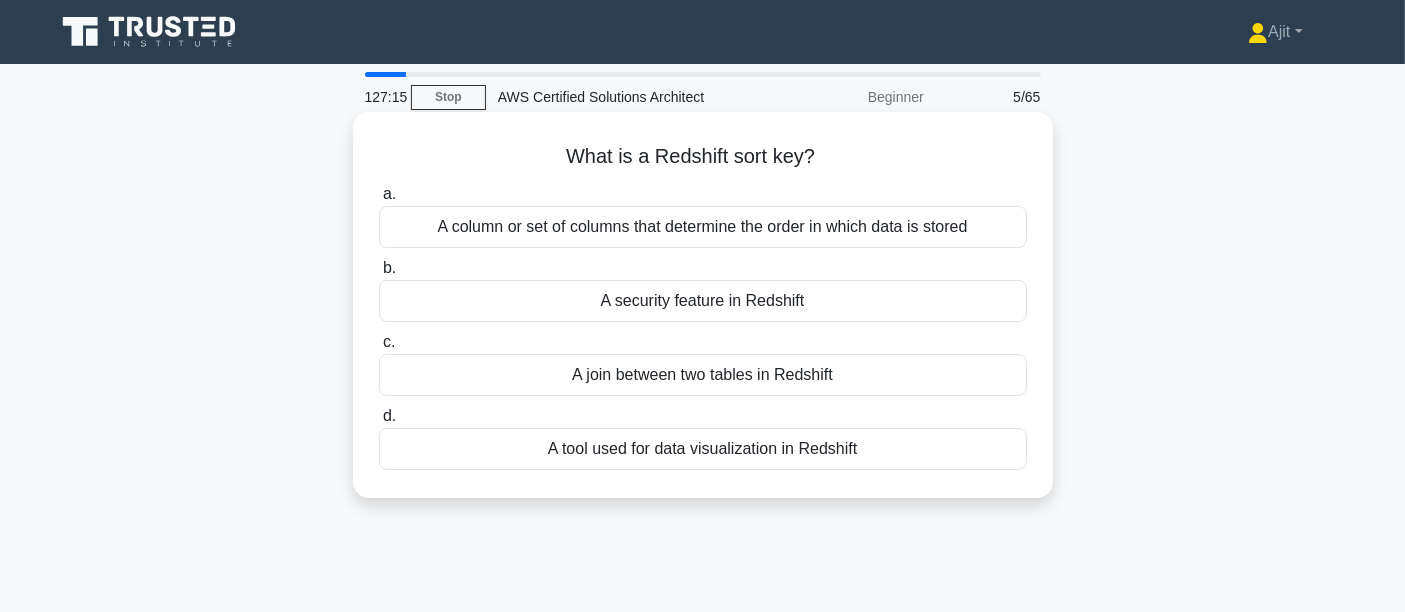 click on "A tool used for data visualization in Redshift" at bounding box center [703, 449] 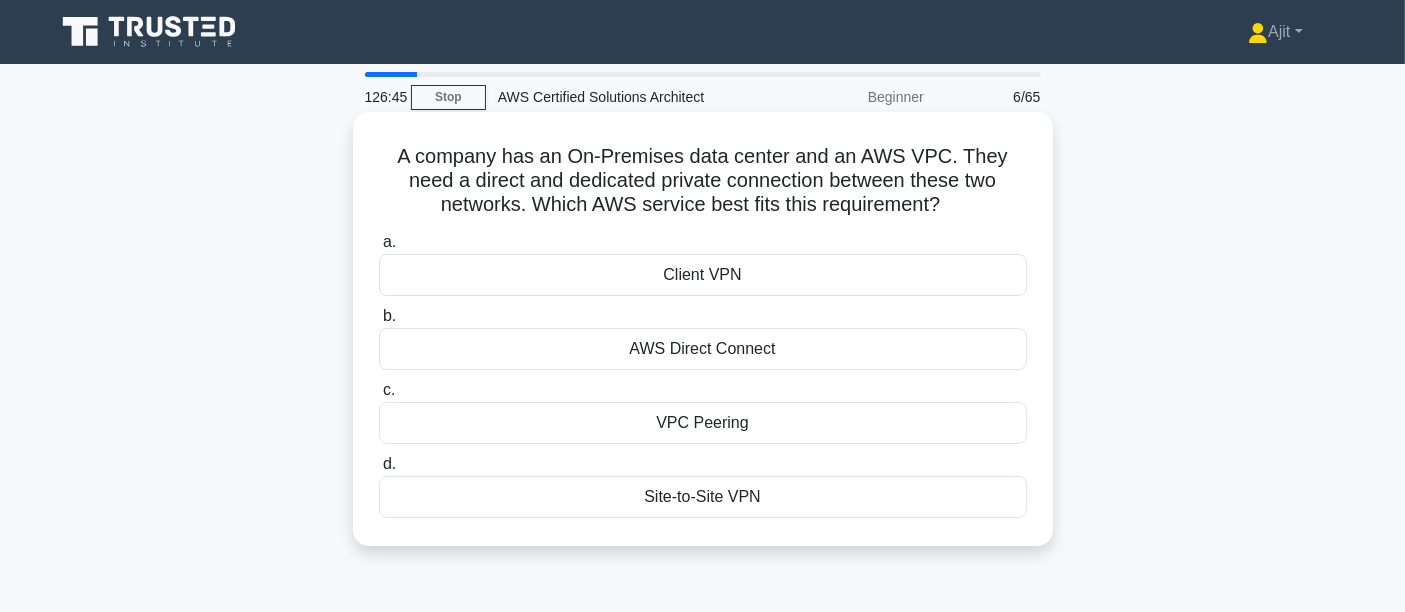 click on "AWS Direct Connect" at bounding box center (703, 349) 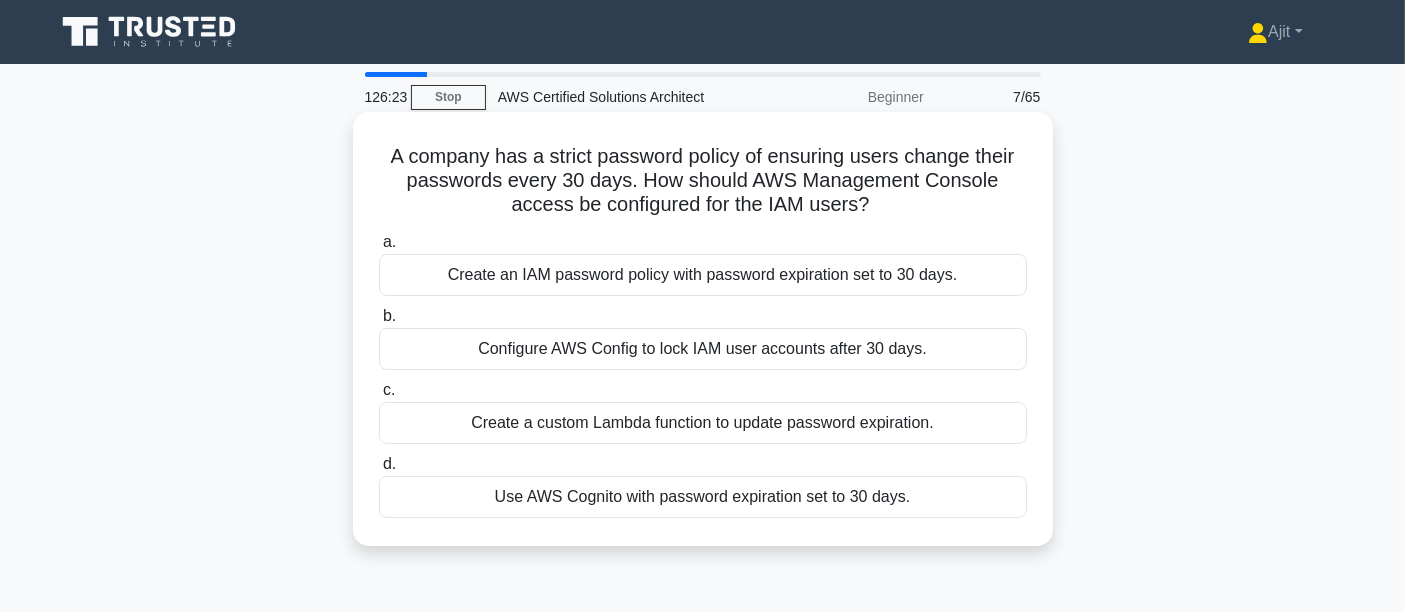 click on "Create a custom Lambda function to update password expiration." at bounding box center [703, 423] 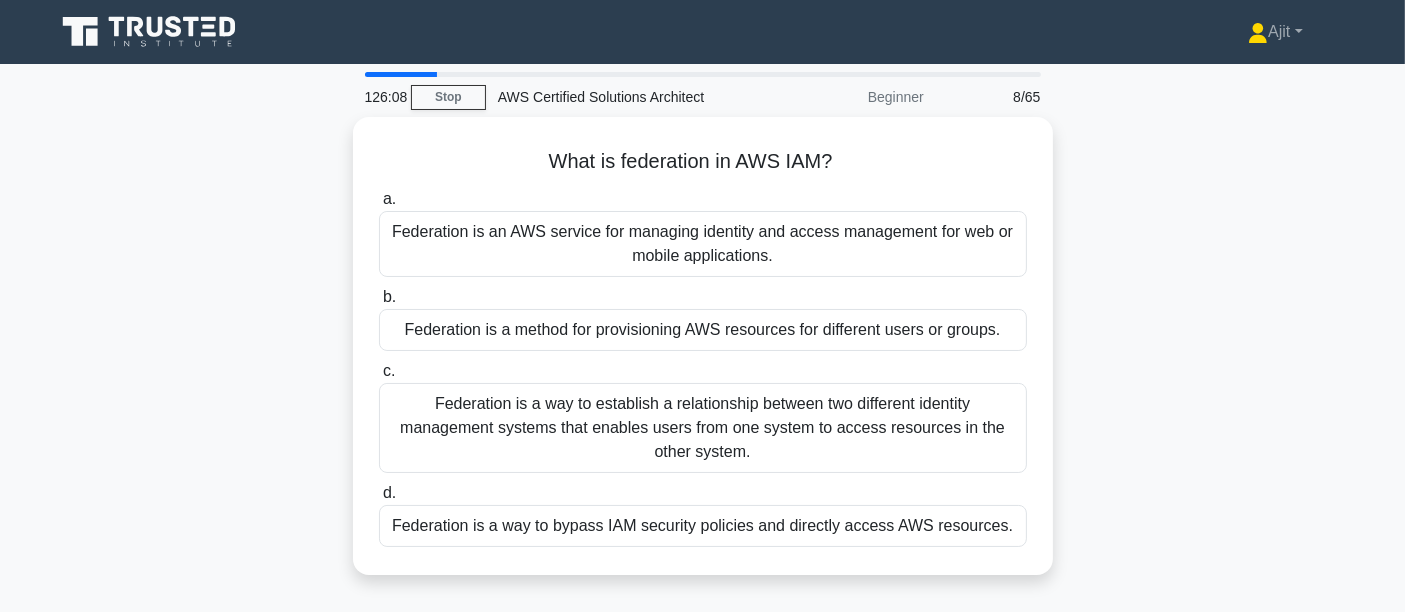 drag, startPoint x: 523, startPoint y: 144, endPoint x: 1183, endPoint y: 528, distance: 763.58105 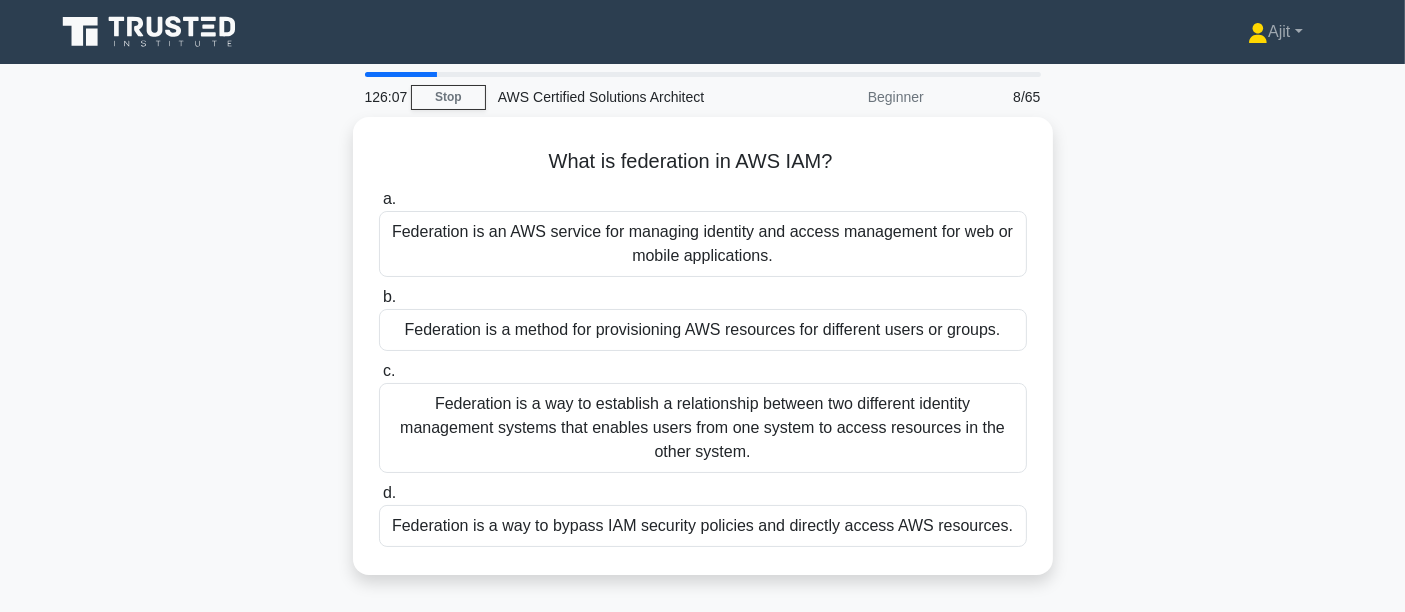 copy on "What is federation in AWS IAM?
.spinner_0XTQ{transform-origin:center;animation:spinner_y6GP .75s linear infinite}@keyframes spinner_y6GP{100%{transform:rotate(360deg)}}
a.
Federation is an AWS service for managing identity and access management for web or mobile applications.
b.
Federation is a method for provisioning AWS resources for different users or groups.
c.
Federation is a way to establish a relationship between two different identity management systems that enables users from one system to access resources in the other system.
d.
Federation is a way to bypass IAM security policies and directly access AWS resources." 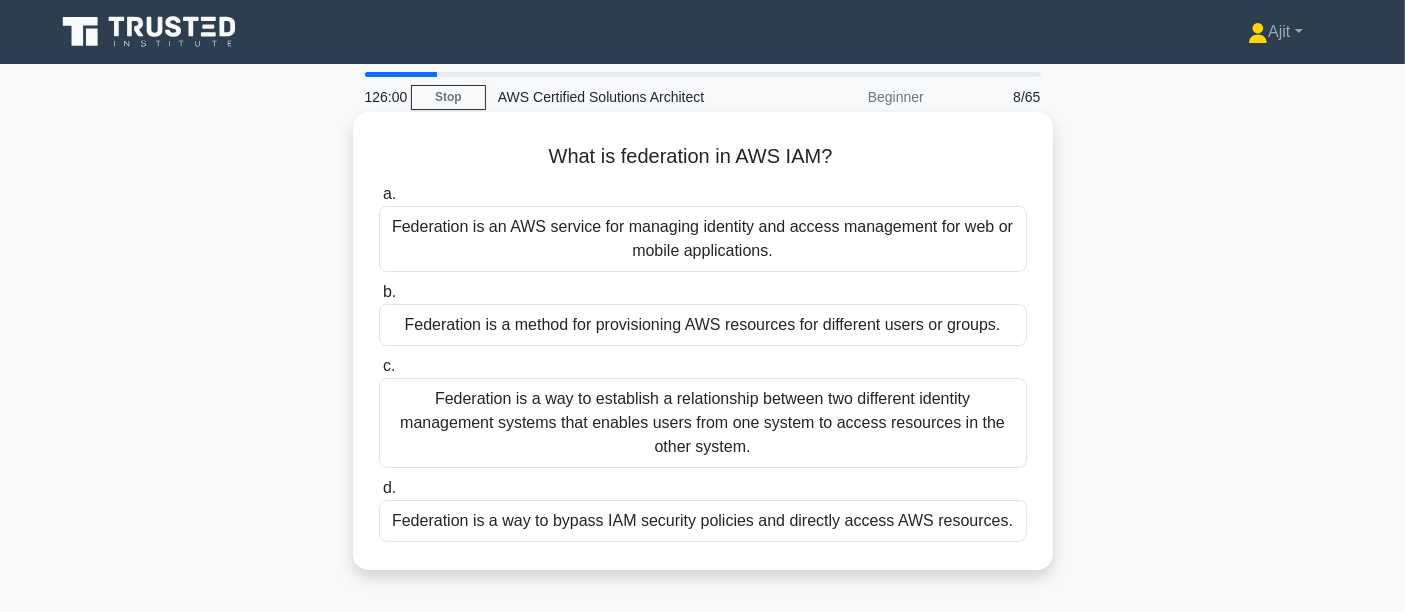 click on "Federation is a way to establish a relationship between two different identity management systems that enables users from one system to access resources in the other system." at bounding box center (703, 423) 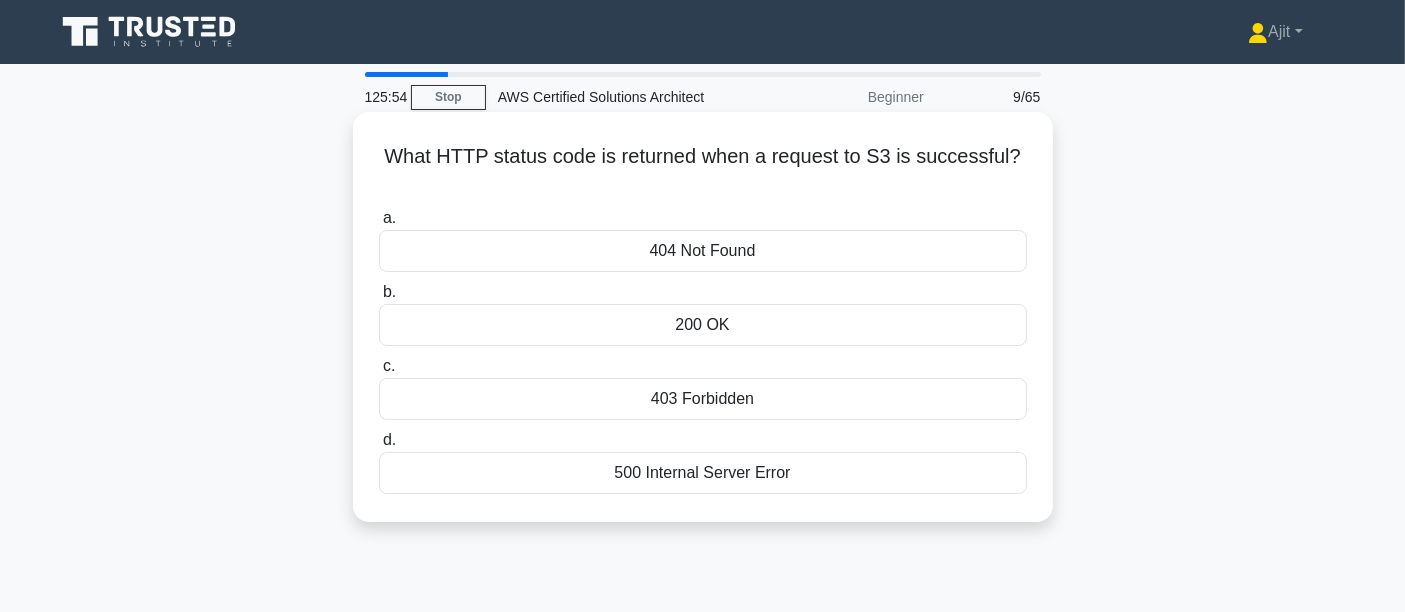 click on "200 OK" at bounding box center [703, 325] 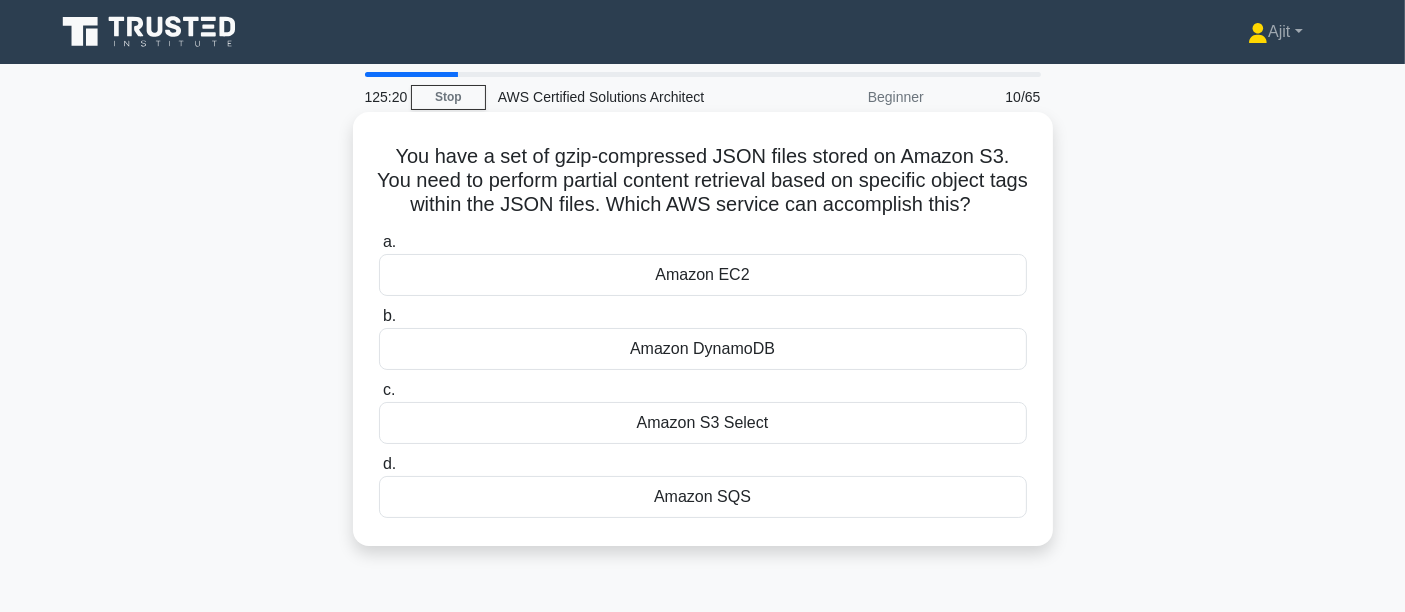 drag, startPoint x: 390, startPoint y: 150, endPoint x: 973, endPoint y: 504, distance: 682.0594 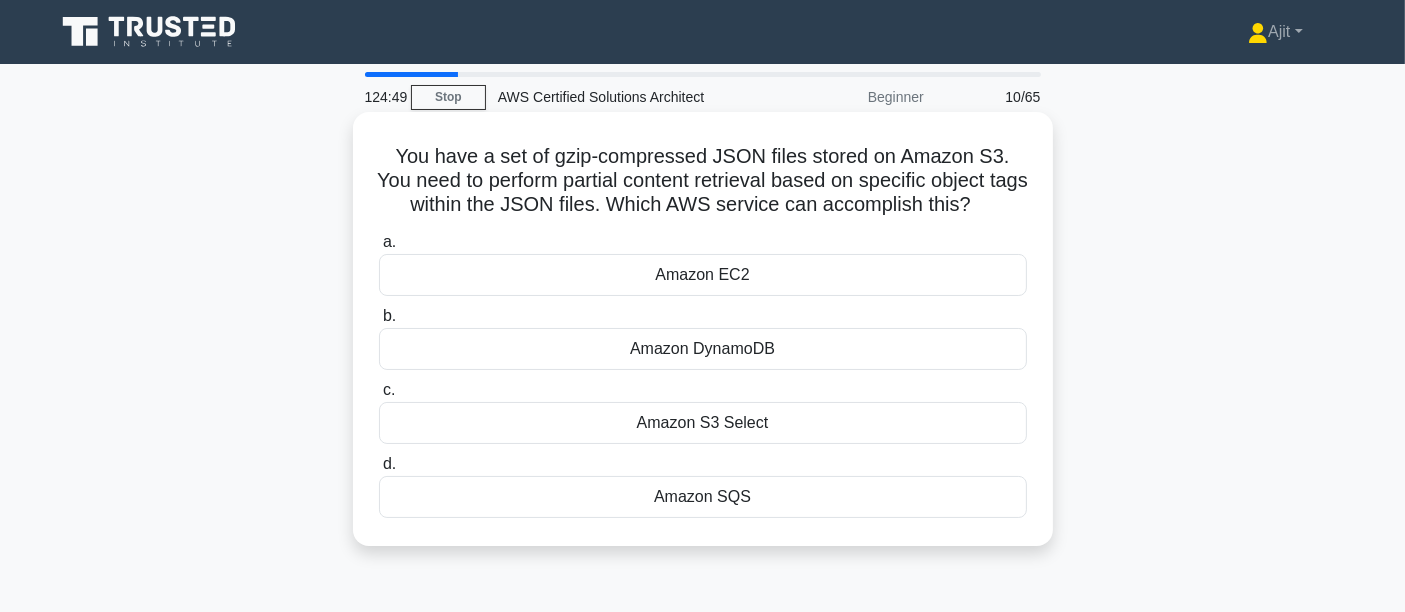 click on "Amazon S3 Select" at bounding box center [703, 423] 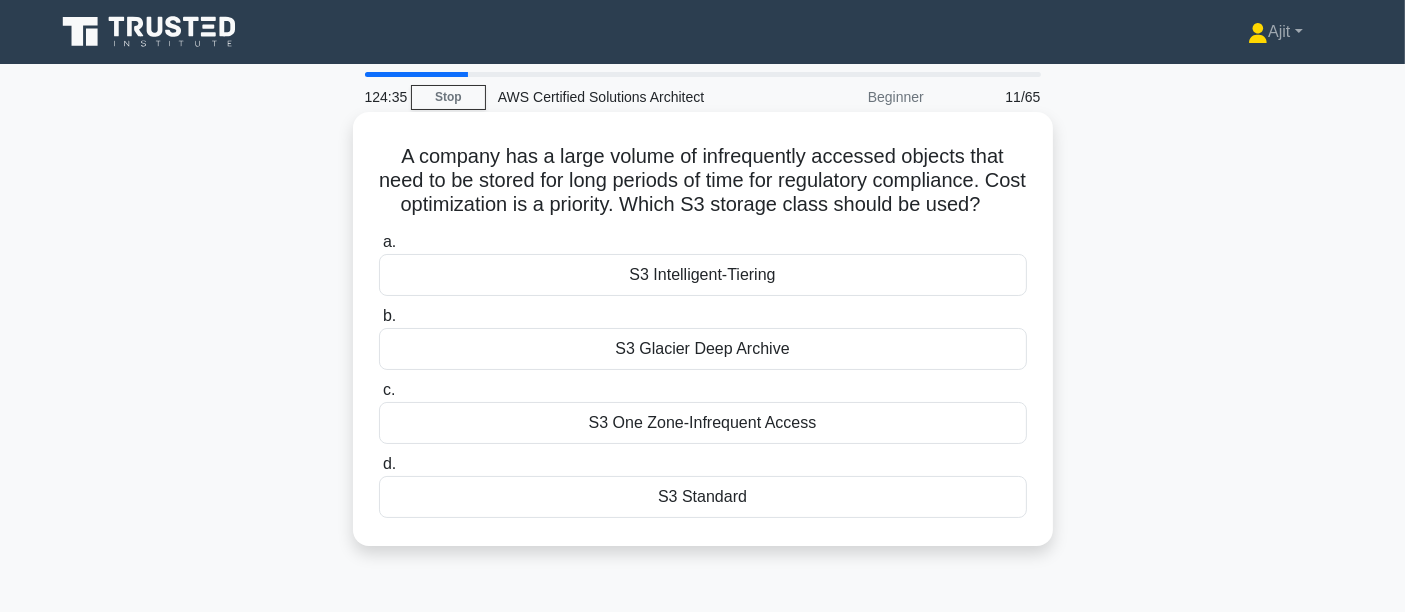 click on "S3 Glacier Deep Archive" at bounding box center (703, 349) 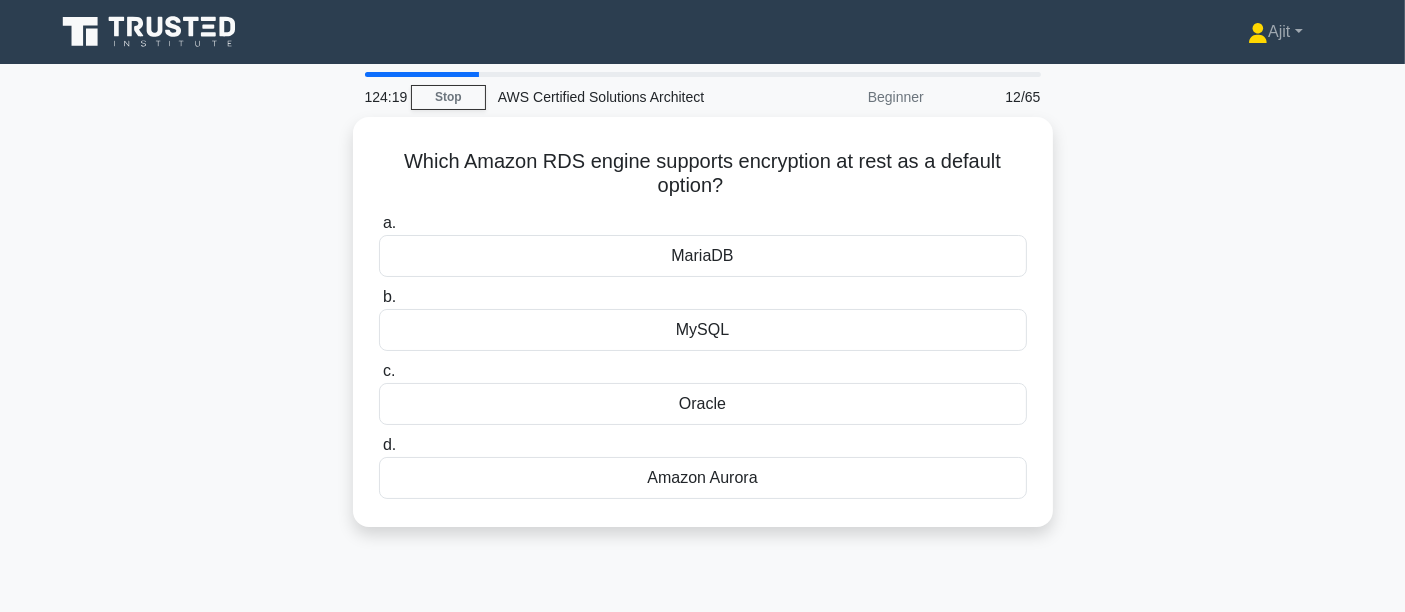 drag, startPoint x: 391, startPoint y: 152, endPoint x: 970, endPoint y: 570, distance: 714.11835 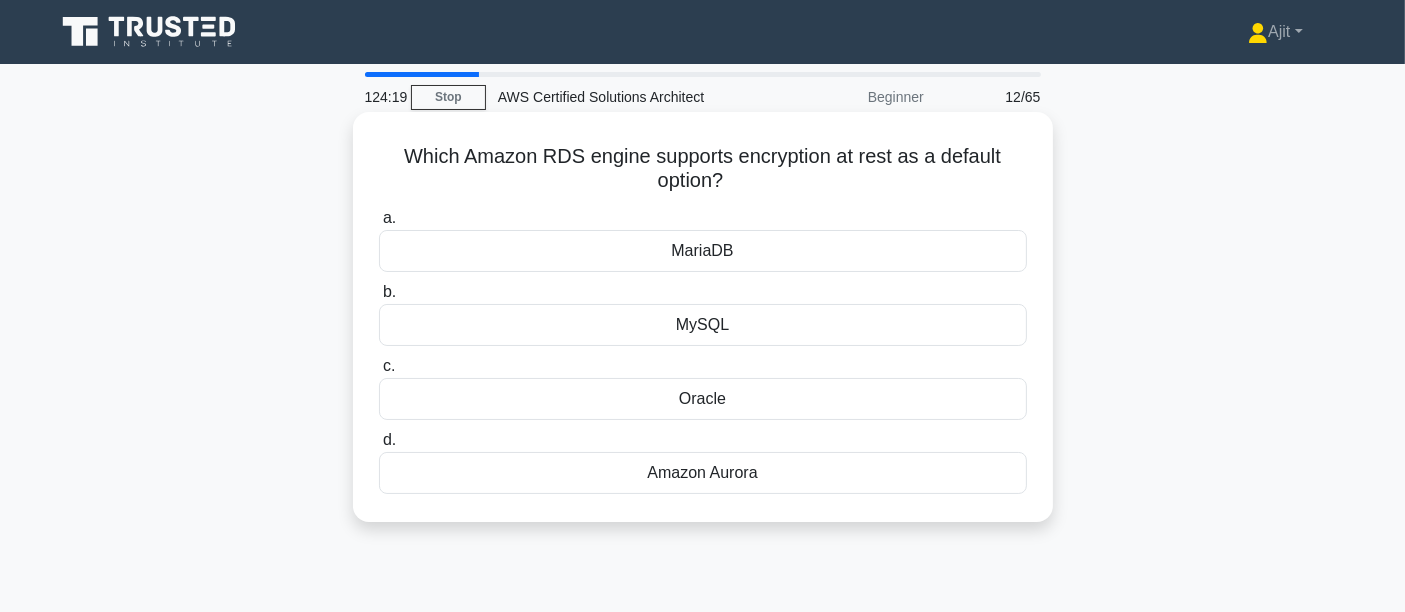 copy on "Which Amazon RDS engine supports encryption at rest as a default option?
.spinner_0XTQ{transform-origin:center;animation:spinner_y6GP .75s linear infinite}@keyframes spinner_y6GP{100%{transform:rotate(360deg)}}
a.
MariaDB
b.
MySQL
c.
Oracle
d.
Amazon Aurora" 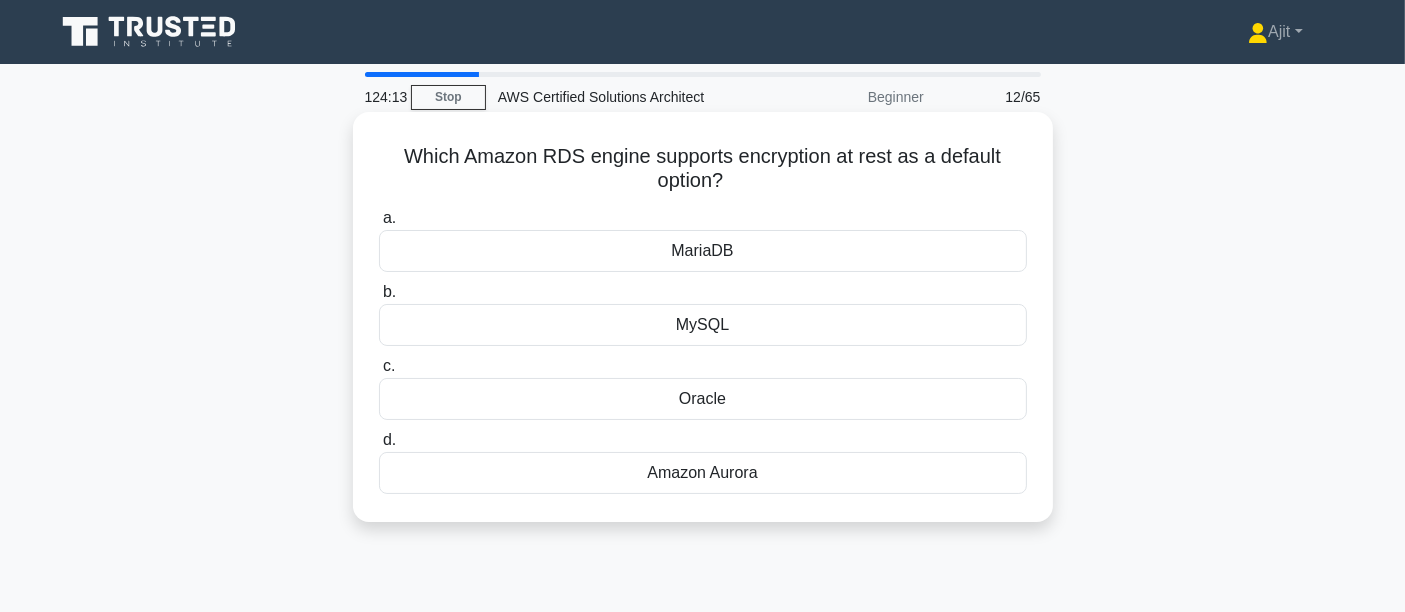 click on "Amazon Aurora" at bounding box center (703, 473) 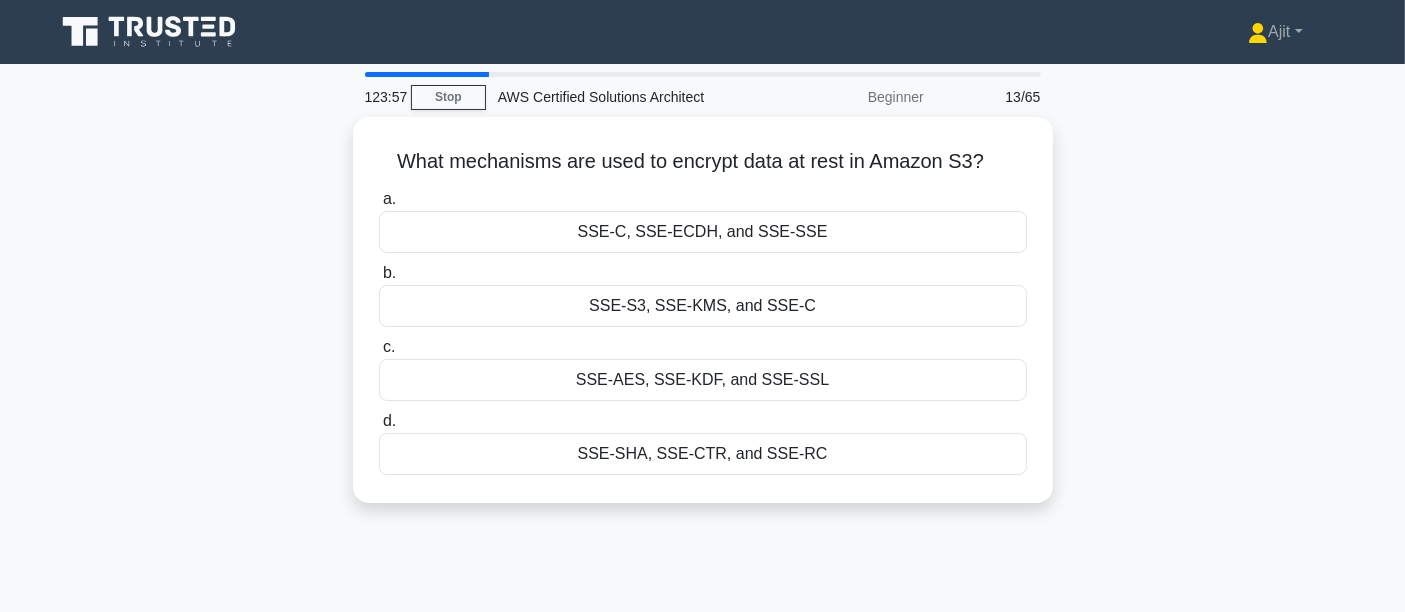 drag, startPoint x: 363, startPoint y: 146, endPoint x: 1122, endPoint y: 494, distance: 834.9761 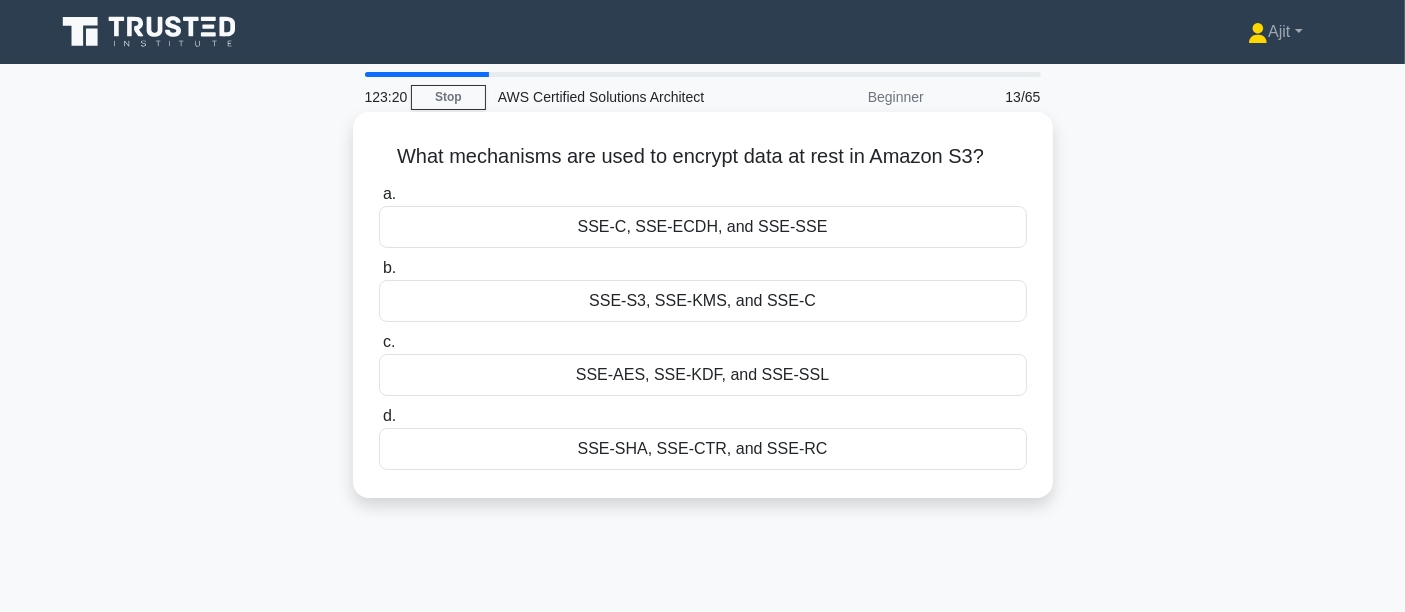 click on "SSE-S3, SSE-KMS, and SSE-C" at bounding box center (703, 301) 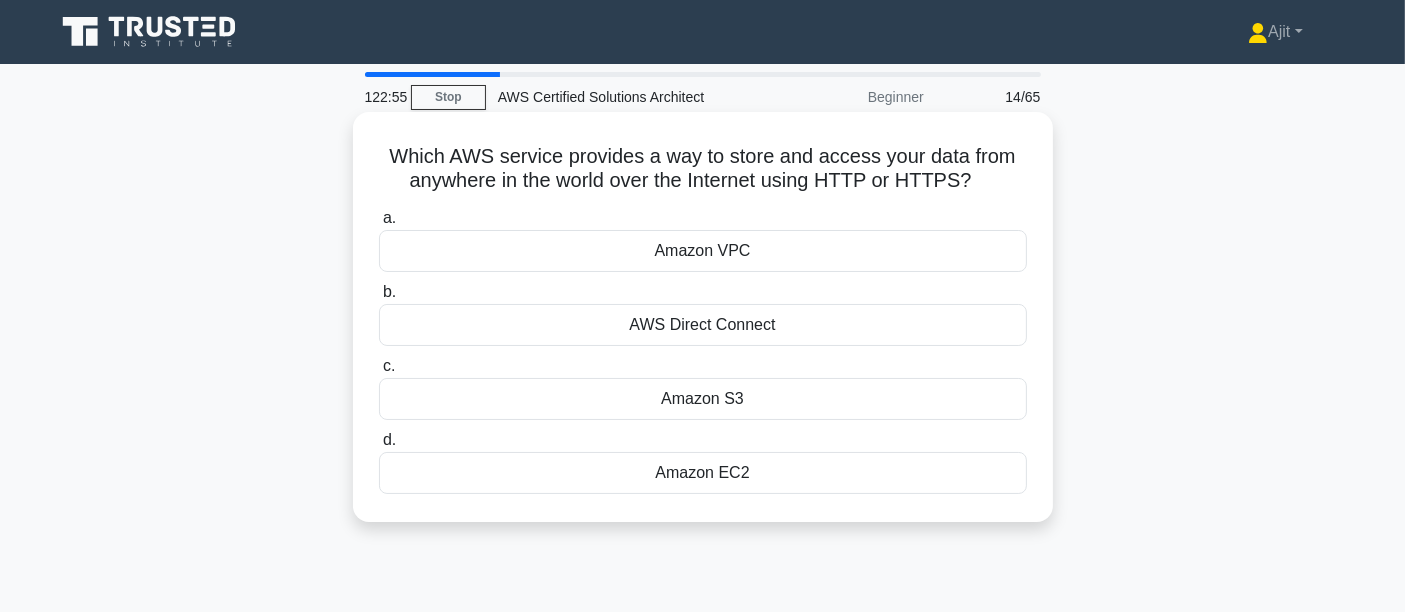 click on "Amazon S3" at bounding box center (703, 399) 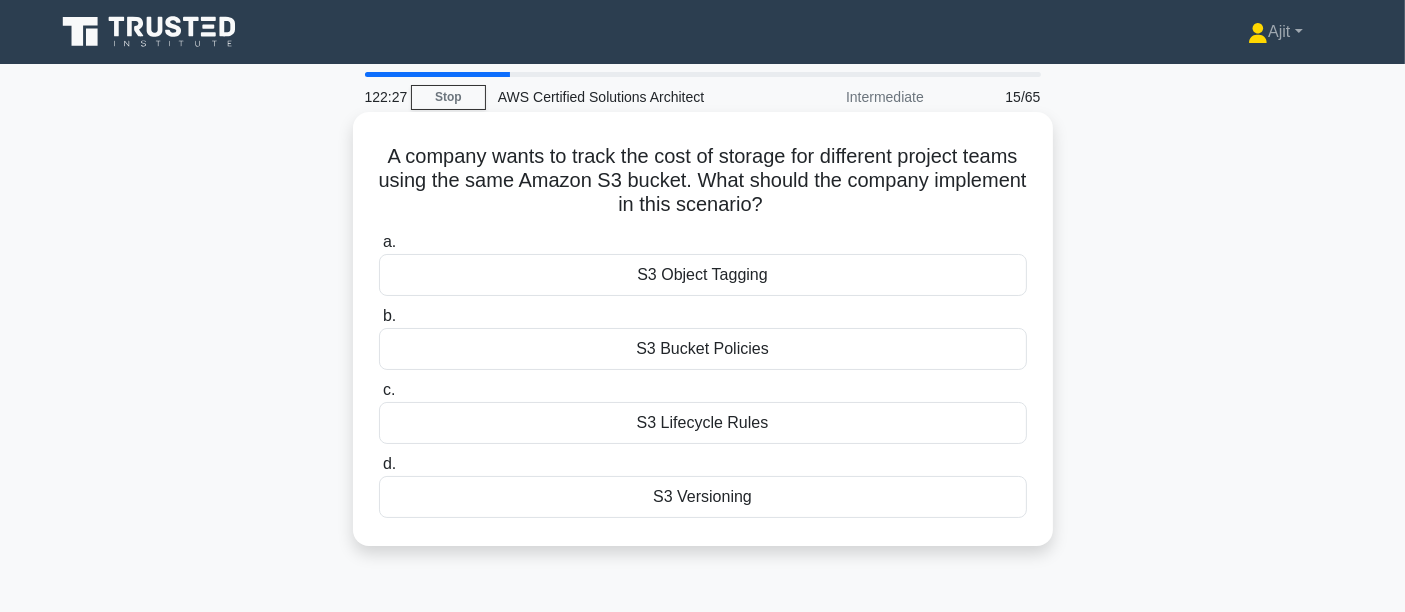 drag, startPoint x: 385, startPoint y: 145, endPoint x: 904, endPoint y: 505, distance: 631.6336 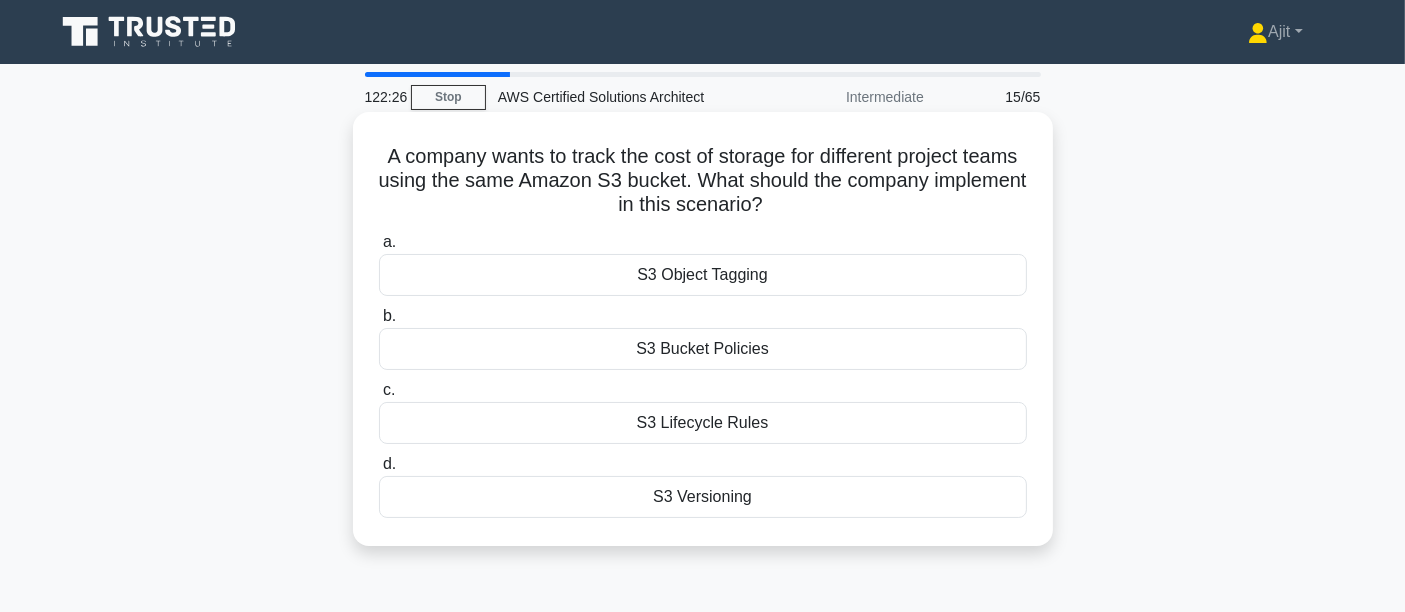copy on "A company wants to track the cost of storage for different project teams using the same Amazon S3 bucket. What should the company implement in this scenario?
.spinner_0XTQ{transform-origin:center;animation:spinner_y6GP .75s linear infinite}@keyframes spinner_y6GP{100%{transform:rotate(360deg)}}
a.
S3 Object Tagging
b.
S3 Bucket Policies
c.
S3 Lifecycle Rules
d.
S3 Versioning" 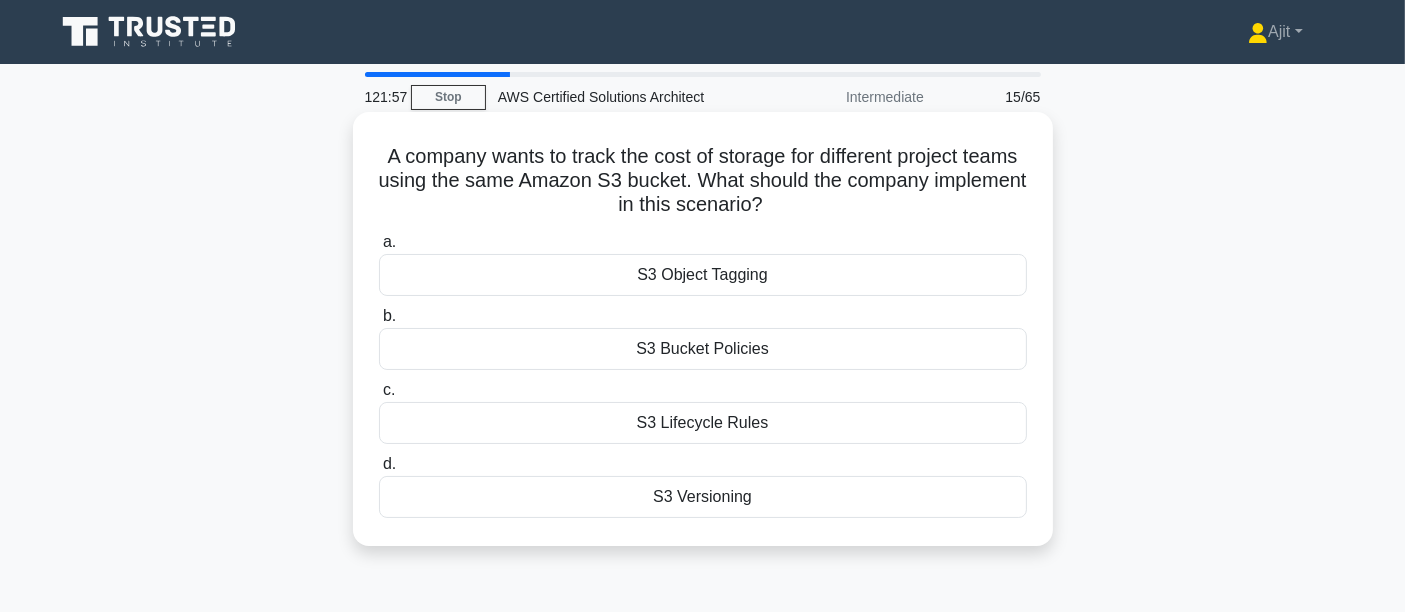 click on "S3 Object Tagging" at bounding box center [703, 275] 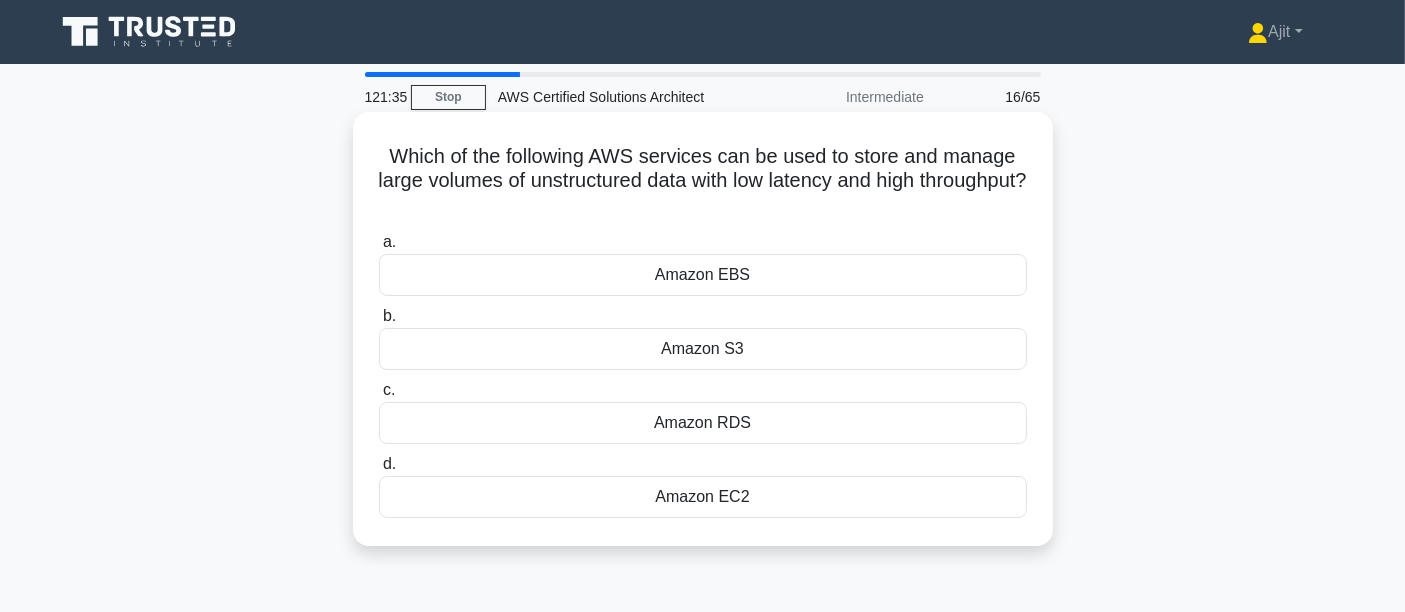 click on "Amazon S3" at bounding box center [703, 349] 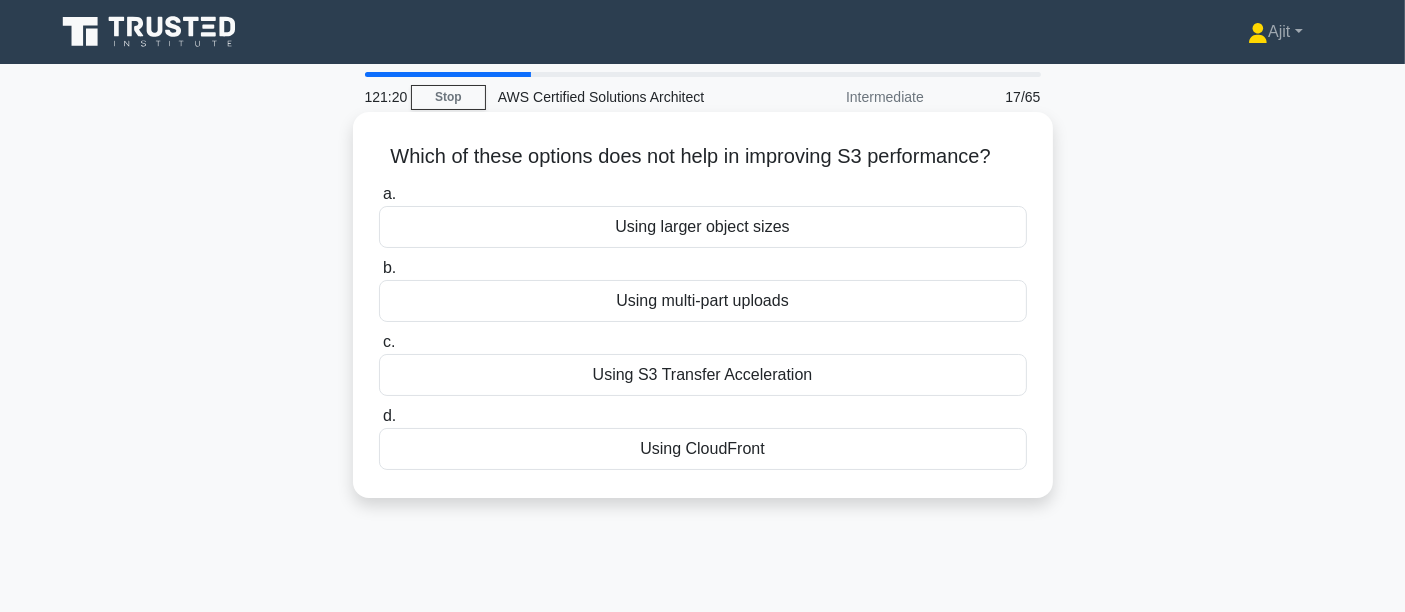 click on "Using CloudFront" at bounding box center (703, 449) 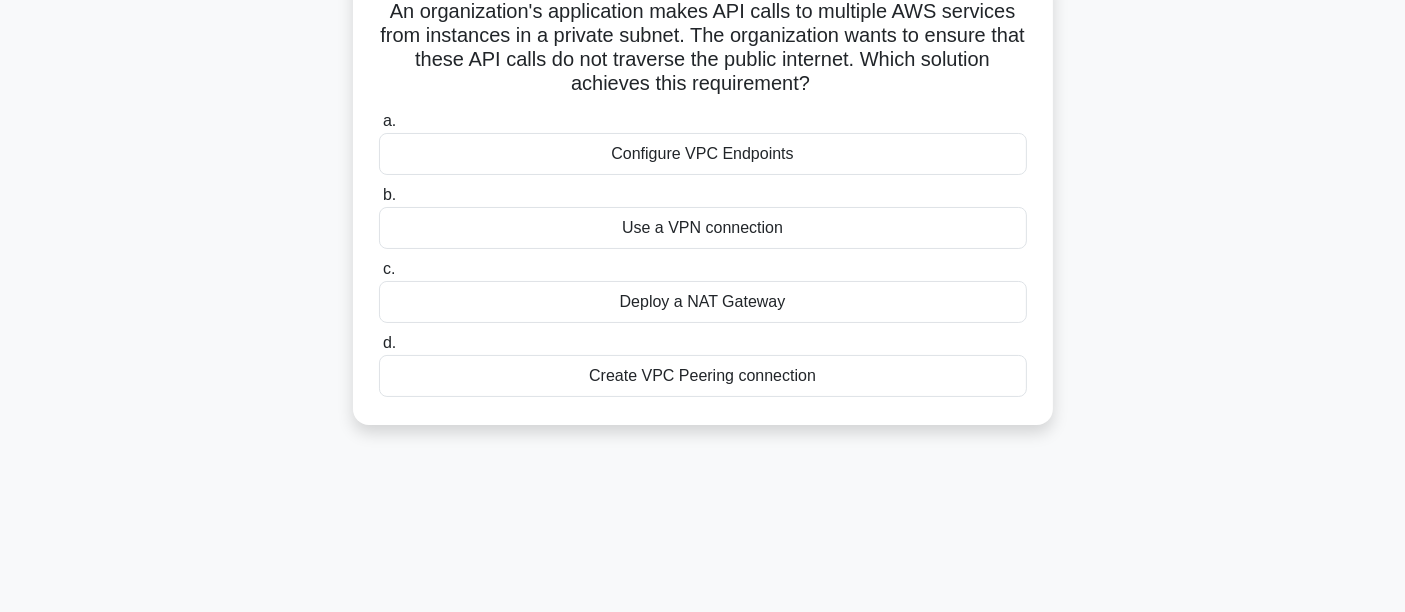 scroll, scrollTop: 111, scrollLeft: 0, axis: vertical 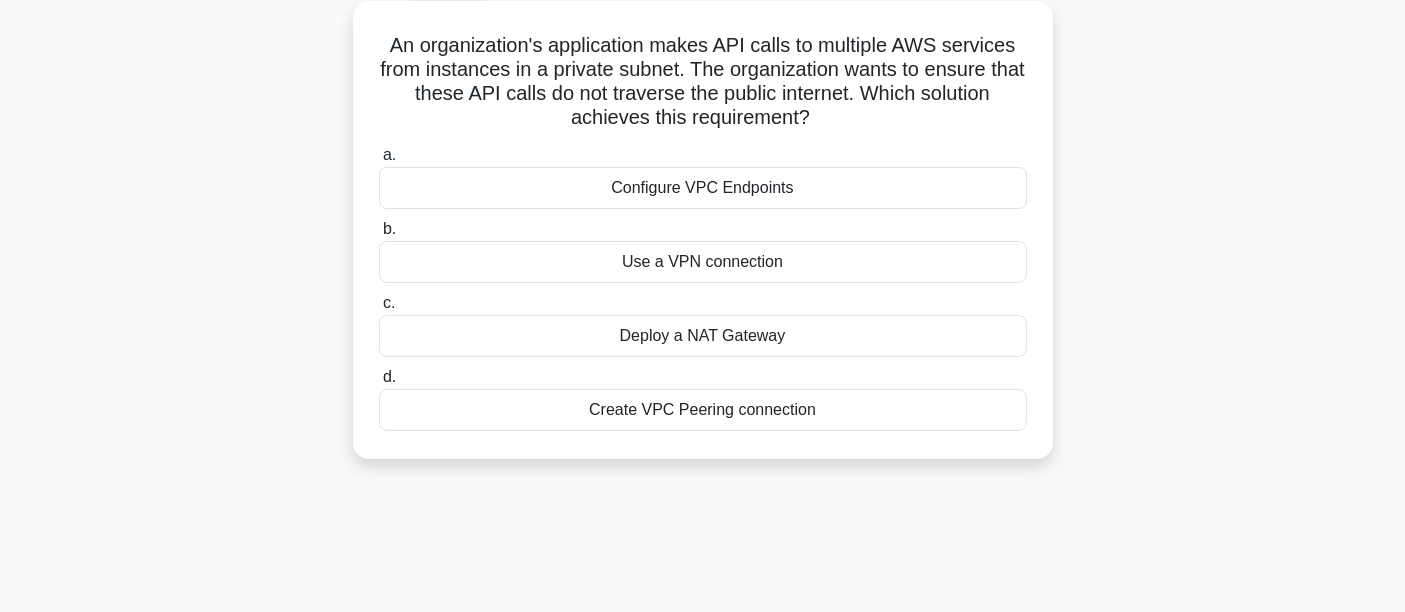 click on "Deploy a NAT Gateway" at bounding box center (703, 336) 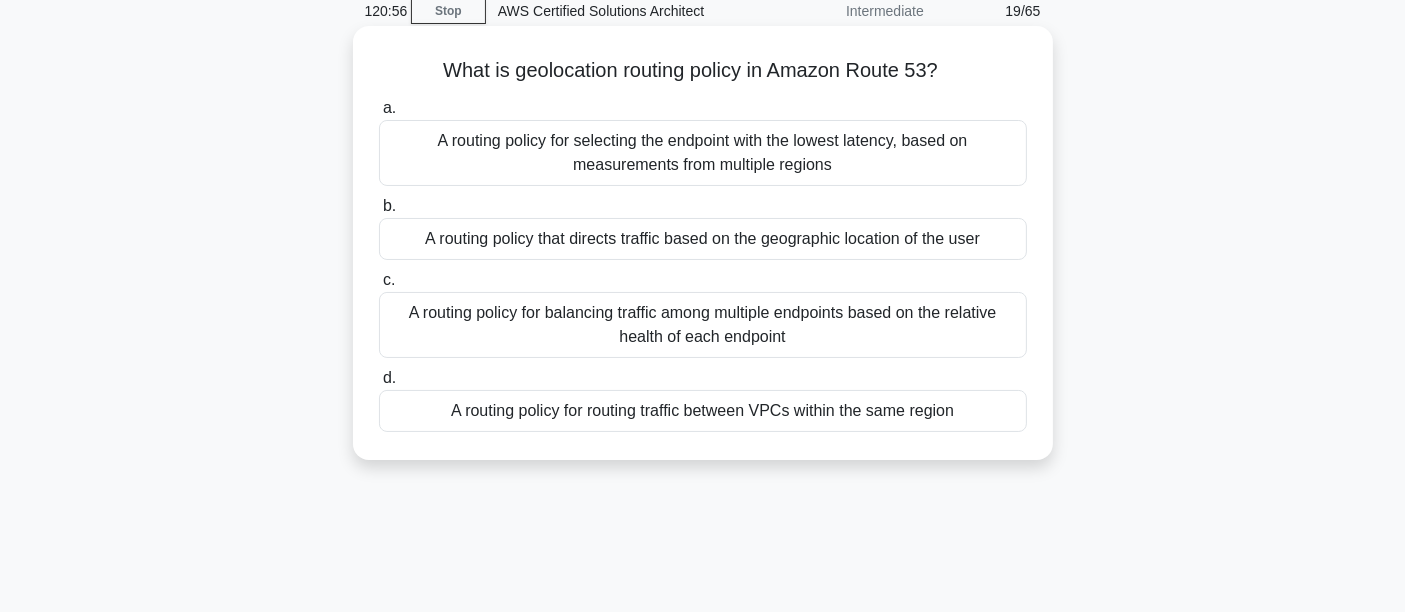scroll, scrollTop: 0, scrollLeft: 0, axis: both 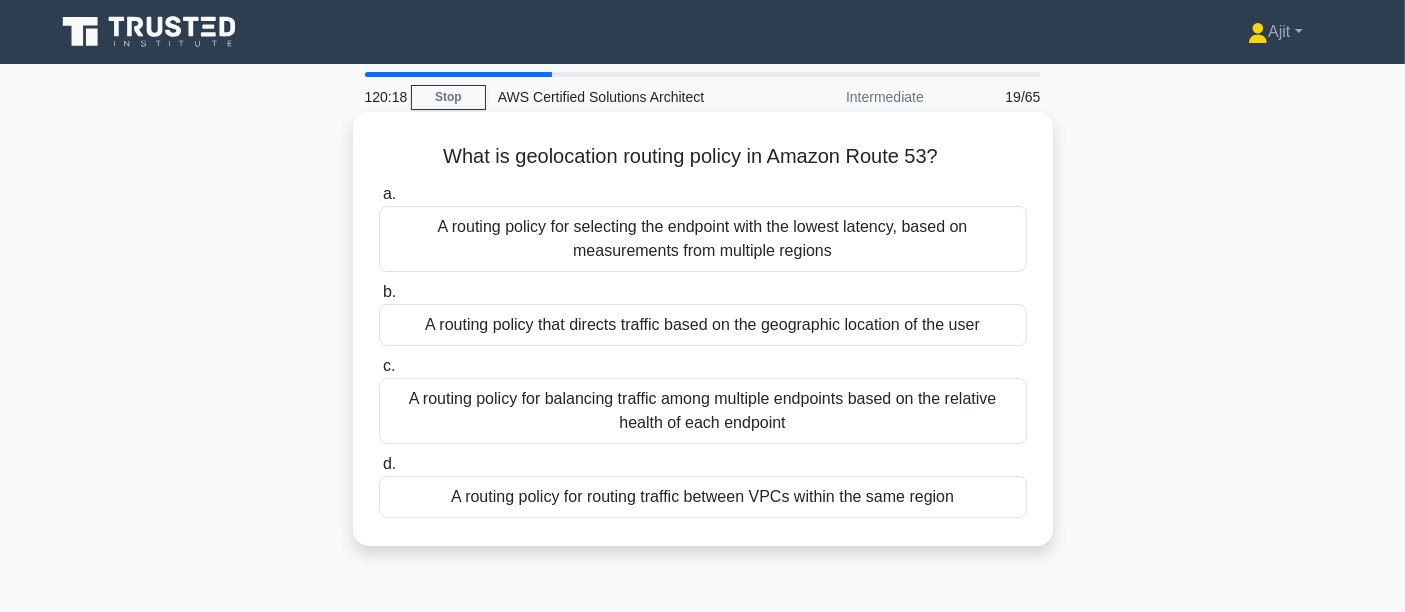 drag, startPoint x: 403, startPoint y: 142, endPoint x: 1013, endPoint y: 498, distance: 706.2832 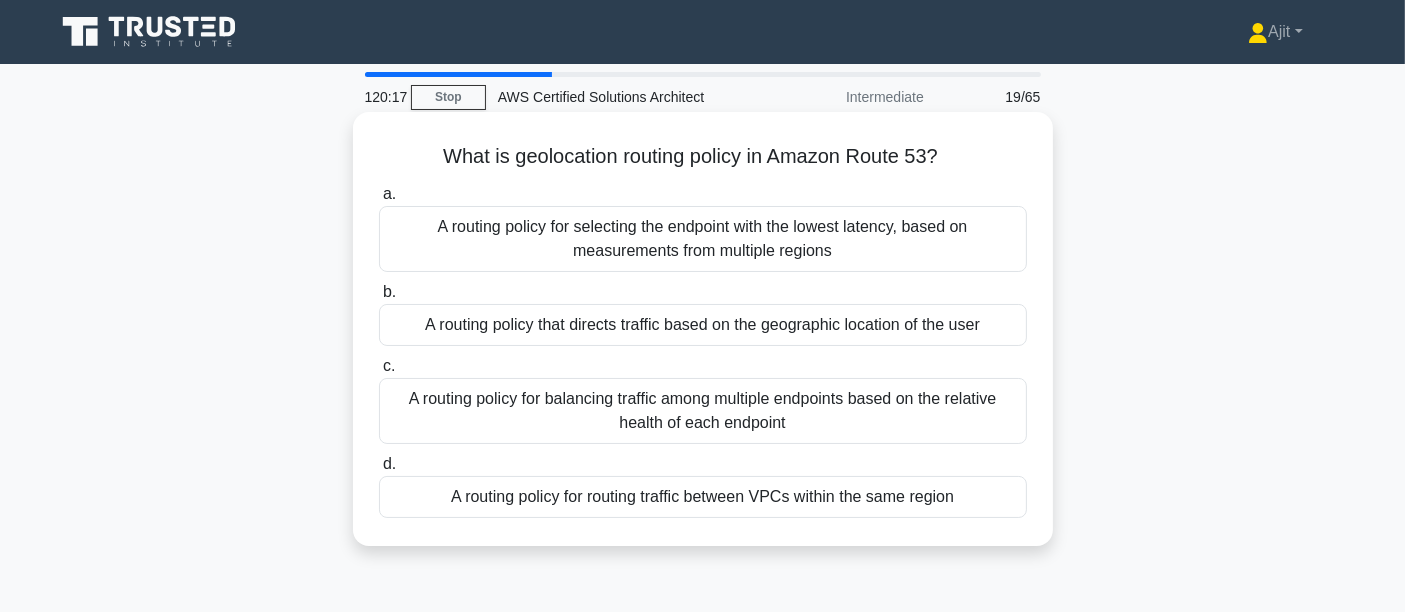 copy on "What is geolocation routing policy in Amazon Route 53?
.spinner_0XTQ{transform-origin:center;animation:spinner_y6GP .75s linear infinite}@keyframes spinner_y6GP{100%{transform:rotate(360deg)}}
a.
A routing policy for selecting the endpoint with the lowest latency, based on measurements from multiple regions
b.
A routing policy that directs traffic based on the geographic location of the user
c.
A routing policy for balancing traffic among multiple endpoints based on the relative health of each endpoint
d.
A routing policy for routing traffic between VPCs within the same region" 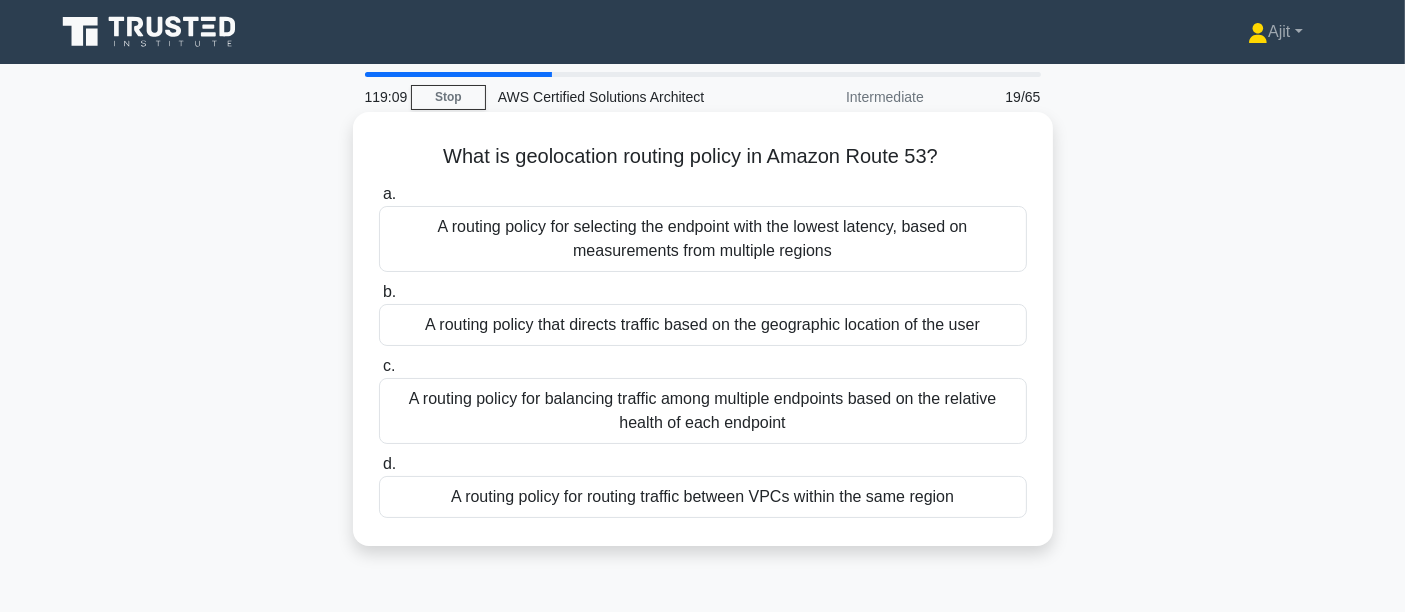 click on "A routing policy that directs traffic based on the geographic location of the user" at bounding box center (703, 325) 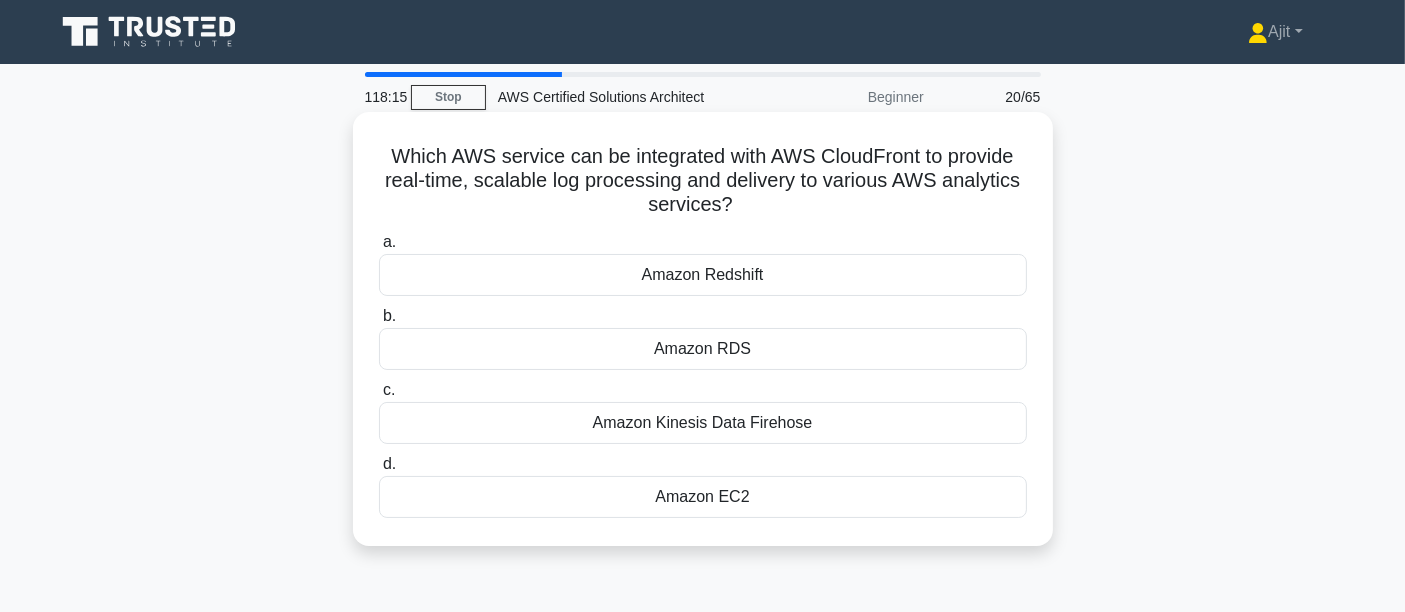 drag, startPoint x: 380, startPoint y: 150, endPoint x: 876, endPoint y: 541, distance: 631.58295 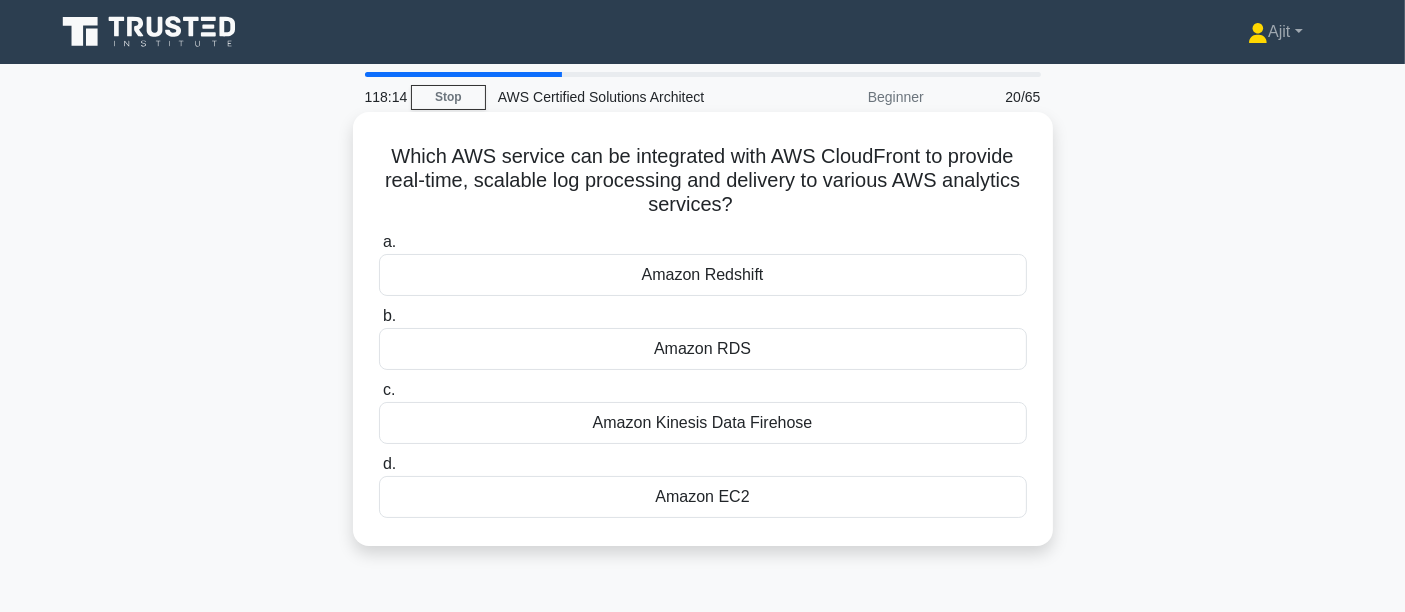 copy on "Which AWS service can be integrated with AWS CloudFront to provide real-time, scalable log processing and delivery to various AWS analytics services?
.spinner_0XTQ{transform-origin:center;animation:spinner_y6GP .75s linear infinite}@keyframes spinner_y6GP{100%{transform:rotate(360deg)}}
a.
Amazon Redshift
b.
Amazon RDS
c.
Amazon Kinesis Data Firehose
d.
Amazon EC2" 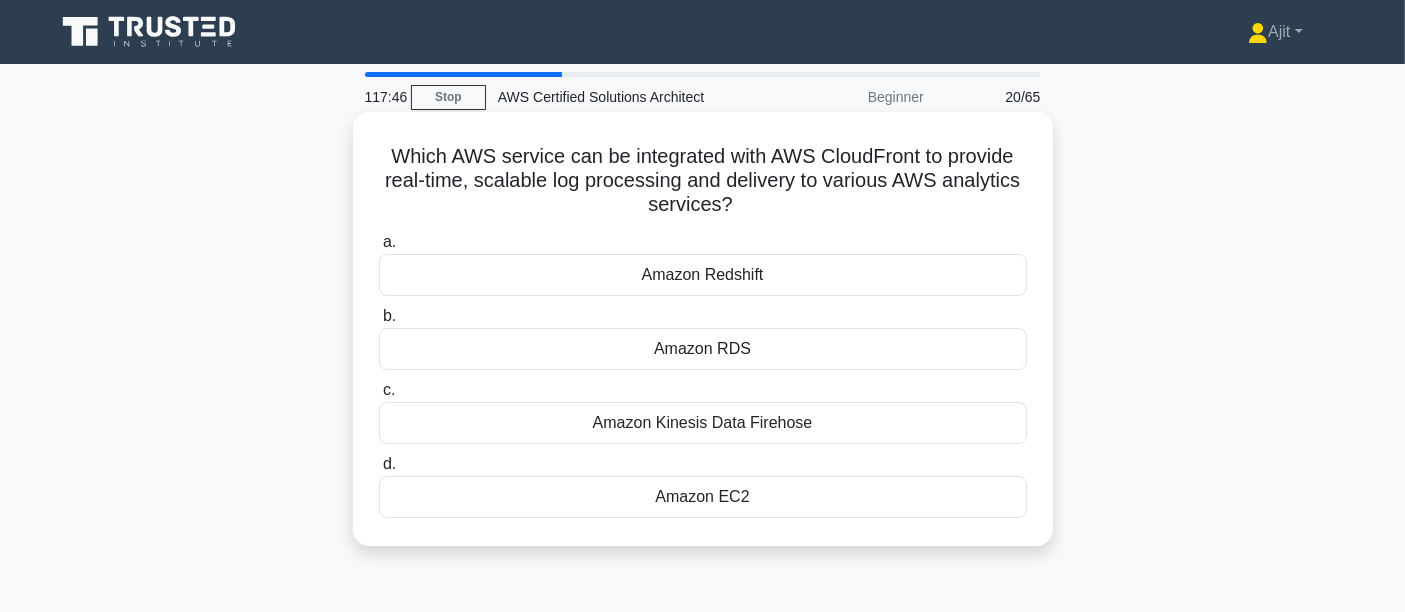 click on "Amazon Kinesis Data Firehose" at bounding box center [703, 423] 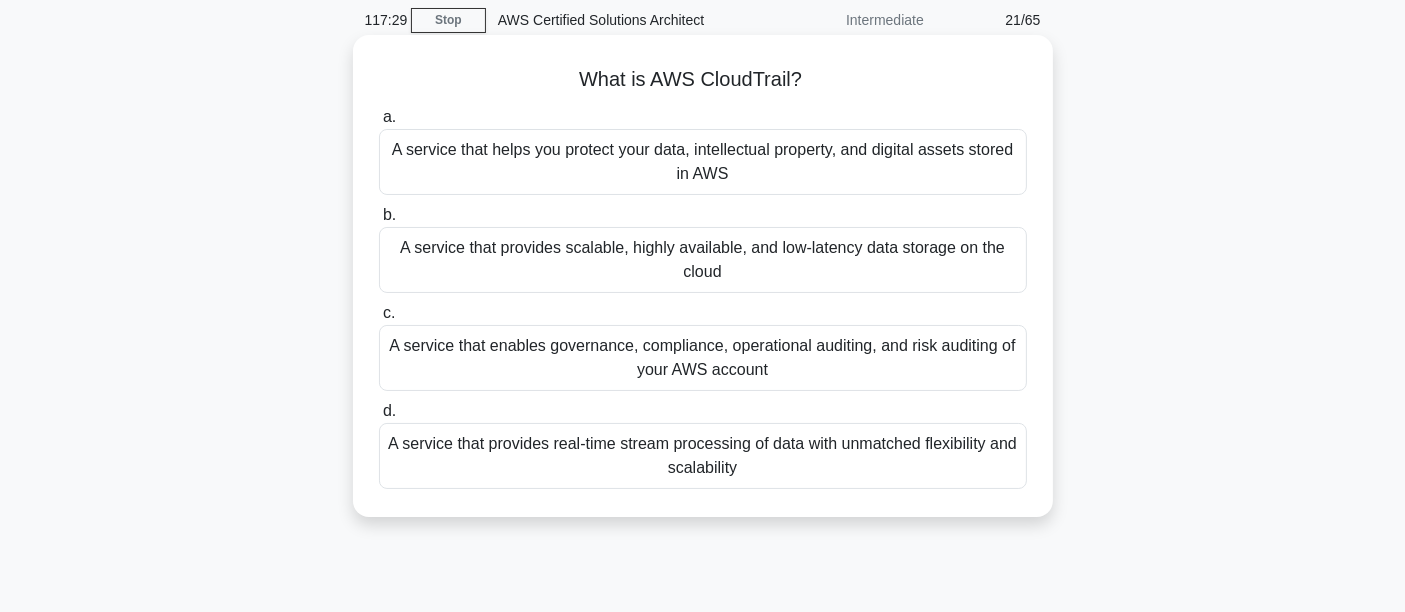 scroll, scrollTop: 111, scrollLeft: 0, axis: vertical 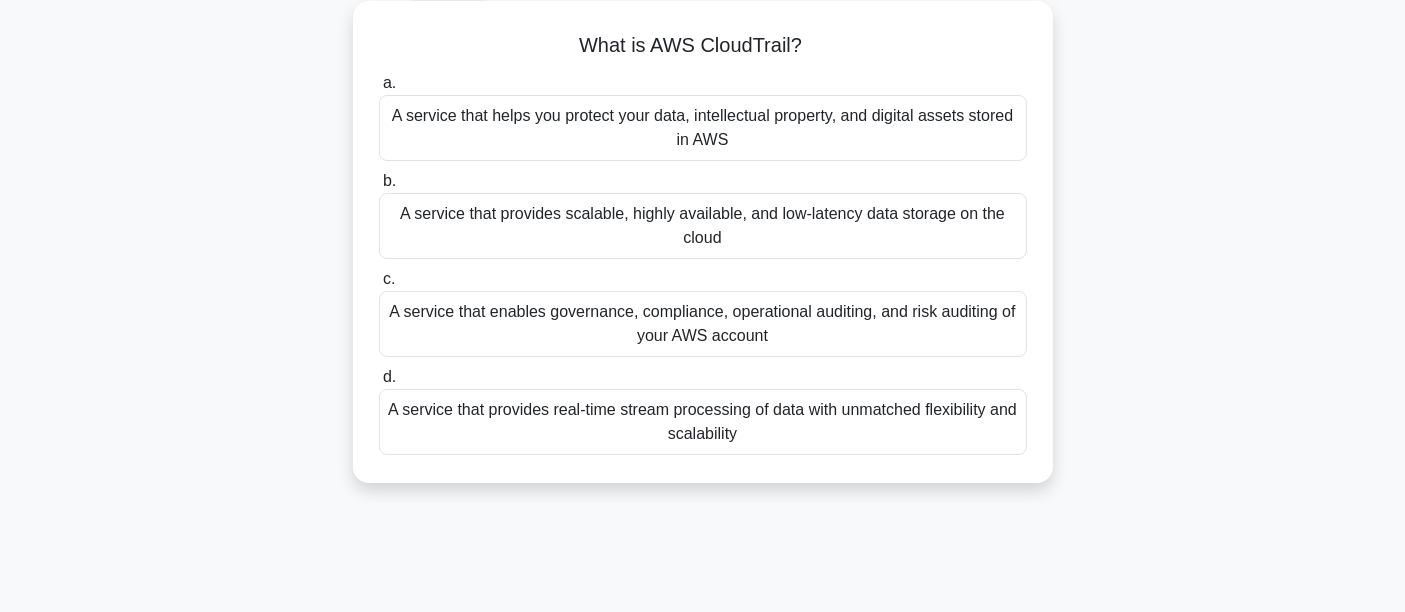 click on "A service that enables governance, compliance, operational auditing, and risk auditing of your AWS account" at bounding box center [703, 324] 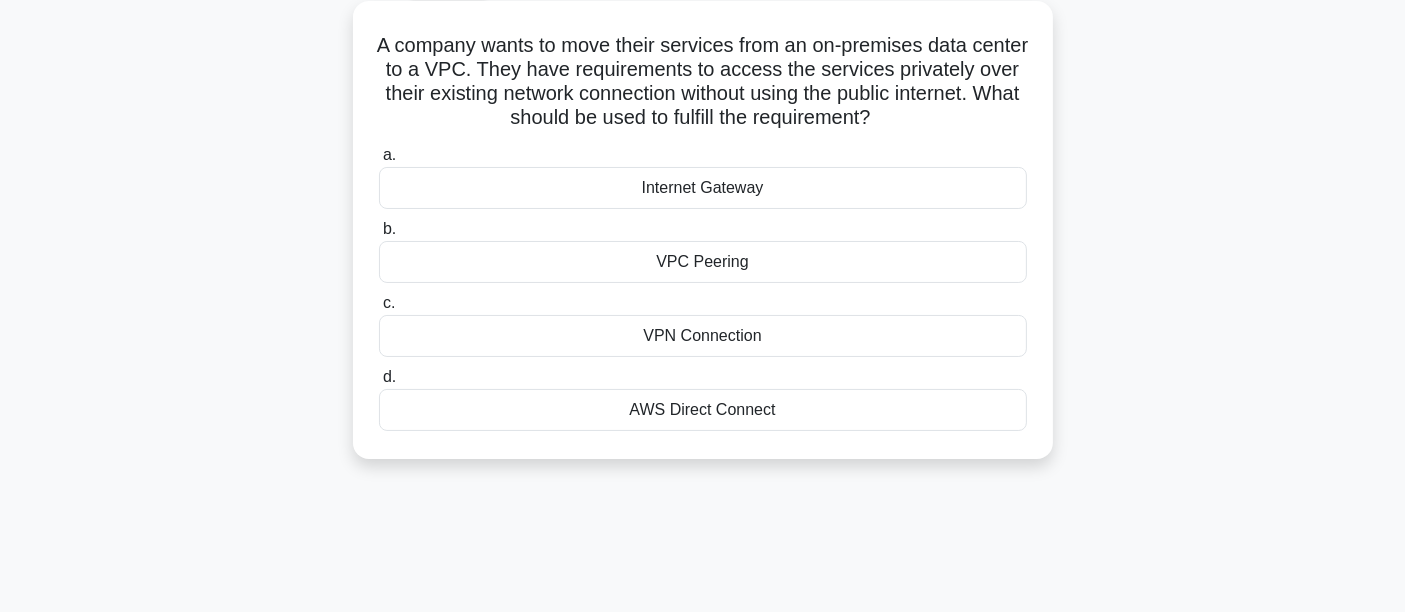 scroll, scrollTop: 0, scrollLeft: 0, axis: both 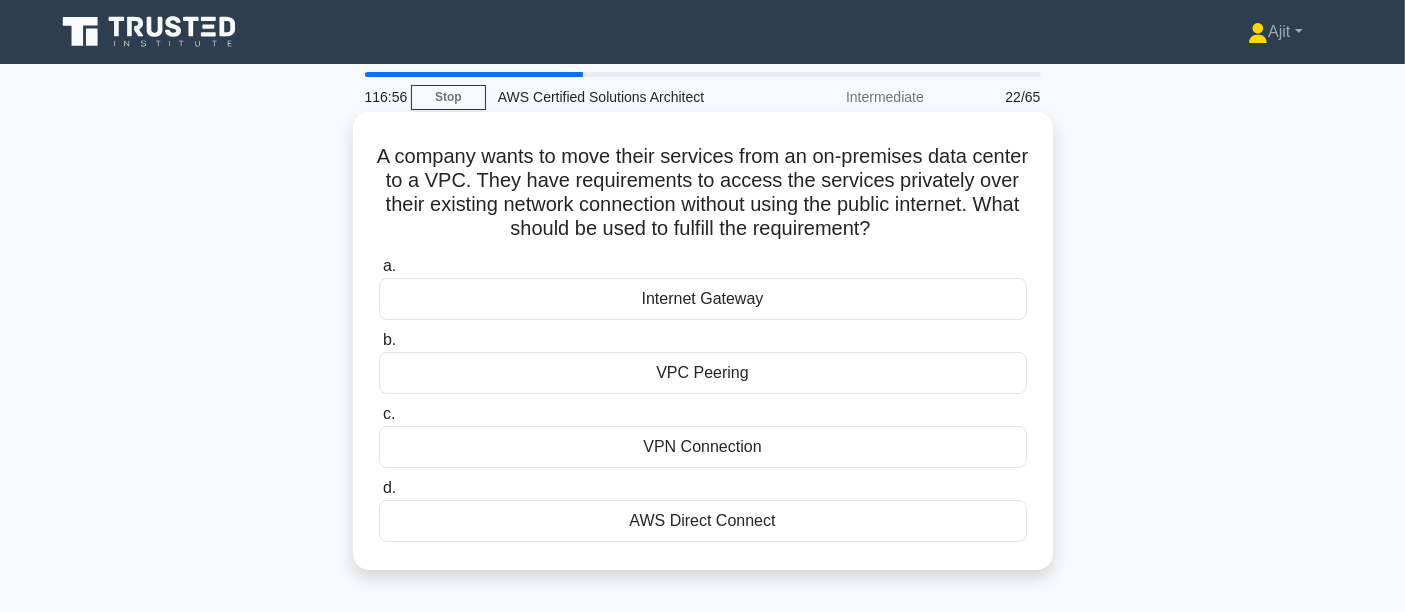 click on "AWS Direct Connect" at bounding box center [703, 521] 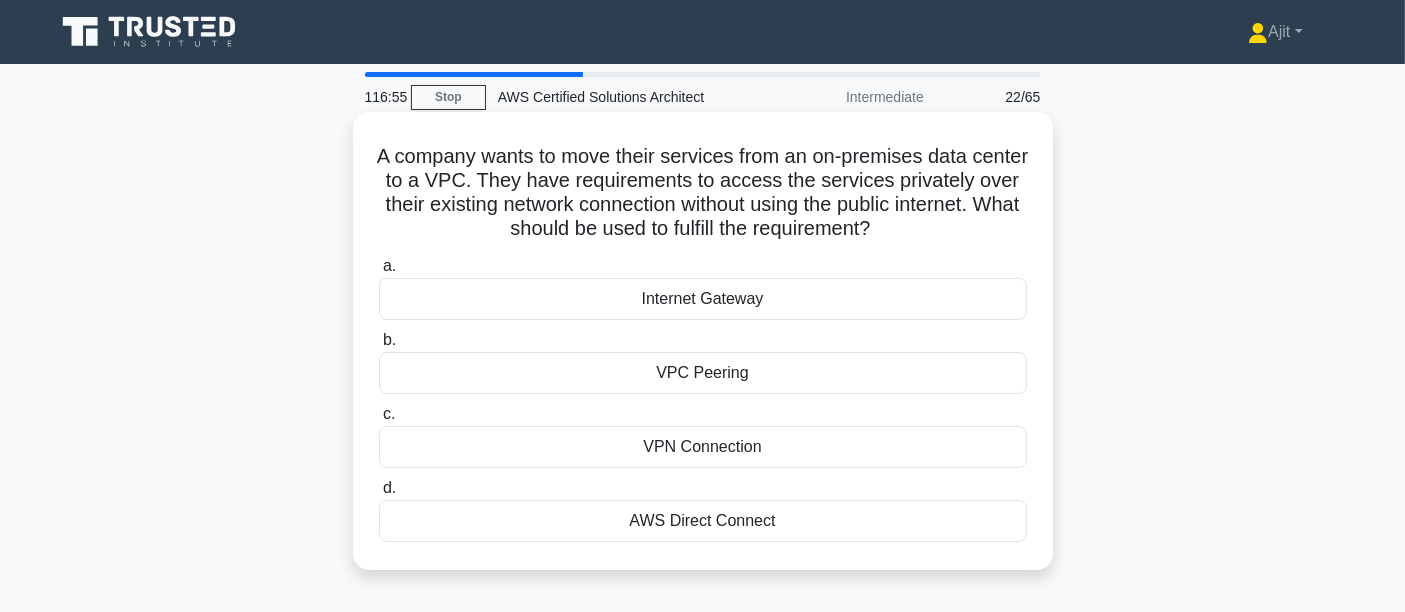 click on "AWS Direct Connect" at bounding box center [703, 521] 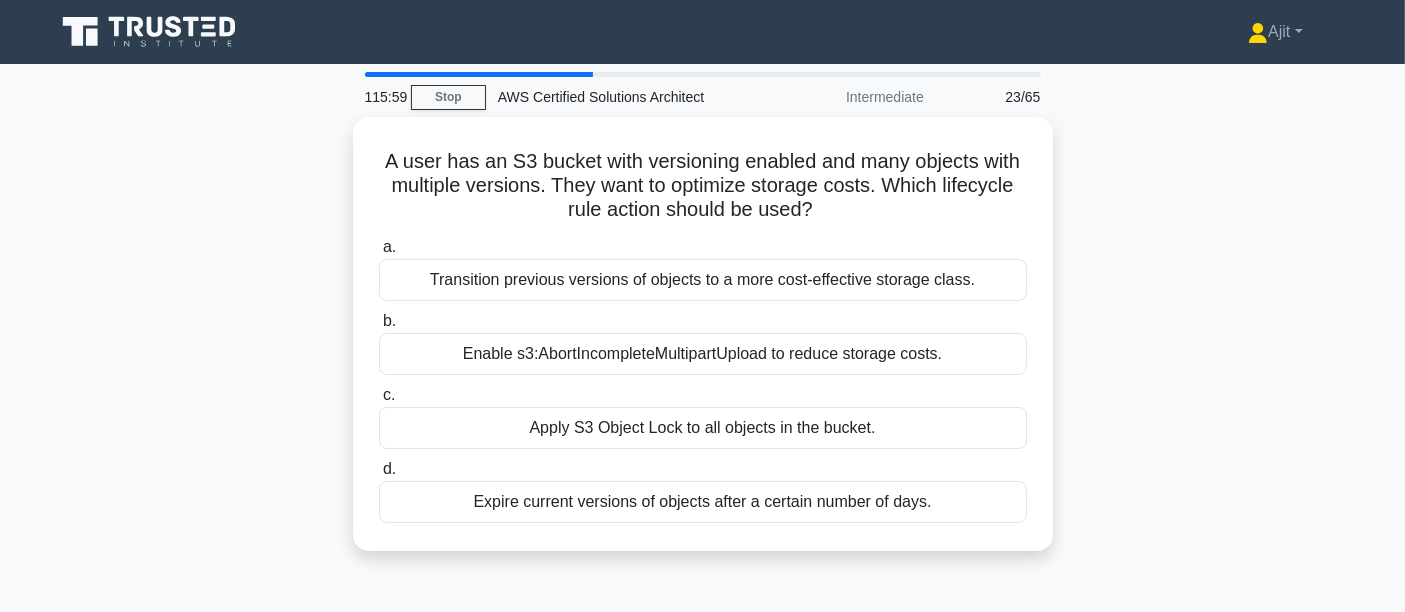 drag, startPoint x: 378, startPoint y: 135, endPoint x: 1111, endPoint y: 533, distance: 834.08215 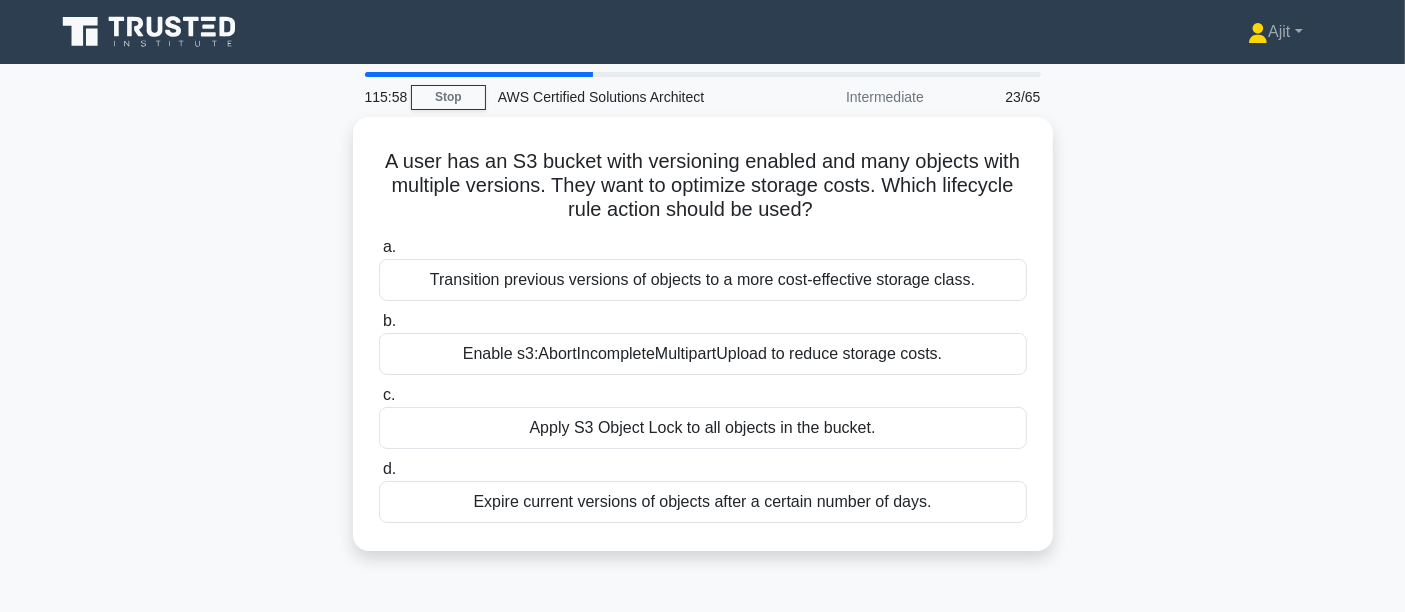 copy on "A user has an S3 bucket with versioning enabled and many objects with multiple versions. They want to optimize storage costs. Which lifecycle rule action should be used?
.spinner_0XTQ{transform-origin:center;animation:spinner_y6GP .75s linear infinite}@keyframes spinner_y6GP{100%{transform:rotate(360deg)}}
a.
Transition previous versions of objects to a more cost-effective storage class.
b.
Enable s3:AbortIncompleteMultipartUpload to reduce storage costs.
c.
Apply S3 Object Lock to all objects in the bucket.
d.
Expire current versions of objects after a certain number of days." 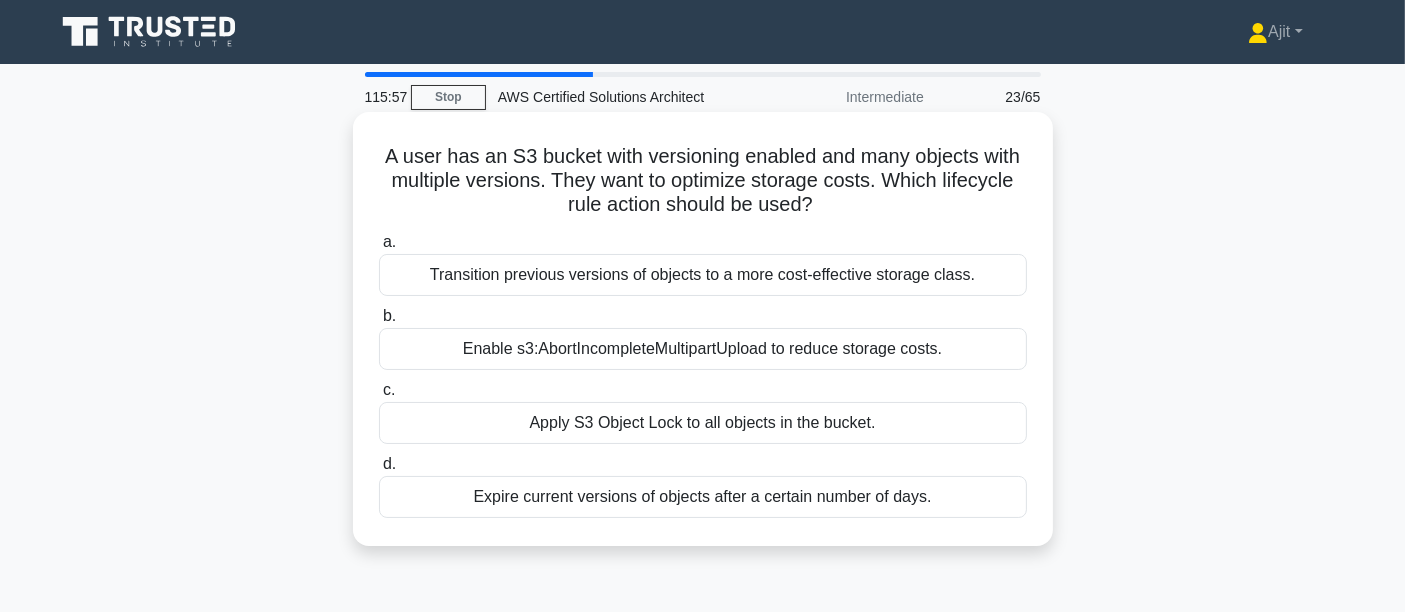 click on "Enable s3:AbortIncompleteMultipartUpload to reduce storage costs." at bounding box center (703, 349) 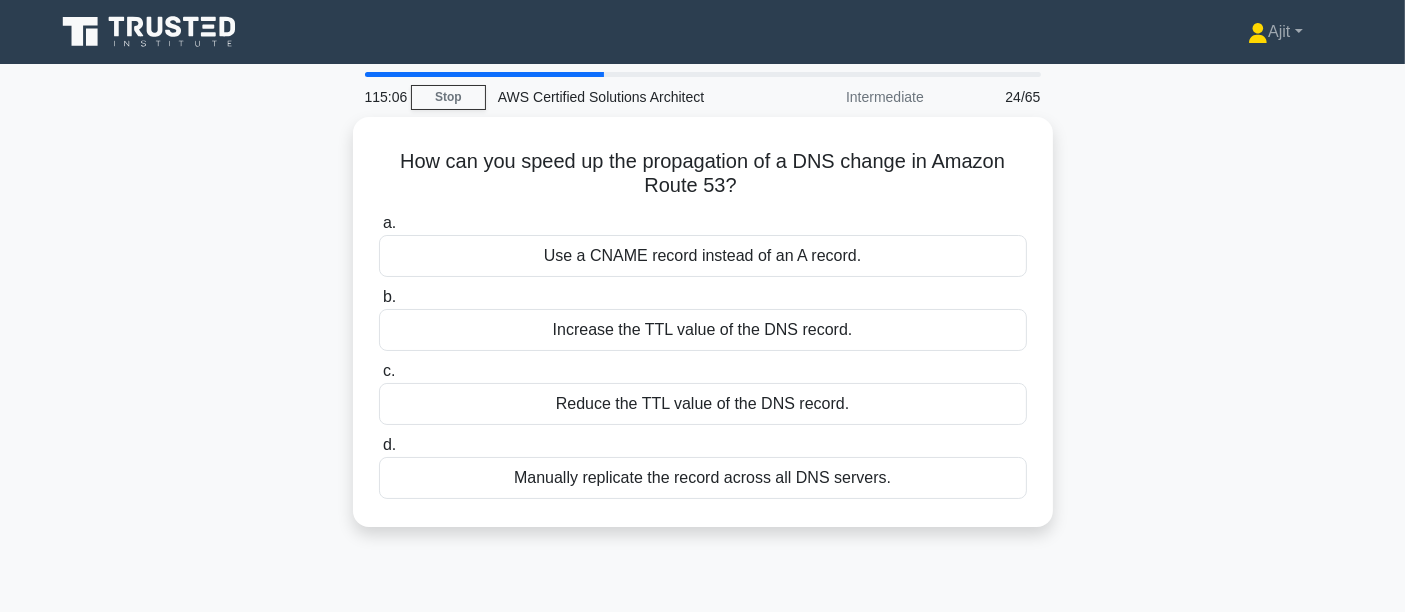 drag, startPoint x: 388, startPoint y: 139, endPoint x: 1112, endPoint y: 528, distance: 821.8862 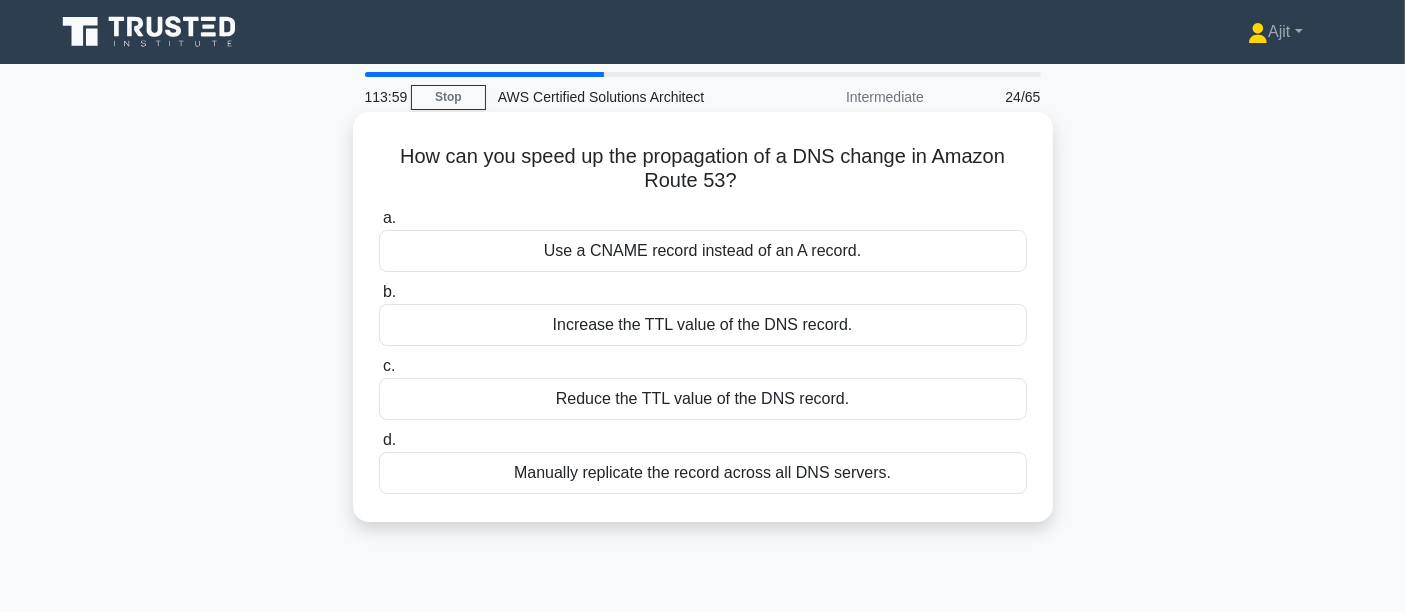 click on "How can you speed up the propagation of a DNS change in Amazon Route 53?
.spinner_0XTQ{transform-origin:center;animation:spinner_y6GP .75s linear infinite}@keyframes spinner_y6GP{100%{transform:rotate(360deg)}}" at bounding box center (703, 169) 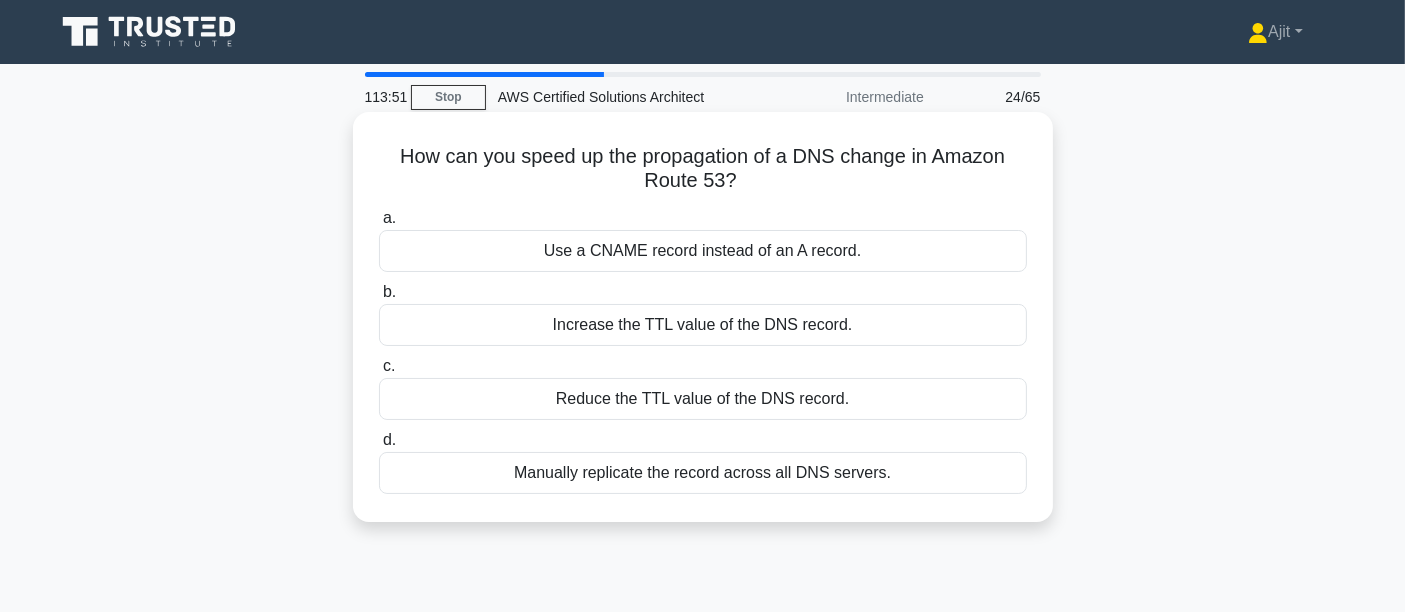 click on "Reduce the TTL value of the DNS record." at bounding box center (703, 399) 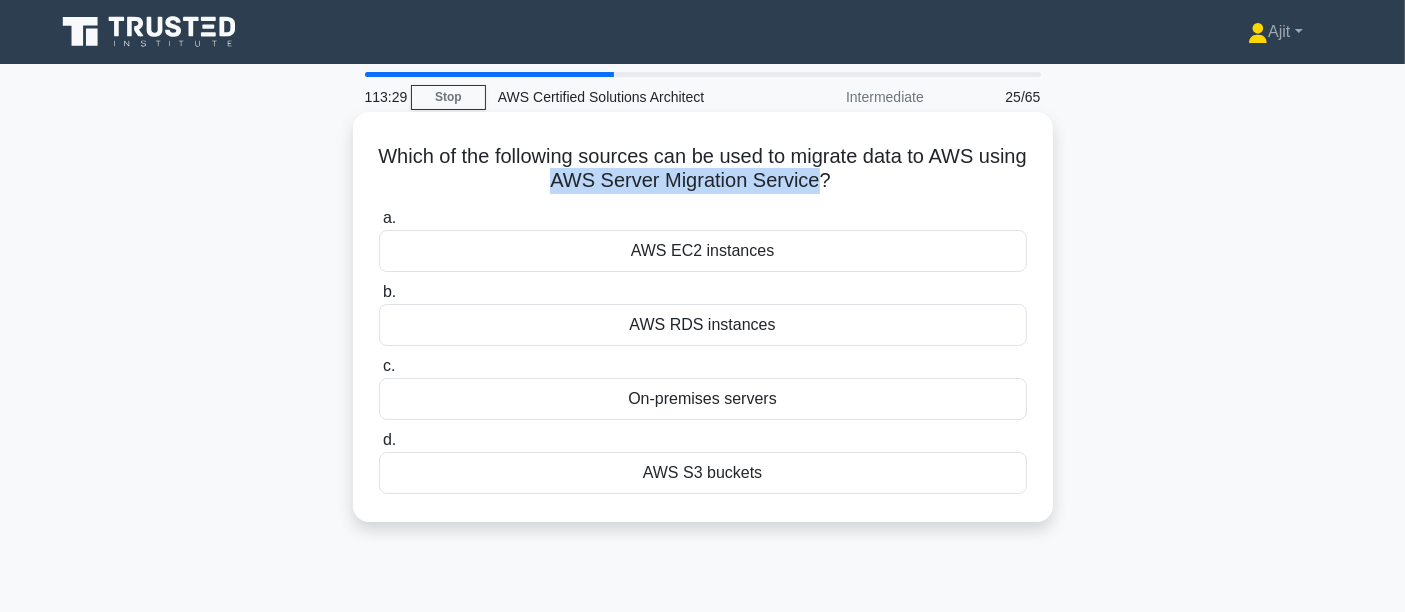 drag, startPoint x: 578, startPoint y: 179, endPoint x: 847, endPoint y: 195, distance: 269.4754 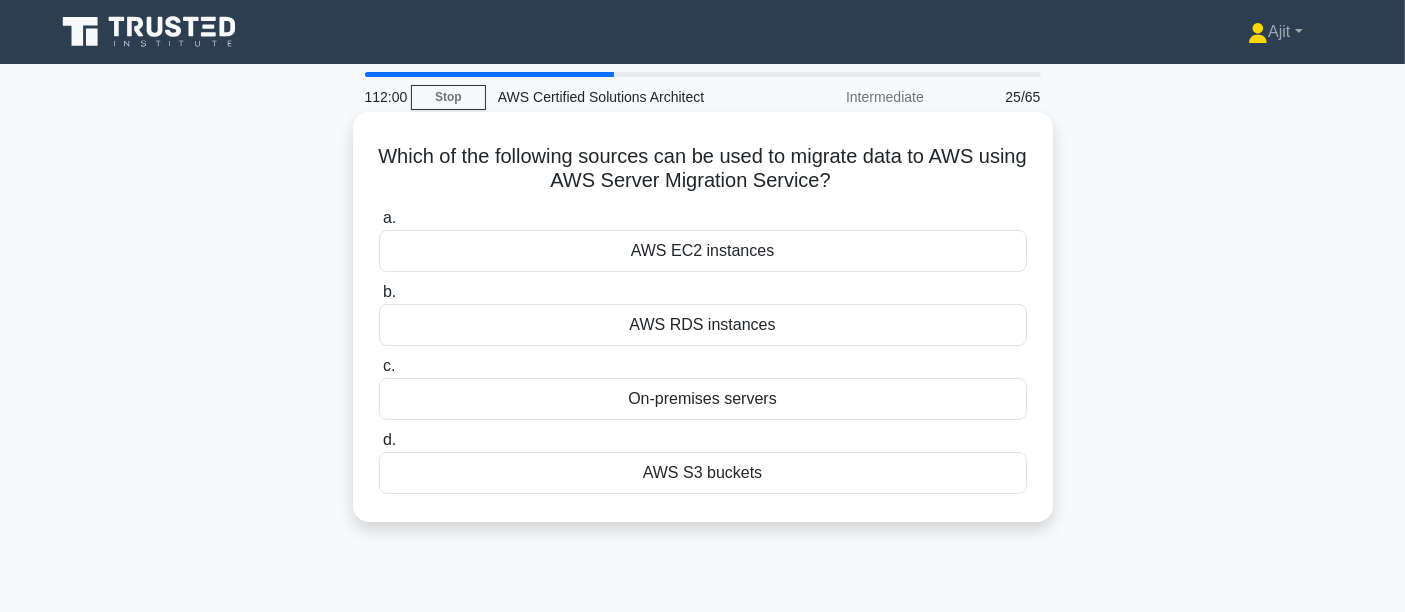 click on "Which of the following sources can be used to migrate data to AWS using AWS Server Migration Service?
.spinner_0XTQ{transform-origin:center;animation:spinner_y6GP .75s linear infinite}@keyframes spinner_y6GP{100%{transform:rotate(360deg)}}" at bounding box center (703, 169) 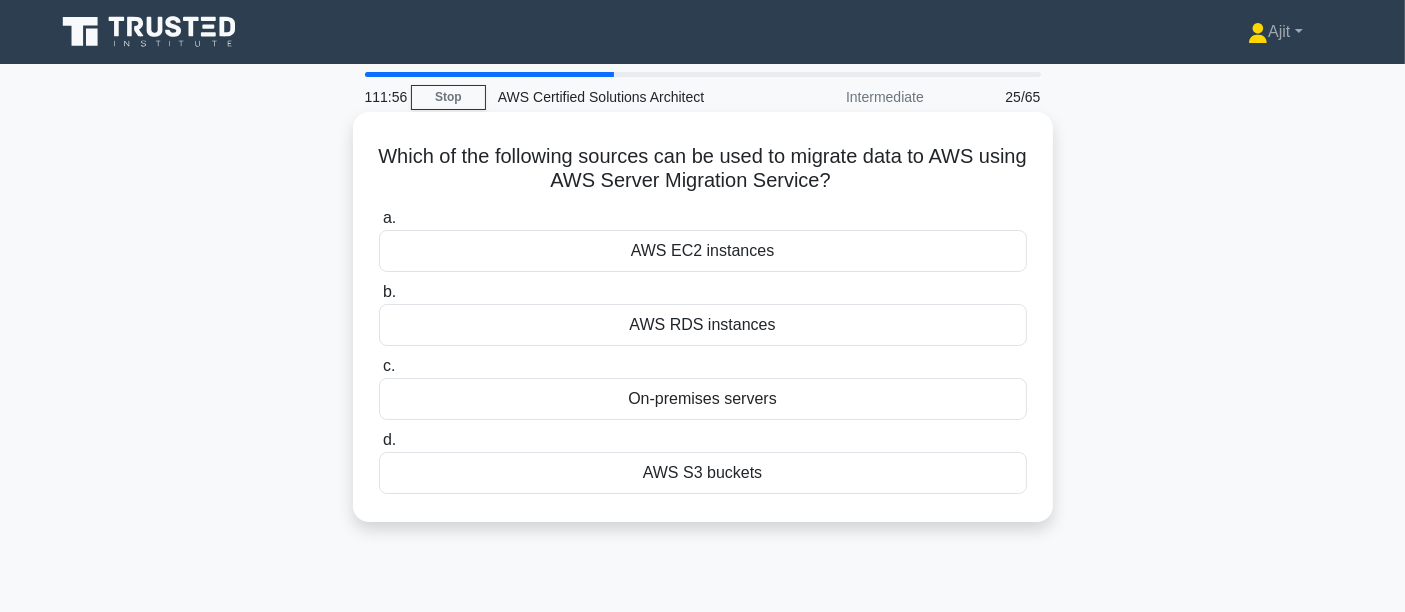 click on "On-premises servers" at bounding box center [703, 399] 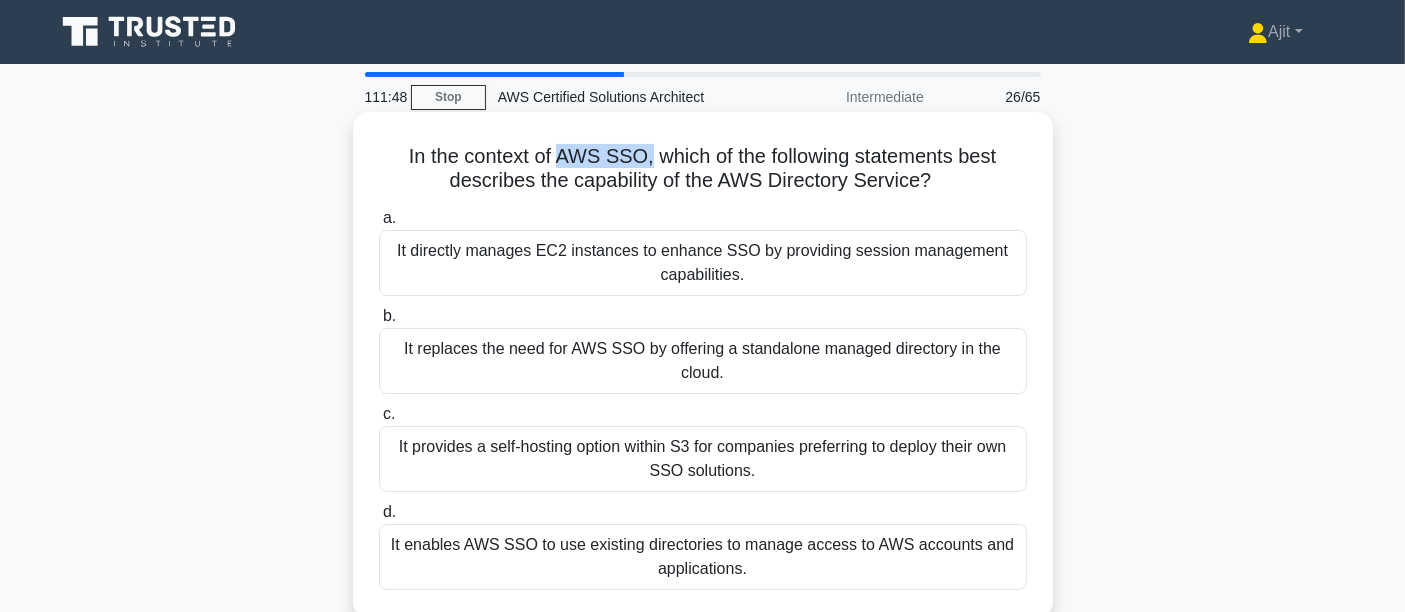 drag, startPoint x: 555, startPoint y: 151, endPoint x: 644, endPoint y: 161, distance: 89.560036 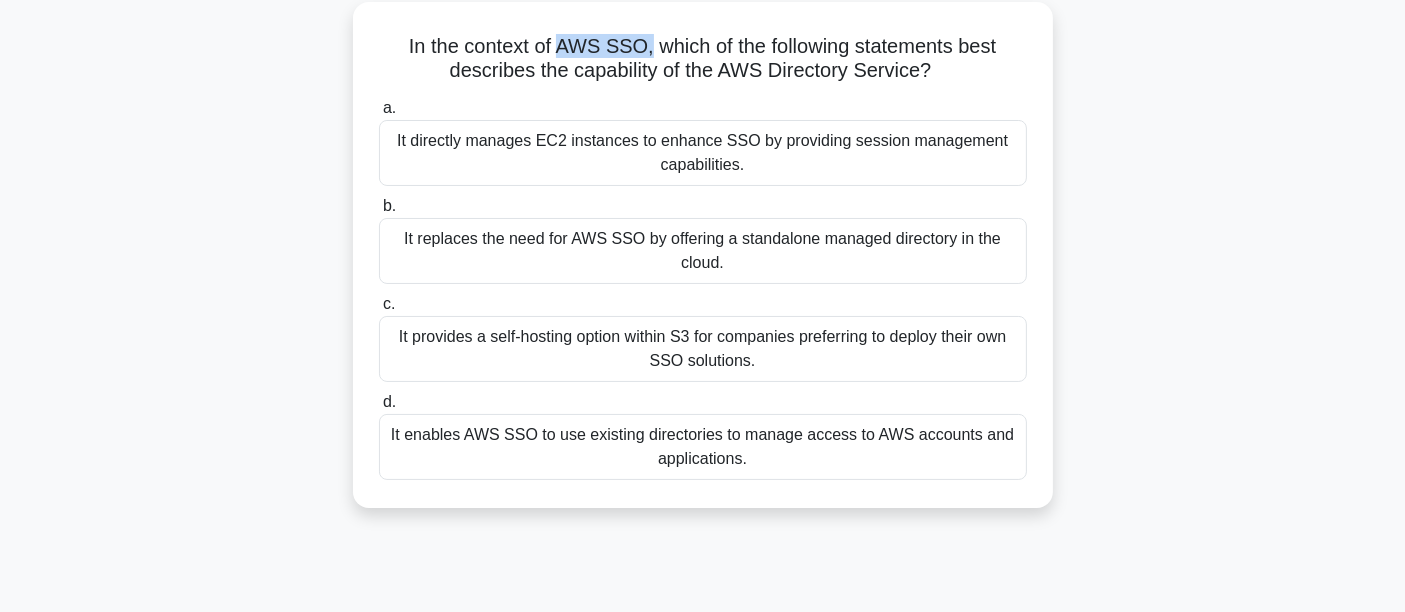 scroll, scrollTop: 333, scrollLeft: 0, axis: vertical 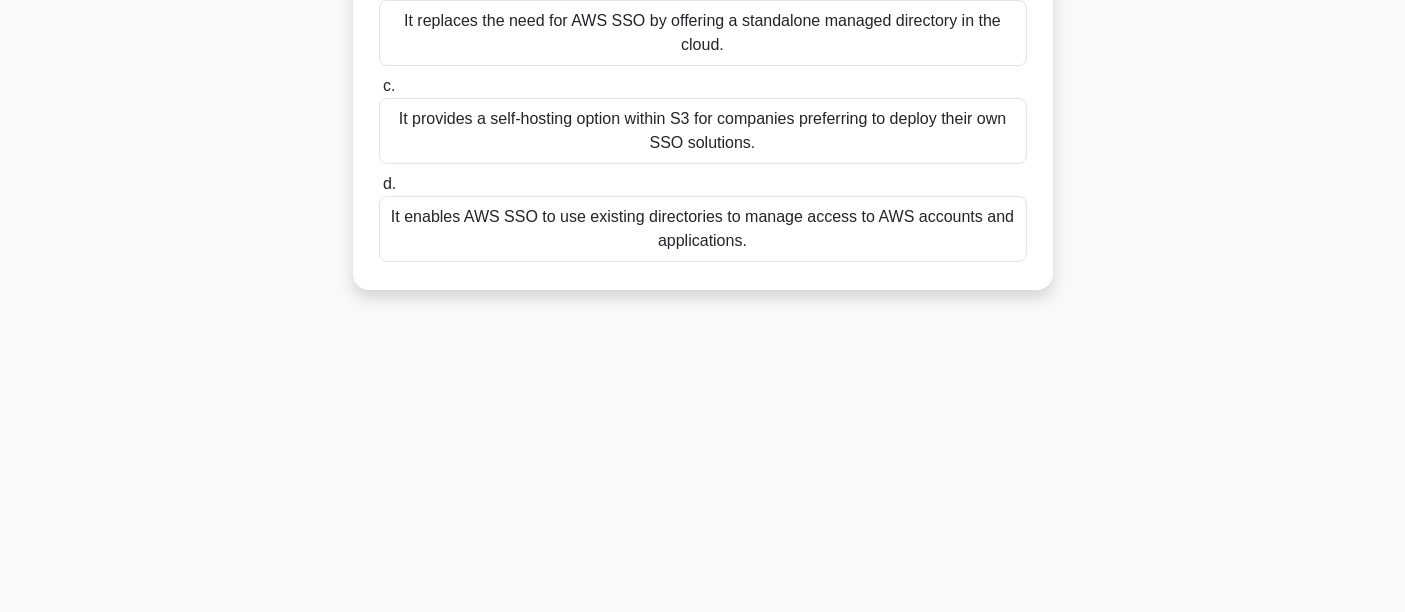 drag, startPoint x: 414, startPoint y: 155, endPoint x: 811, endPoint y: 440, distance: 488.70645 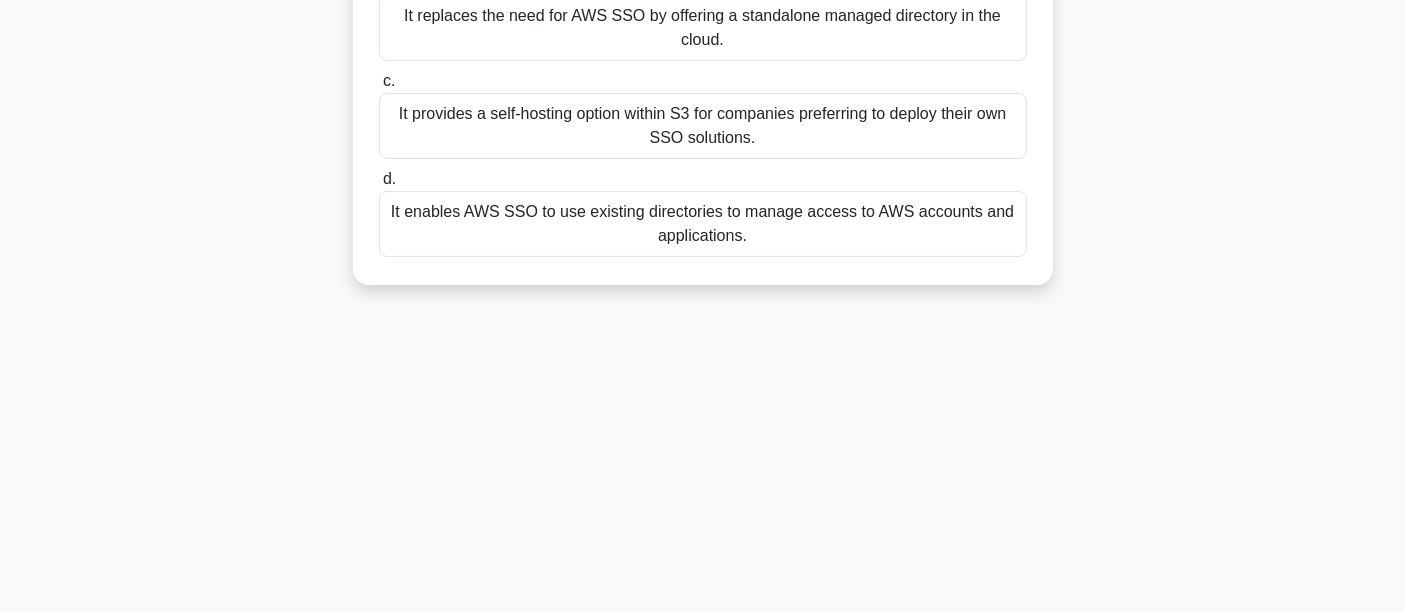 scroll, scrollTop: 0, scrollLeft: 0, axis: both 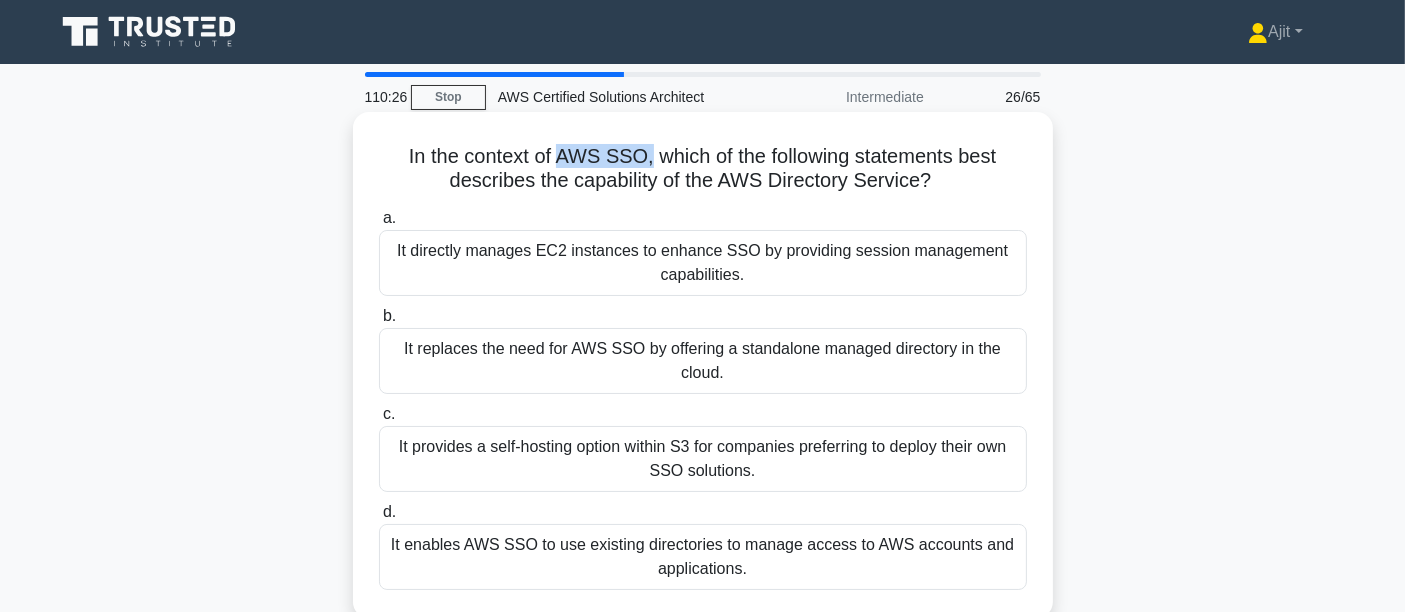 click on "In the context of AWS SSO, which of the following statements best describes the capability of the AWS Directory Service?
.spinner_0XTQ{transform-origin:center;animation:spinner_y6GP .75s linear infinite}@keyframes spinner_y6GP{100%{transform:rotate(360deg)}}" at bounding box center [703, 169] 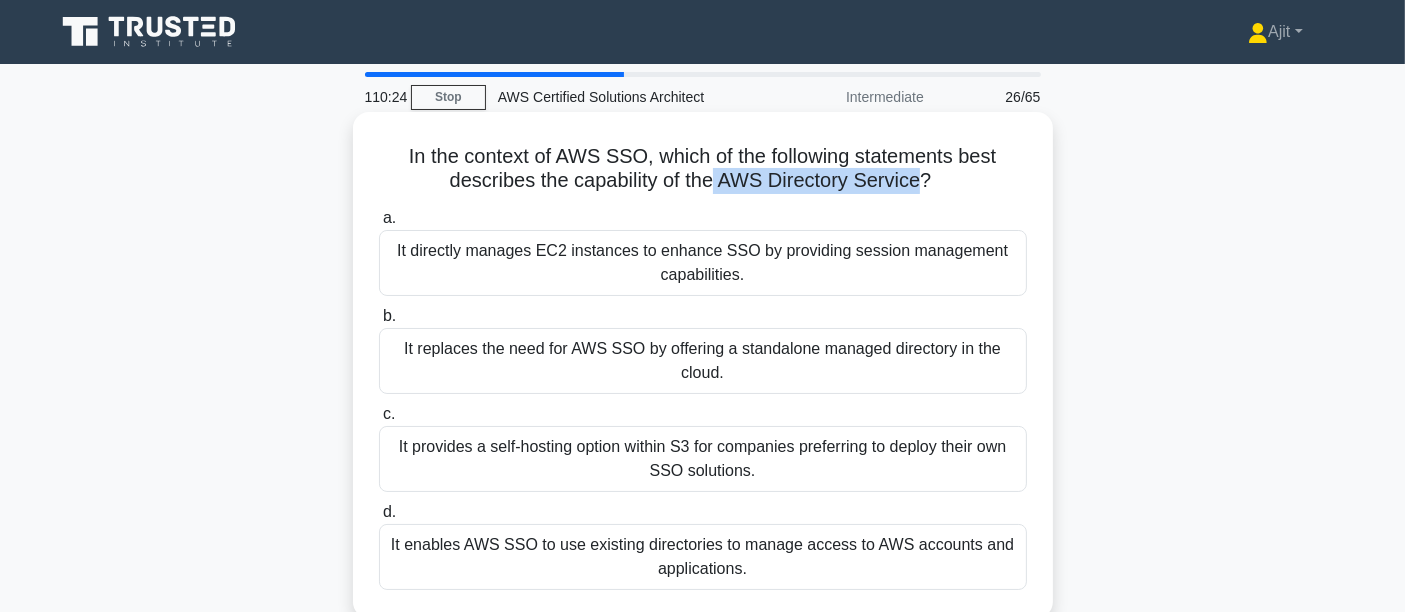 drag, startPoint x: 709, startPoint y: 184, endPoint x: 922, endPoint y: 192, distance: 213.15018 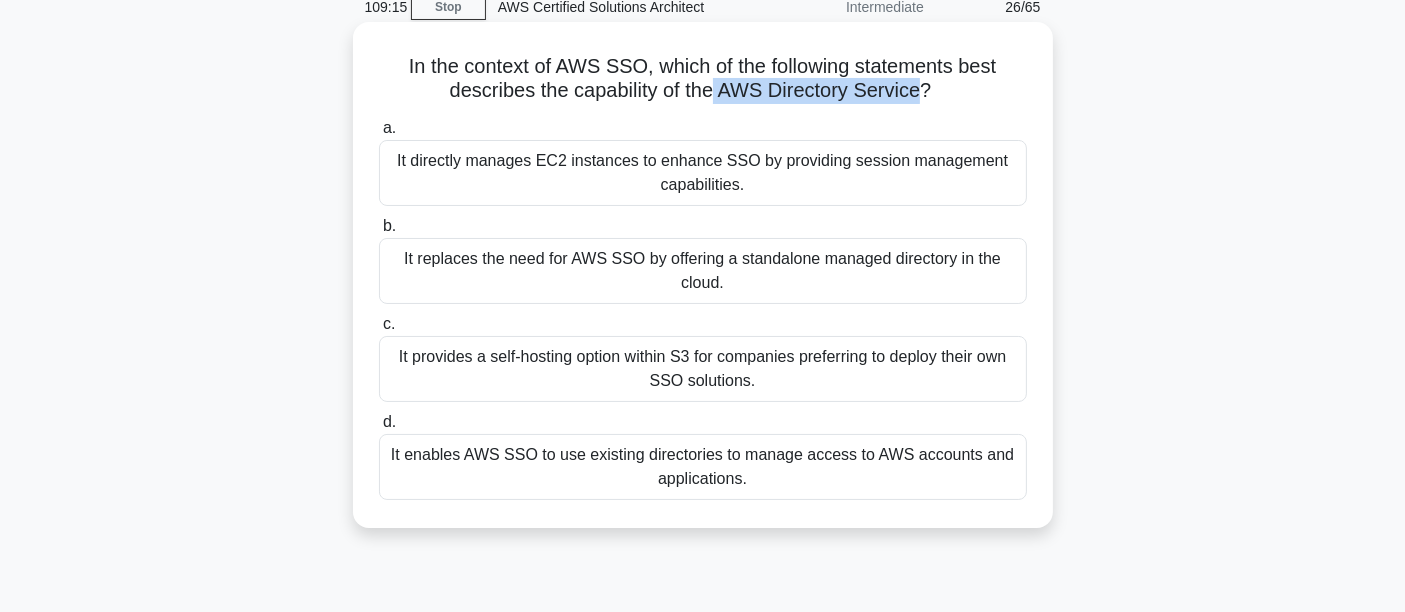 scroll, scrollTop: 111, scrollLeft: 0, axis: vertical 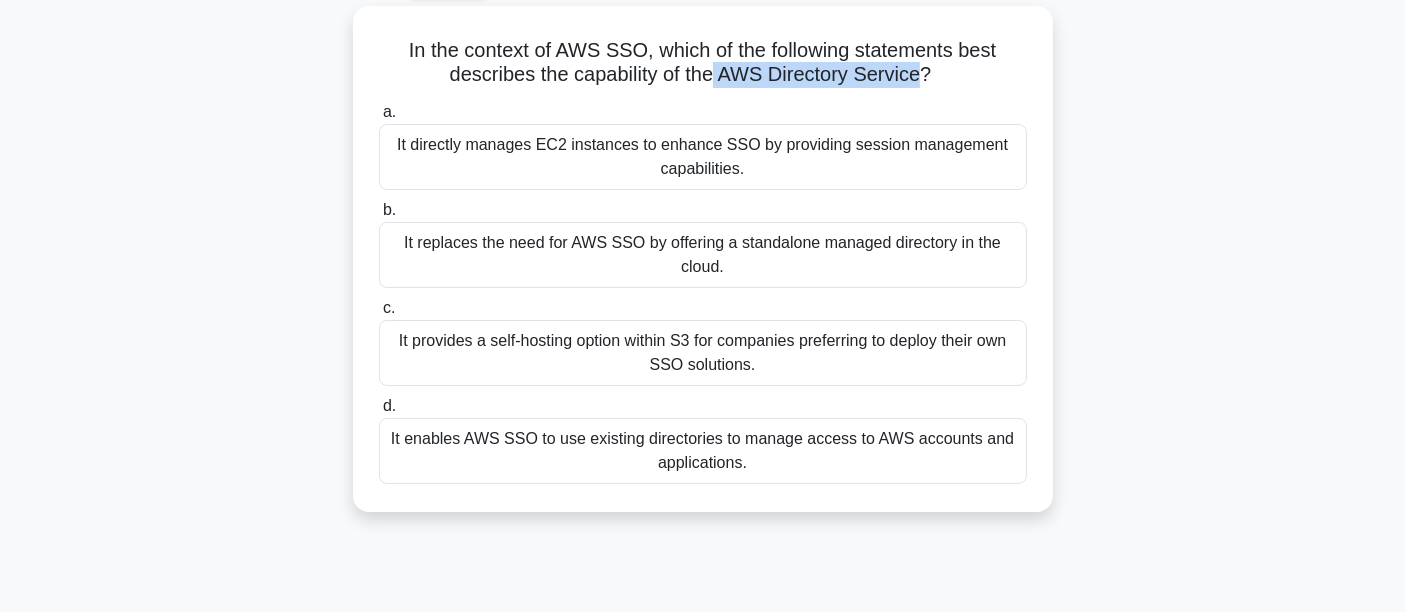 drag, startPoint x: 405, startPoint y: 32, endPoint x: 1187, endPoint y: 481, distance: 901.73444 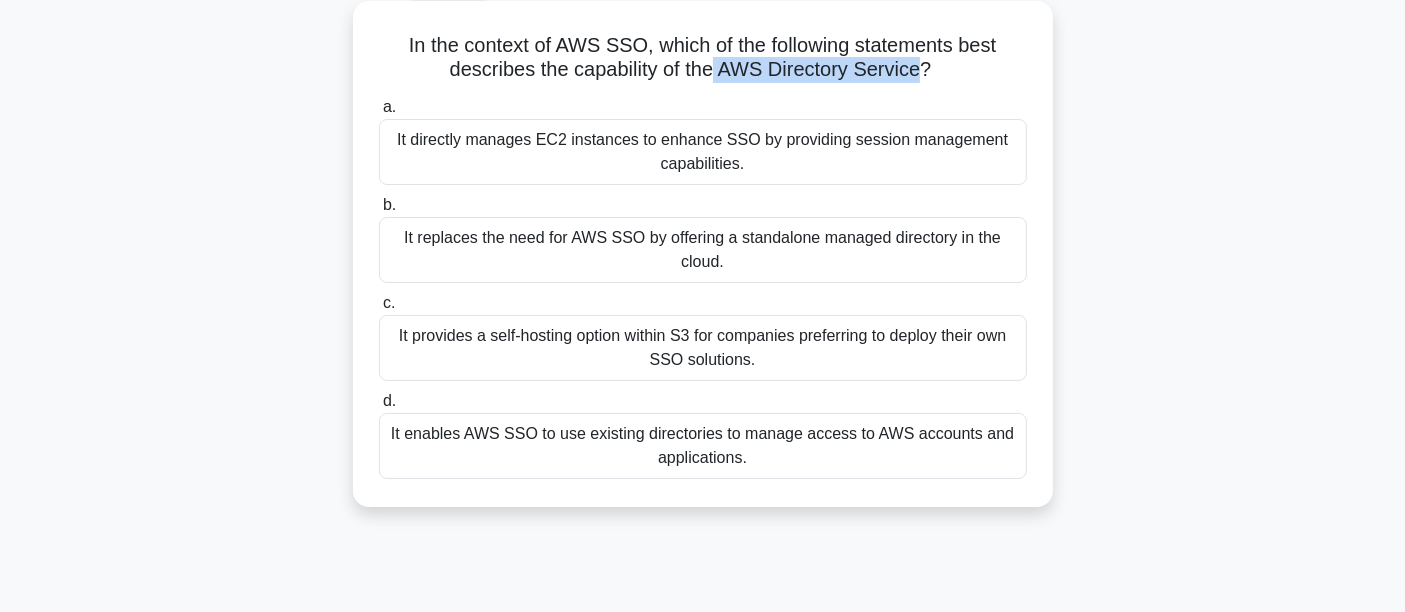 click on "It enables AWS SSO to use existing directories to manage access to AWS accounts and applications." at bounding box center (703, 446) 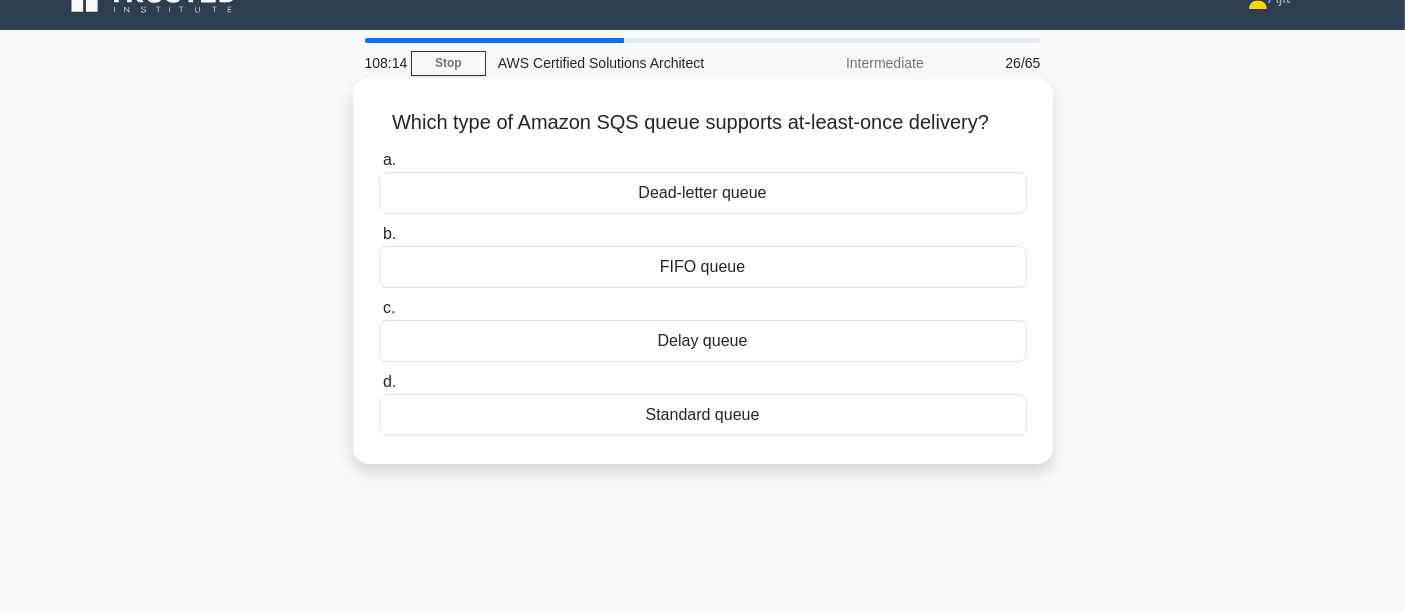 scroll, scrollTop: 0, scrollLeft: 0, axis: both 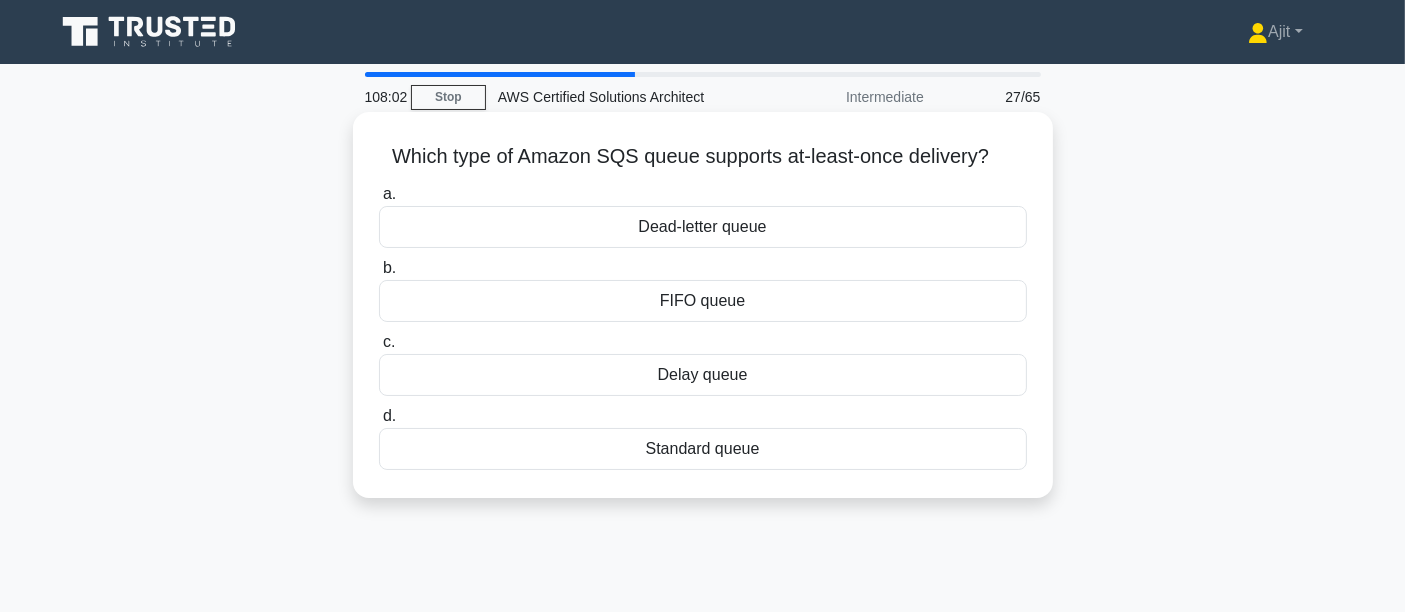 click on "Standard queue" at bounding box center [703, 449] 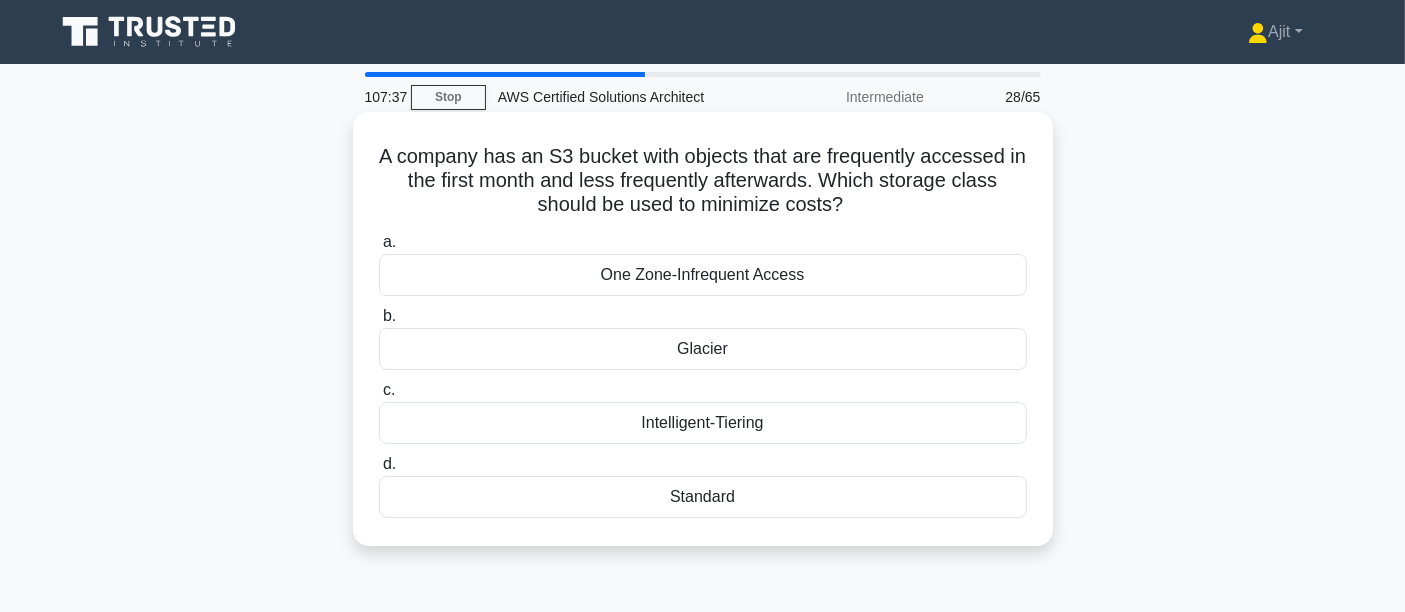click on "Intelligent-Tiering" at bounding box center (703, 423) 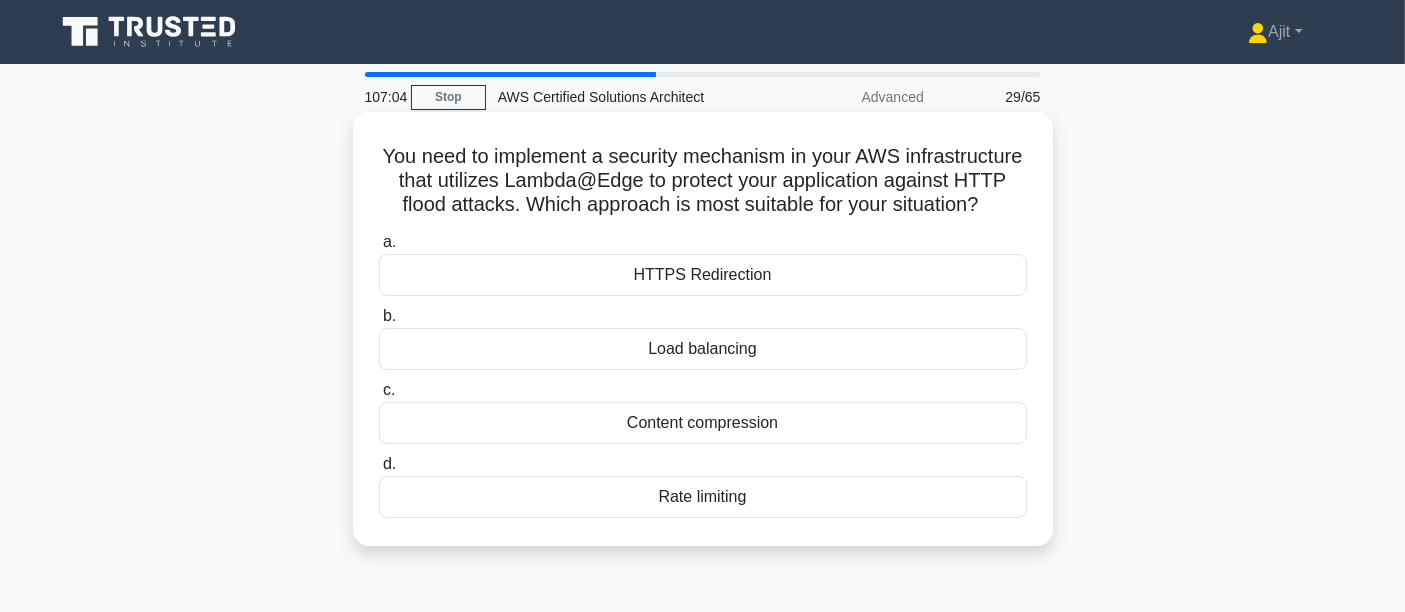 drag, startPoint x: 579, startPoint y: 194, endPoint x: 804, endPoint y: 228, distance: 227.55438 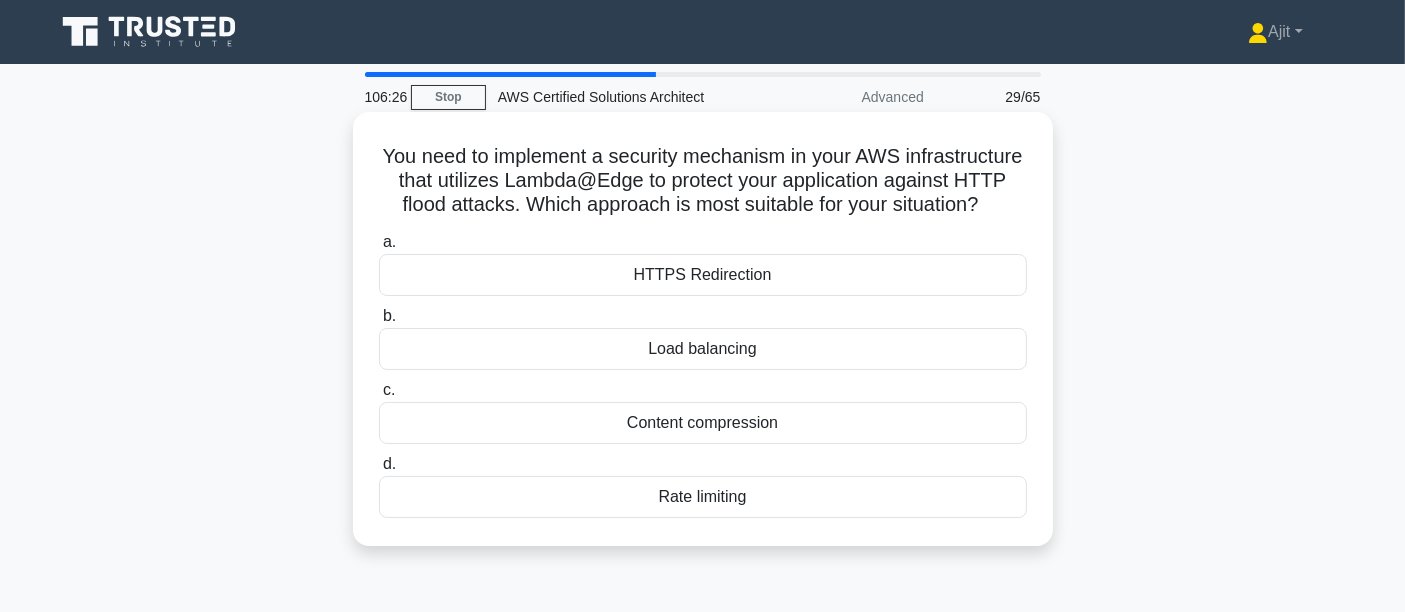 click on "You need to implement a security mechanism in your AWS infrastructure that utilizes Lambda@Edge to protect your application against HTTP flood attacks. Which approach is most suitable for your situation?
.spinner_0XTQ{transform-origin:center;animation:spinner_y6GP .75s linear infinite}@keyframes spinner_y6GP{100%{transform:rotate(360deg)}}" at bounding box center [703, 181] 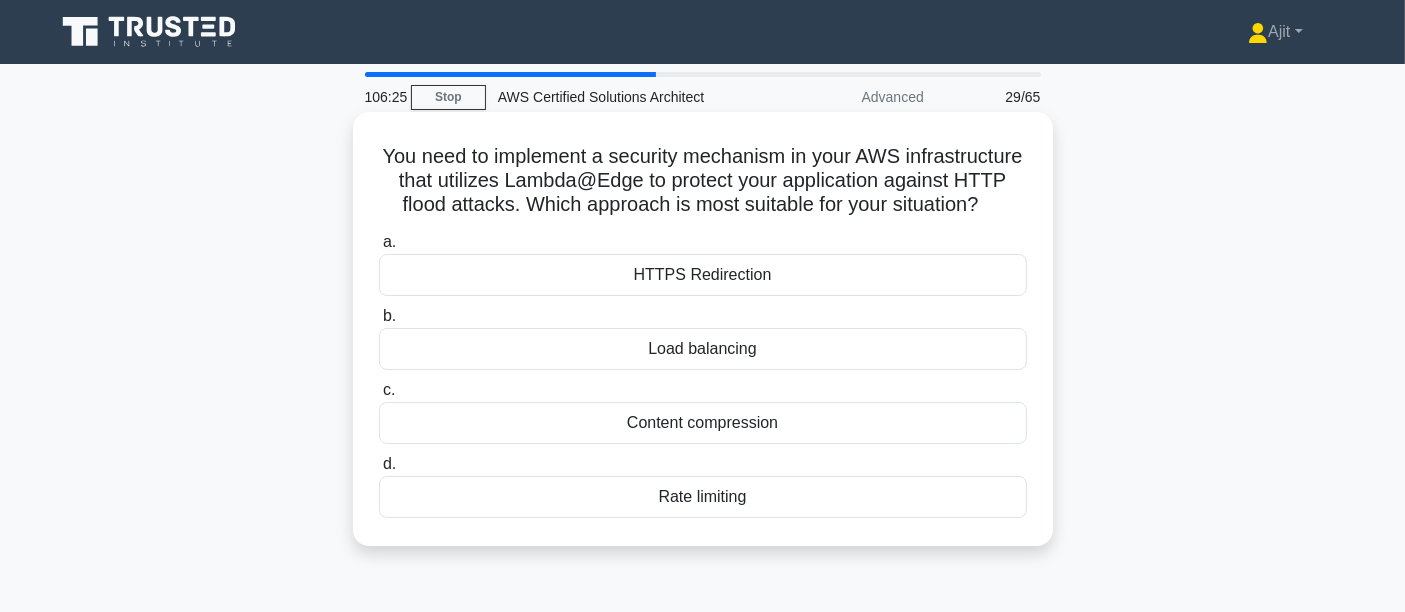 drag, startPoint x: 378, startPoint y: 219, endPoint x: 953, endPoint y: 564, distance: 670.55945 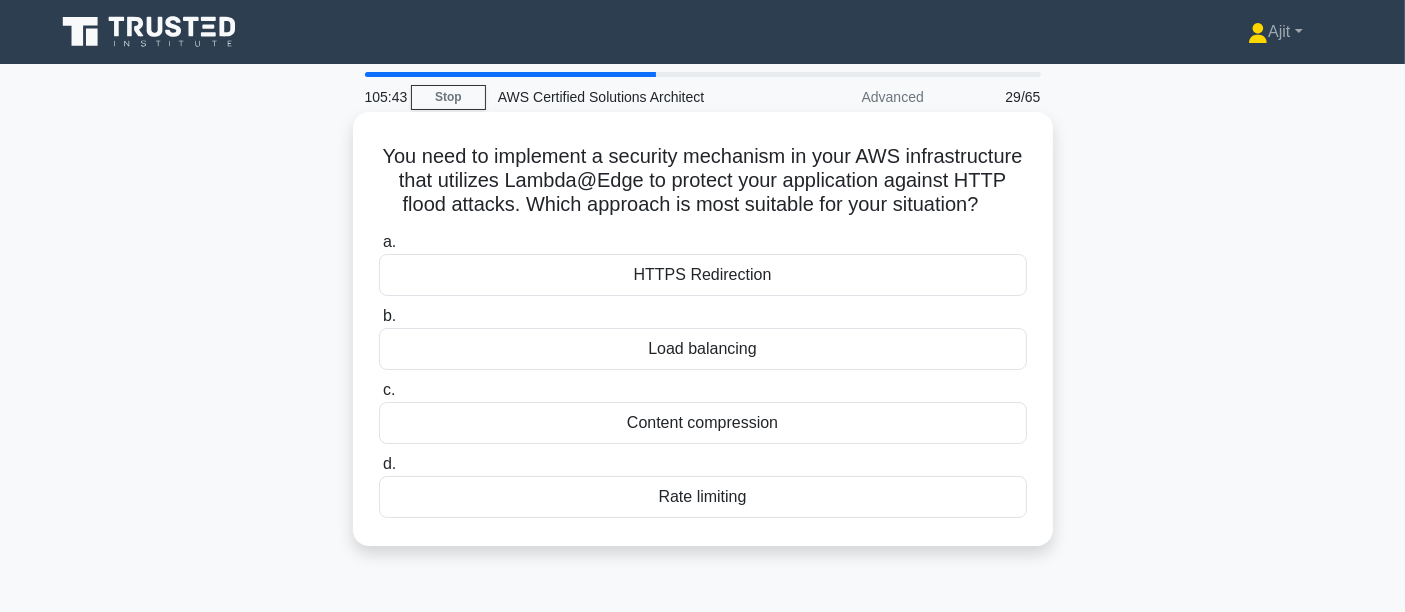 click on "Rate limiting" at bounding box center (703, 497) 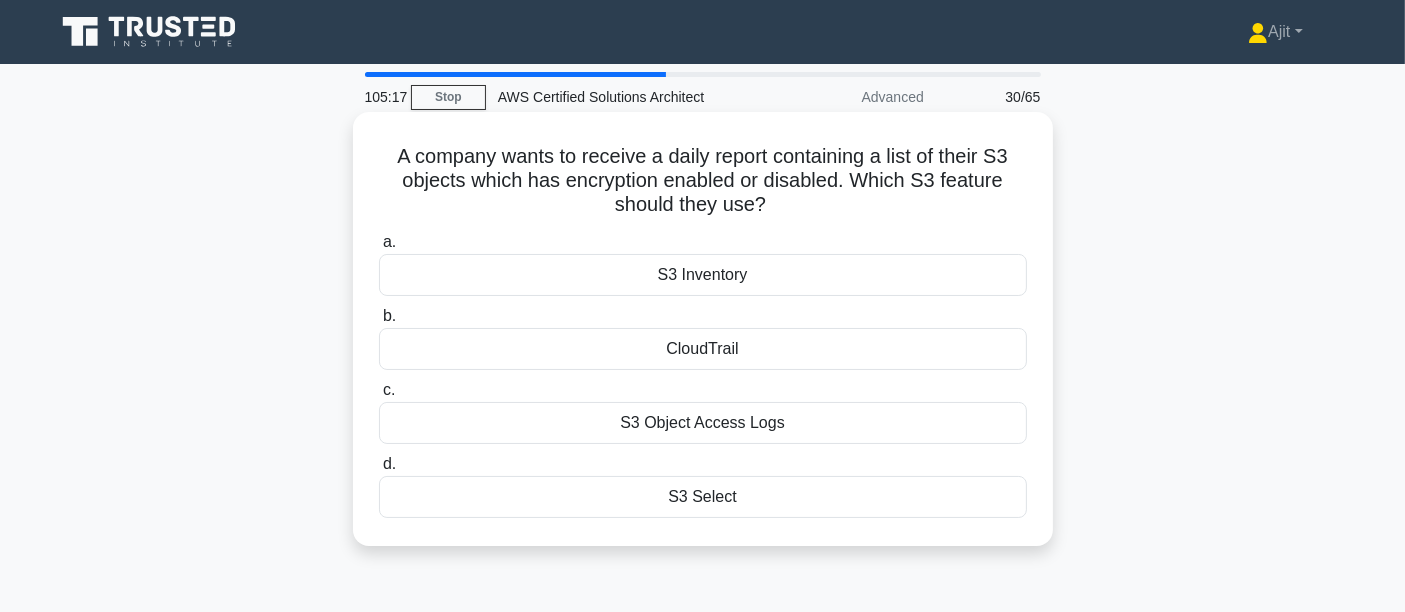 click on "CloudTrail" at bounding box center (703, 349) 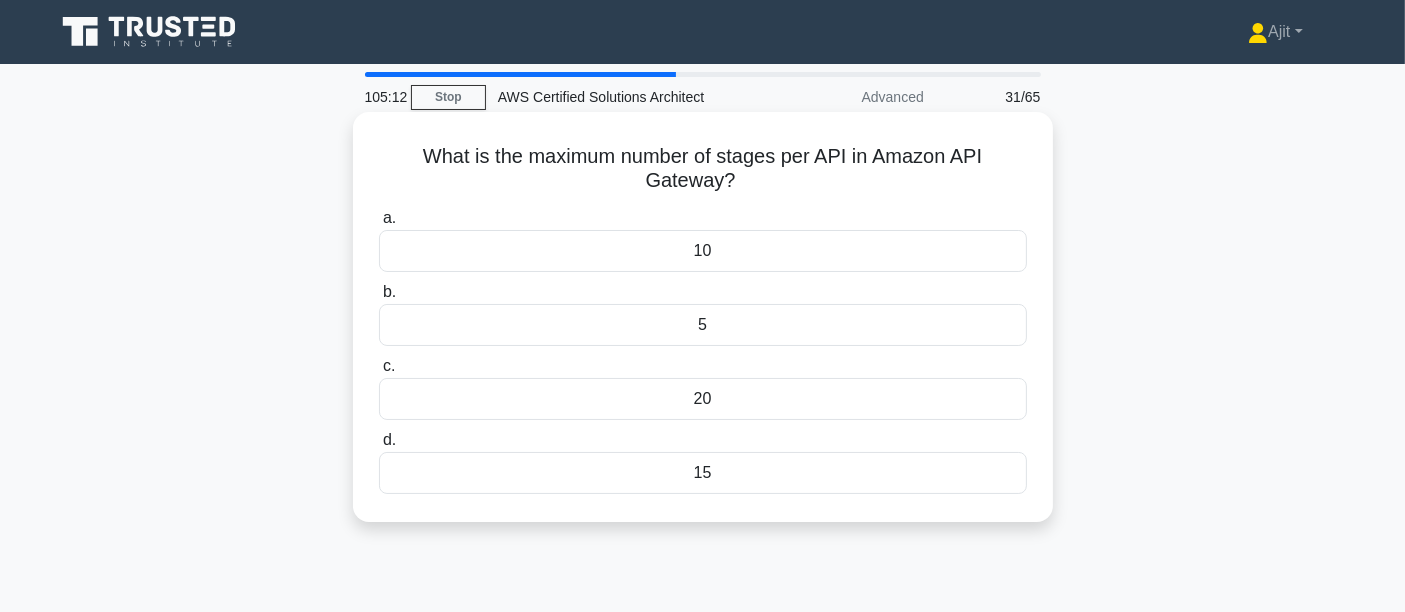 click on "5" at bounding box center (703, 325) 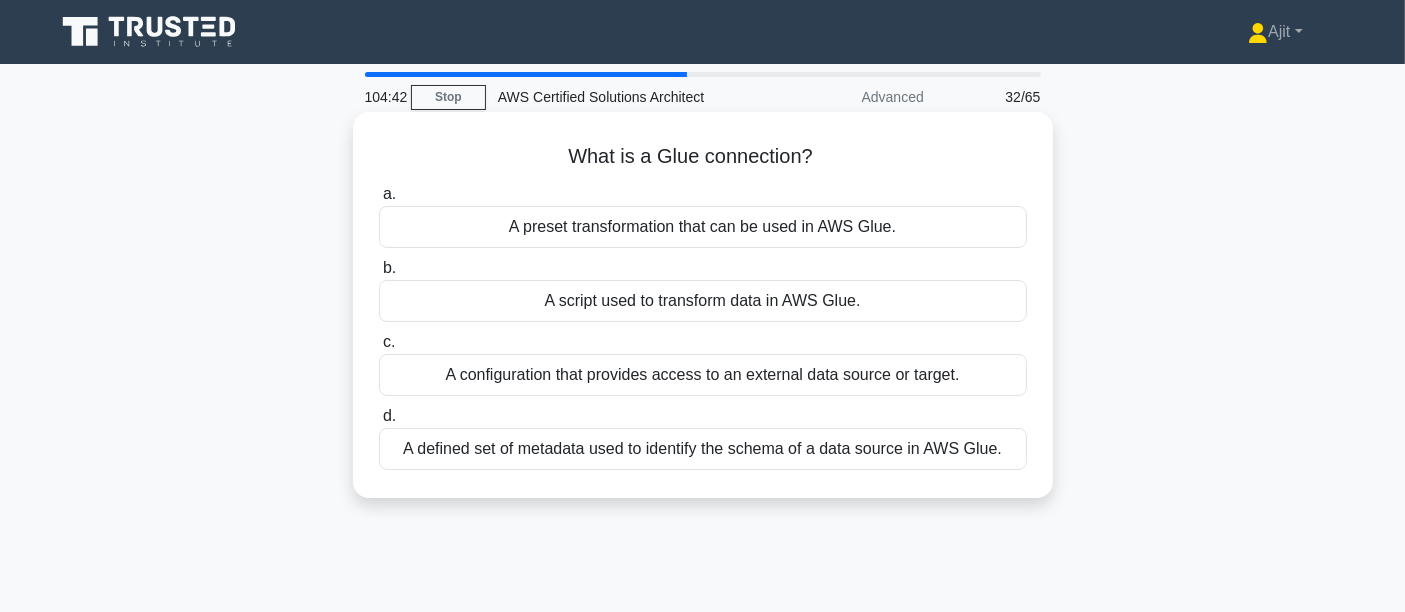 click on "A configuration that provides access to an external data source or target." at bounding box center [703, 375] 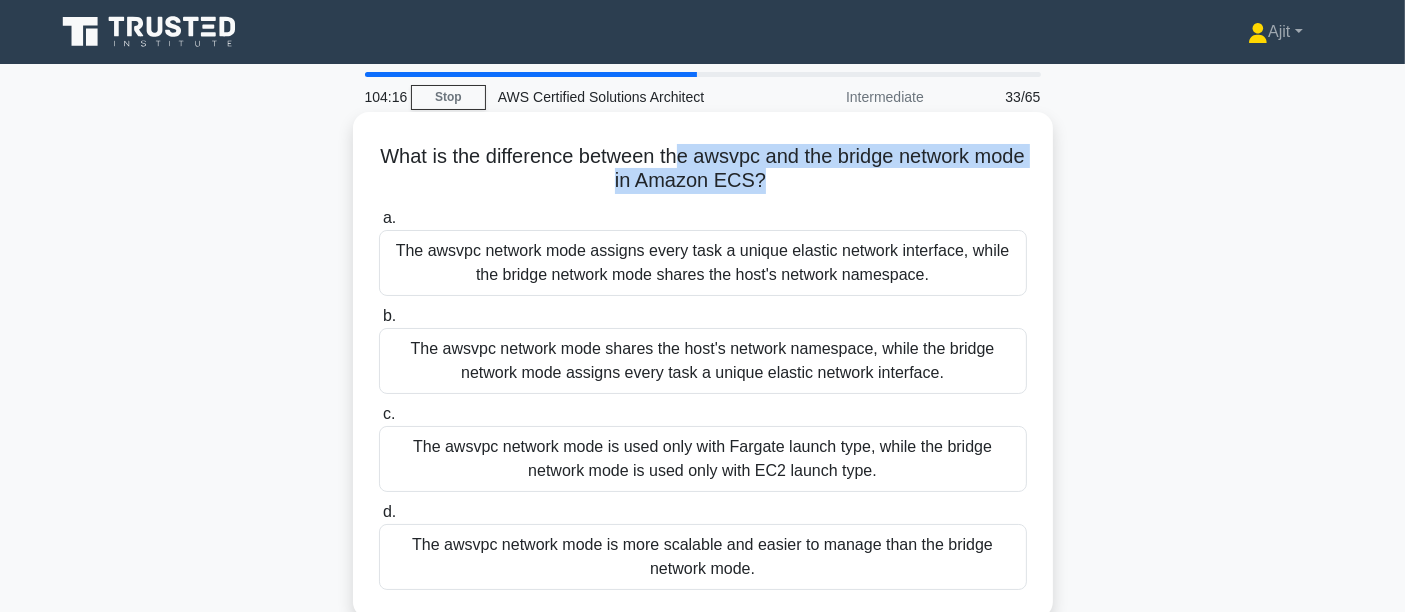 drag, startPoint x: 708, startPoint y: 158, endPoint x: 785, endPoint y: 184, distance: 81.27115 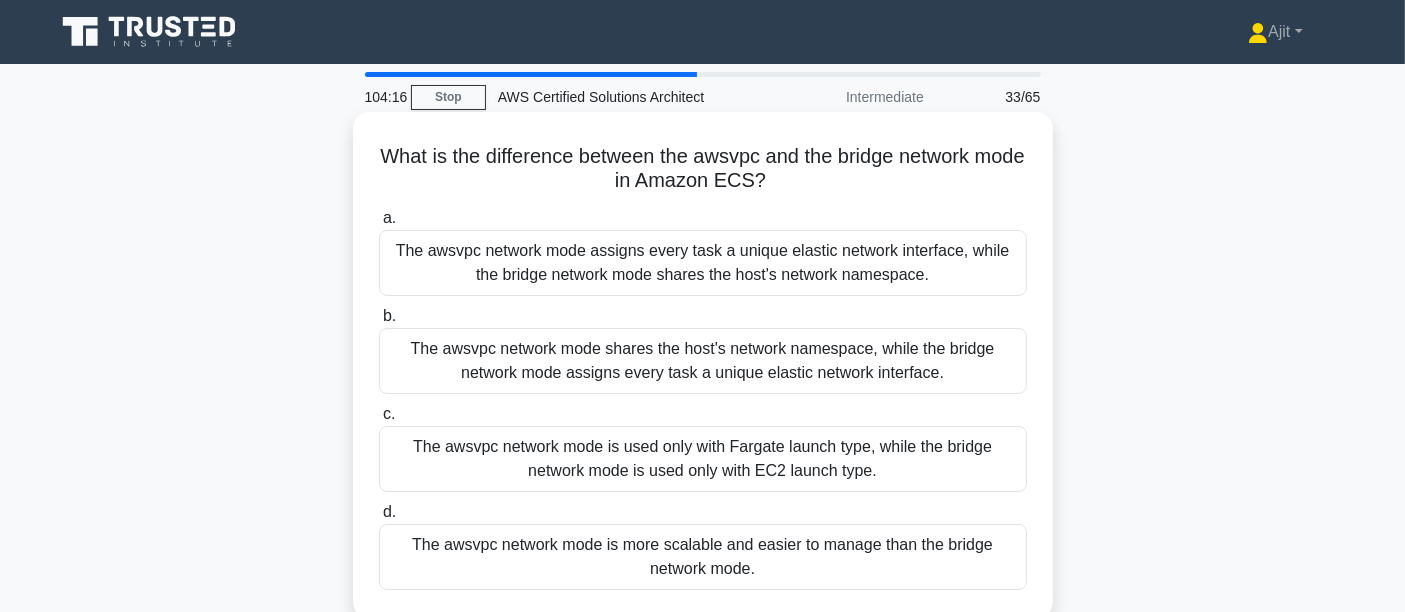 click on "What is the difference between the awsvpc and the bridge network mode in Amazon ECS?
.spinner_0XTQ{transform-origin:center;animation:spinner_y6GP .75s linear infinite}@keyframes spinner_y6GP{100%{transform:rotate(360deg)}}" at bounding box center (703, 169) 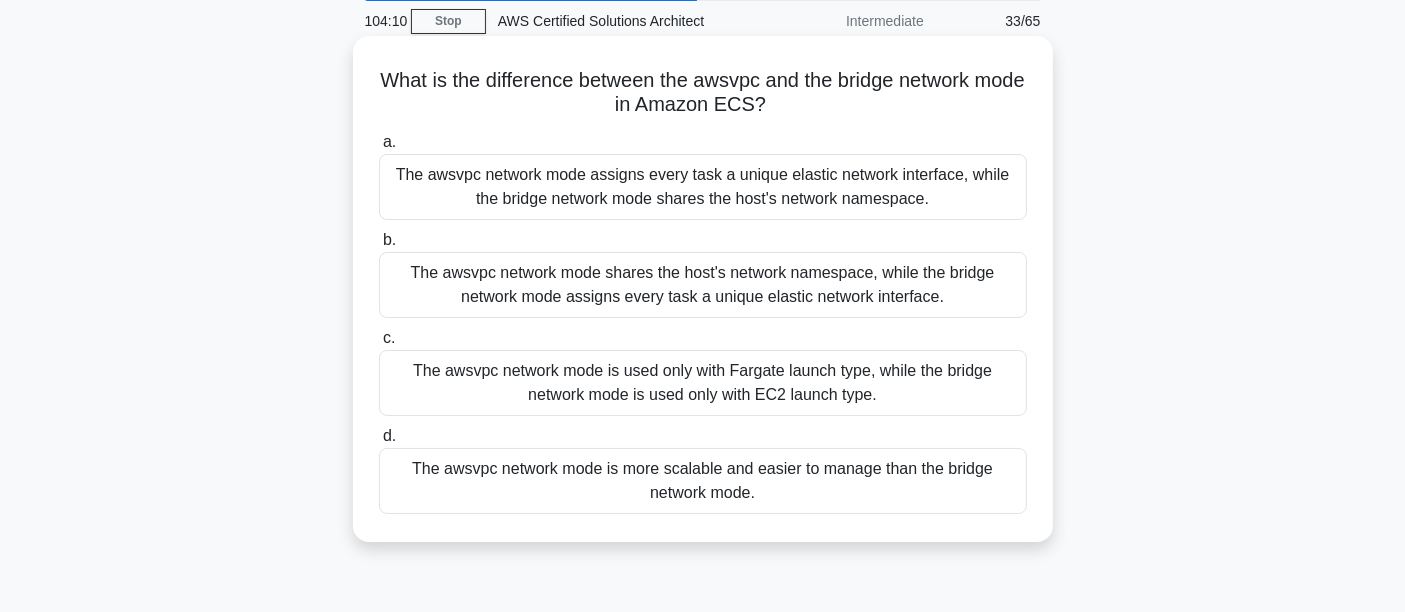 scroll, scrollTop: 111, scrollLeft: 0, axis: vertical 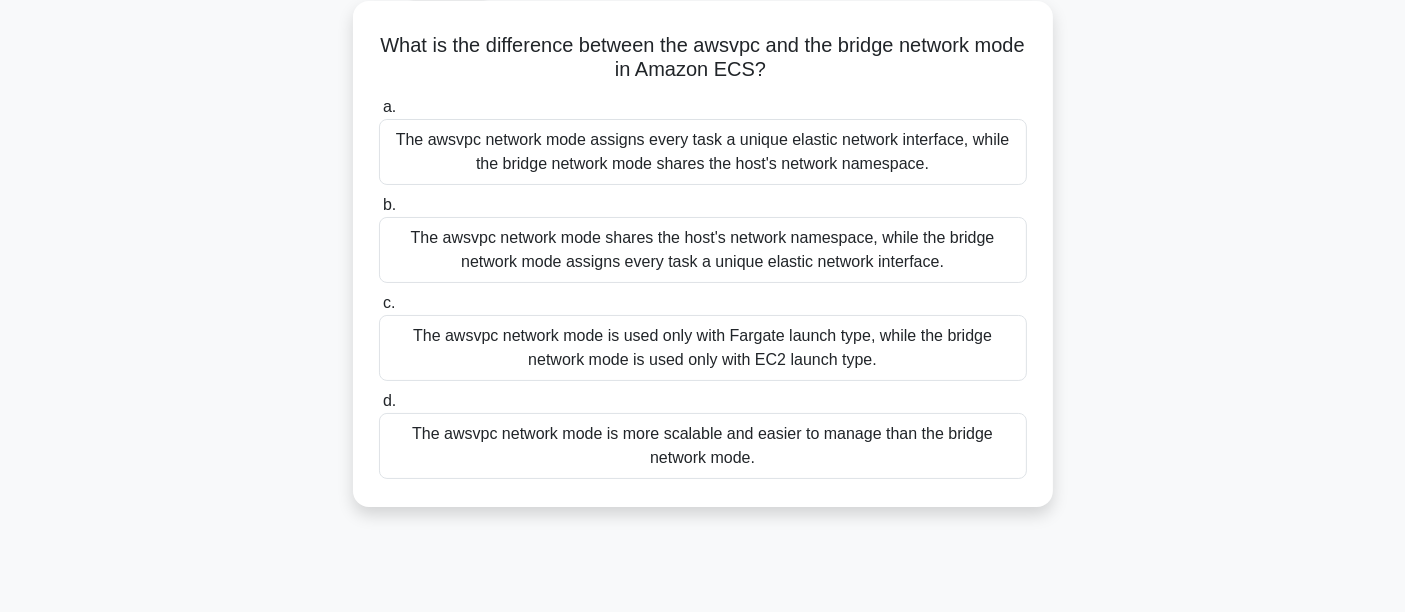 drag, startPoint x: 394, startPoint y: 44, endPoint x: 915, endPoint y: 61, distance: 521.2773 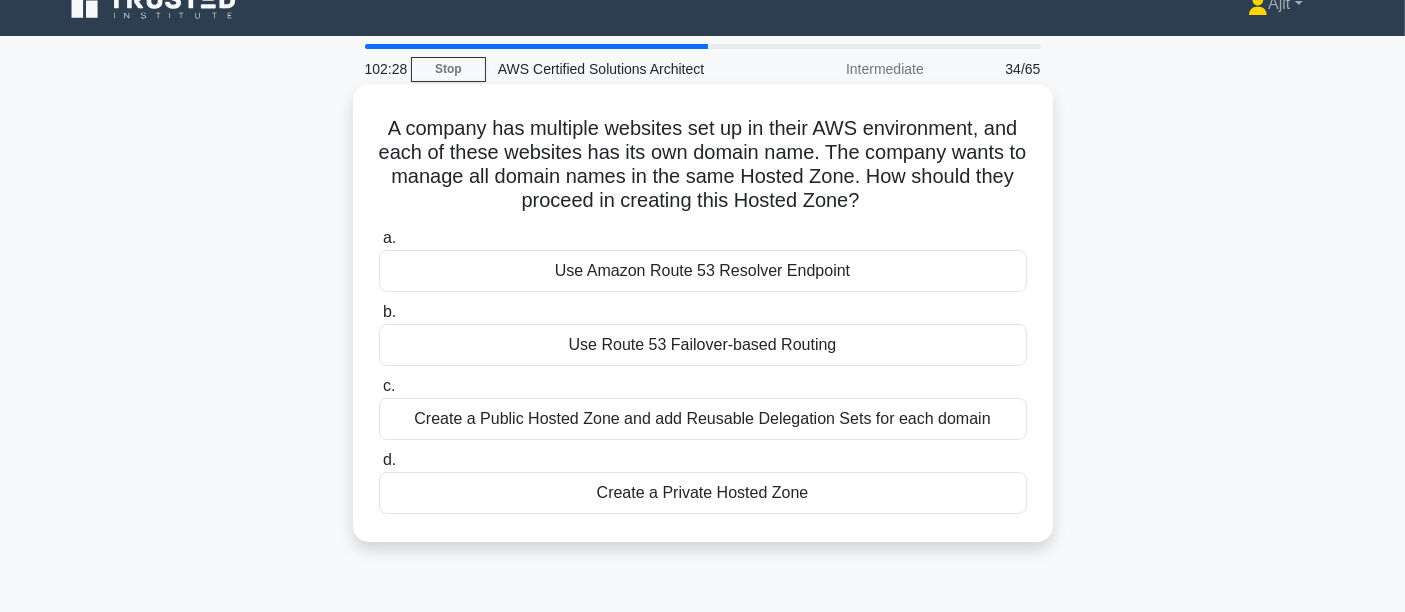 scroll, scrollTop: 111, scrollLeft: 0, axis: vertical 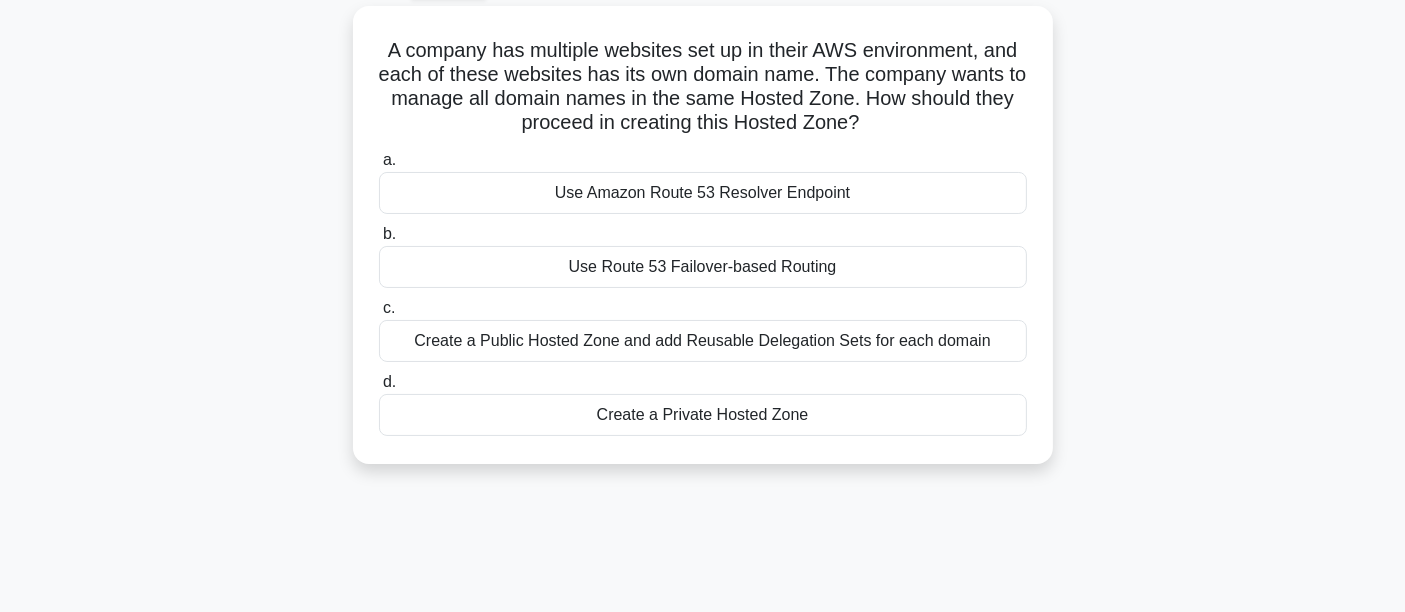 drag, startPoint x: 379, startPoint y: 39, endPoint x: 900, endPoint y: 481, distance: 683.2313 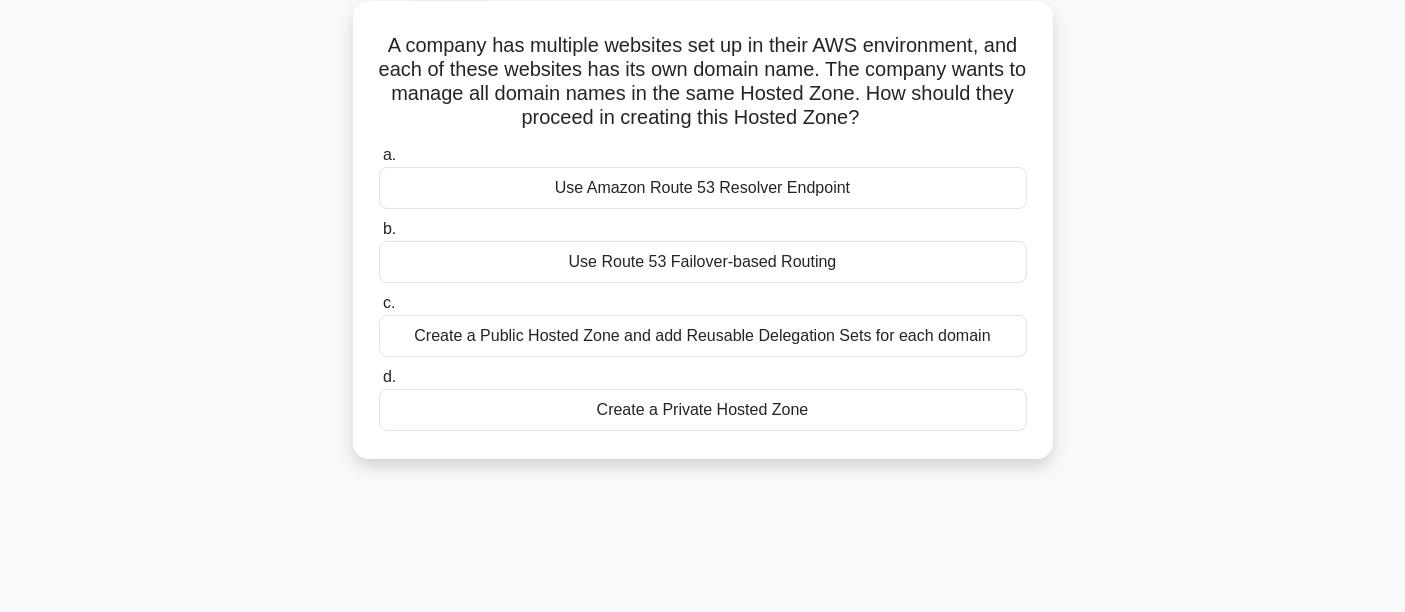 click on "Create a Public Hosted Zone and add Reusable Delegation Sets for each domain" at bounding box center [703, 336] 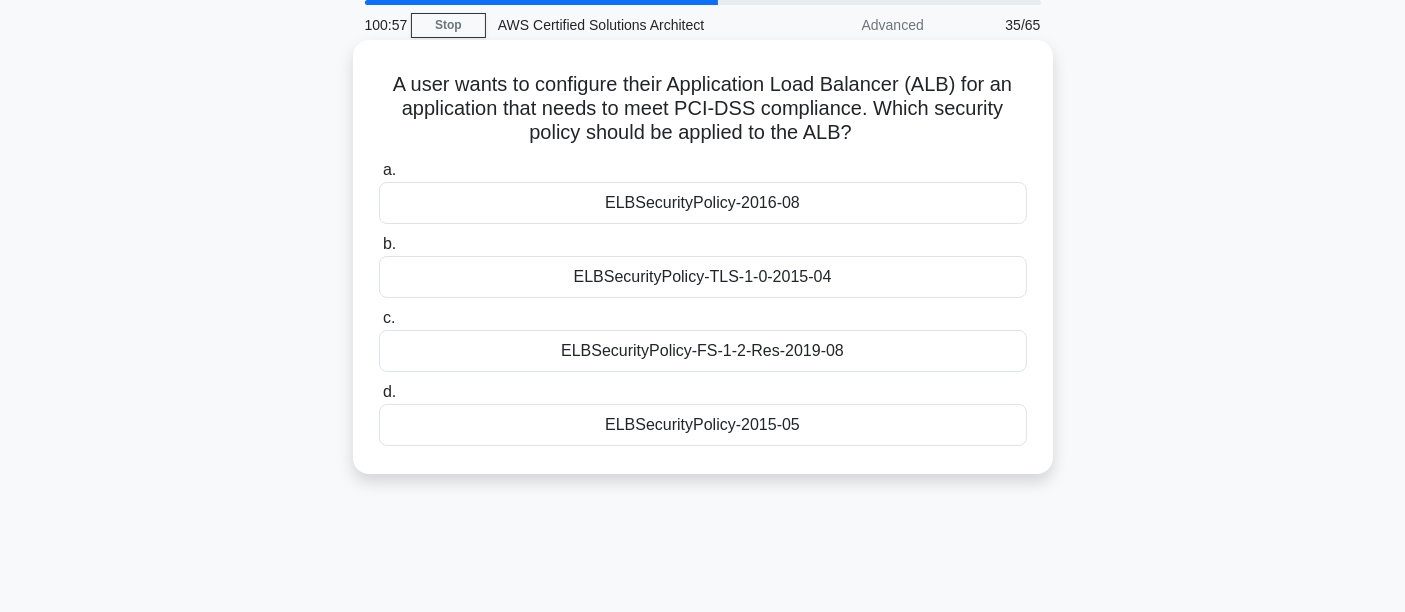 scroll, scrollTop: 0, scrollLeft: 0, axis: both 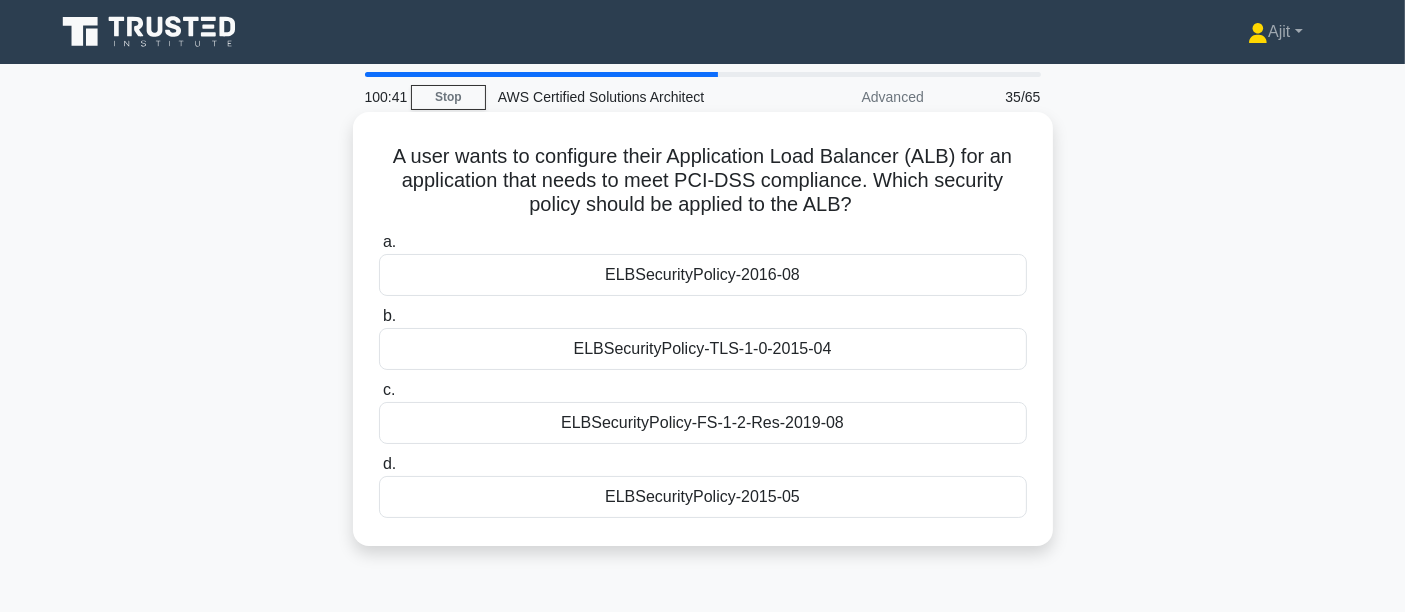 drag, startPoint x: 394, startPoint y: 135, endPoint x: 999, endPoint y: 503, distance: 708.1306 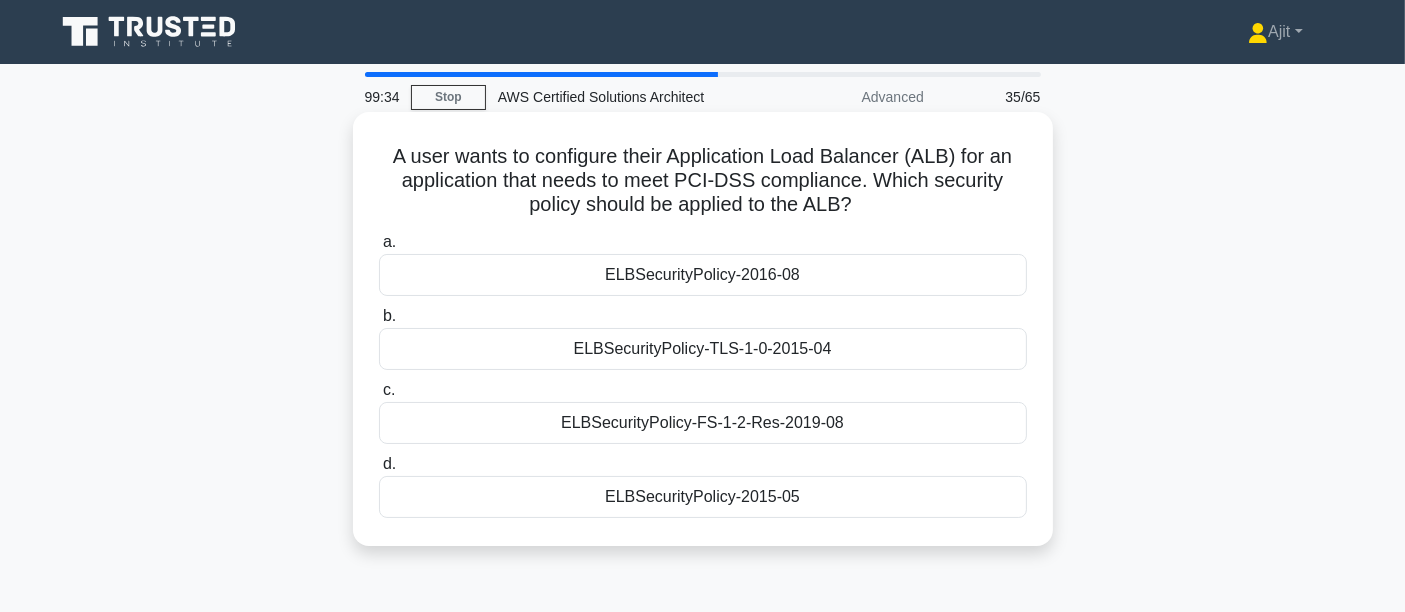 click on "ELBSecurityPolicy-FS-1-2-Res-2019-08" at bounding box center [703, 423] 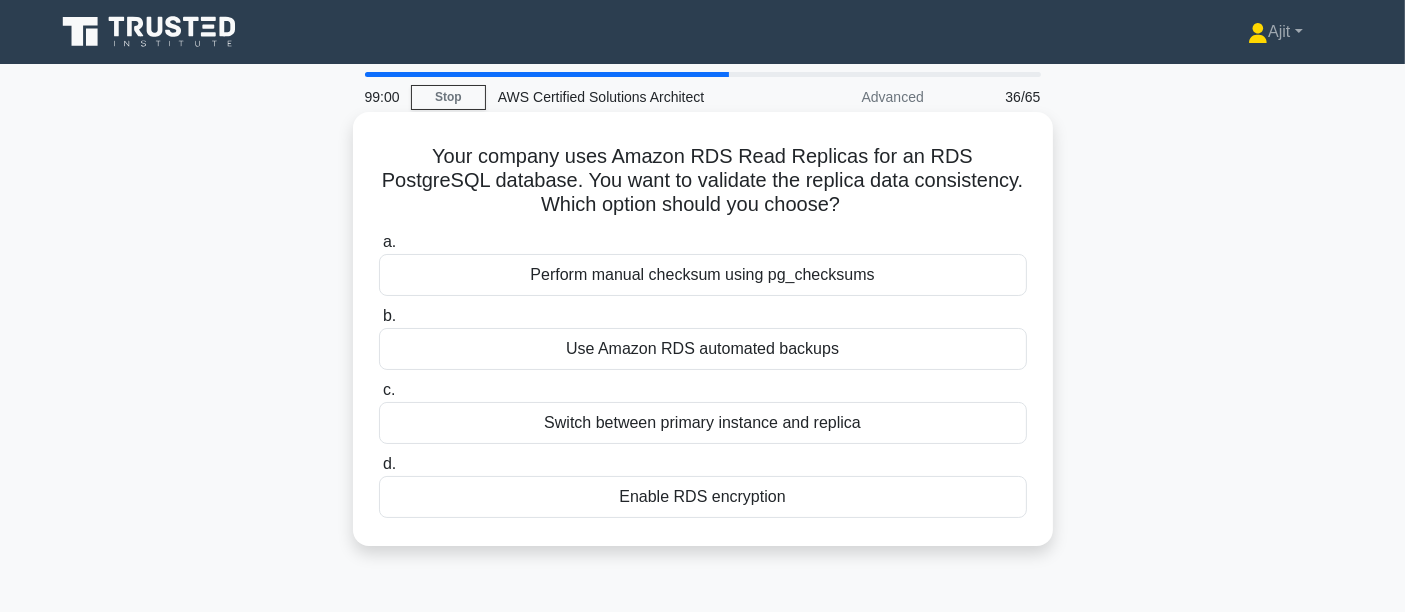click on "Perform manual checksum using pg_checksums" at bounding box center [703, 275] 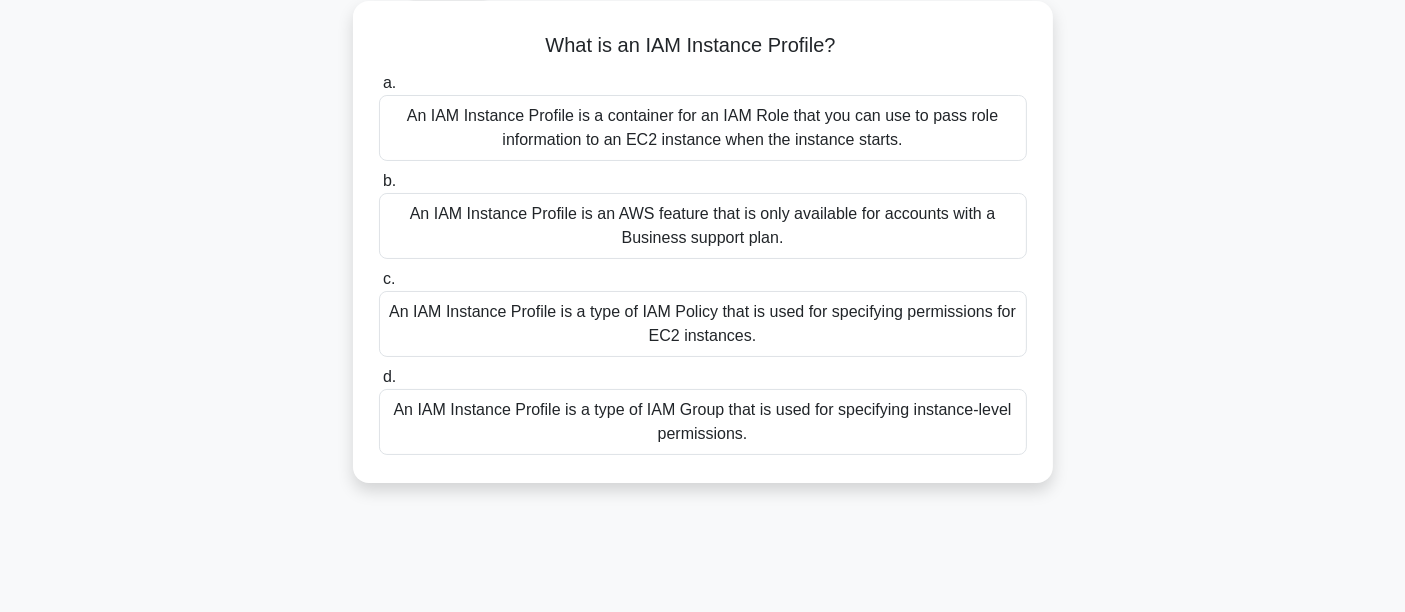 scroll, scrollTop: 0, scrollLeft: 0, axis: both 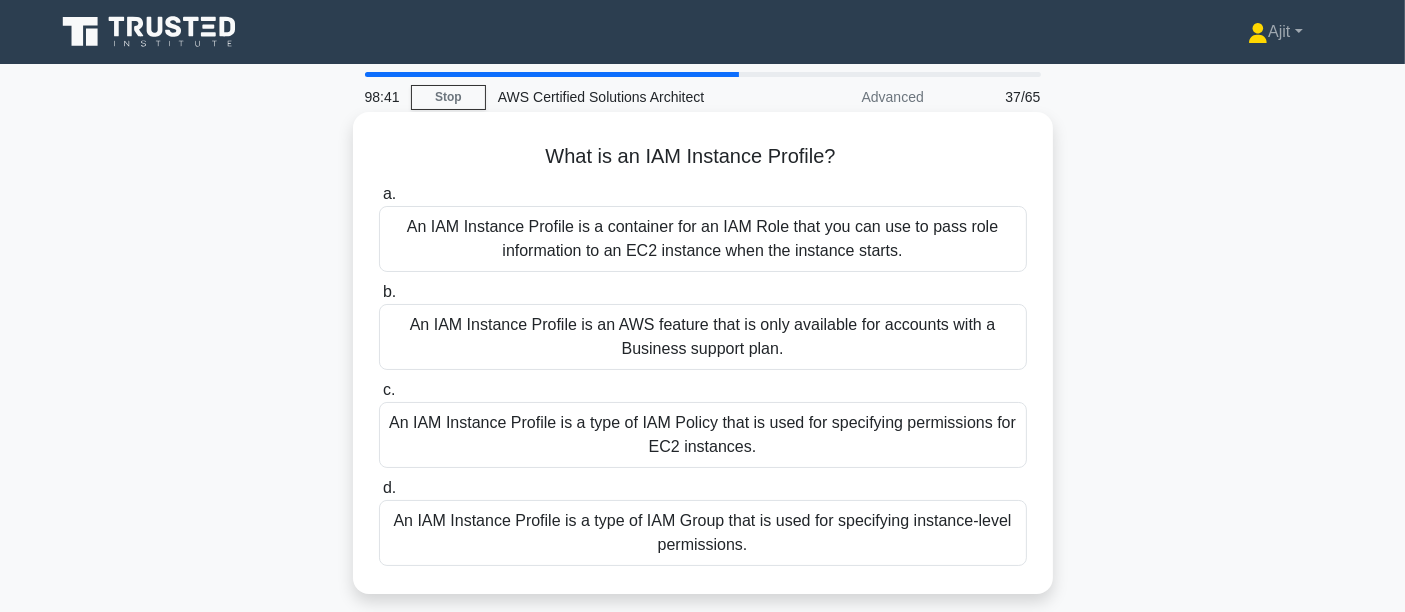 click on "An IAM Instance Profile is a container for an IAM Role that you can use to pass role information to an EC2 instance when the instance starts." at bounding box center [703, 239] 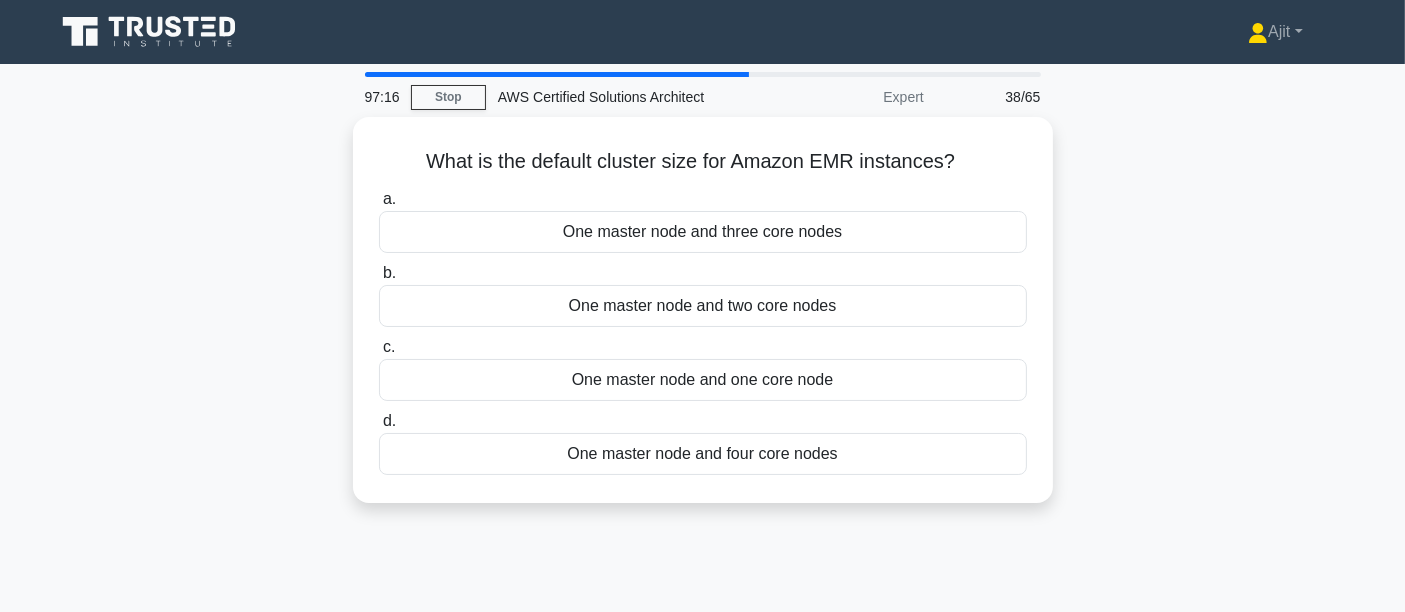drag, startPoint x: 397, startPoint y: 138, endPoint x: 919, endPoint y: 547, distance: 663.14777 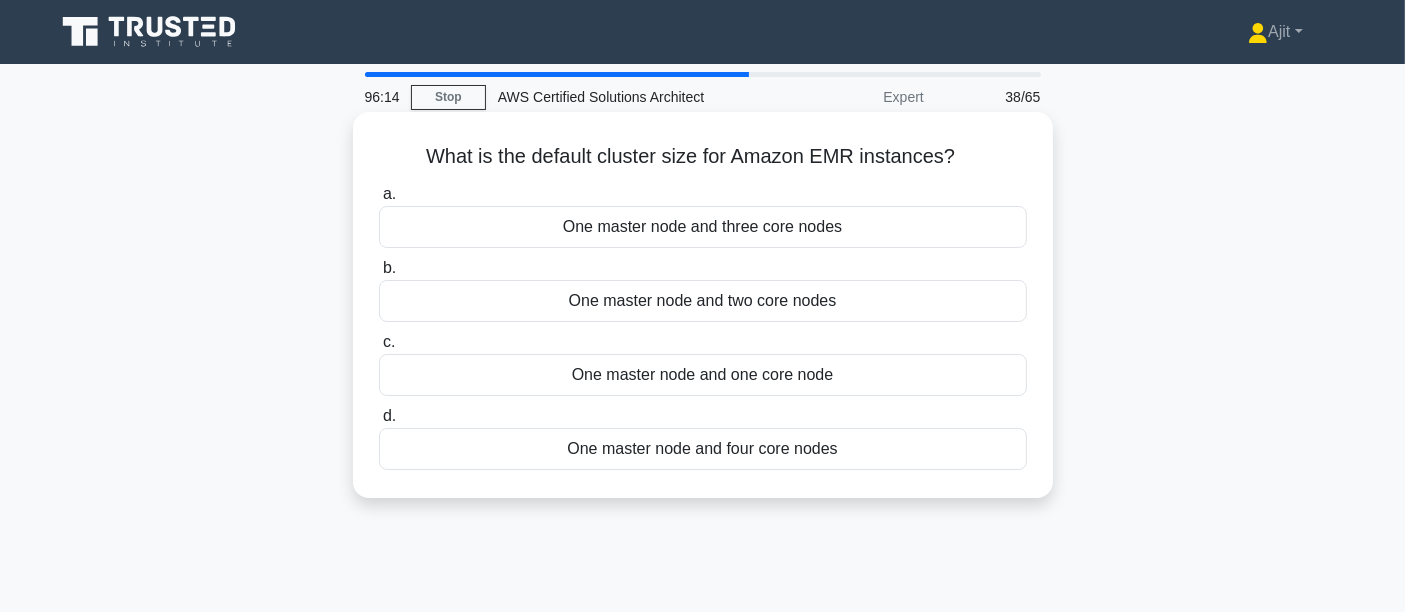 click on "What is the default cluster size for Amazon EMR instances?
.spinner_0XTQ{transform-origin:center;animation:spinner_y6GP .75s linear infinite}@keyframes spinner_y6GP{100%{transform:rotate(360deg)}}
a.
One master node and three core nodes
b." at bounding box center (703, 305) 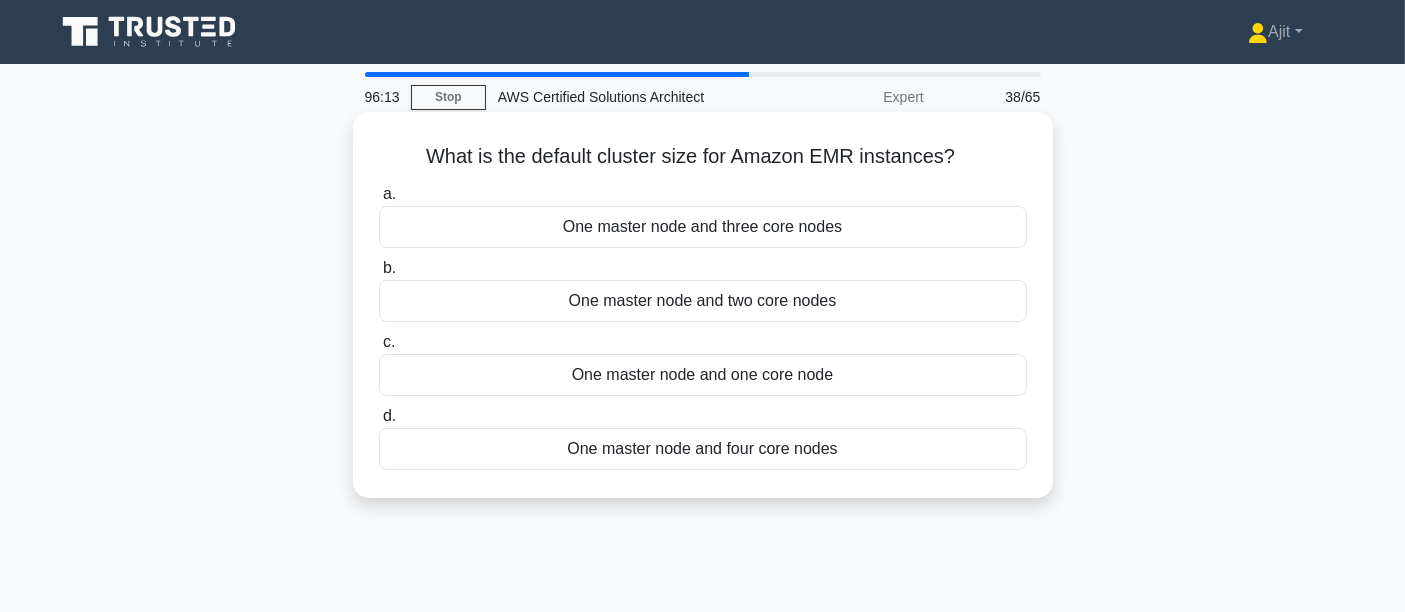 click on "What is the default cluster size for Amazon EMR instances?
.spinner_0XTQ{transform-origin:center;animation:spinner_y6GP .75s linear infinite}@keyframes spinner_y6GP{100%{transform:rotate(360deg)}}" at bounding box center (703, 157) 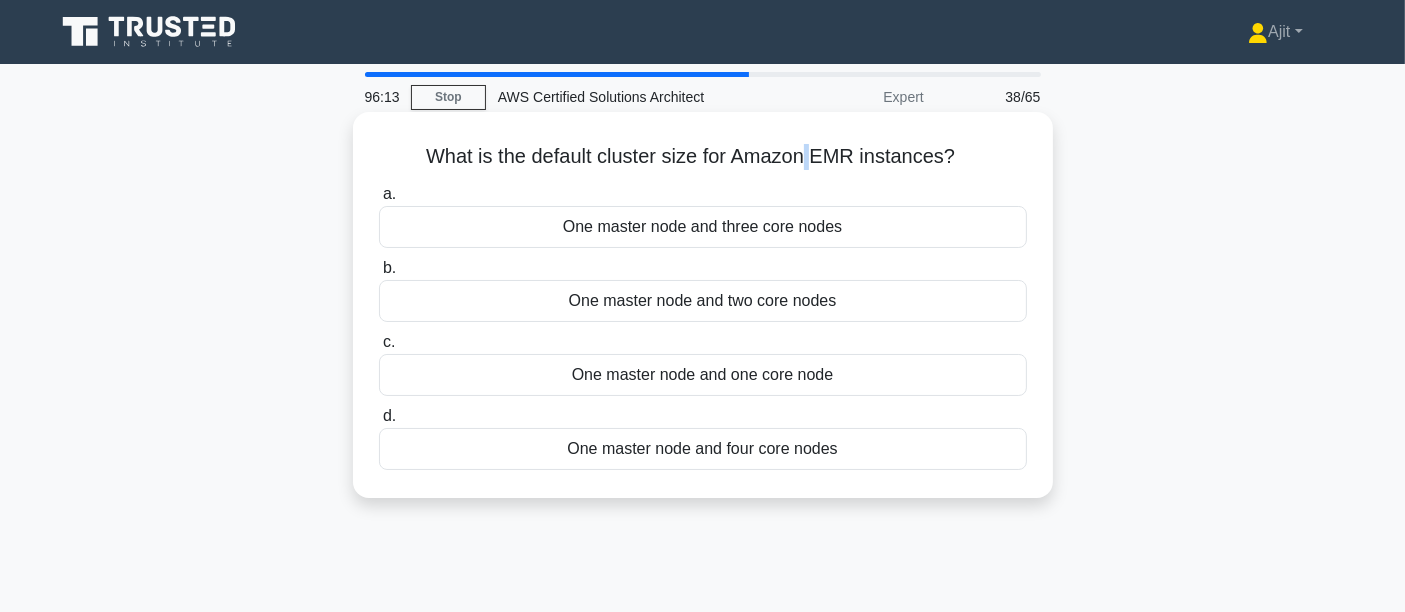 click on "What is the default cluster size for Amazon EMR instances?
.spinner_0XTQ{transform-origin:center;animation:spinner_y6GP .75s linear infinite}@keyframes spinner_y6GP{100%{transform:rotate(360deg)}}" at bounding box center [703, 157] 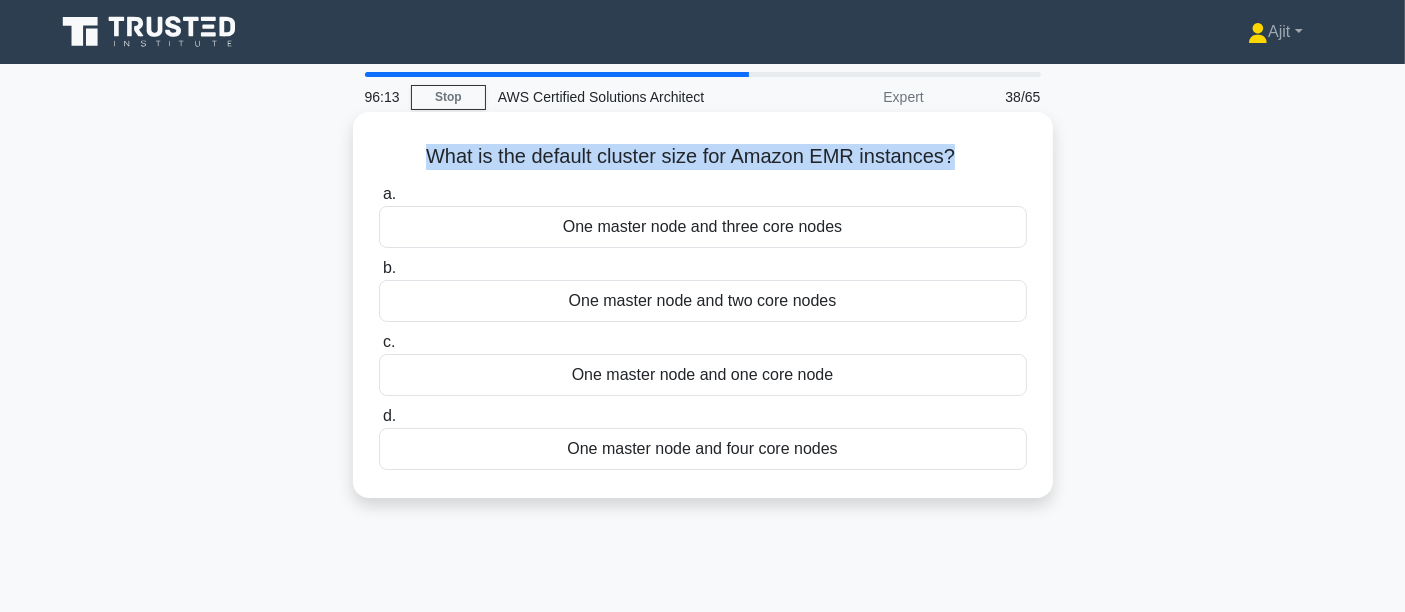 click on "What is the default cluster size for Amazon EMR instances?
.spinner_0XTQ{transform-origin:center;animation:spinner_y6GP .75s linear infinite}@keyframes spinner_y6GP{100%{transform:rotate(360deg)}}" at bounding box center [703, 157] 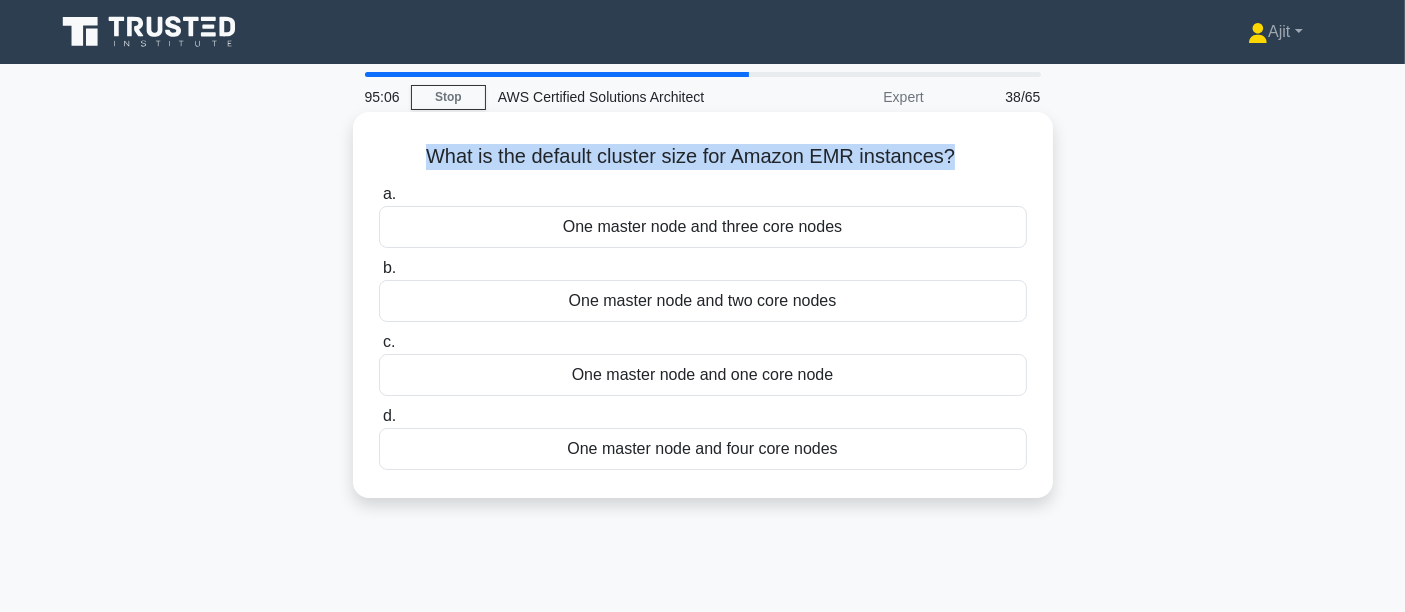 drag, startPoint x: 1023, startPoint y: 479, endPoint x: 419, endPoint y: 155, distance: 685.41376 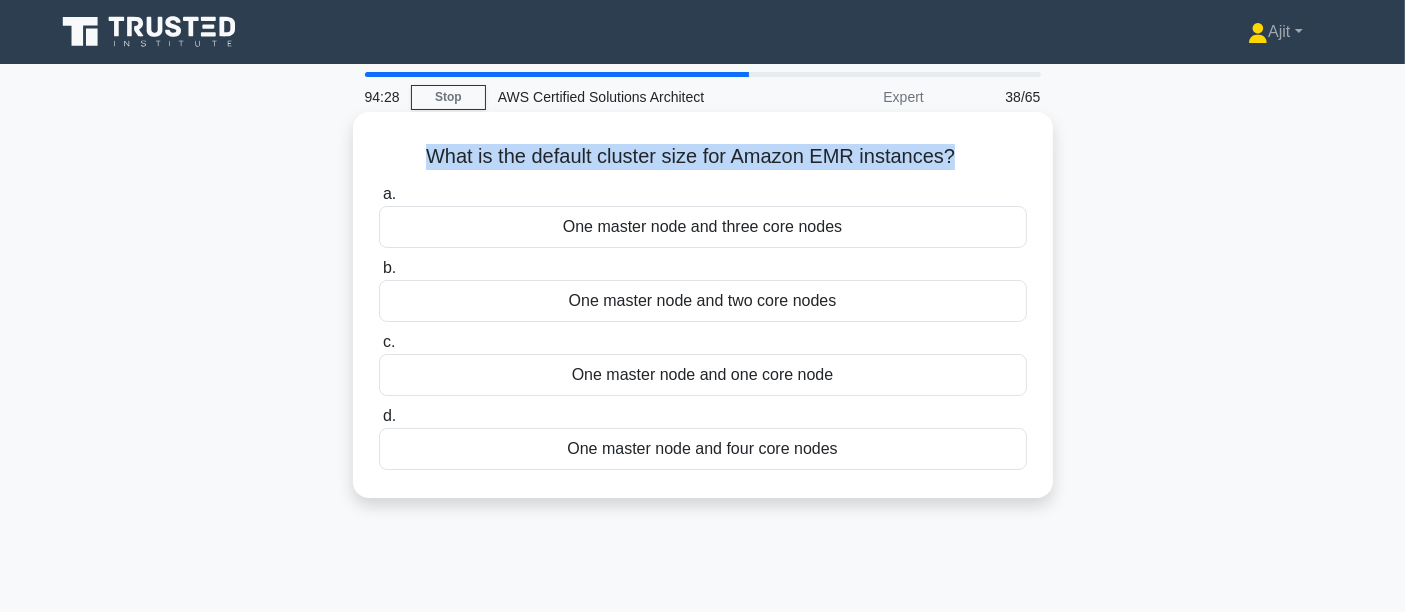 click on "One master node and two core nodes" at bounding box center [703, 301] 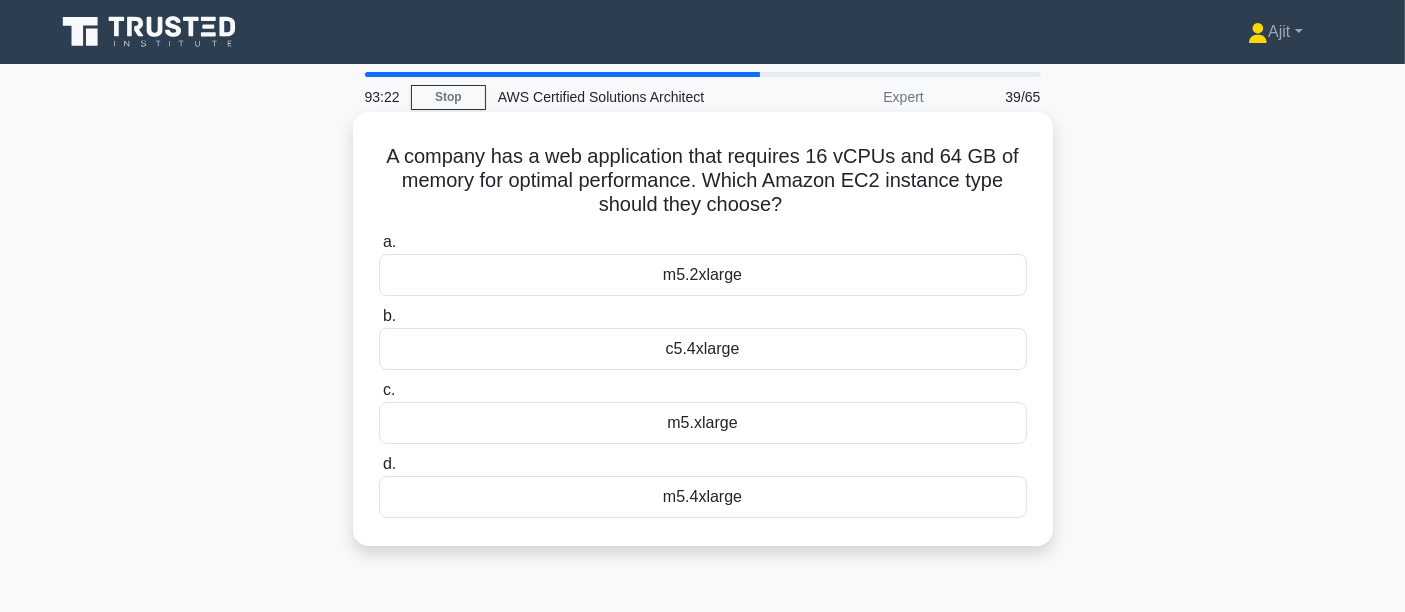 drag, startPoint x: 385, startPoint y: 154, endPoint x: 957, endPoint y: 528, distance: 683.4179 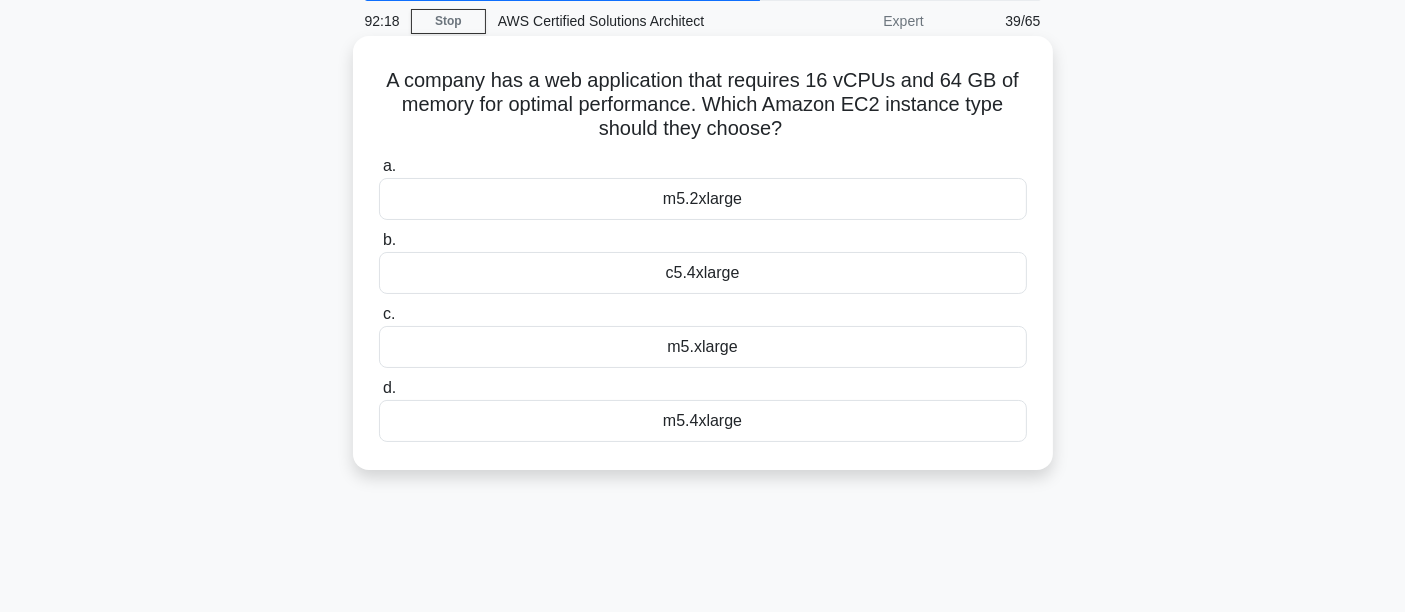 scroll, scrollTop: 111, scrollLeft: 0, axis: vertical 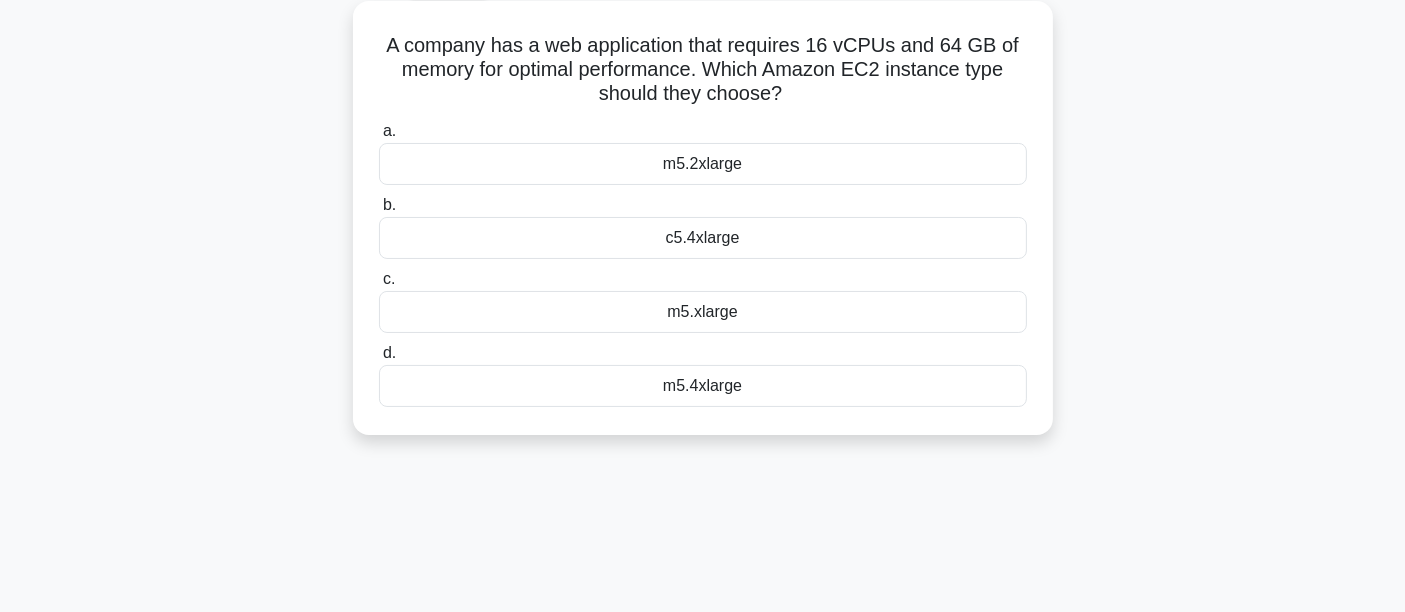 click on "m5.4xlarge" at bounding box center [703, 386] 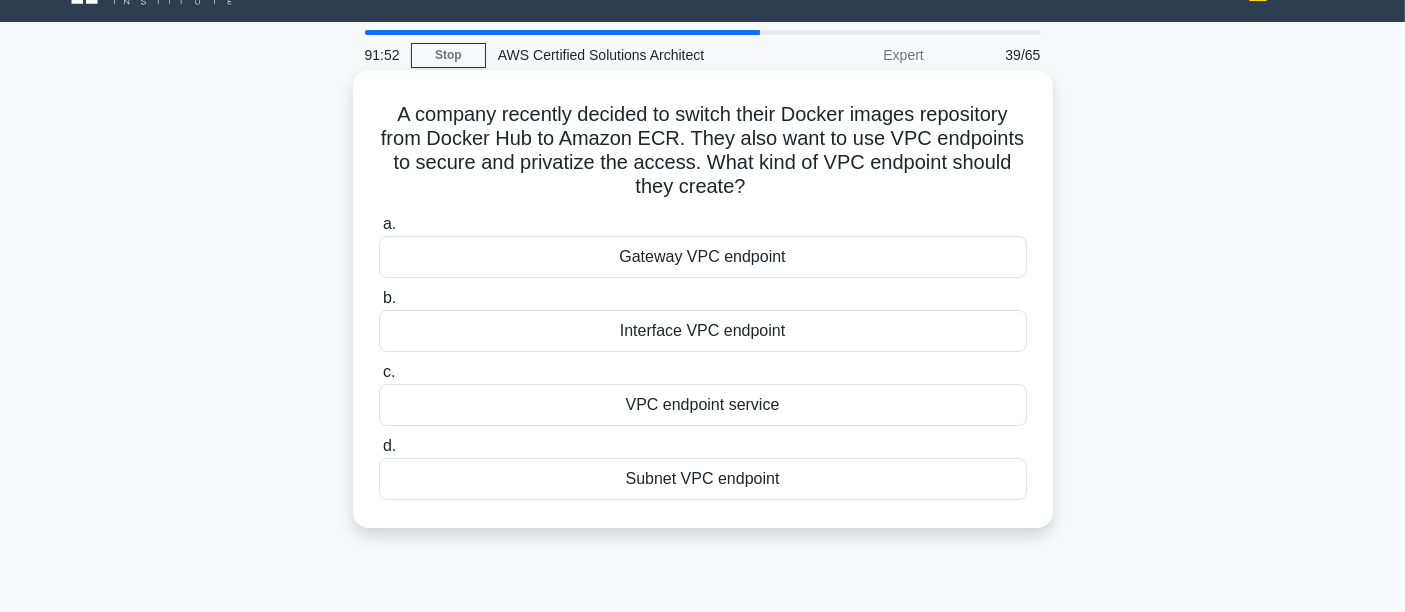 scroll, scrollTop: 0, scrollLeft: 0, axis: both 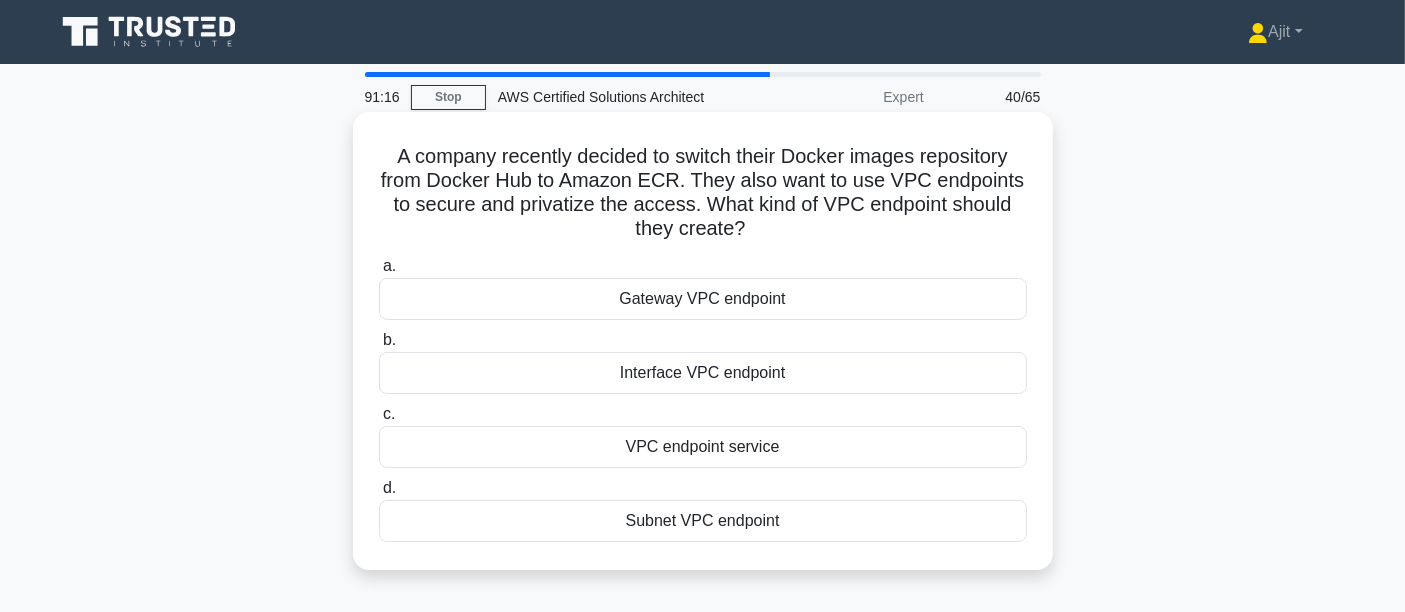 drag, startPoint x: 608, startPoint y: 381, endPoint x: 931, endPoint y: 382, distance: 323.00156 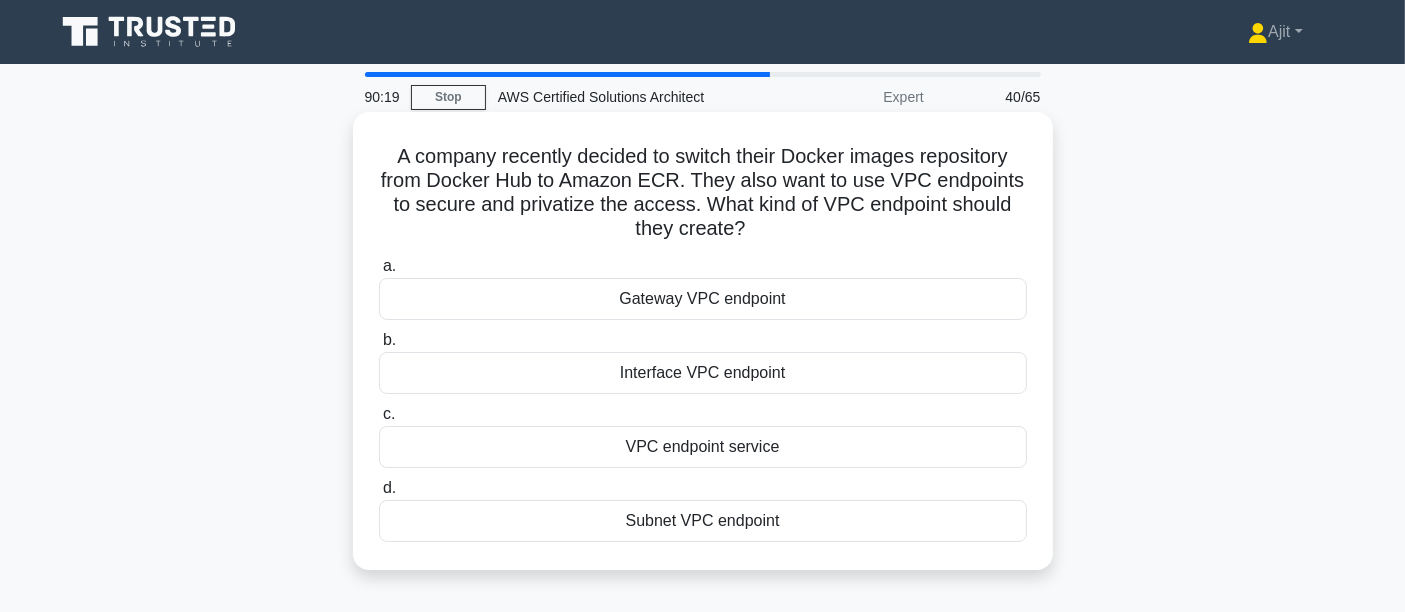 drag, startPoint x: 382, startPoint y: 155, endPoint x: 955, endPoint y: 562, distance: 702.8357 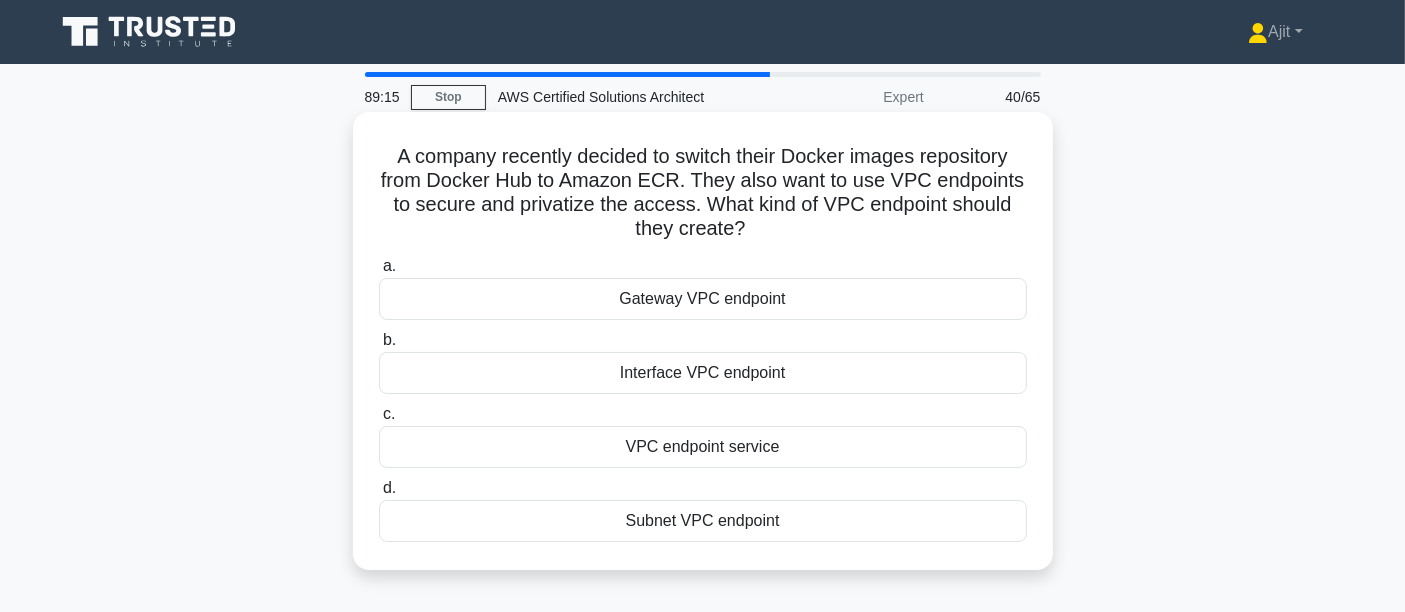 click on "Interface VPC endpoint" at bounding box center [703, 373] 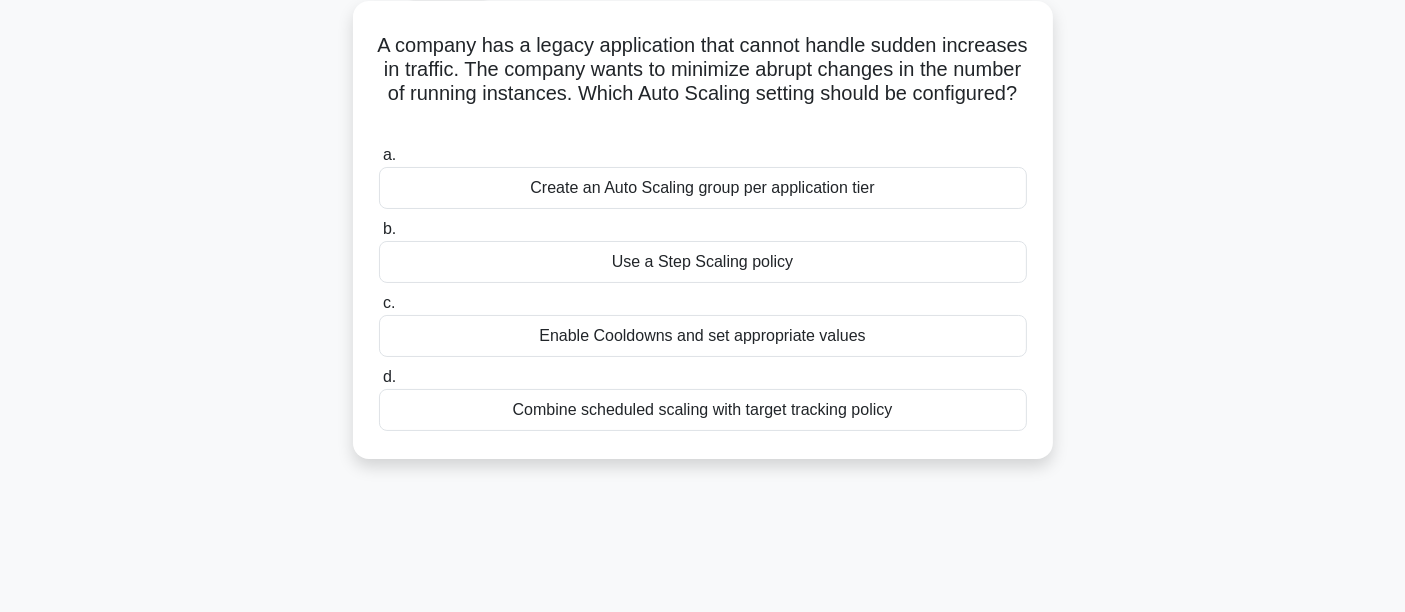 scroll, scrollTop: 0, scrollLeft: 0, axis: both 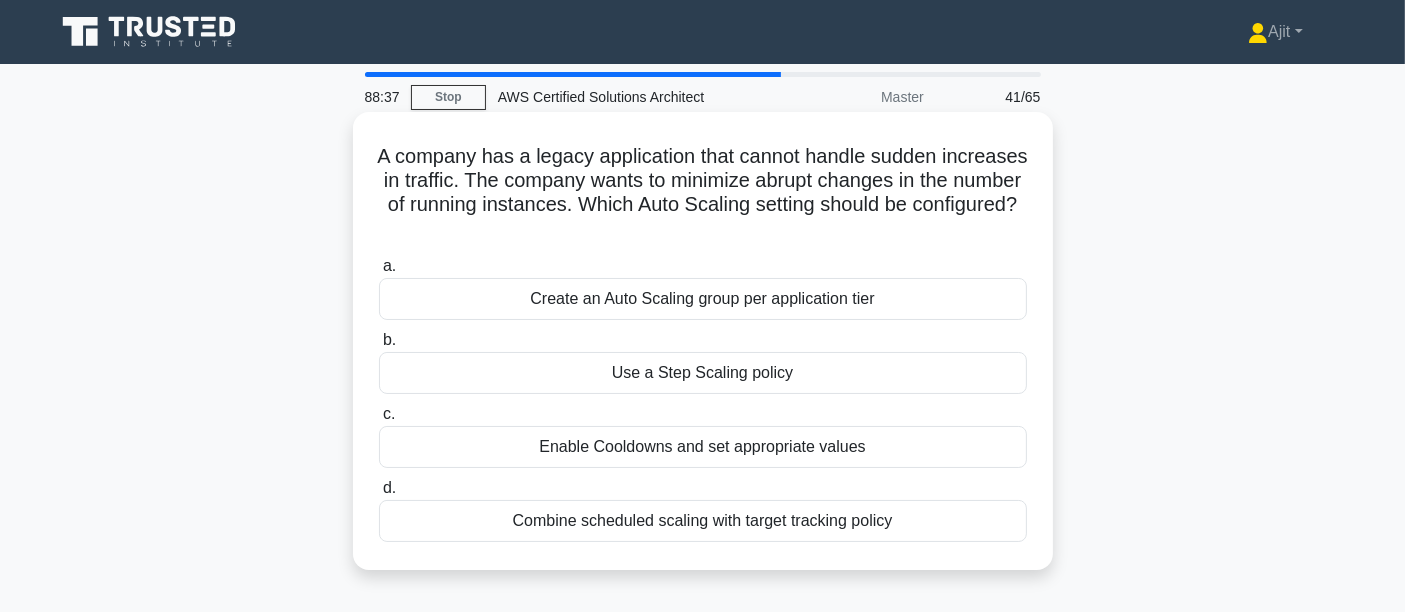 click on "Create an Auto Scaling group per application tier" at bounding box center [703, 299] 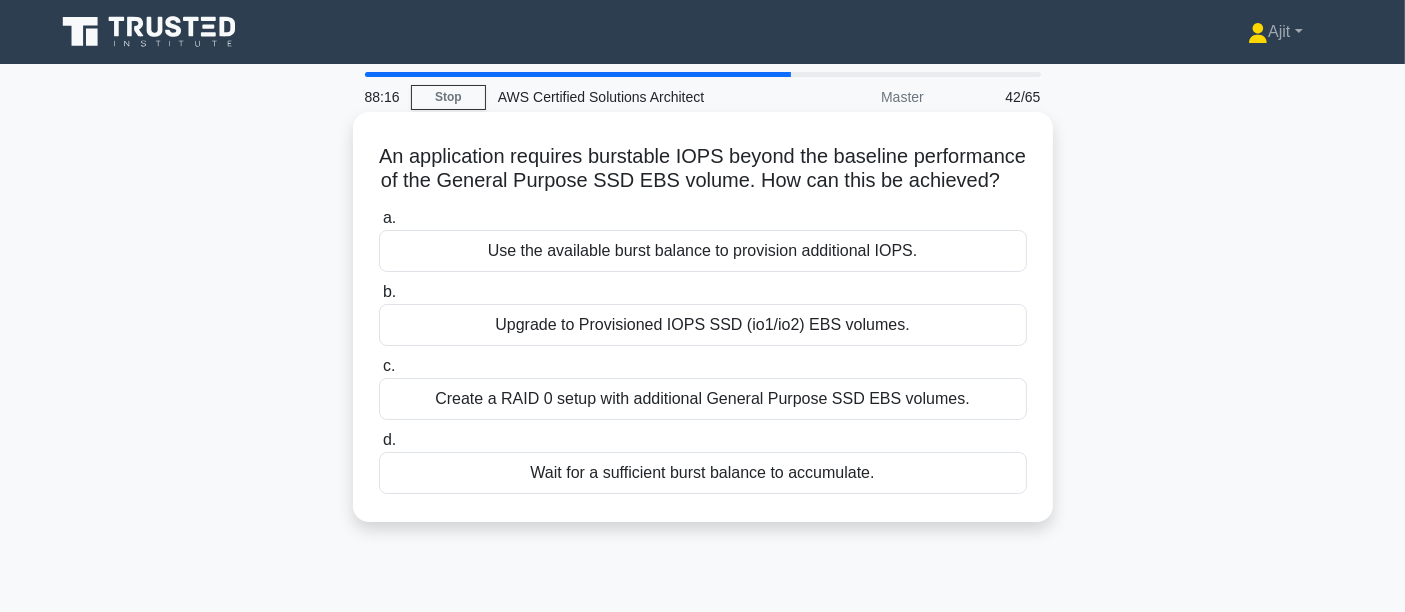 click on "Upgrade to Provisioned IOPS SSD (io1/io2) EBS volumes." at bounding box center [703, 325] 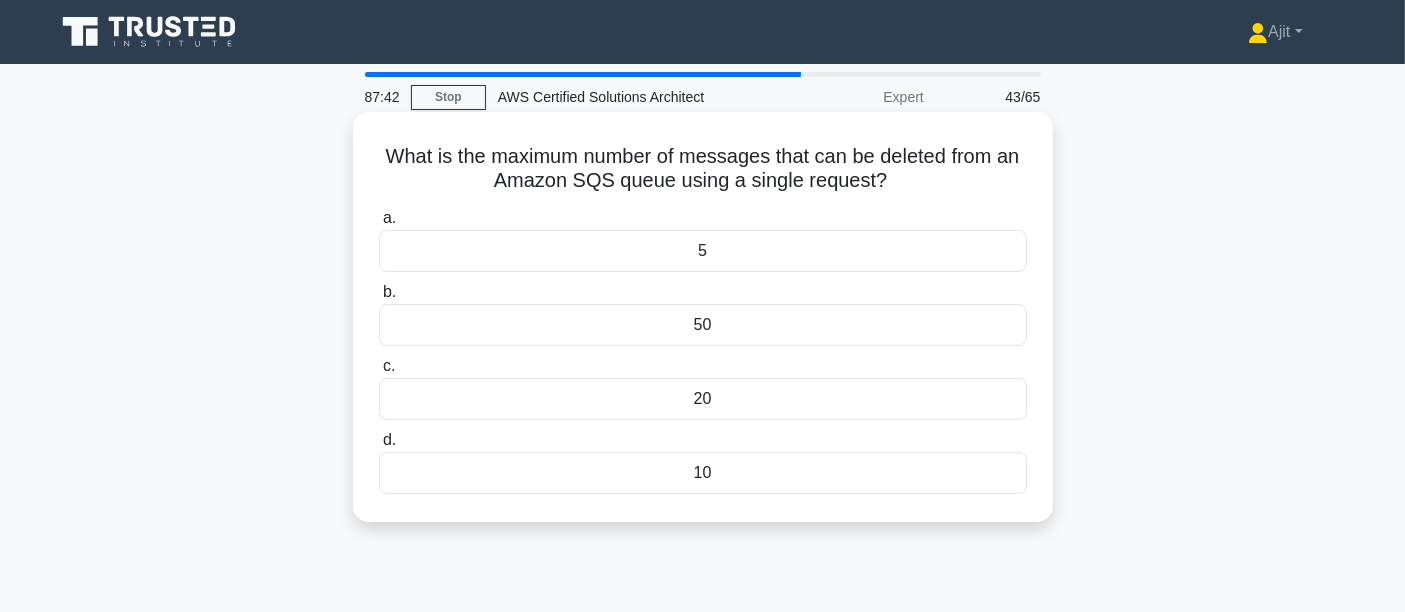 click on "10" at bounding box center [703, 473] 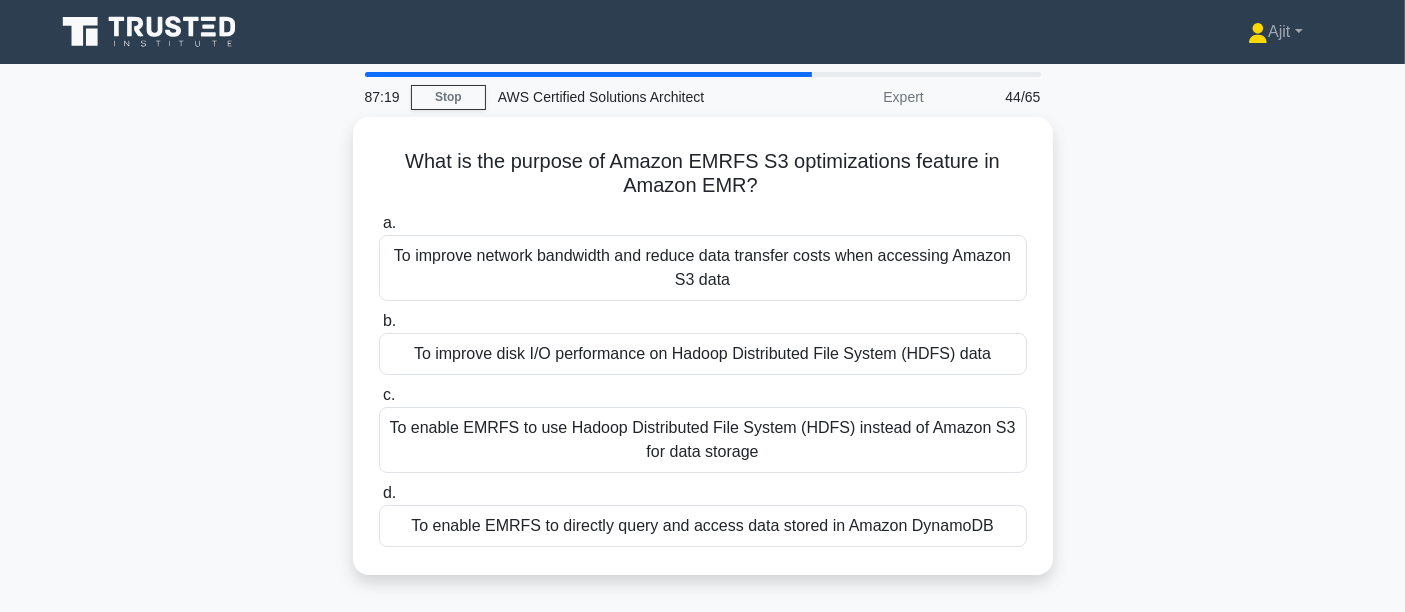 drag, startPoint x: 397, startPoint y: 145, endPoint x: 1161, endPoint y: 572, distance: 875.2285 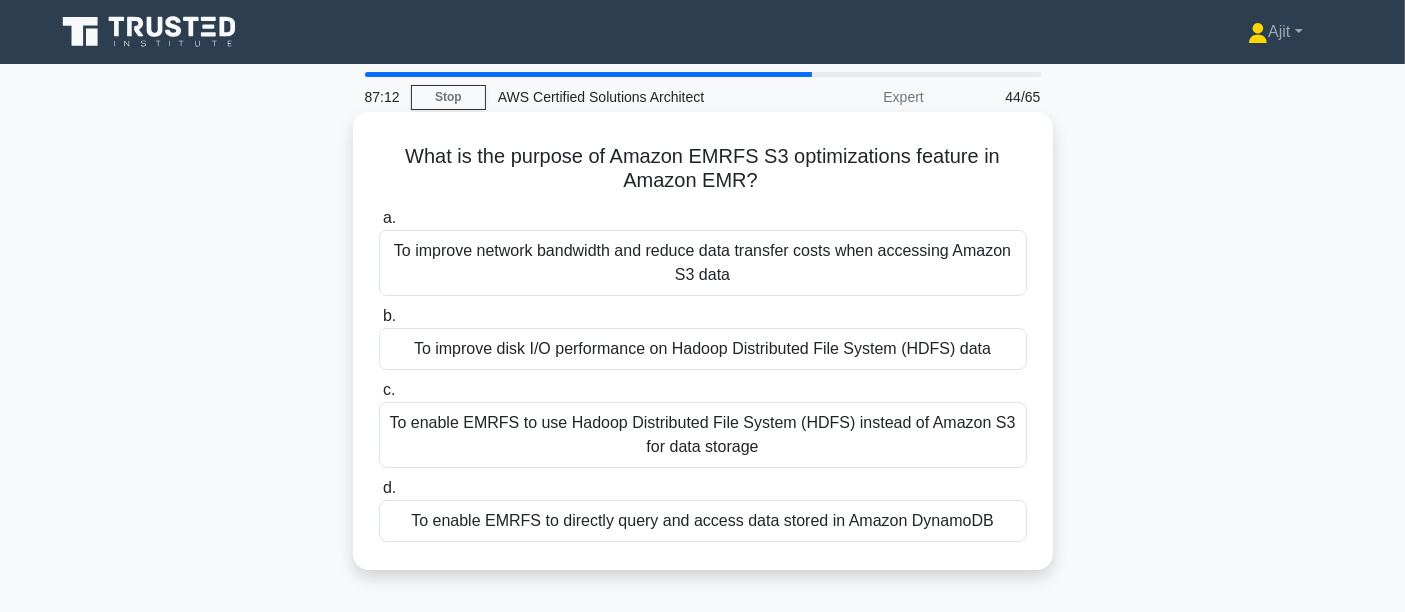 click on "What is the purpose of Amazon EMRFS S3 optimizations feature in Amazon EMR?
.spinner_0XTQ{transform-origin:center;animation:spinner_y6GP .75s linear infinite}@keyframes spinner_y6GP{100%{transform:rotate(360deg)}}
a.
To improve network bandwidth and reduce data transfer costs when accessing Amazon S3 data
b. c. d." at bounding box center [703, 341] 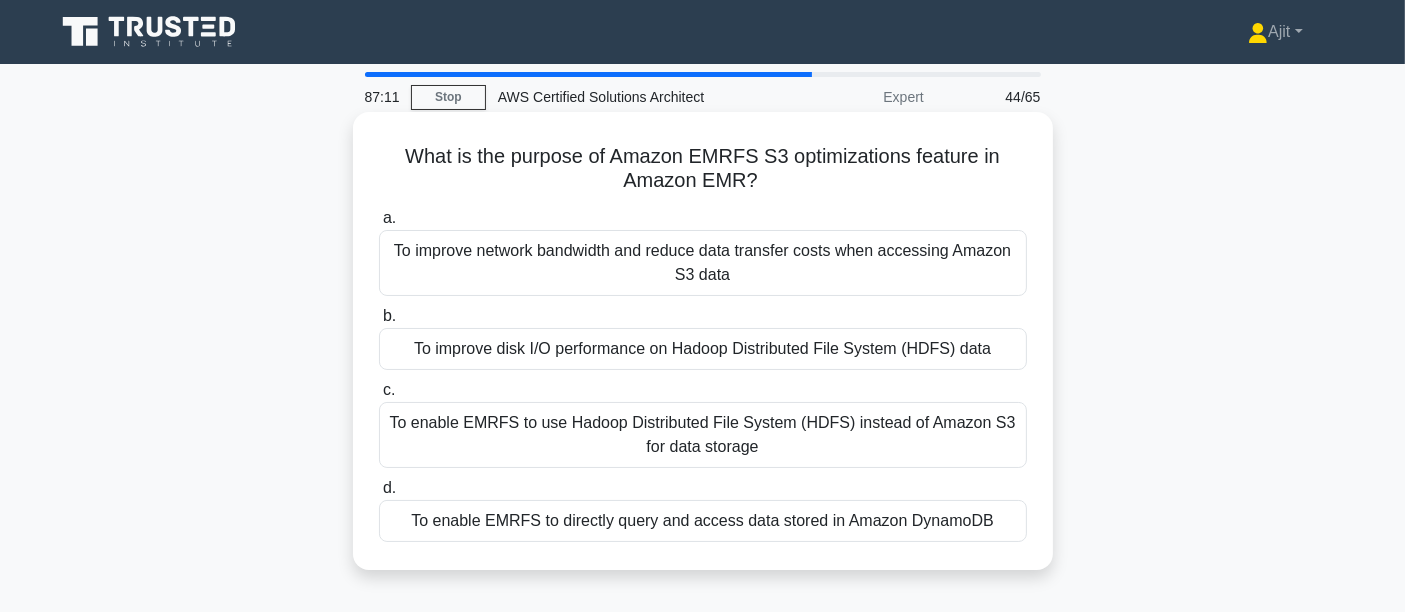 click on "What is the purpose of Amazon EMRFS S3 optimizations feature in Amazon EMR?
.spinner_0XTQ{transform-origin:center;animation:spinner_y6GP .75s linear infinite}@keyframes spinner_y6GP{100%{transform:rotate(360deg)}}" at bounding box center (703, 169) 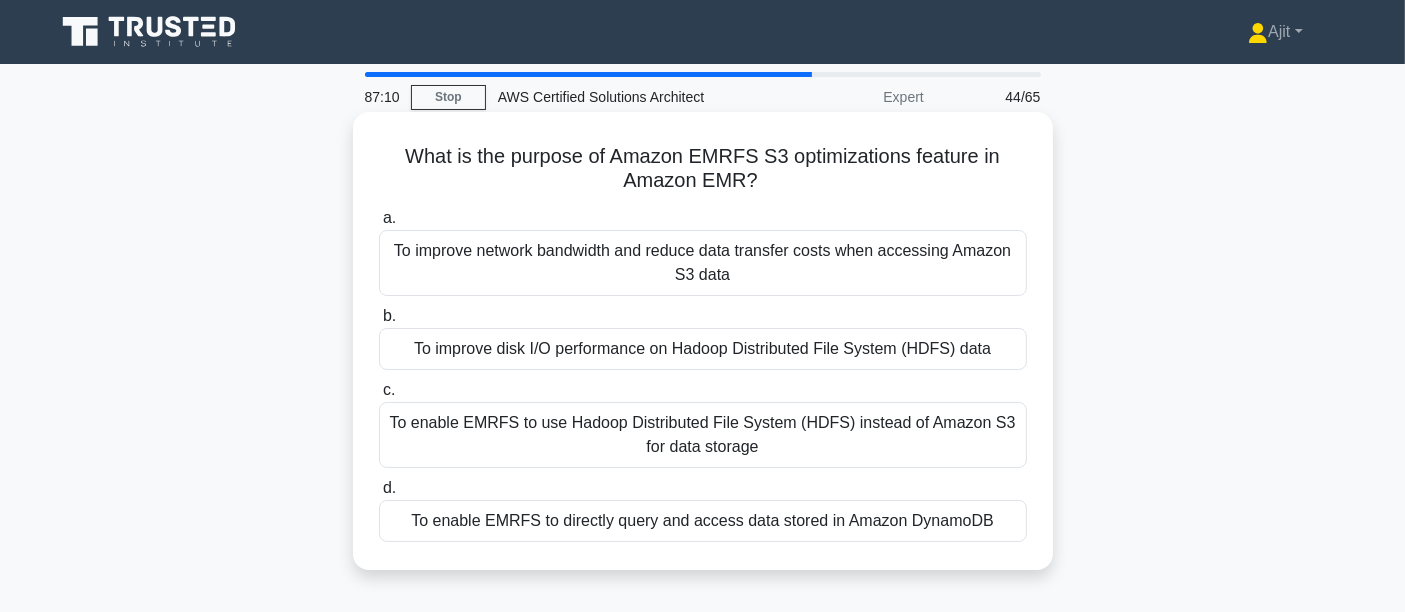 click on "What is the purpose of Amazon EMRFS S3 optimizations feature in Amazon EMR?
.spinner_0XTQ{transform-origin:center;animation:spinner_y6GP .75s linear infinite}@keyframes spinner_y6GP{100%{transform:rotate(360deg)}}" at bounding box center [703, 169] 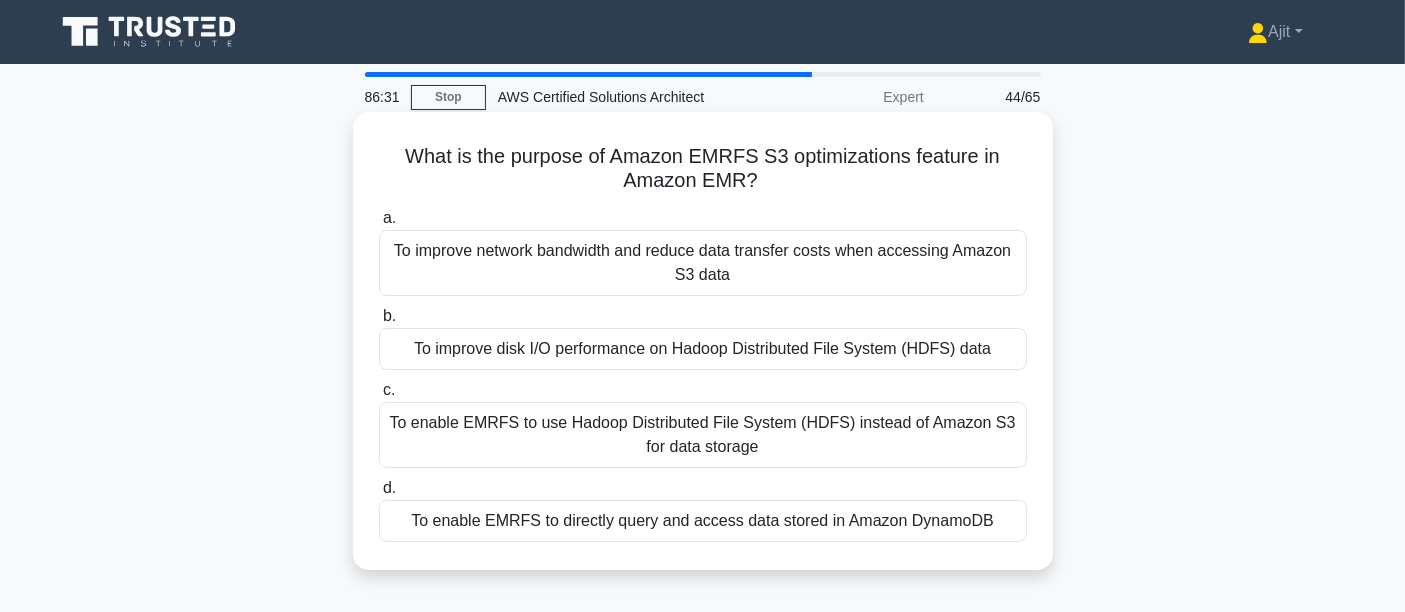 click on "To improve network bandwidth and reduce data transfer costs when accessing Amazon S3 data" at bounding box center (703, 263) 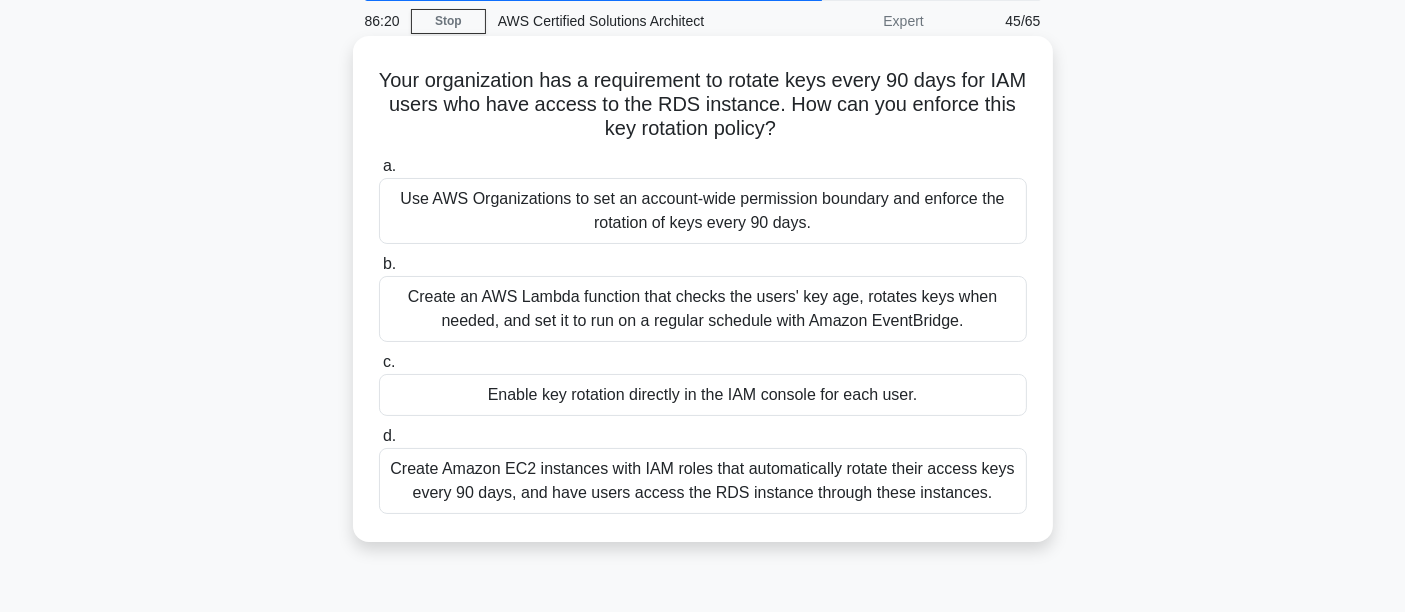 scroll, scrollTop: 111, scrollLeft: 0, axis: vertical 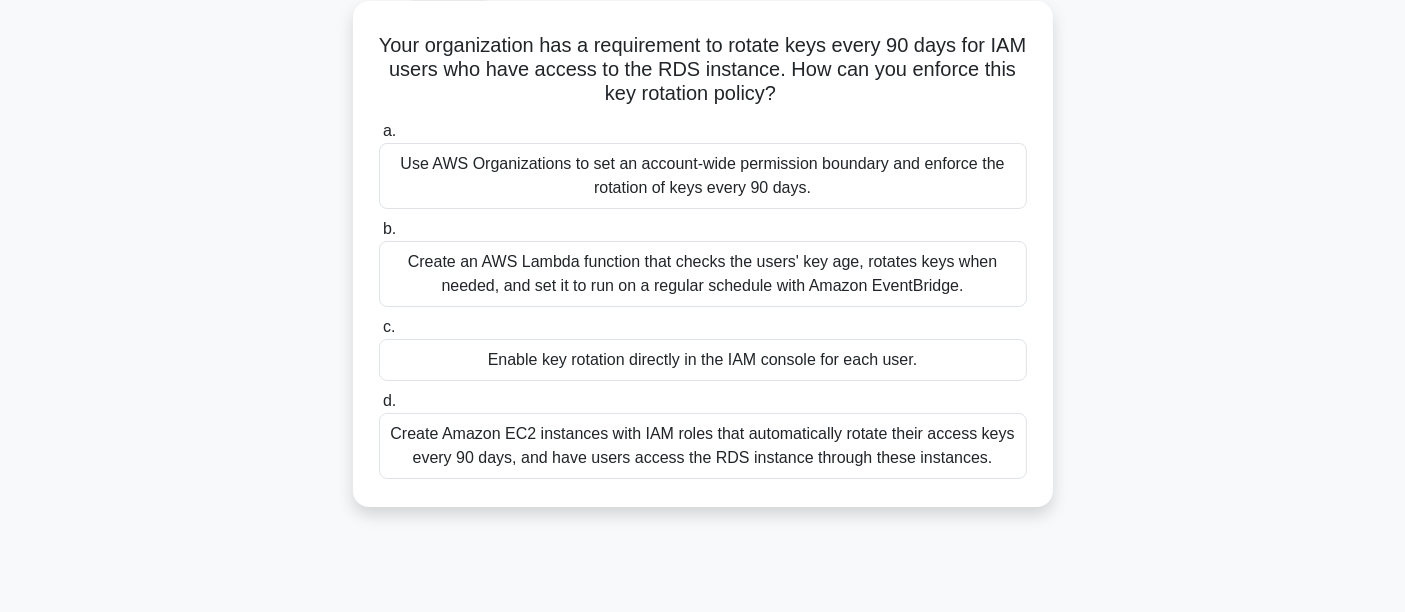 click on "Create an AWS Lambda function that checks the users' key age, rotates keys when needed, and set it to run on a regular schedule with Amazon EventBridge." at bounding box center [703, 274] 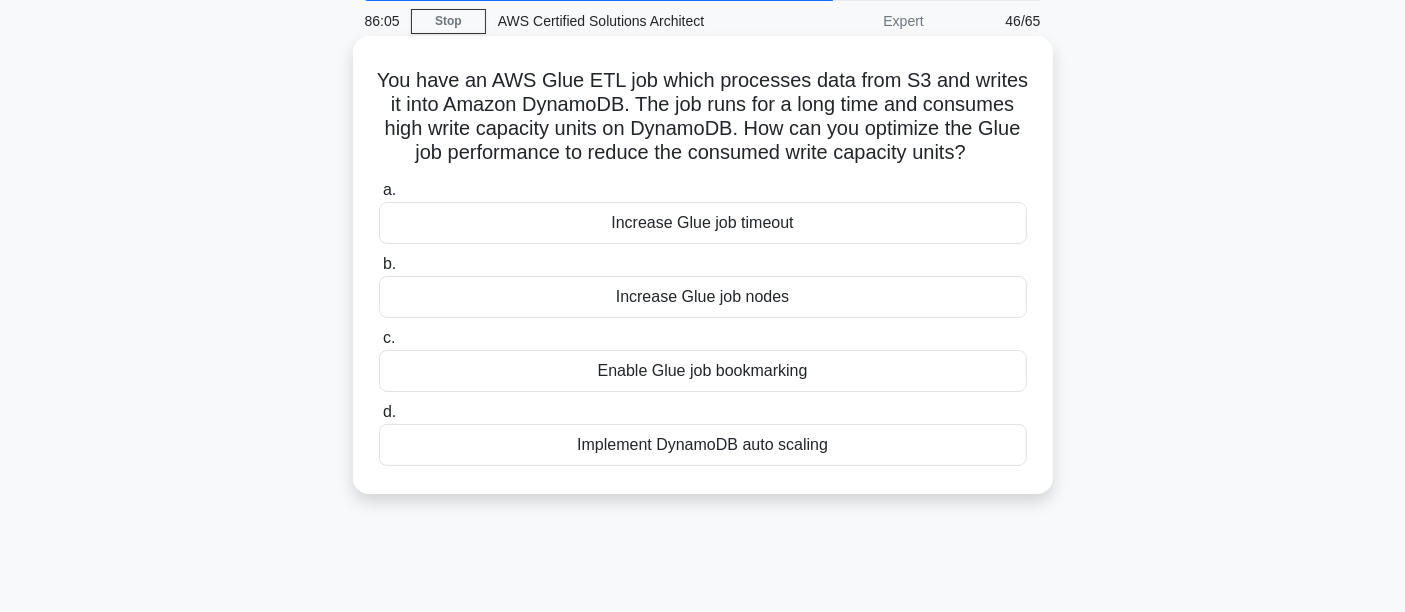 scroll, scrollTop: 111, scrollLeft: 0, axis: vertical 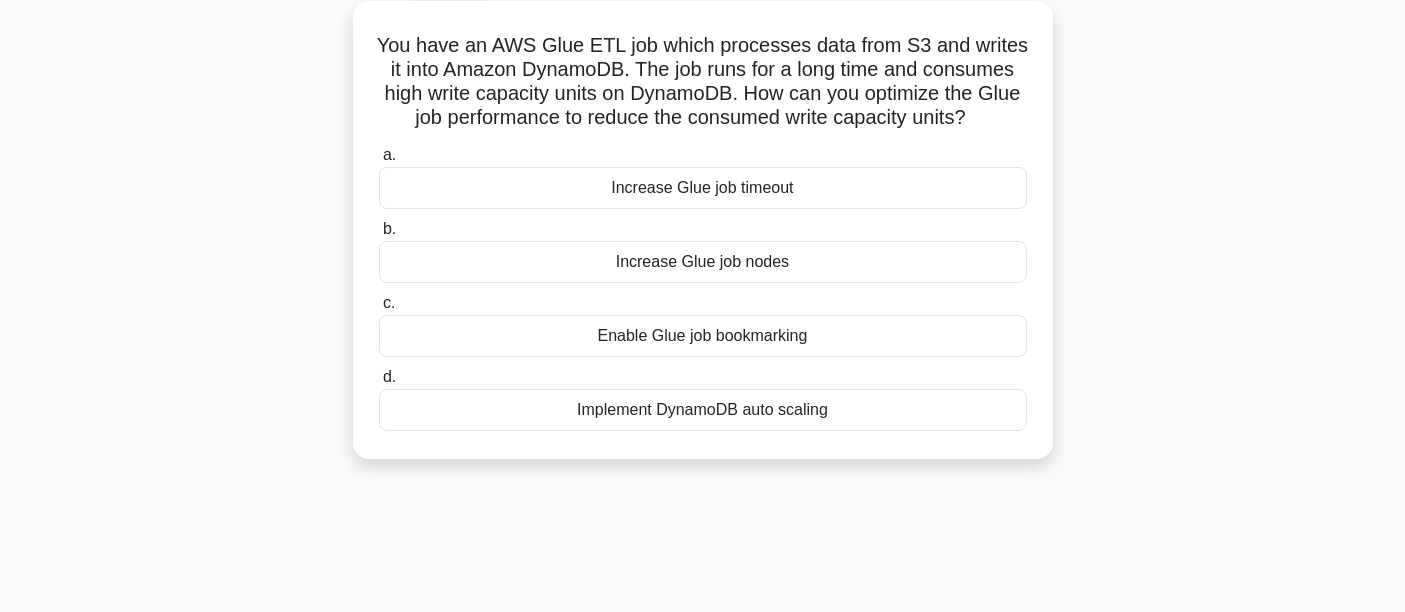 click on "Increase Glue job nodes" at bounding box center (703, 262) 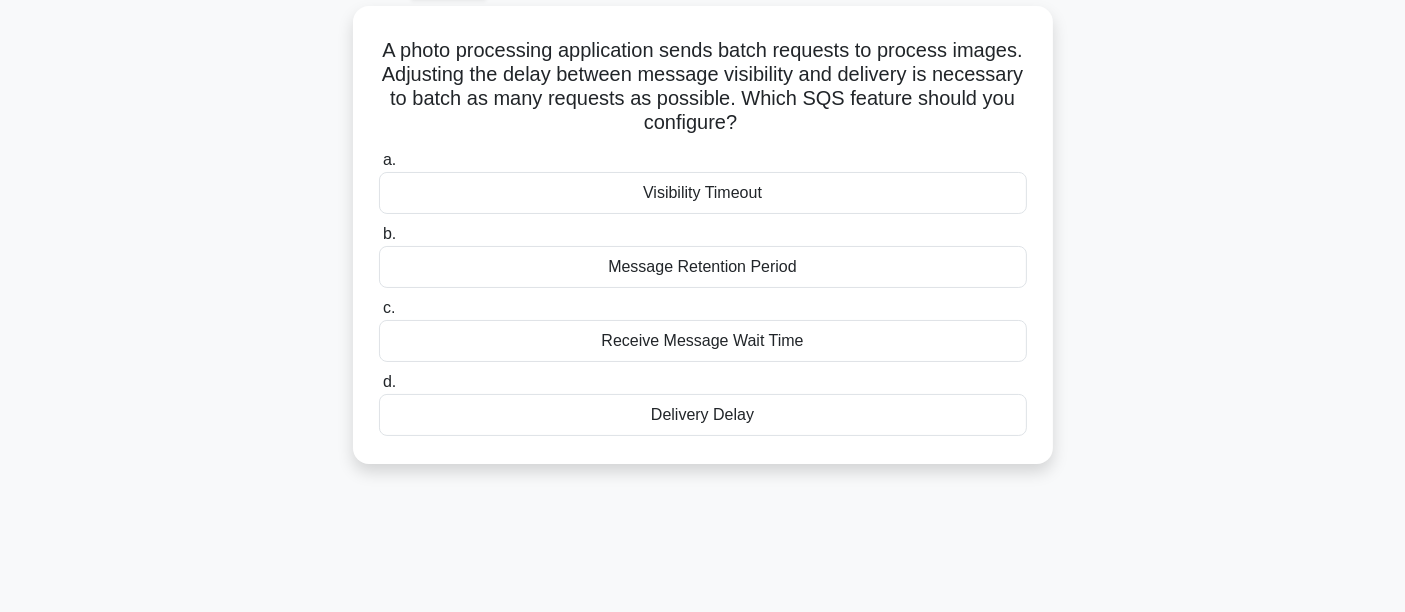 scroll, scrollTop: 0, scrollLeft: 0, axis: both 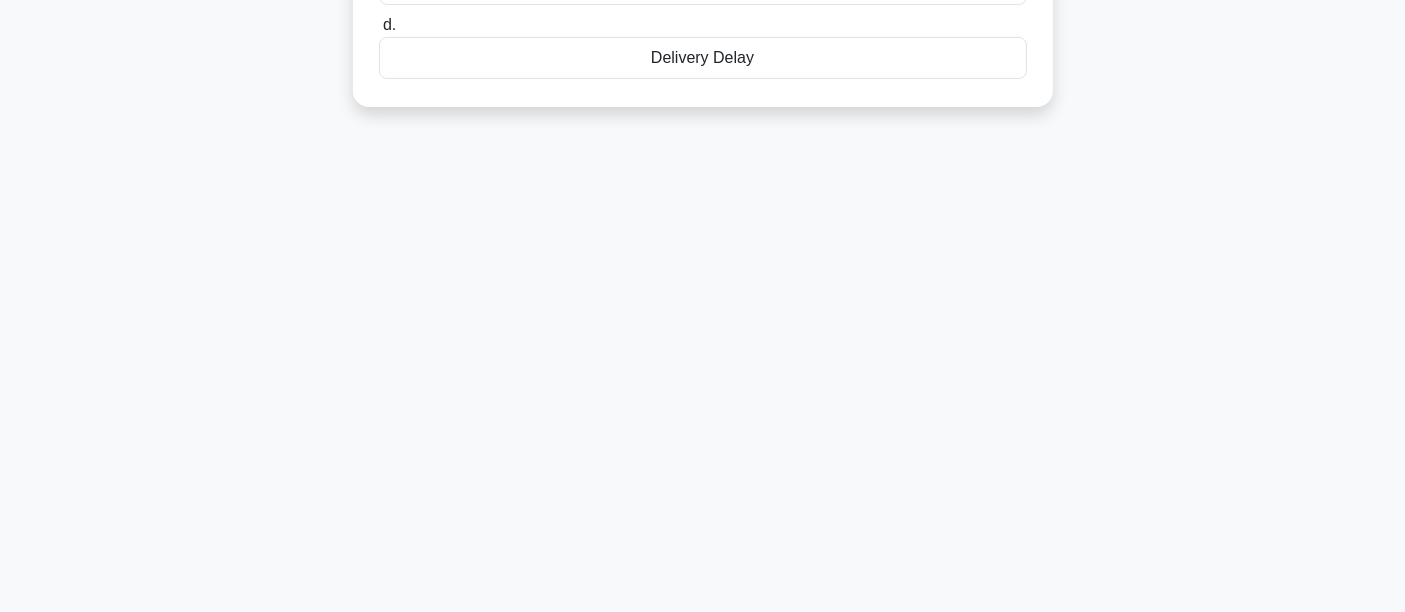 drag, startPoint x: 382, startPoint y: 161, endPoint x: 922, endPoint y: 344, distance: 570.1658 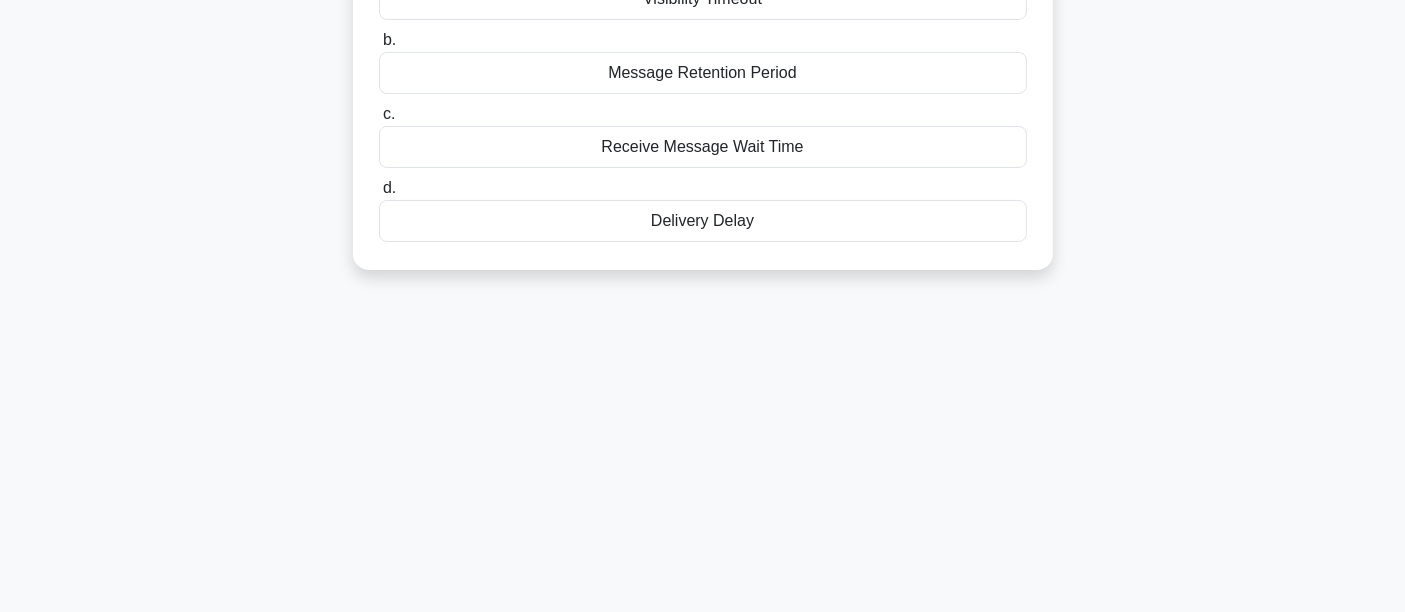 scroll, scrollTop: 134, scrollLeft: 0, axis: vertical 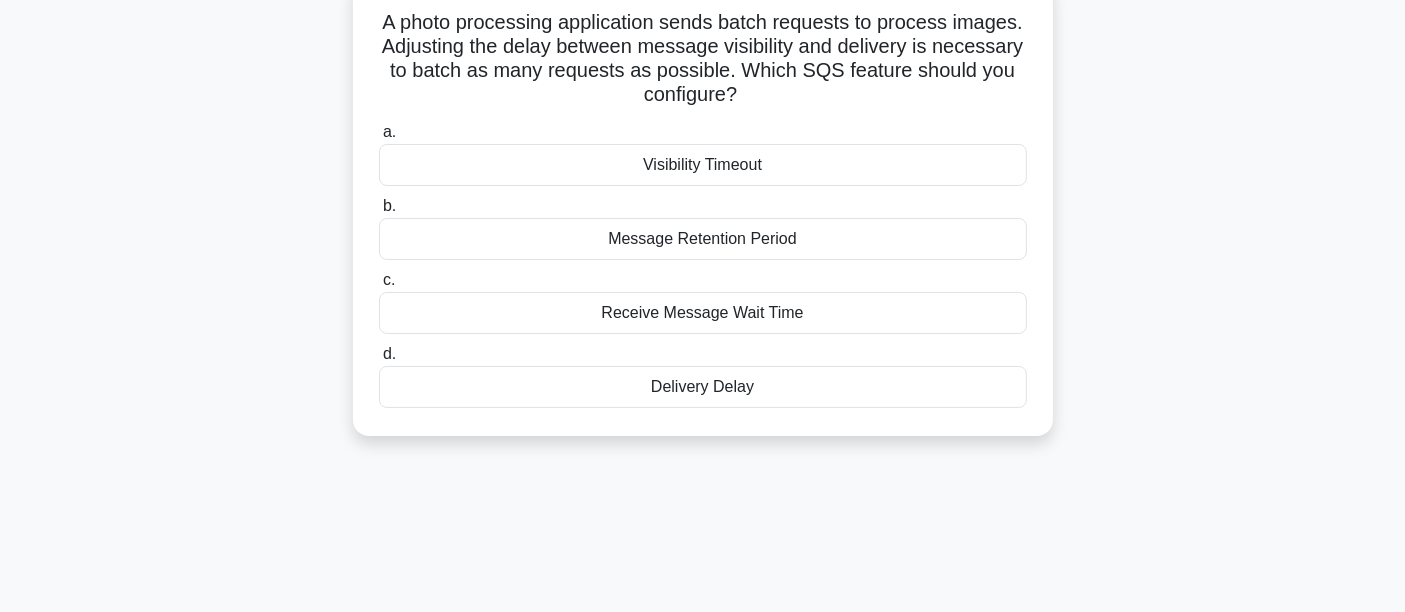 click on "A photo processing application sends batch requests to process images. Adjusting the delay between message visibility and delivery is necessary to batch as many requests as possible. Which SQS feature should you configure?
.spinner_0XTQ{transform-origin:center;animation:spinner_y6GP .75s linear infinite}@keyframes spinner_y6GP{100%{transform:rotate(360deg)}}" at bounding box center [703, 59] 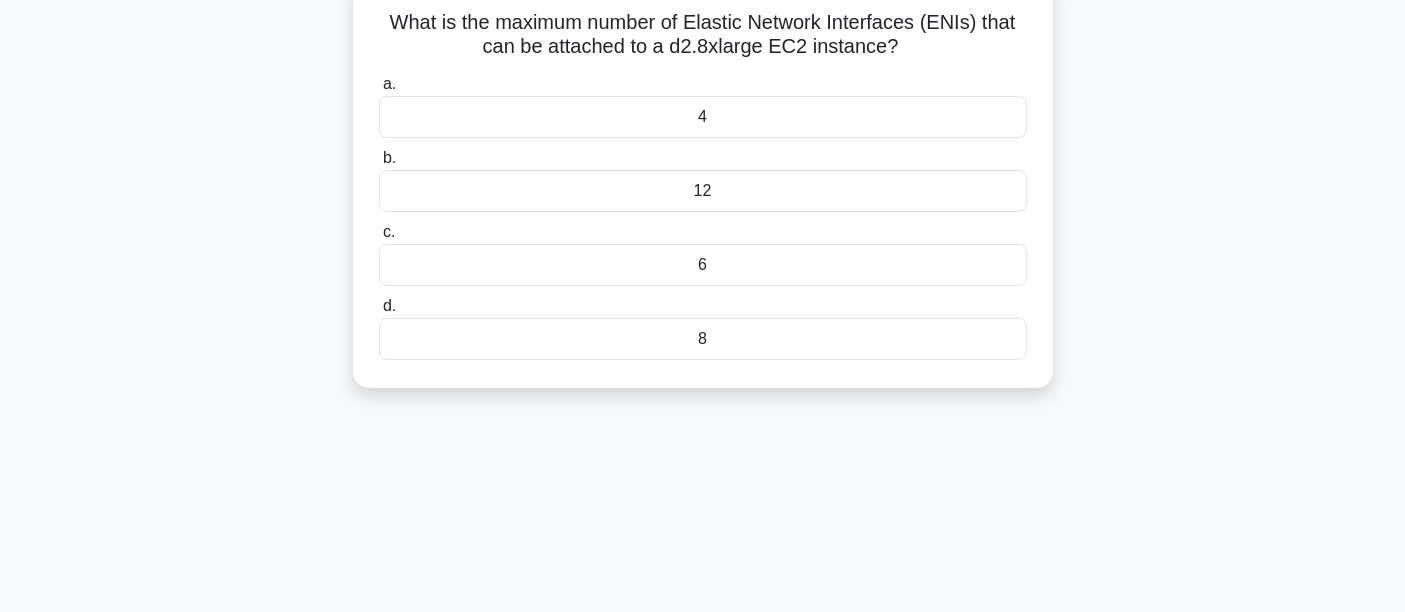 scroll, scrollTop: 0, scrollLeft: 0, axis: both 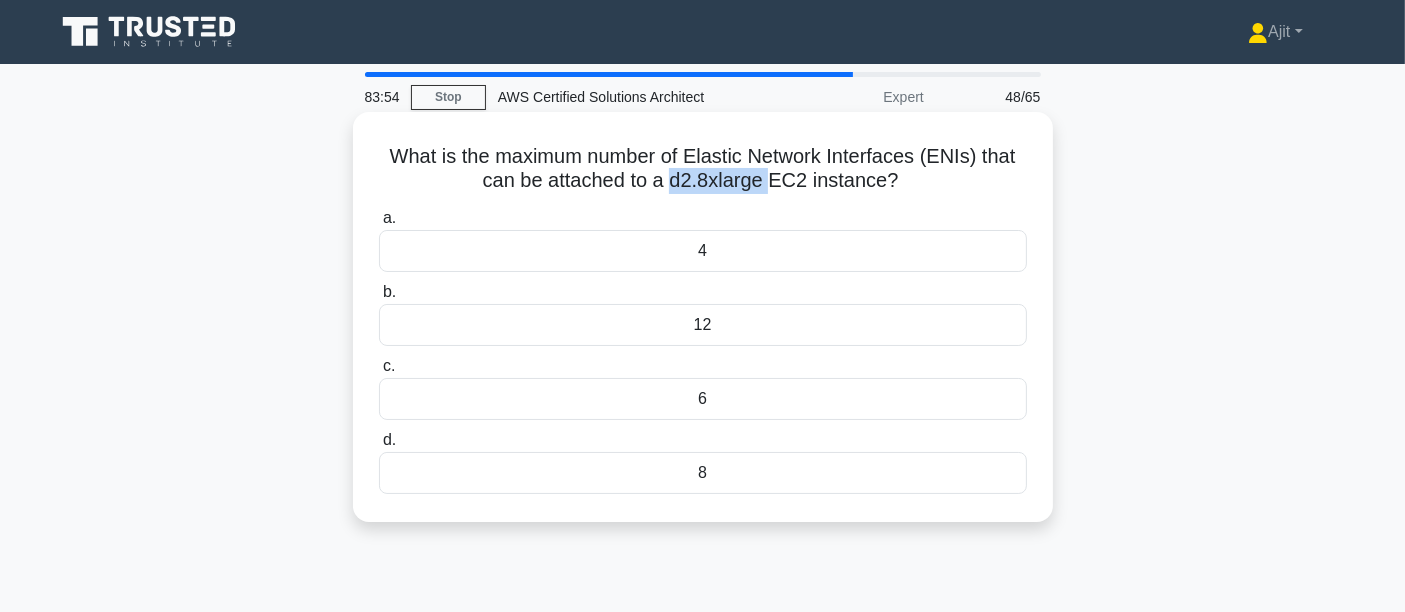 drag, startPoint x: 671, startPoint y: 181, endPoint x: 774, endPoint y: 188, distance: 103.23759 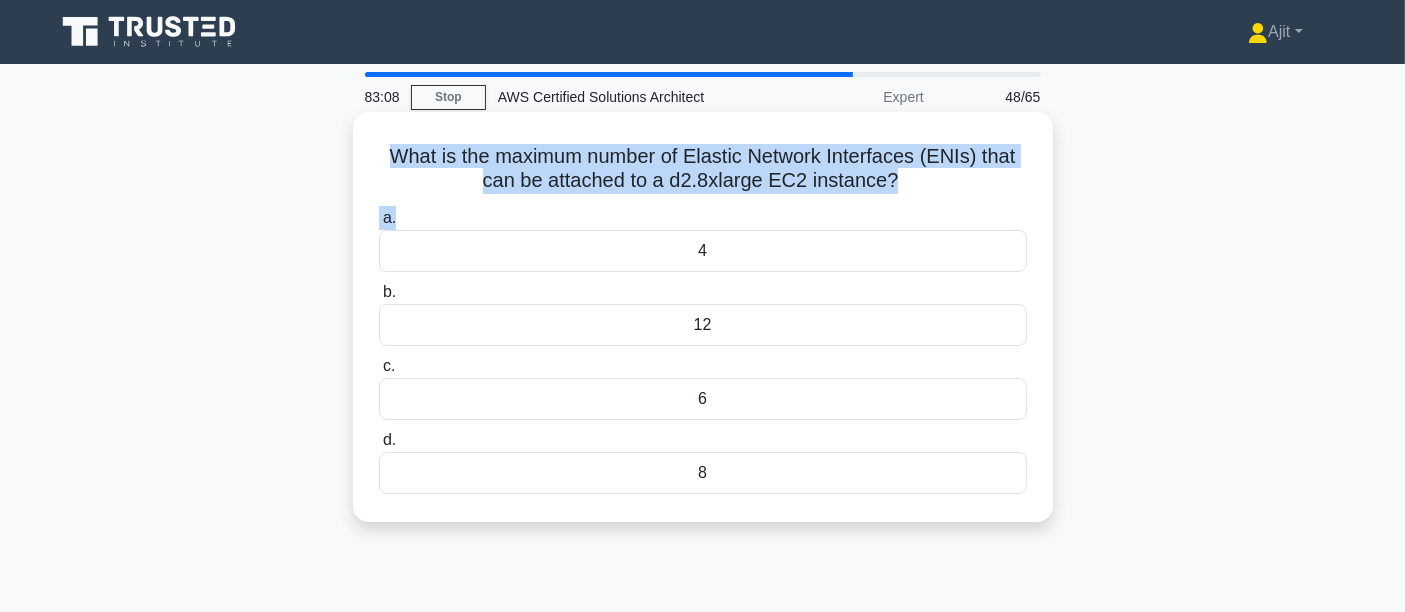 drag, startPoint x: 375, startPoint y: 151, endPoint x: 965, endPoint y: 221, distance: 594.13806 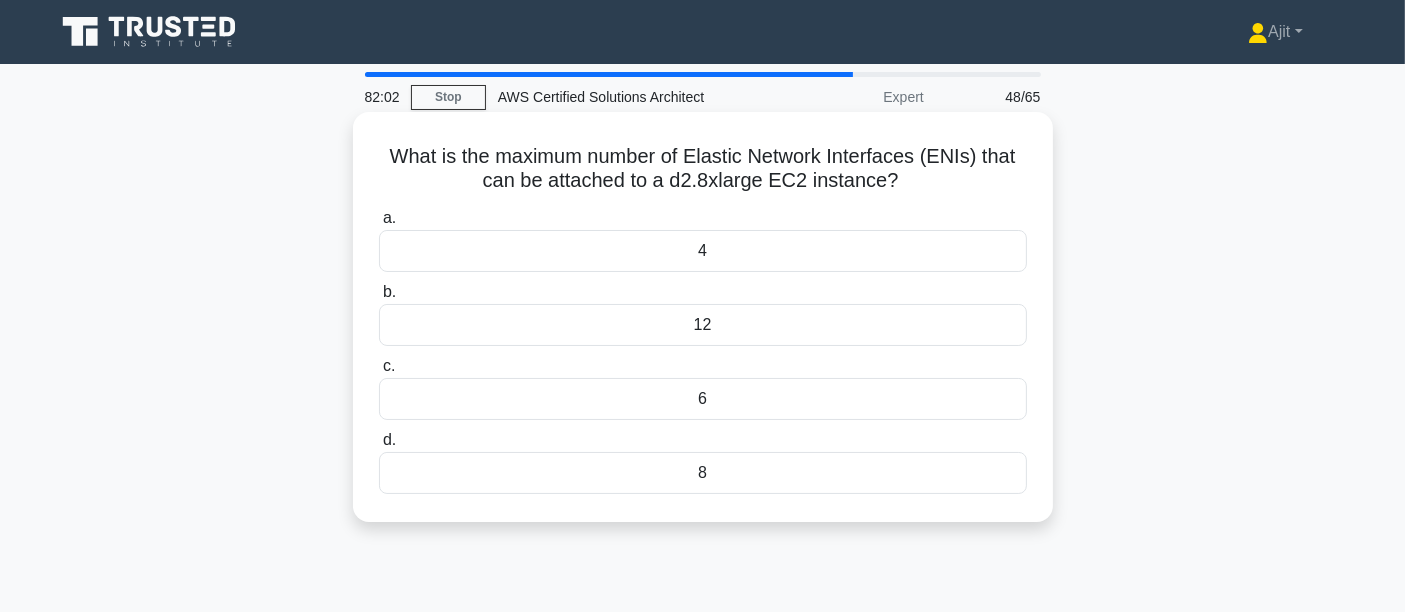 click on "8" at bounding box center [703, 473] 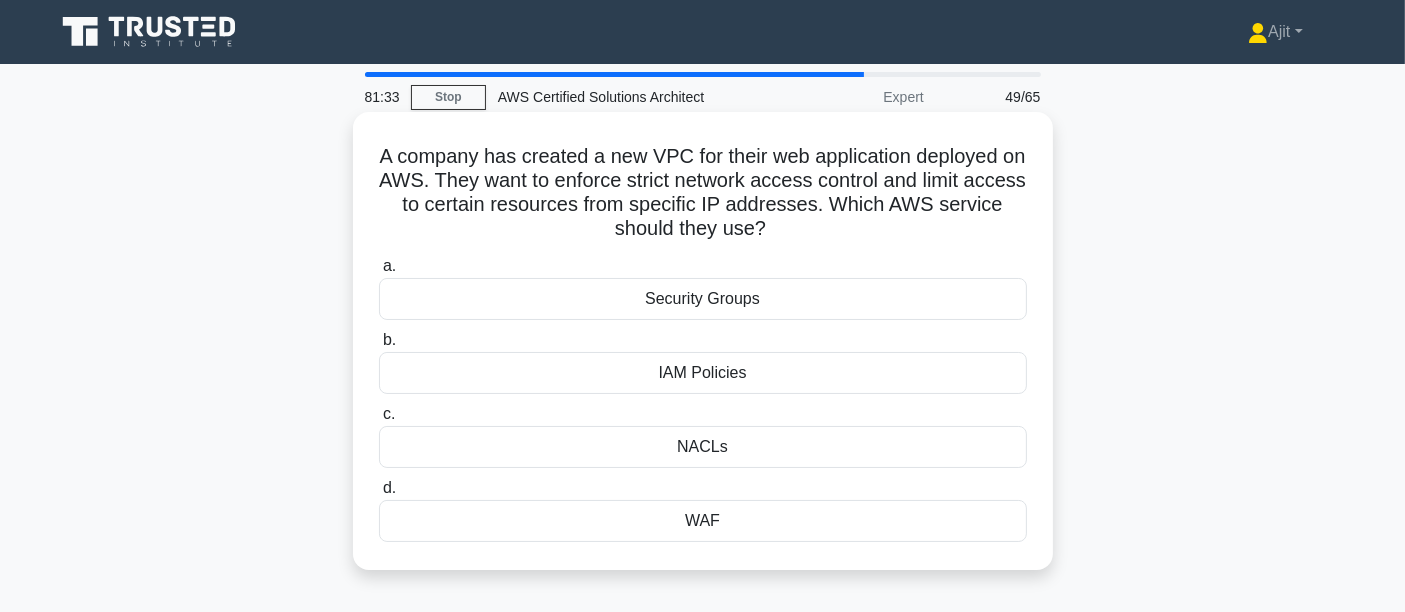 click on "NACLs" at bounding box center (703, 447) 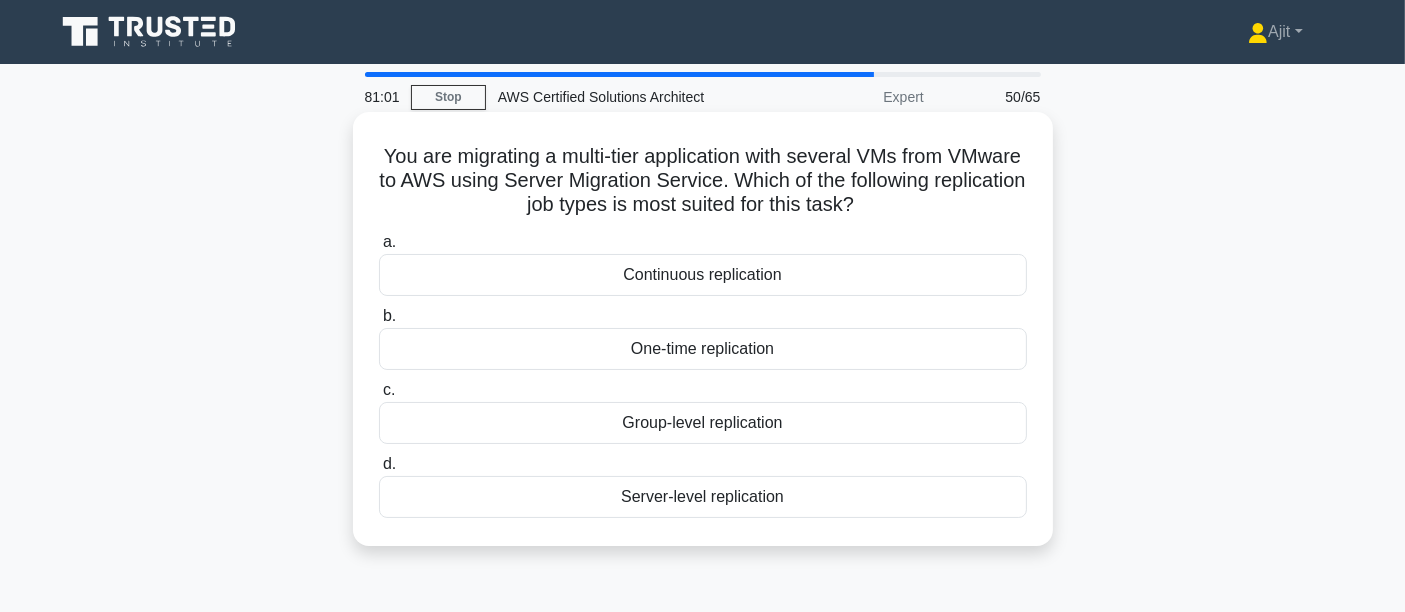 click on "Continuous replication" at bounding box center [703, 275] 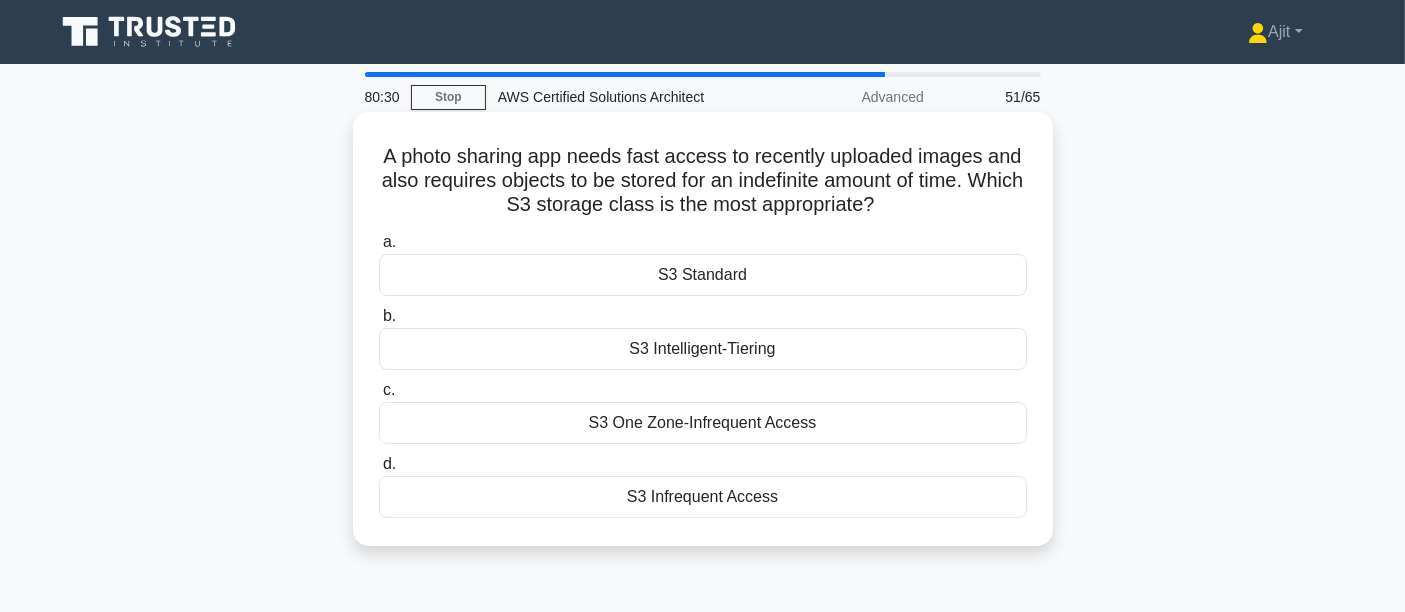 click on "S3 Infrequent Access" at bounding box center [703, 497] 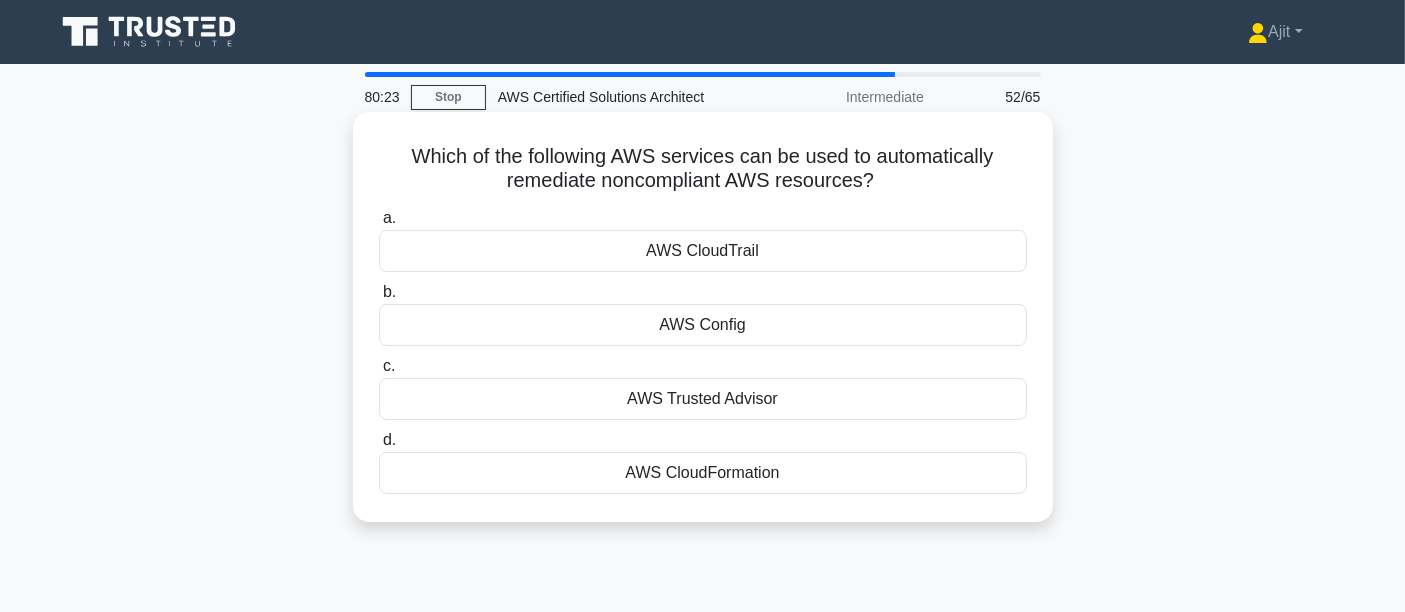 click on "AWS Config" at bounding box center (703, 325) 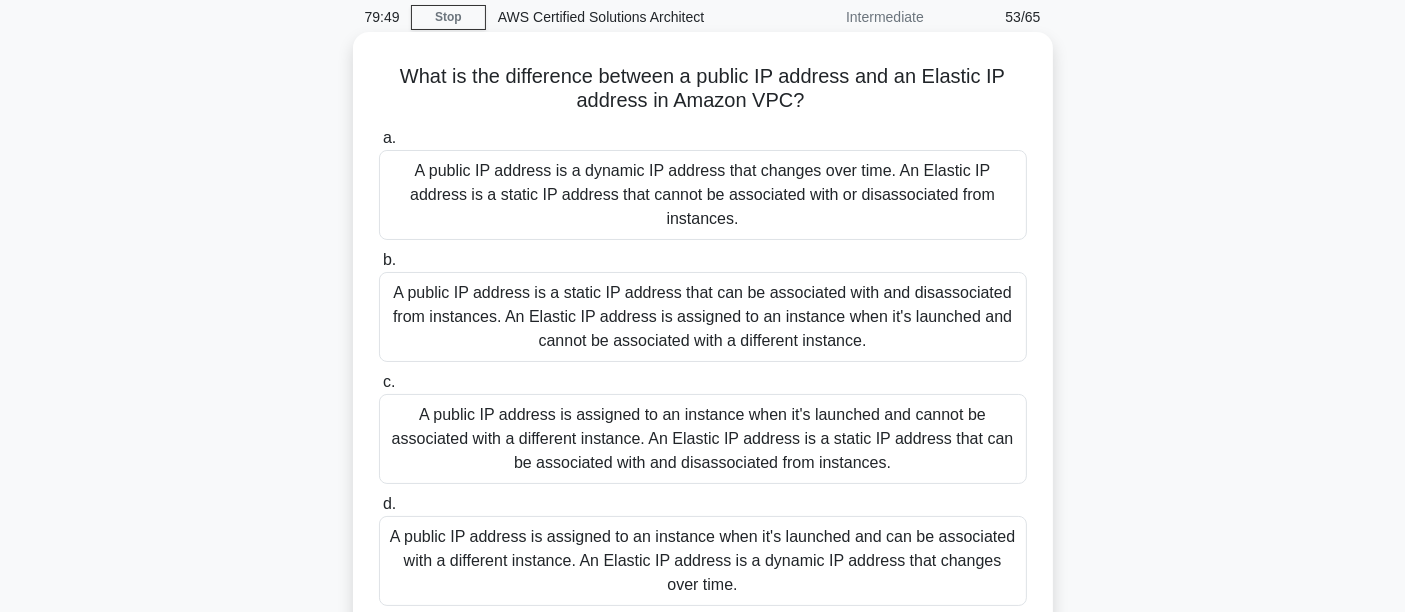 scroll, scrollTop: 0, scrollLeft: 0, axis: both 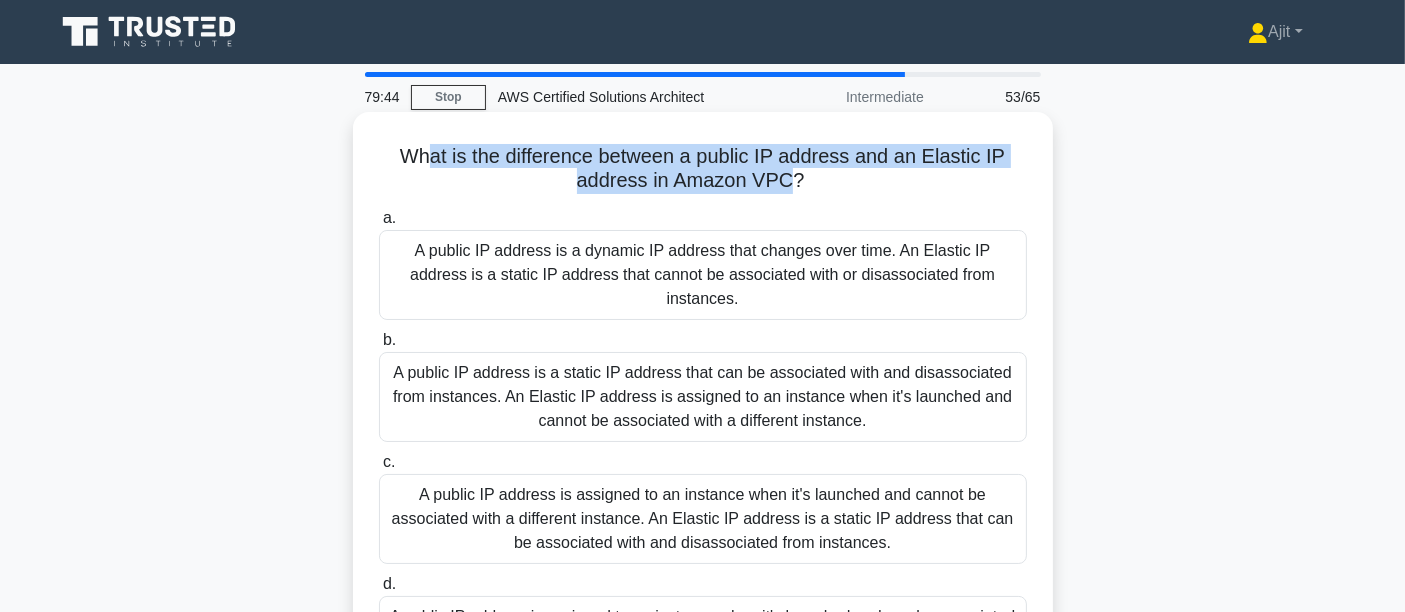 drag, startPoint x: 427, startPoint y: 155, endPoint x: 794, endPoint y: 195, distance: 369.1734 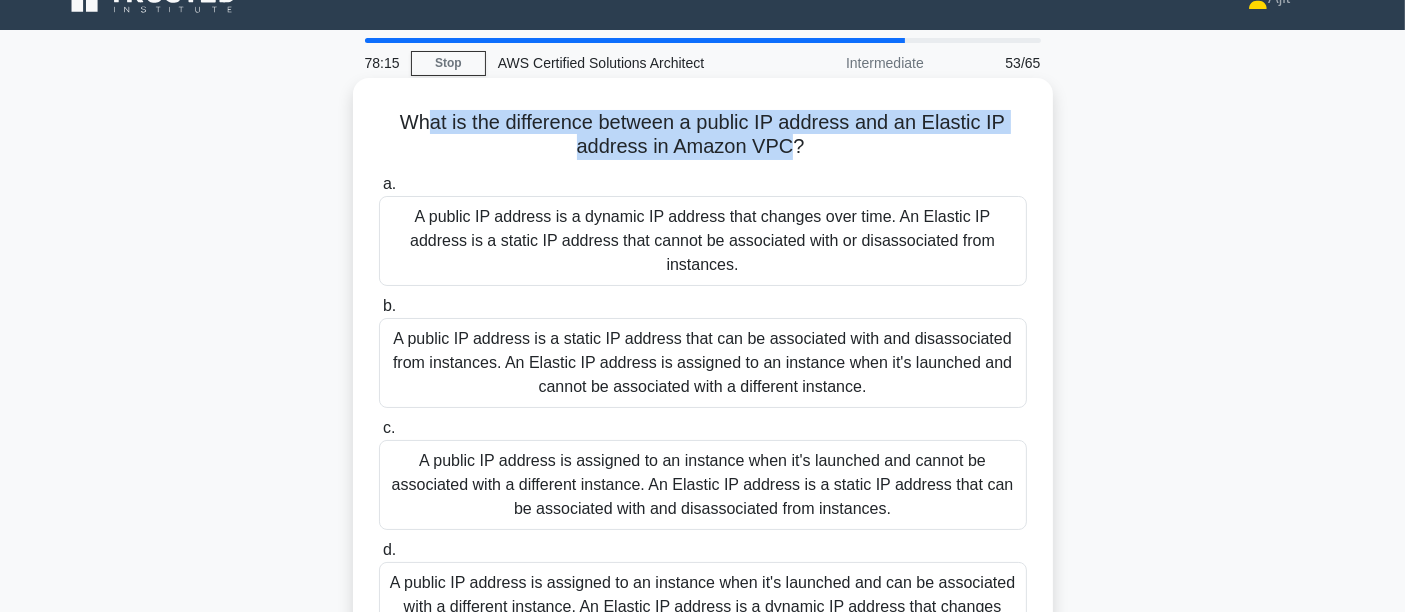 scroll, scrollTop: 0, scrollLeft: 0, axis: both 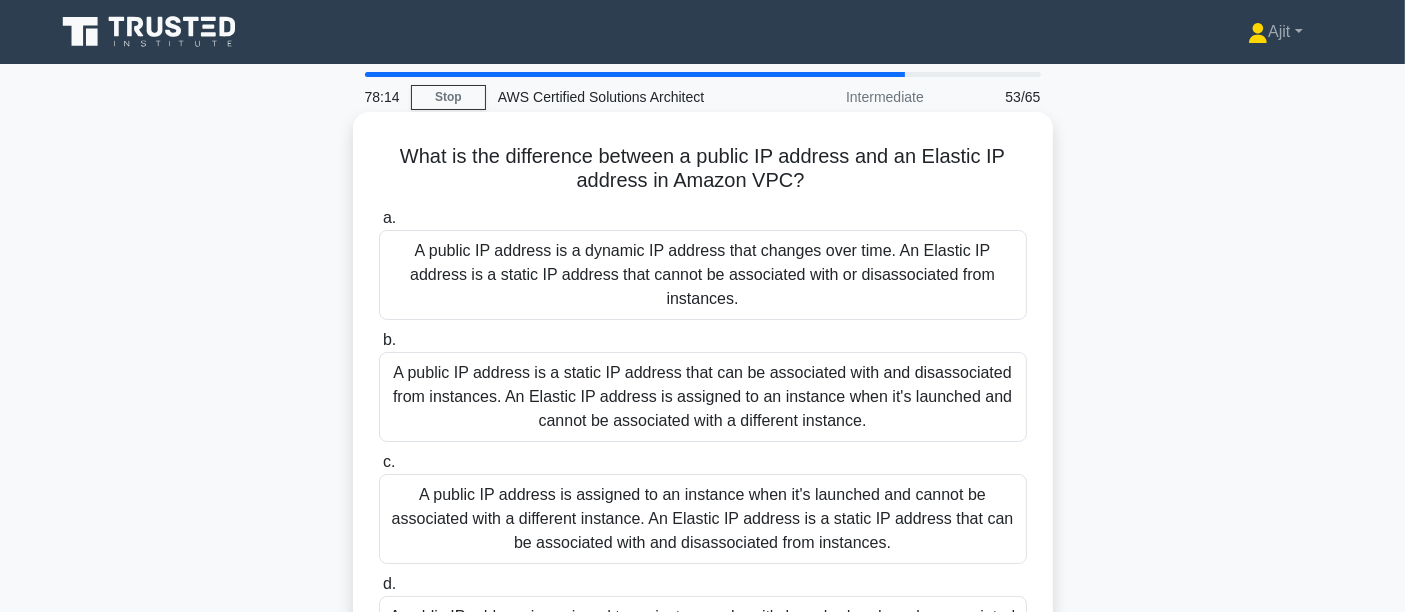 click on "A public IP address is a dynamic IP address that changes over time. An Elastic IP address is a static IP address that cannot be associated with or disassociated from instances." at bounding box center (703, 275) 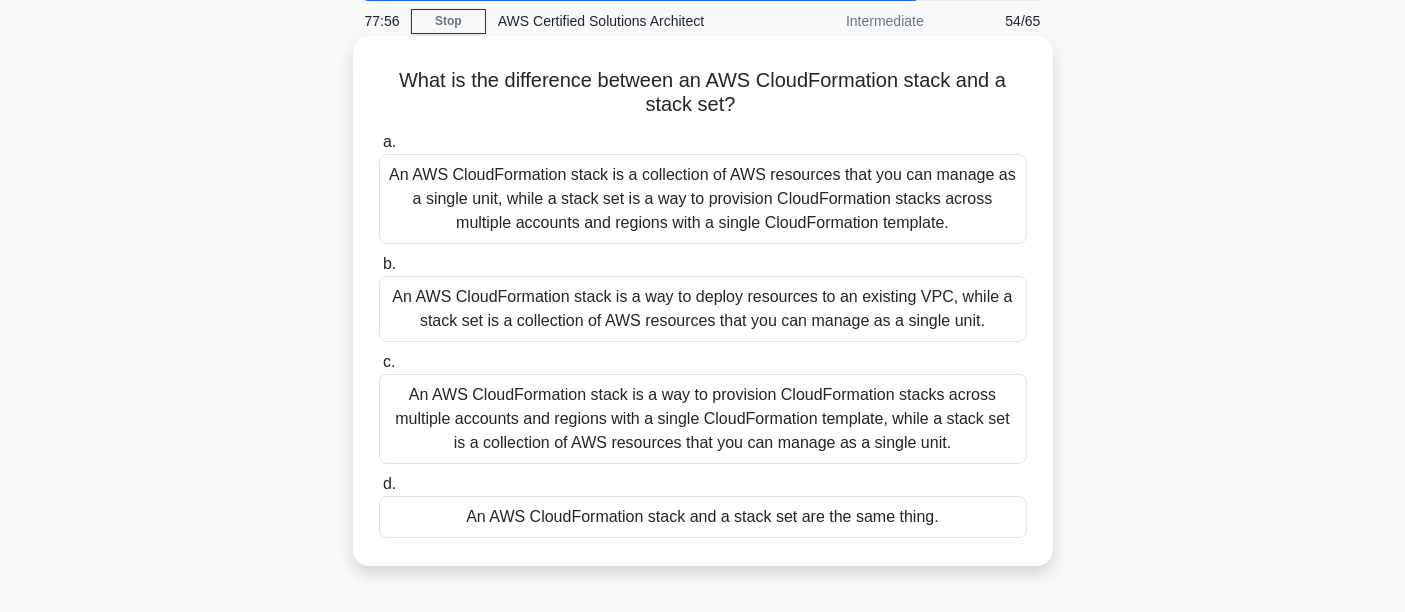scroll, scrollTop: 111, scrollLeft: 0, axis: vertical 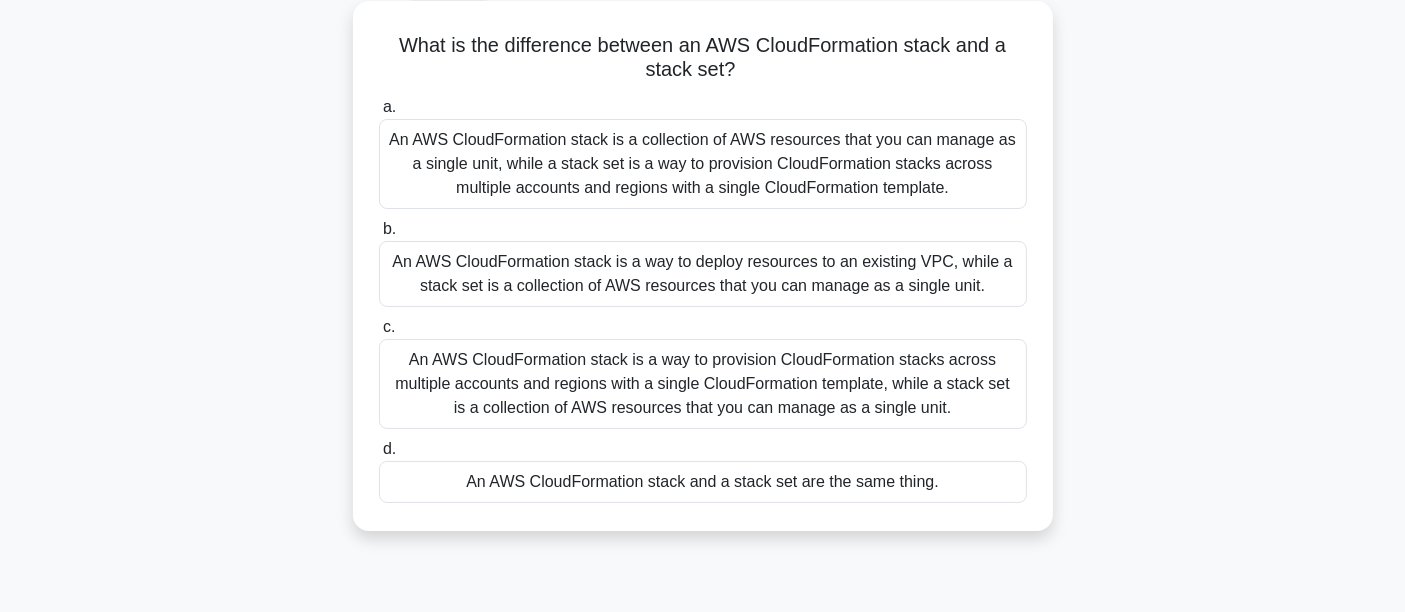 click on "An AWS CloudFormation stack is a way to provision CloudFormation stacks across multiple accounts and regions with a single CloudFormation template, while a stack set is a collection of AWS resources that you can manage as a single unit." at bounding box center [703, 384] 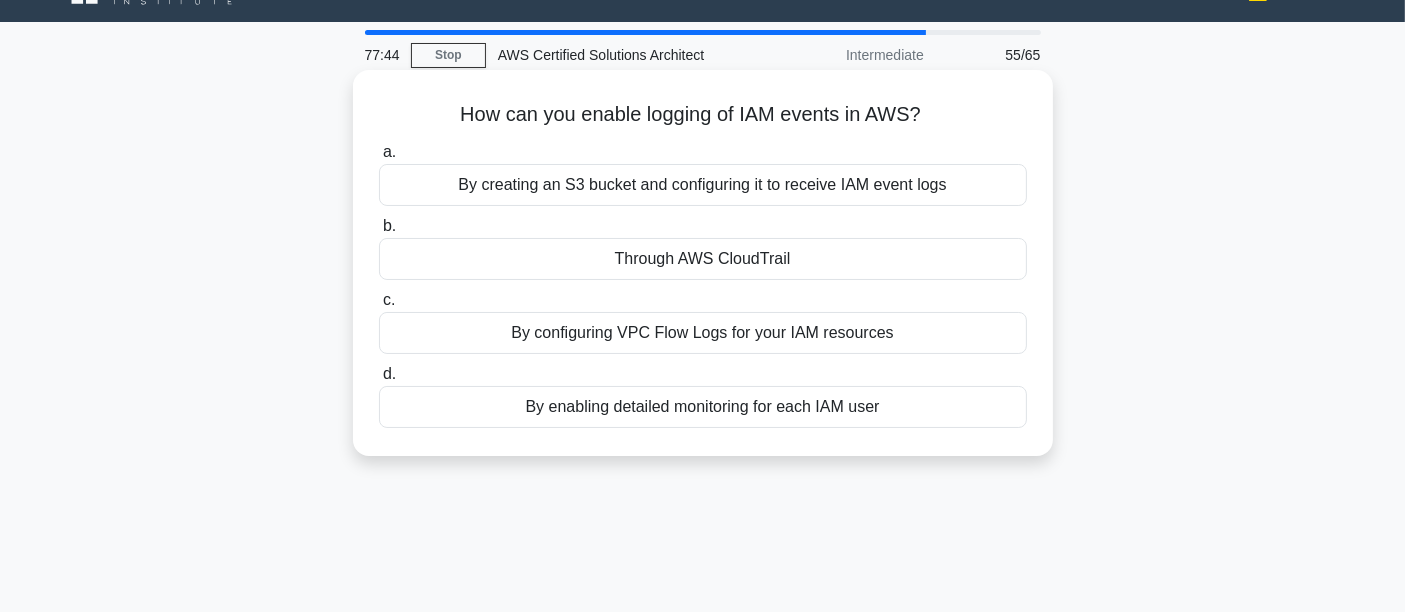 scroll, scrollTop: 0, scrollLeft: 0, axis: both 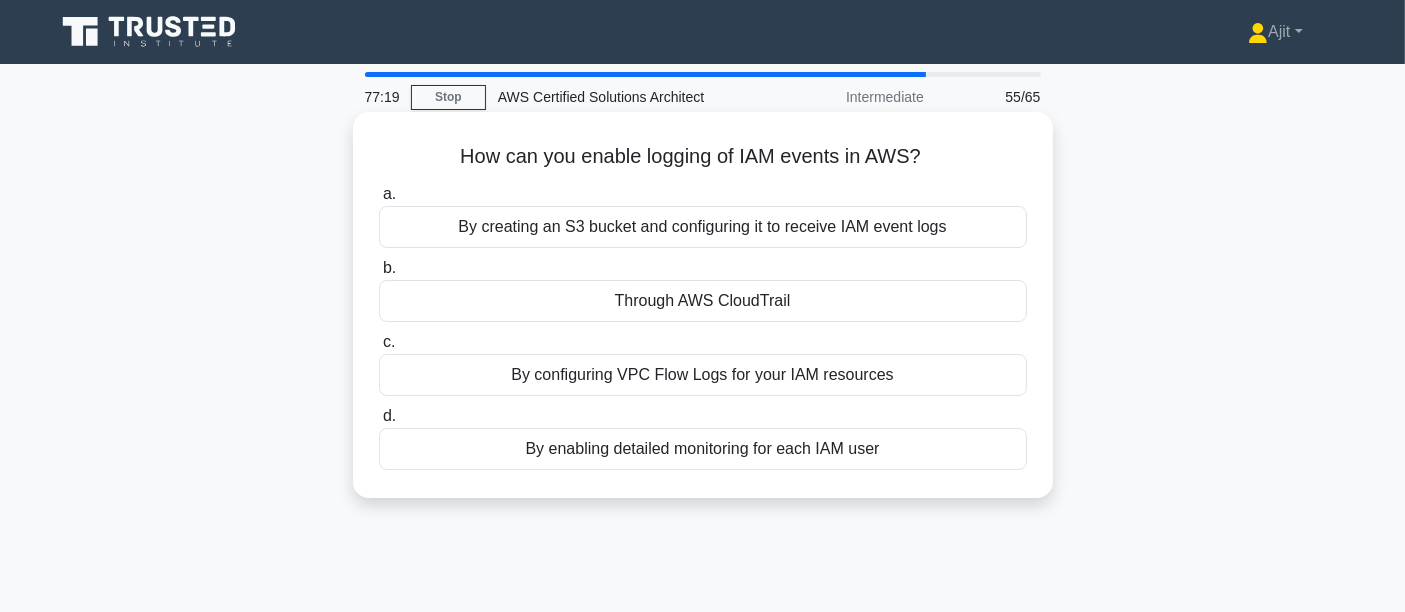 click on "Through AWS CloudTrail" at bounding box center [703, 301] 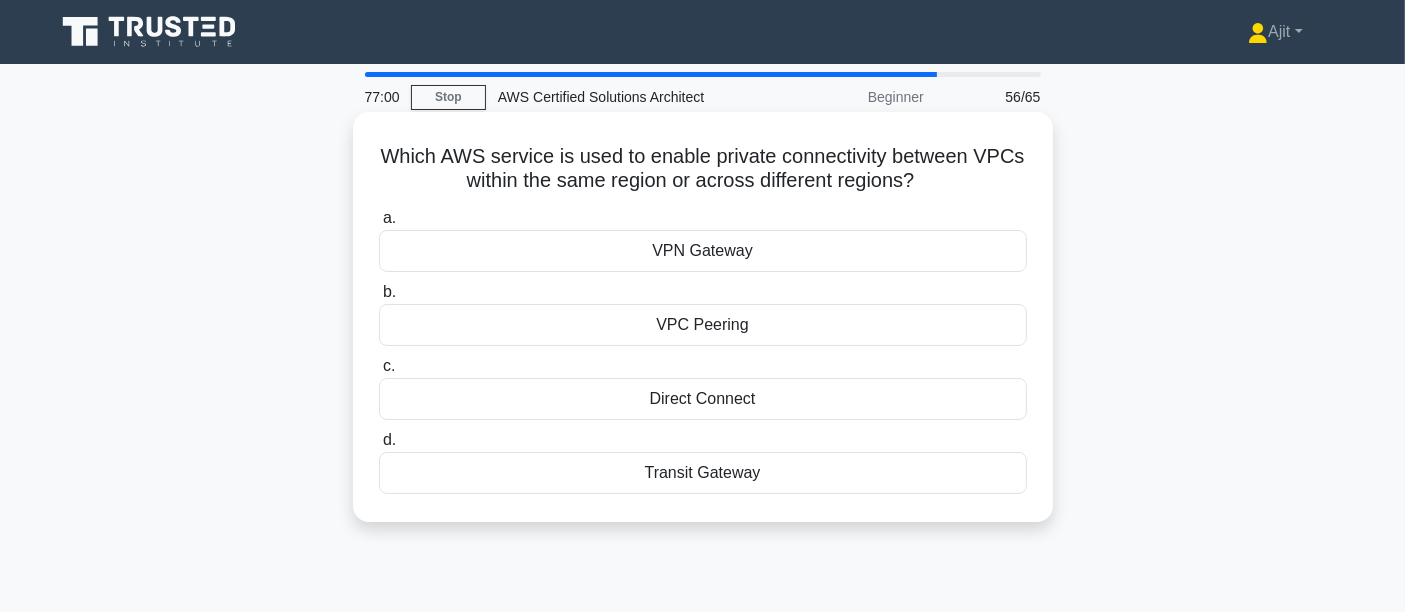 click on "VPC Peering" at bounding box center [703, 325] 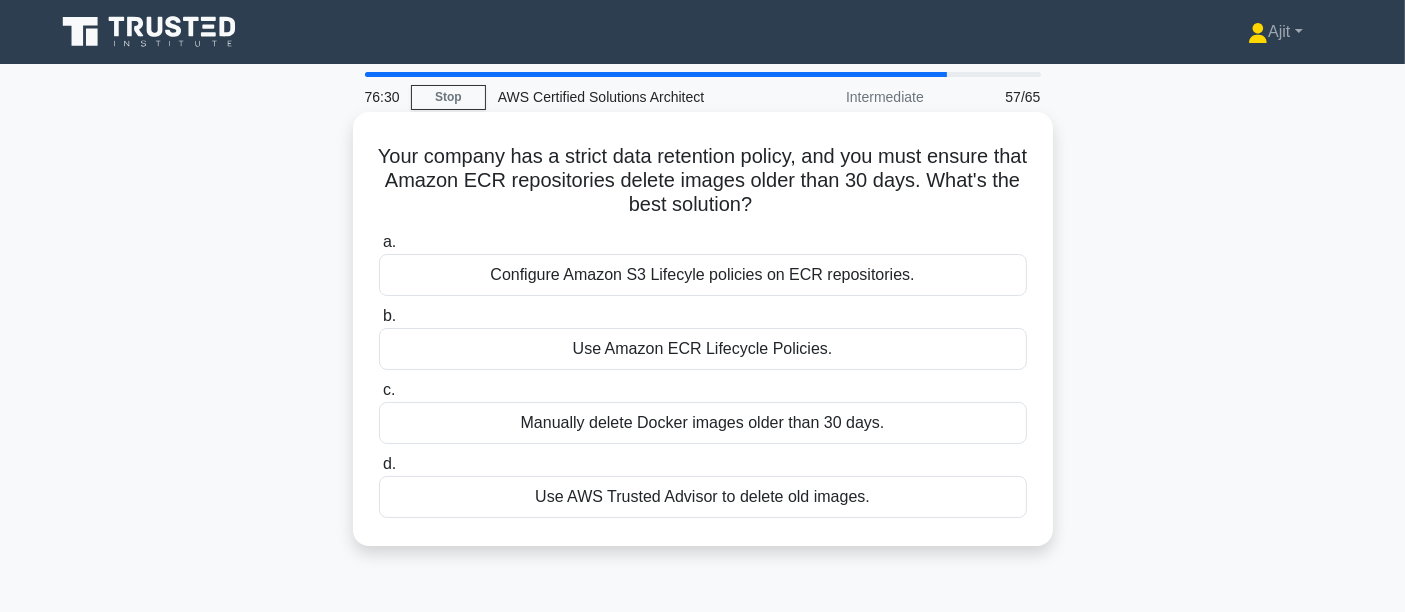 drag, startPoint x: 375, startPoint y: 148, endPoint x: 917, endPoint y: 532, distance: 664.24396 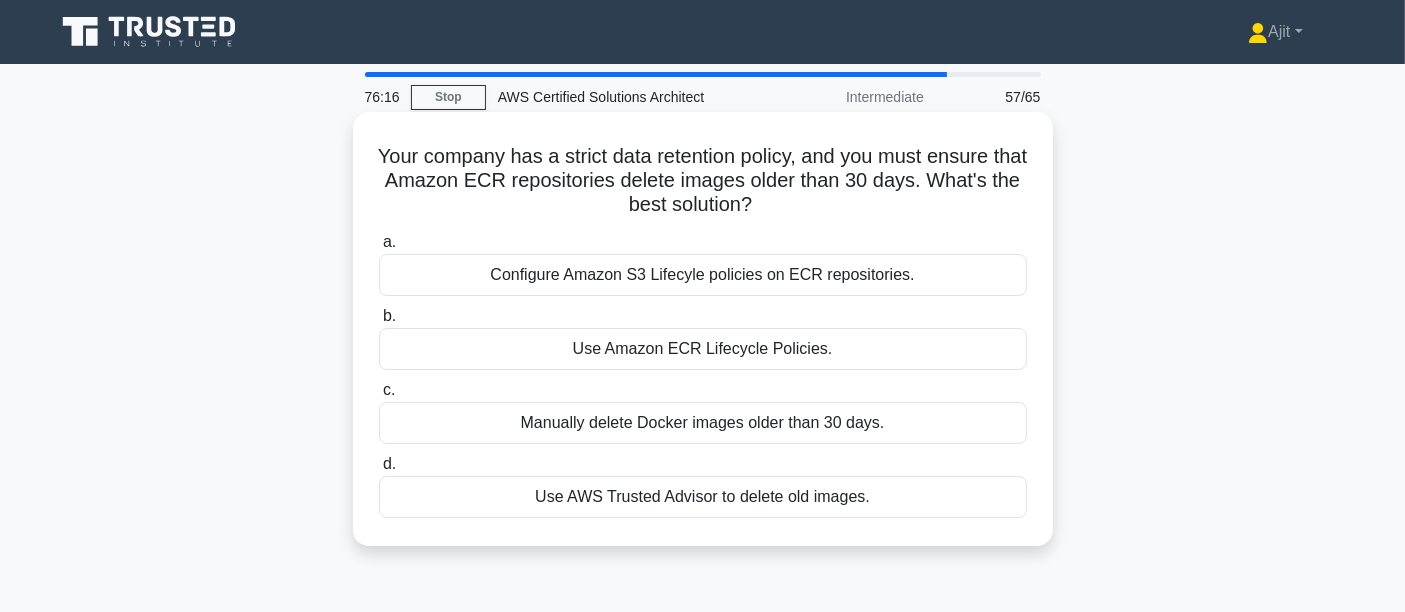 click on "Use Amazon ECR Lifecycle Policies." at bounding box center [703, 349] 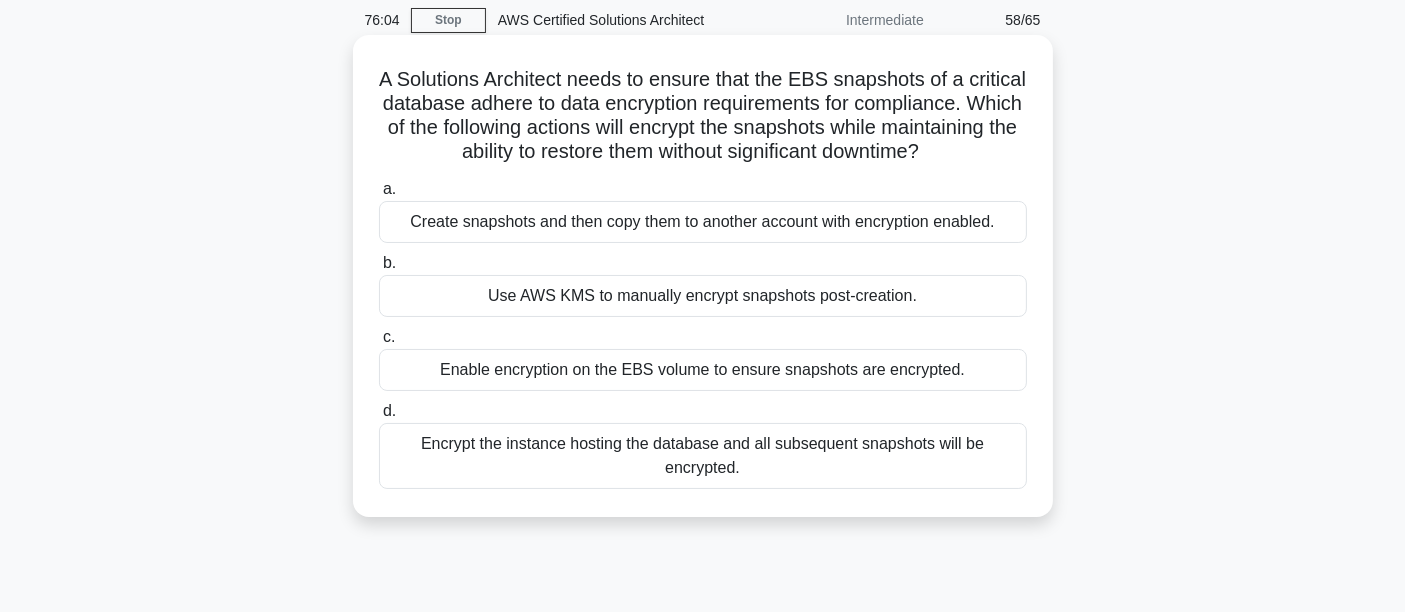 scroll, scrollTop: 111, scrollLeft: 0, axis: vertical 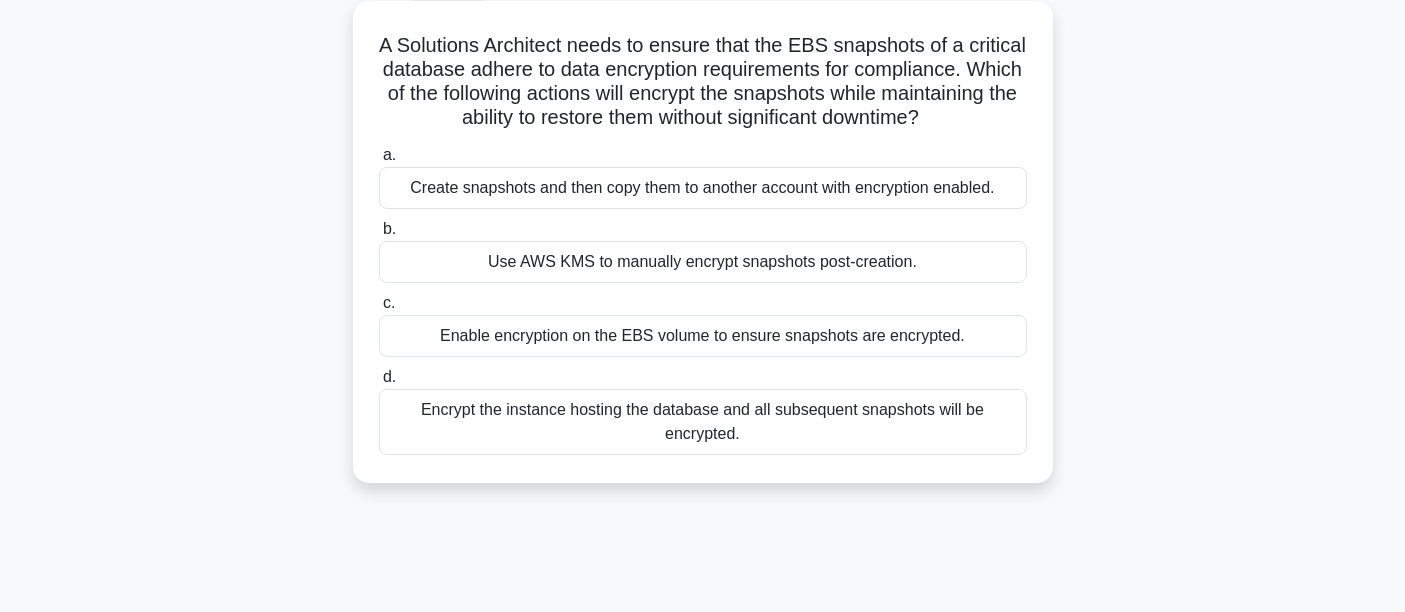 click on "Enable encryption on the EBS volume to ensure snapshots are encrypted." at bounding box center (703, 336) 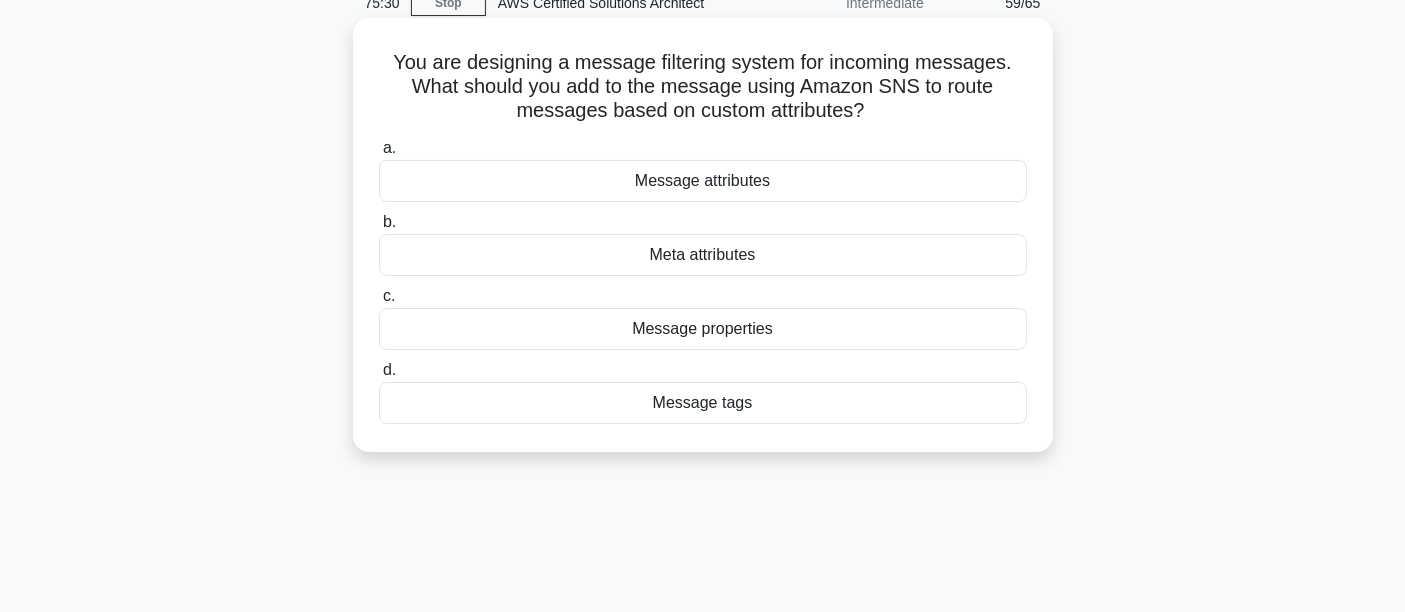 scroll, scrollTop: 0, scrollLeft: 0, axis: both 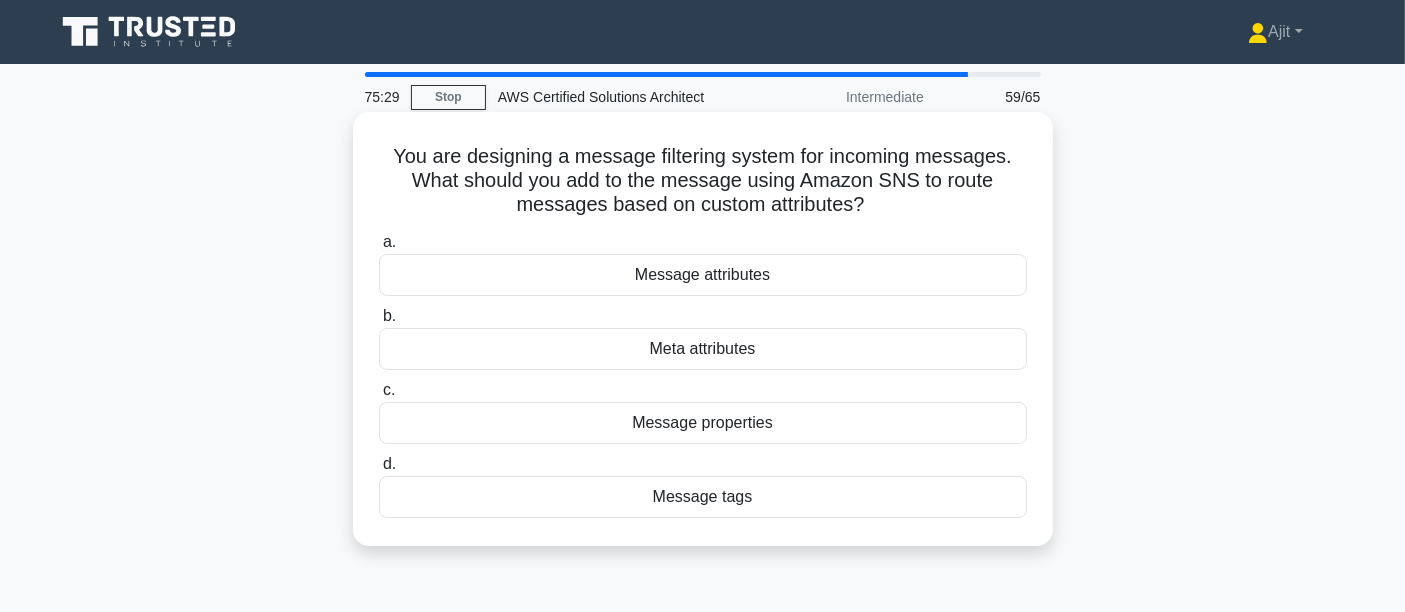 click on "Message tags" at bounding box center [703, 497] 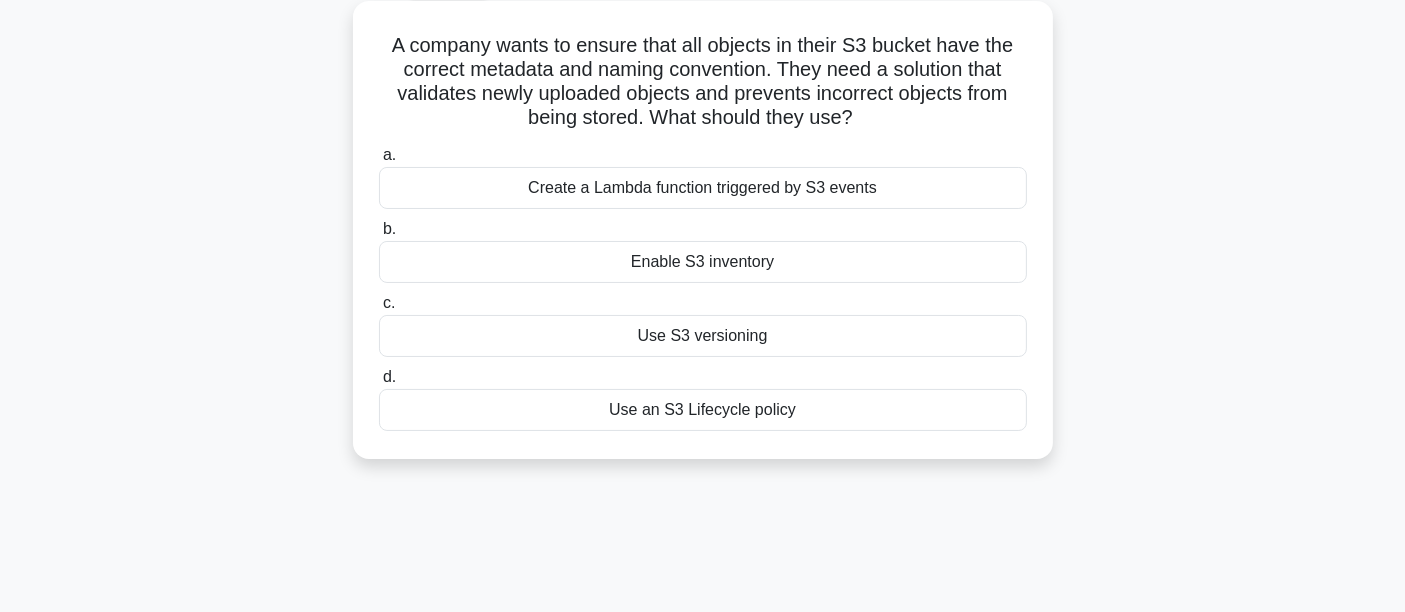 scroll, scrollTop: 0, scrollLeft: 0, axis: both 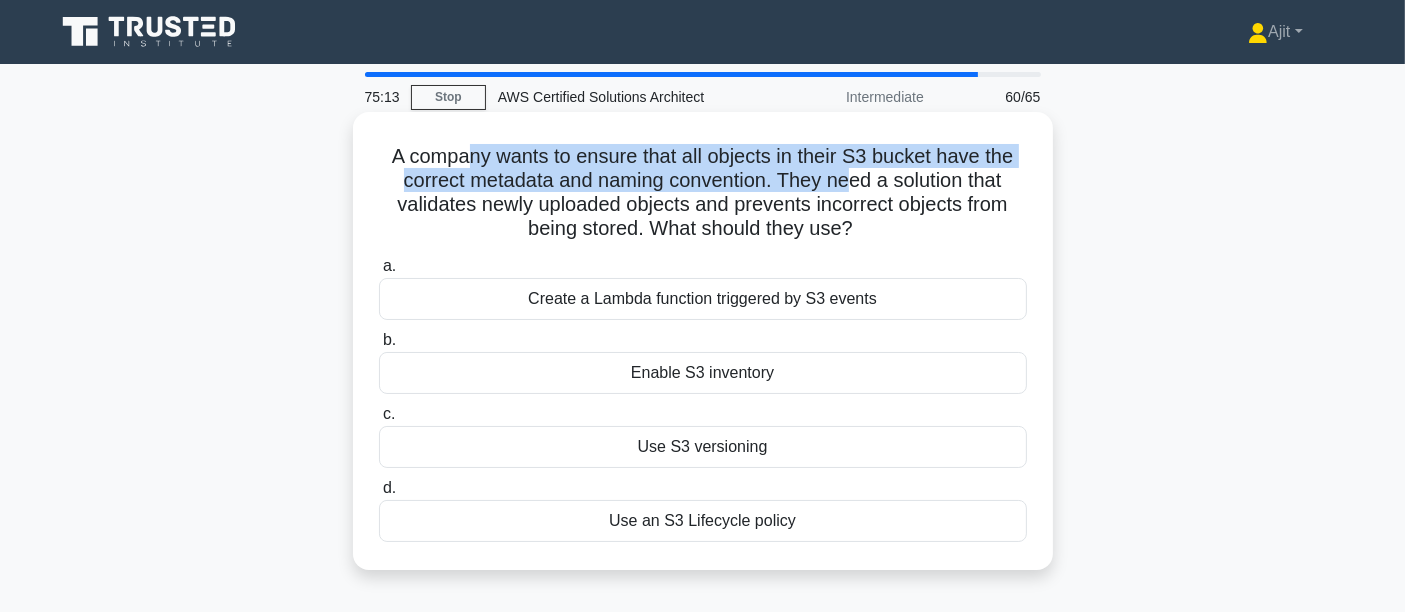 drag, startPoint x: 459, startPoint y: 159, endPoint x: 850, endPoint y: 181, distance: 391.61844 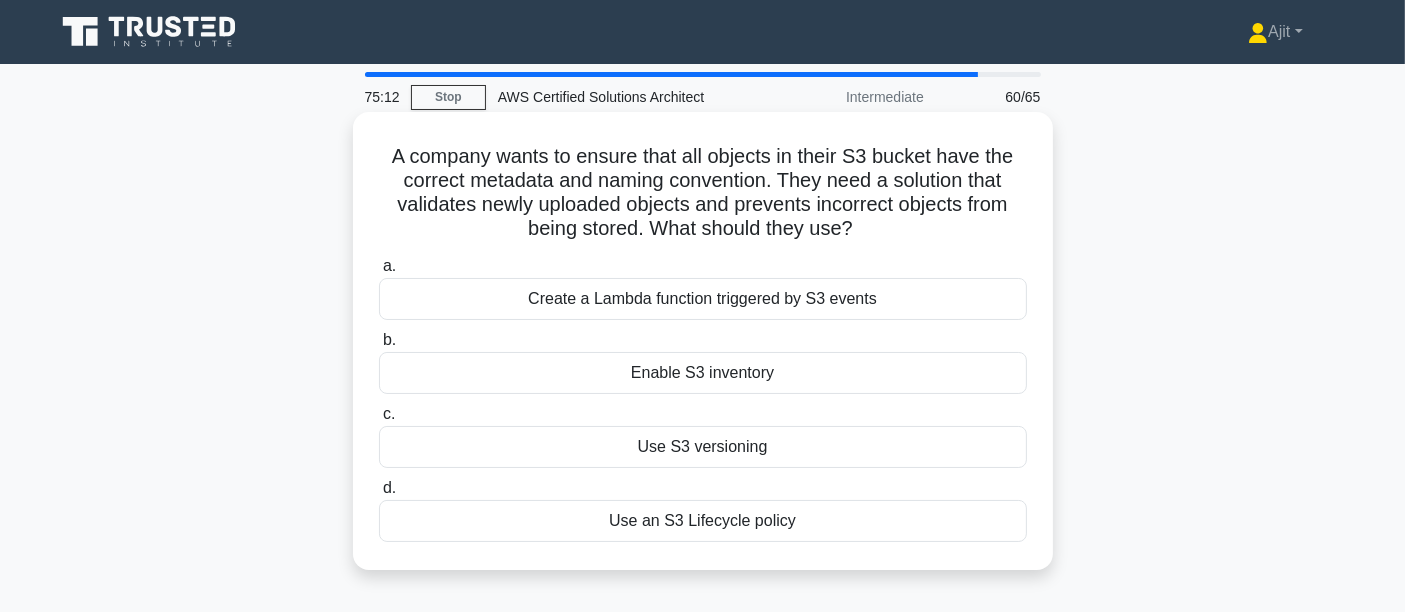 click on "A company wants to ensure that all objects in their S3 bucket have the correct metadata and naming convention. They need a solution that validates newly uploaded objects and prevents incorrect objects from being stored. What should they use?
.spinner_0XTQ{transform-origin:center;animation:spinner_y6GP .75s linear infinite}@keyframes spinner_y6GP{100%{transform:rotate(360deg)}}" at bounding box center [703, 193] 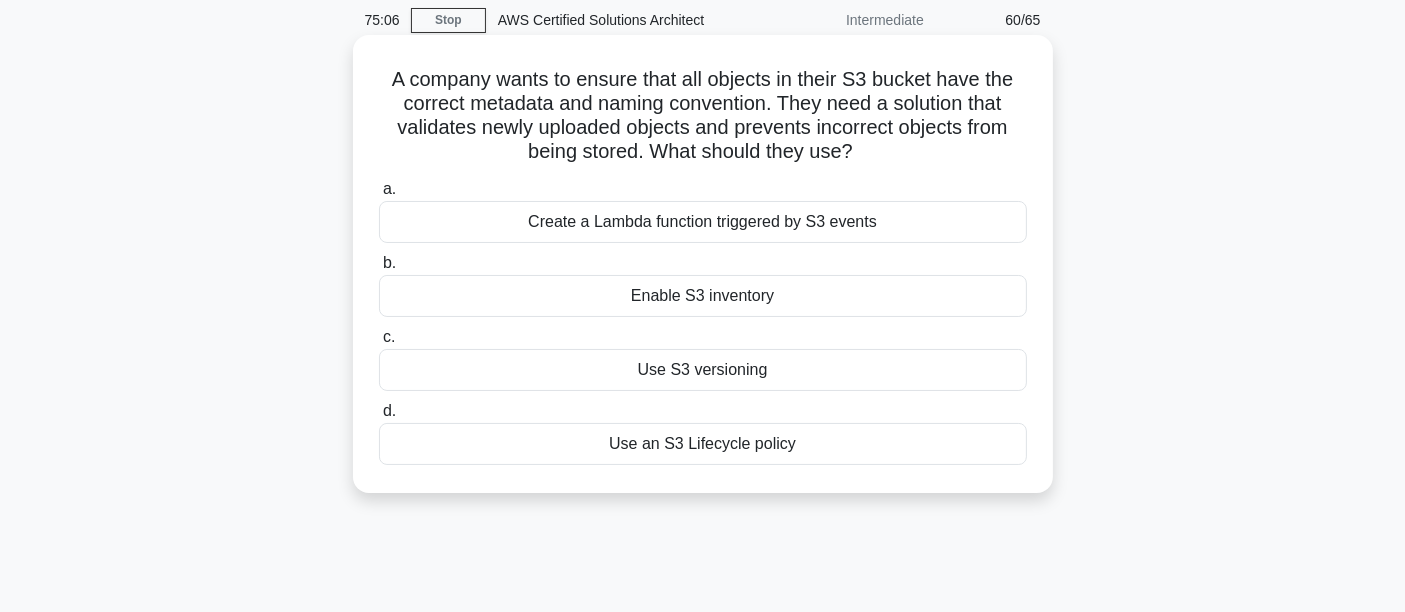 scroll, scrollTop: 111, scrollLeft: 0, axis: vertical 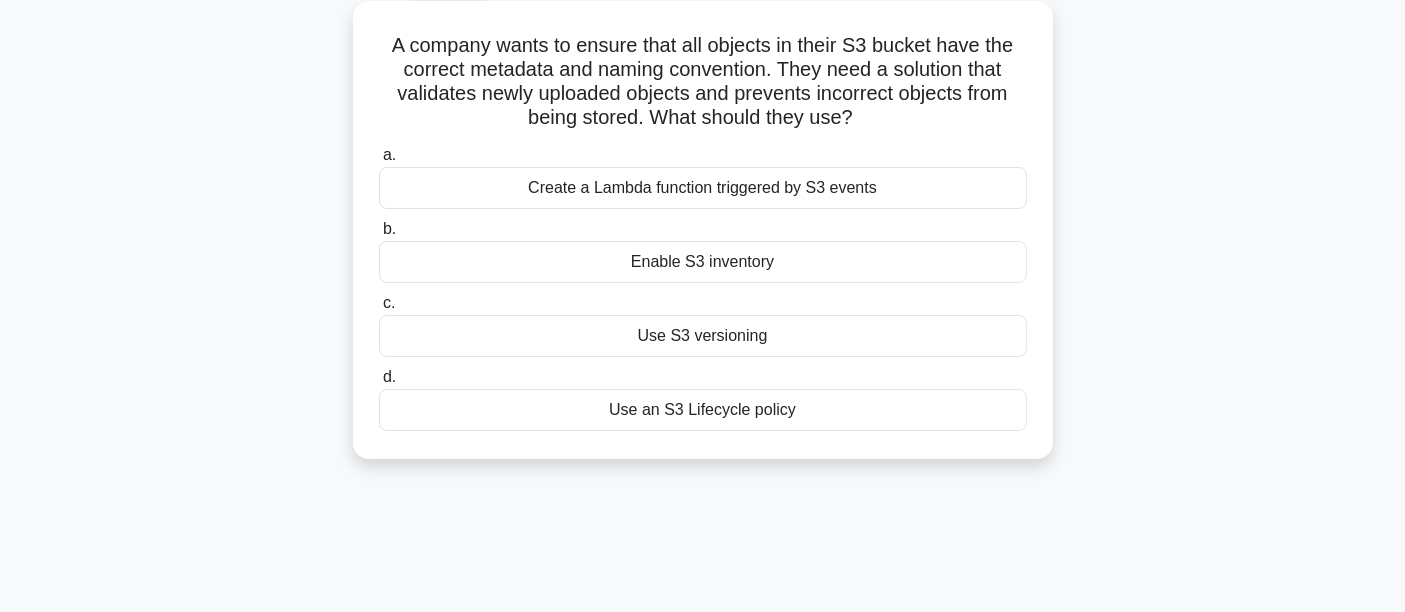 click on "Create a Lambda function triggered by S3 events" at bounding box center (703, 188) 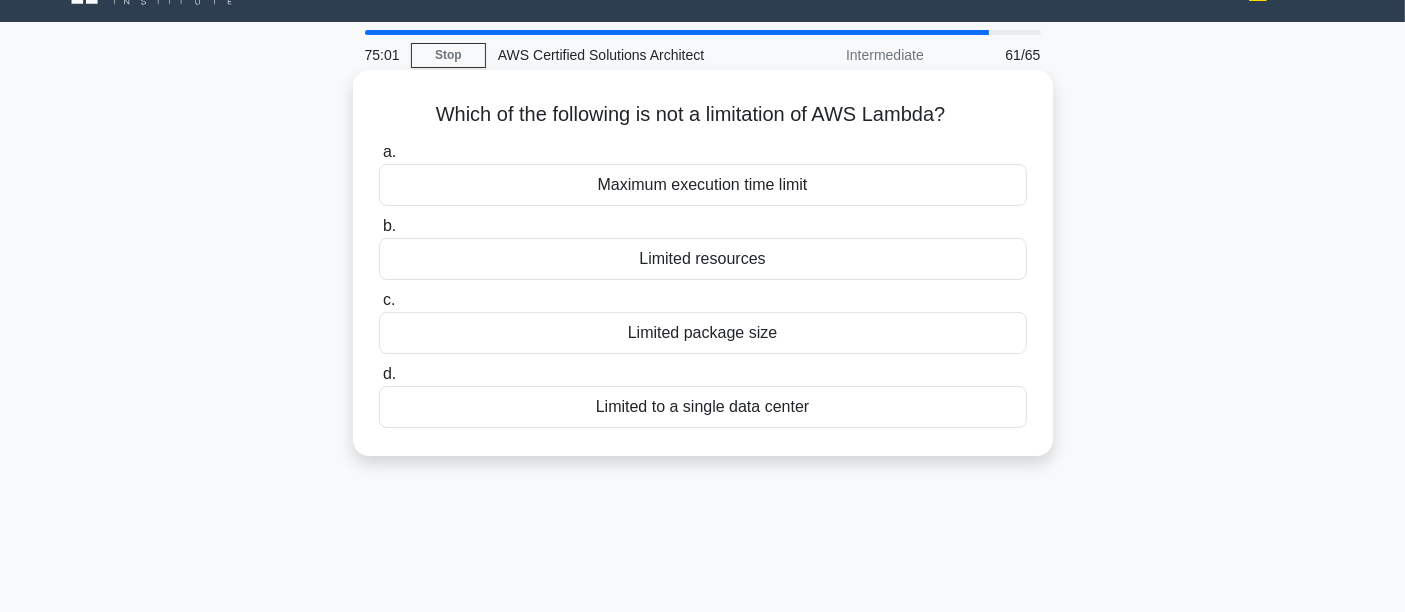 scroll, scrollTop: 0, scrollLeft: 0, axis: both 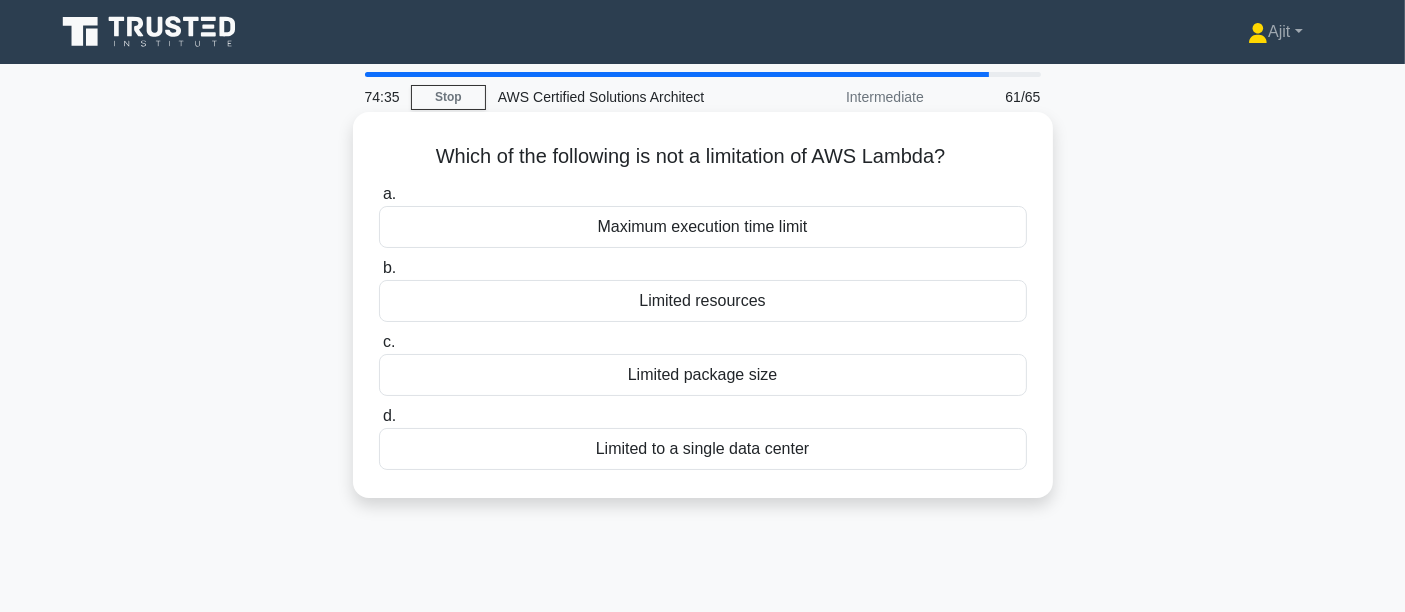 click on "Limited to a single data center" at bounding box center (703, 449) 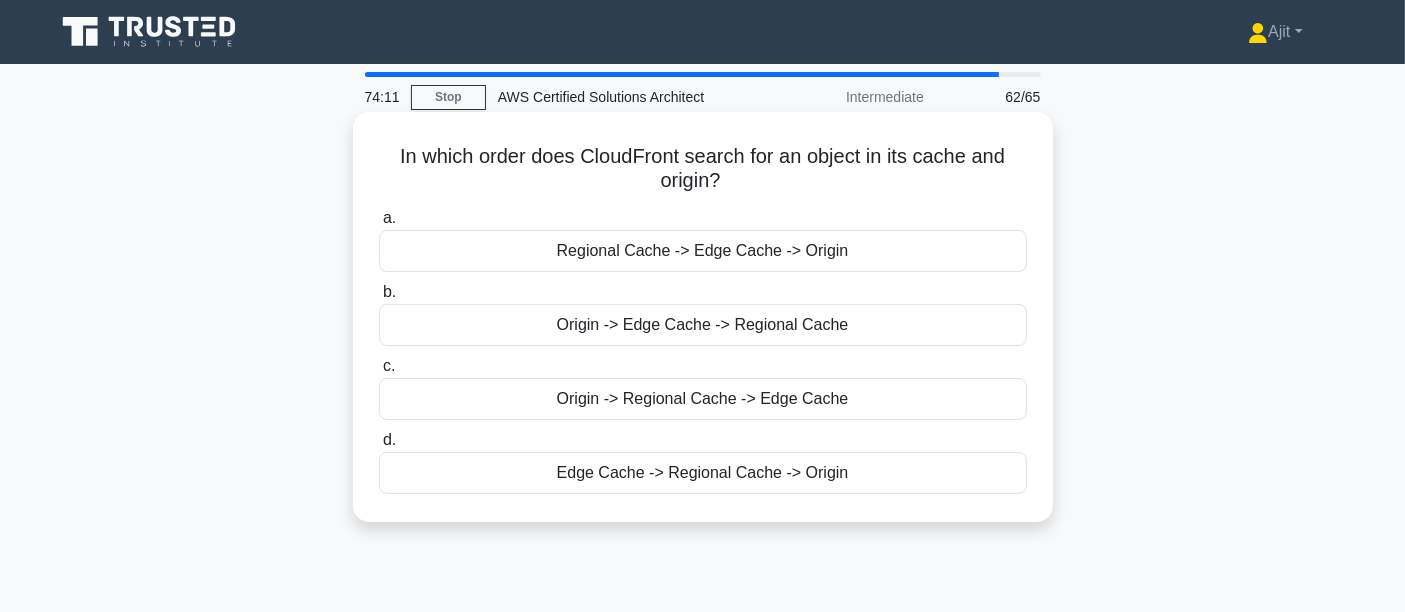 click on "Edge Cache -> Regional Cache -> Origin" at bounding box center (703, 473) 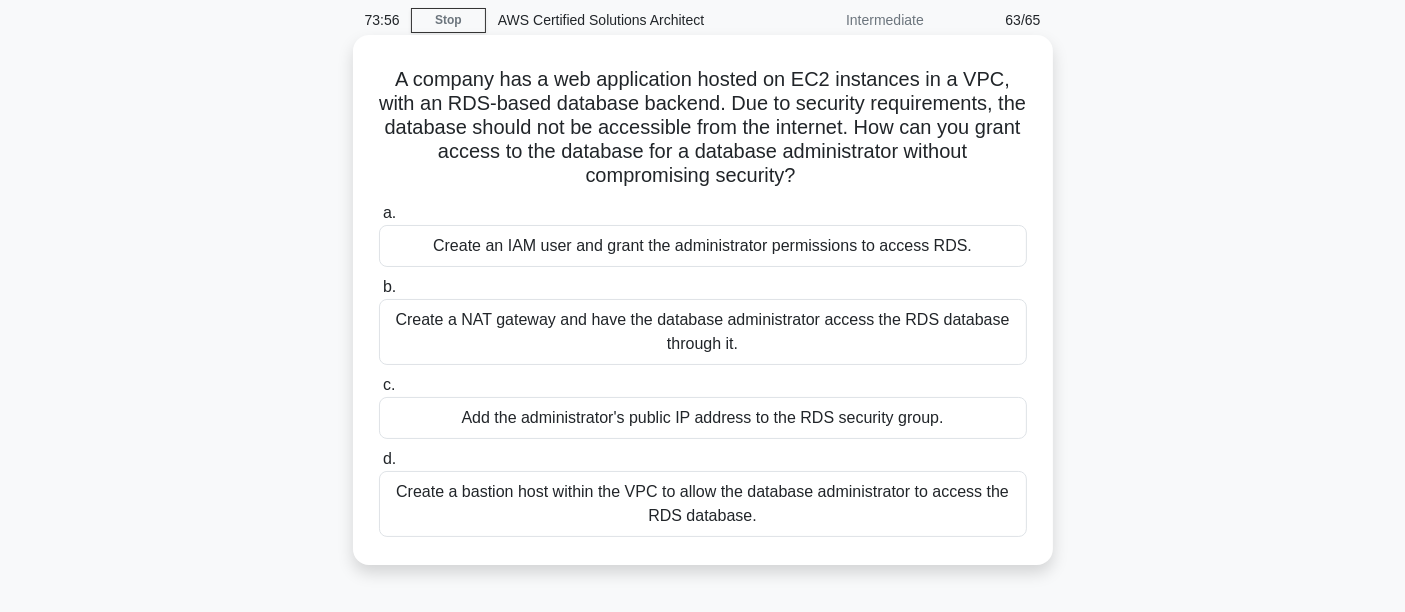 scroll, scrollTop: 111, scrollLeft: 0, axis: vertical 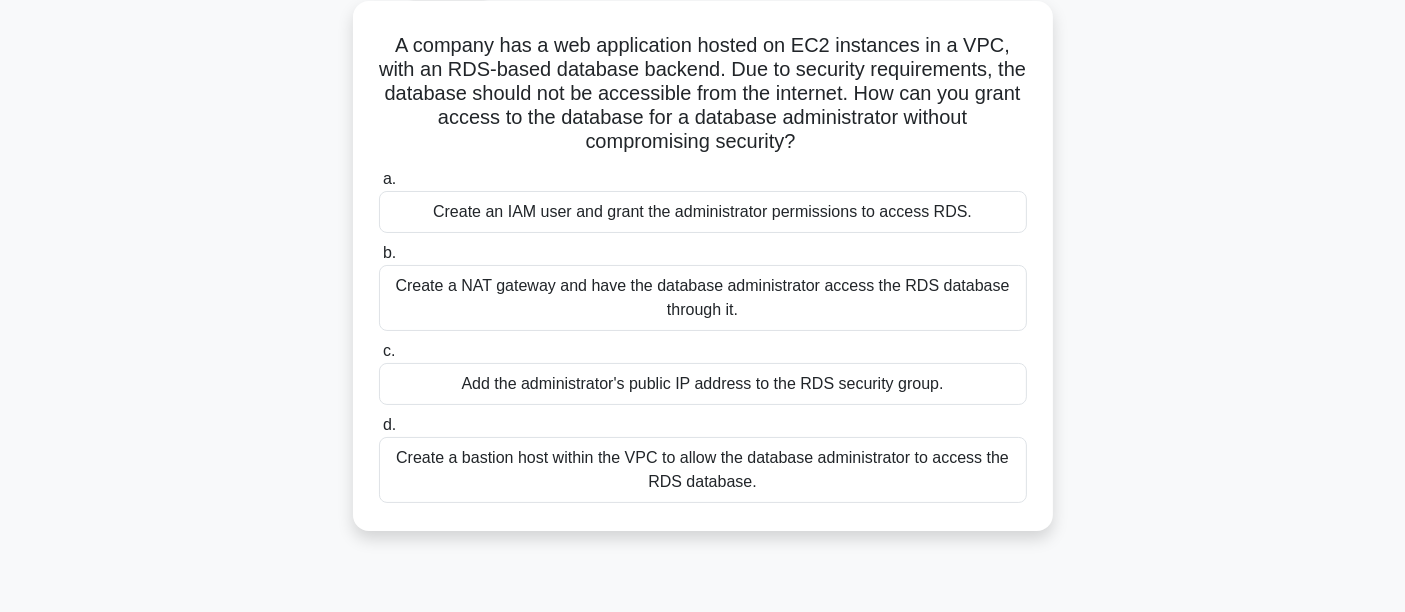 drag, startPoint x: 454, startPoint y: 458, endPoint x: 559, endPoint y: 458, distance: 105 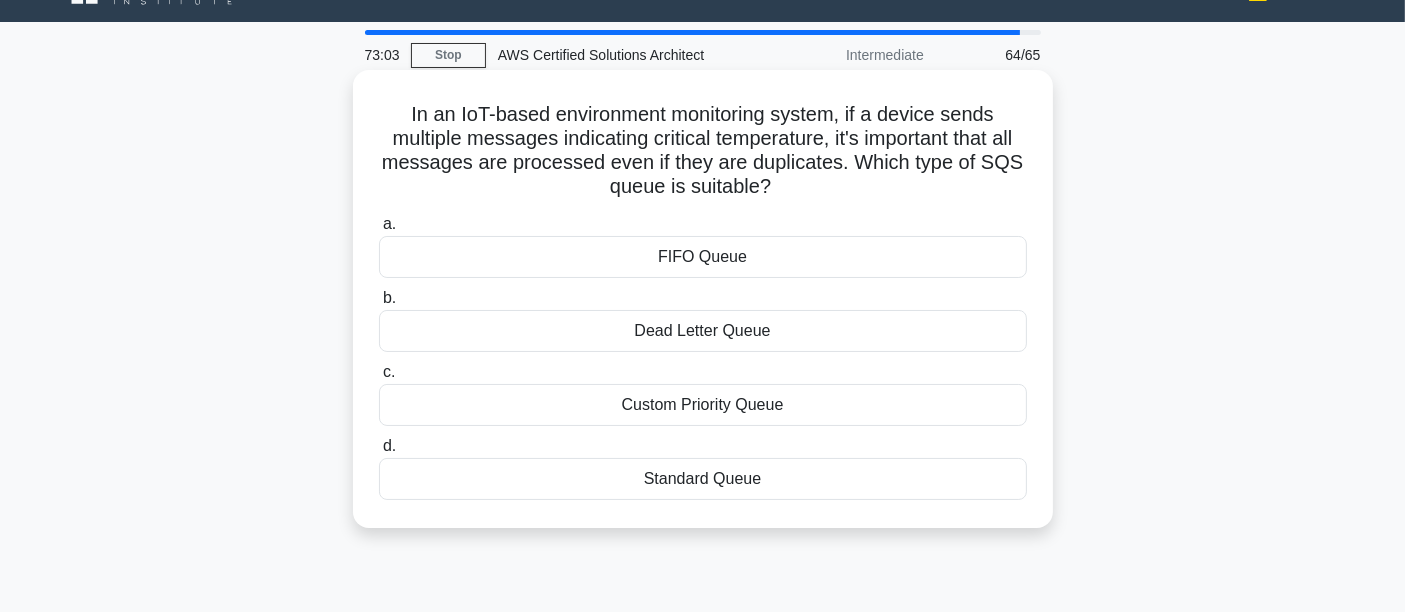 scroll, scrollTop: 0, scrollLeft: 0, axis: both 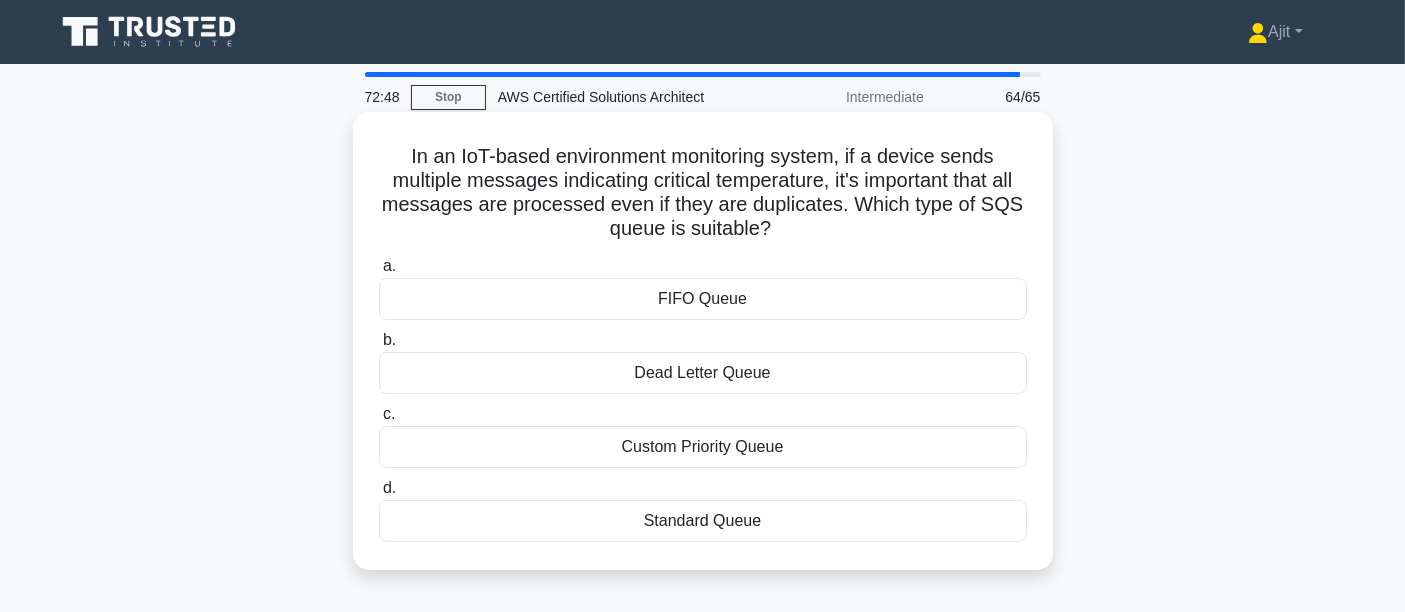 click on "FIFO Queue" at bounding box center [703, 299] 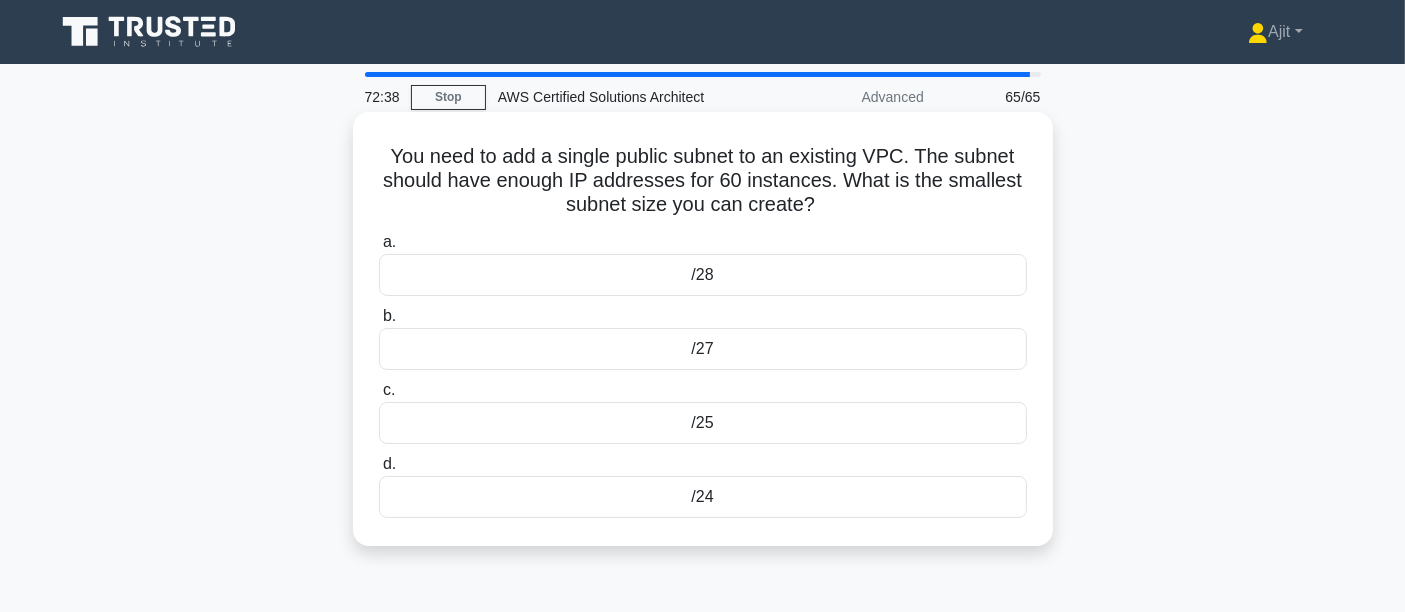 drag, startPoint x: 497, startPoint y: 175, endPoint x: 898, endPoint y: 212, distance: 402.70337 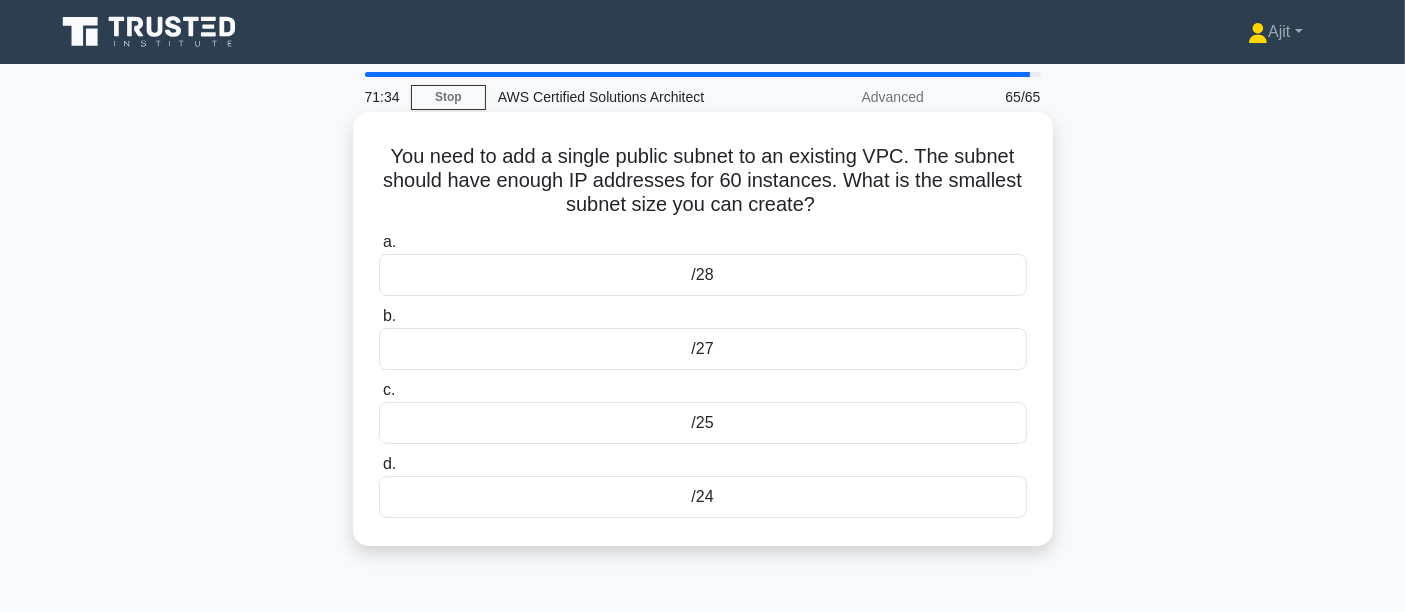 click on "/25" at bounding box center [703, 423] 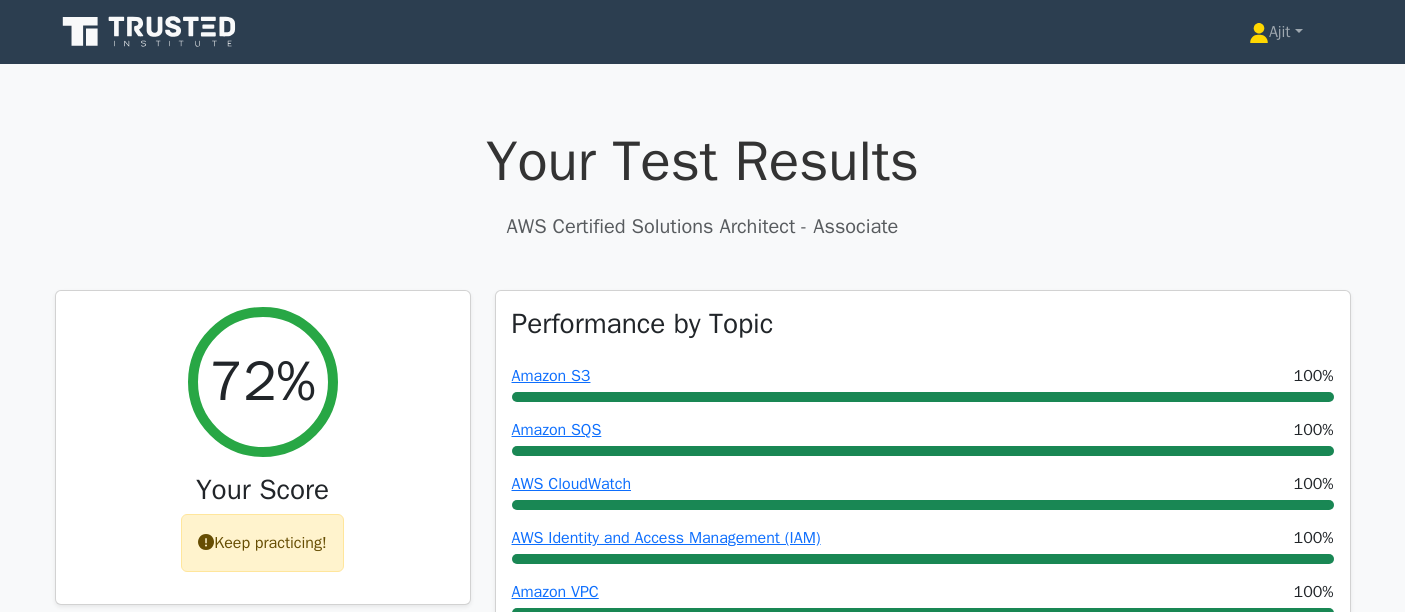 scroll, scrollTop: 0, scrollLeft: 0, axis: both 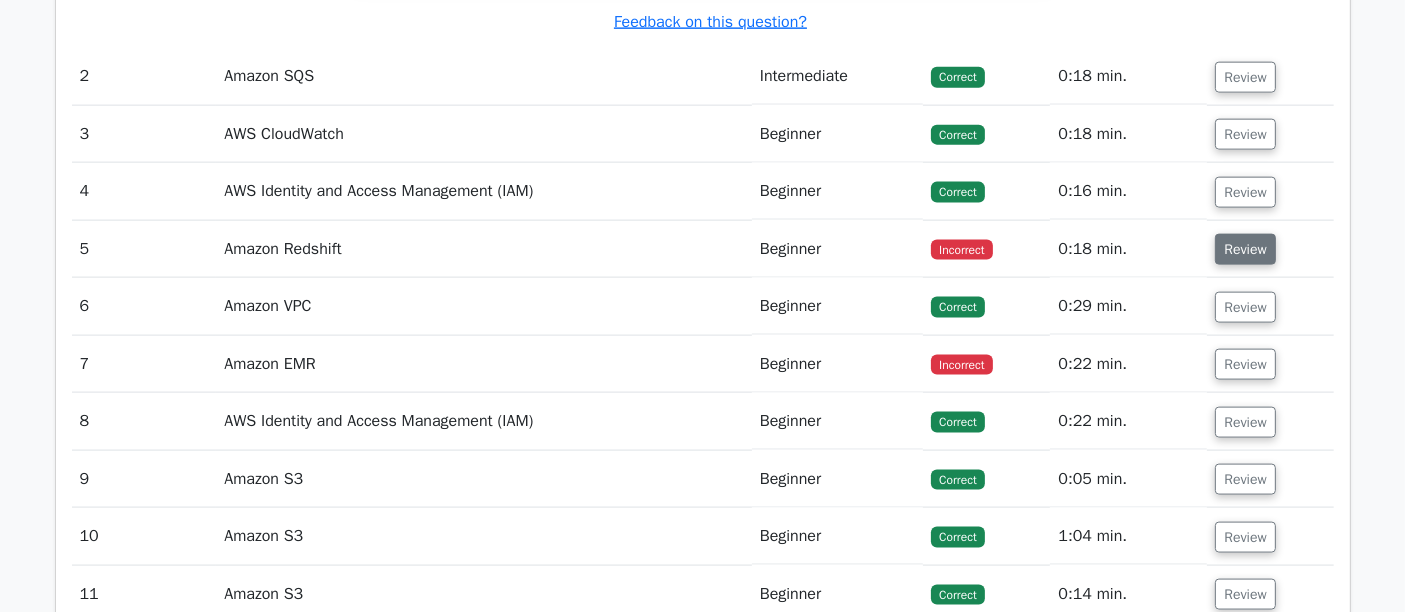 click on "Review" at bounding box center (1245, 249) 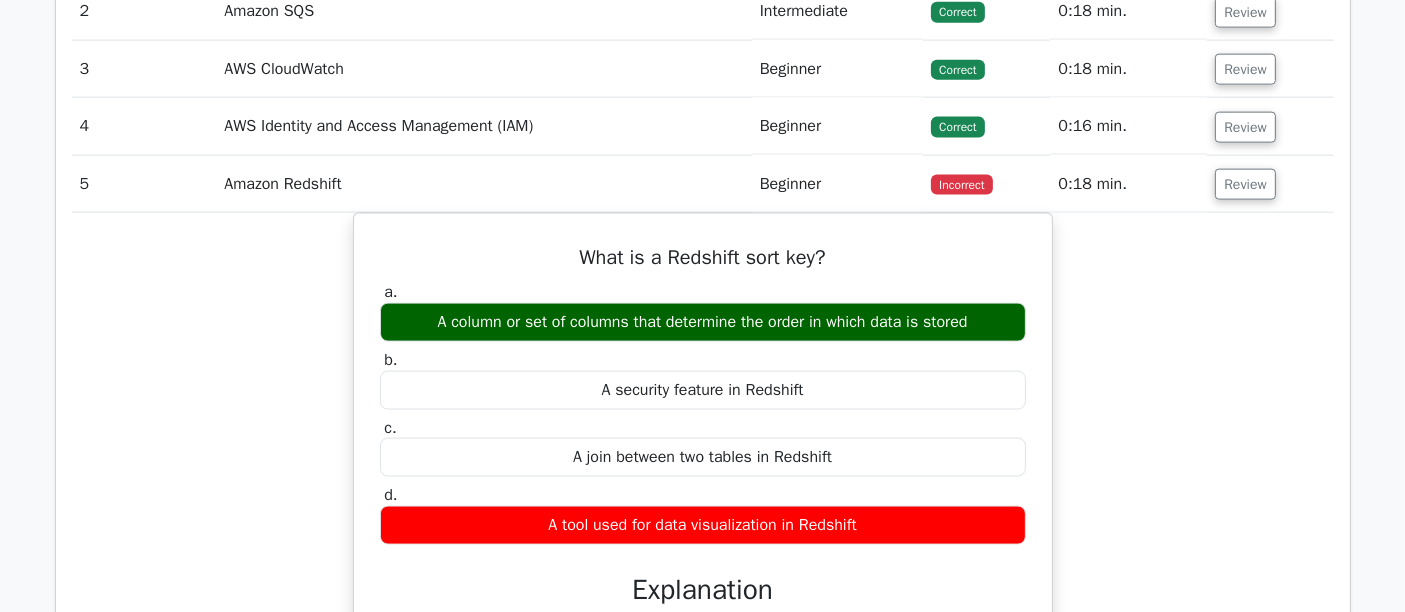 scroll, scrollTop: 2777, scrollLeft: 0, axis: vertical 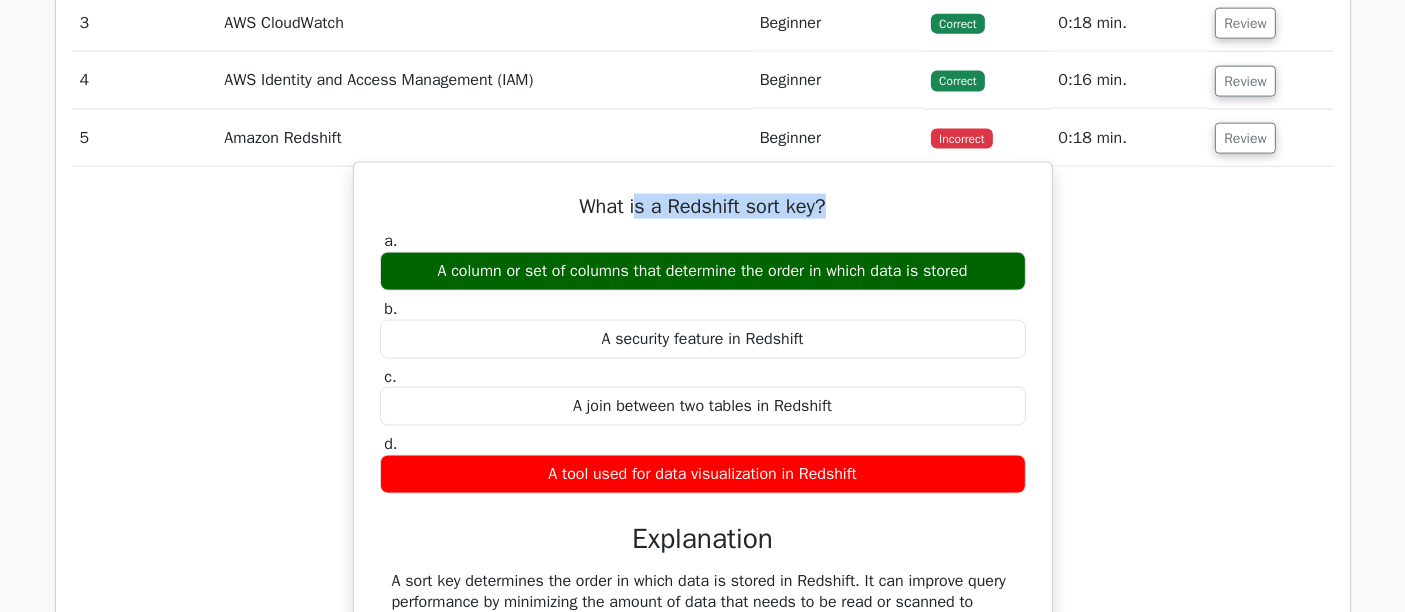 drag, startPoint x: 637, startPoint y: 192, endPoint x: 840, endPoint y: 201, distance: 203.1994 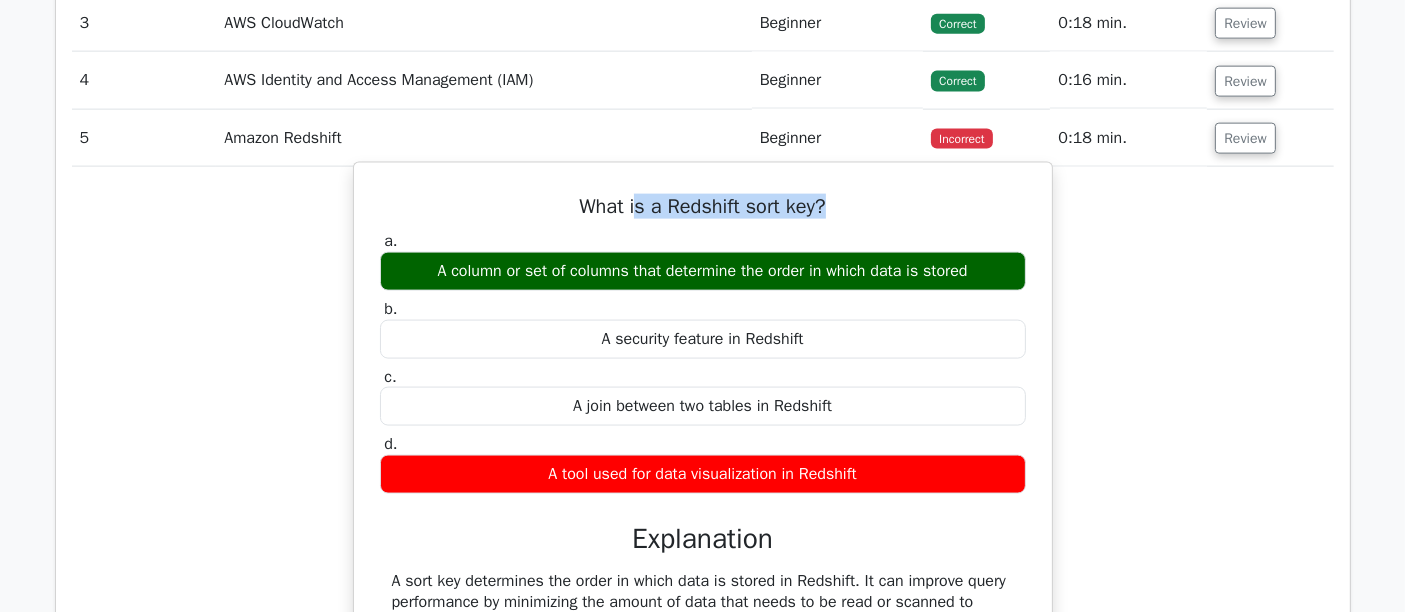 copy on "s a Redshift sort key?" 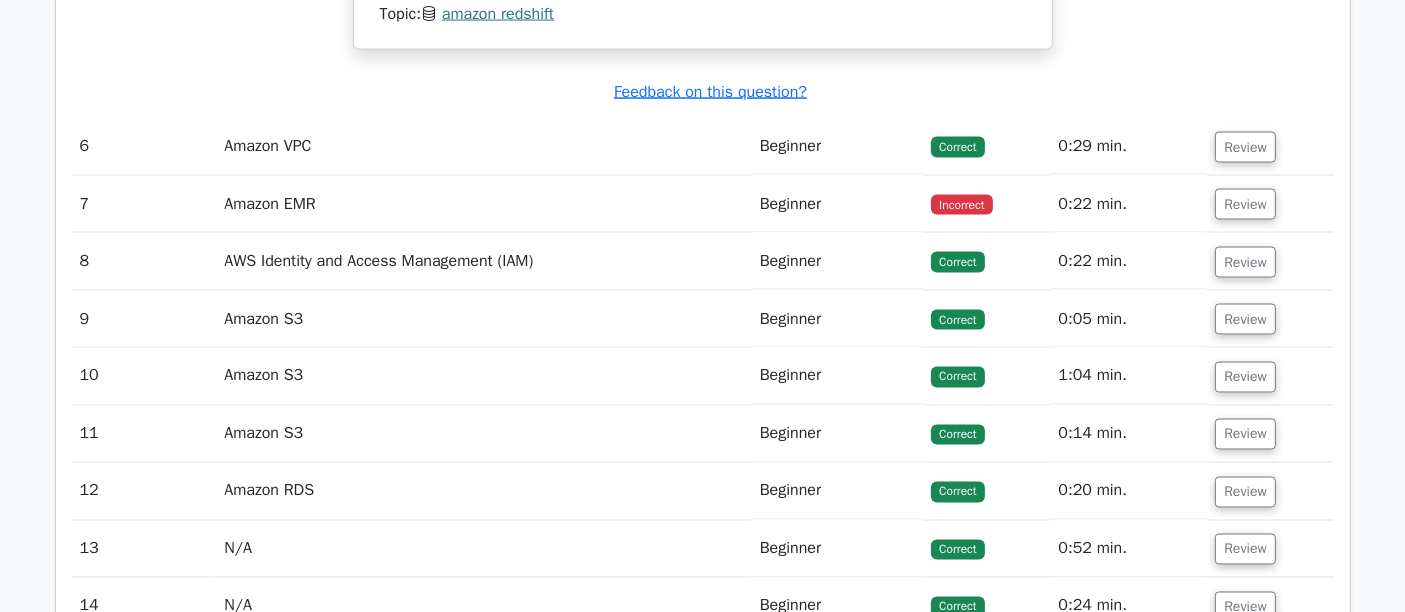 scroll, scrollTop: 3333, scrollLeft: 0, axis: vertical 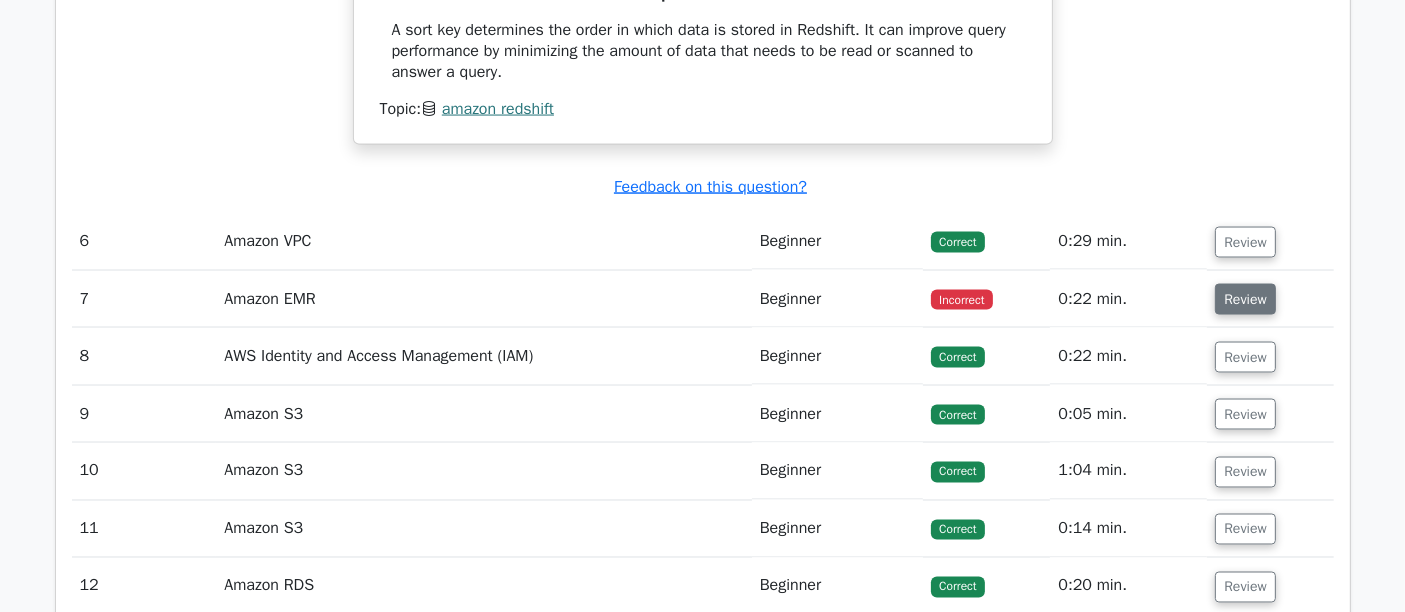 click on "Review" at bounding box center [1245, 299] 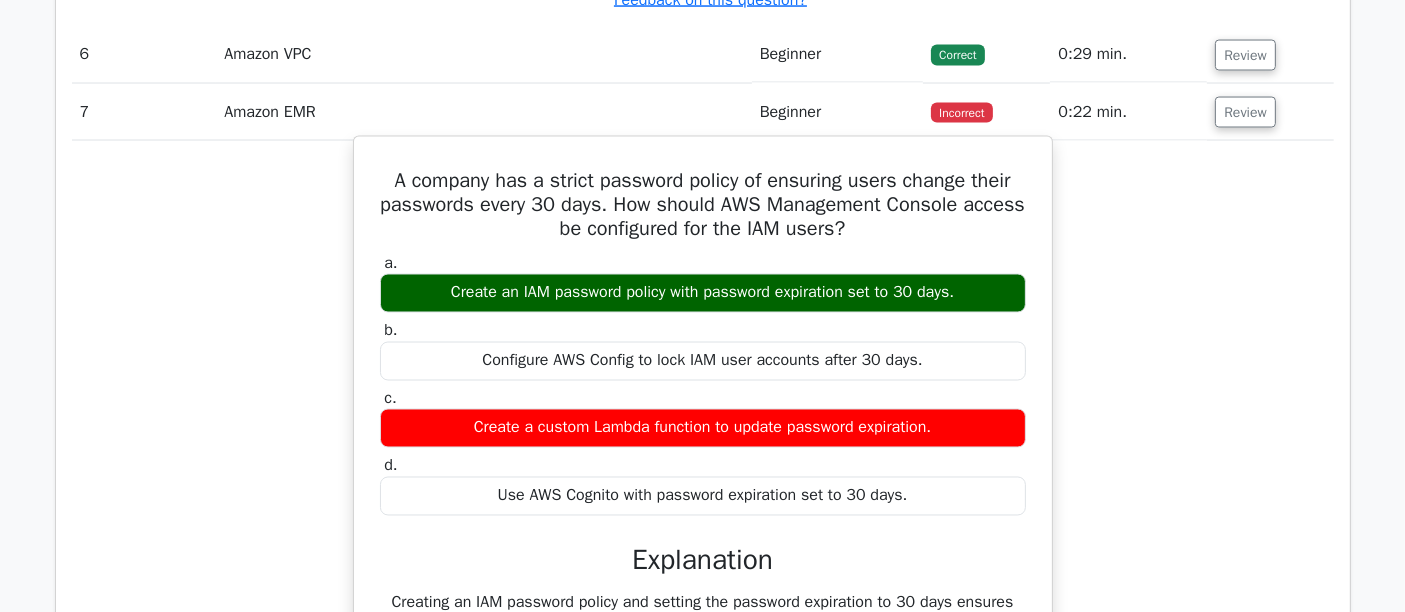 scroll, scrollTop: 3555, scrollLeft: 0, axis: vertical 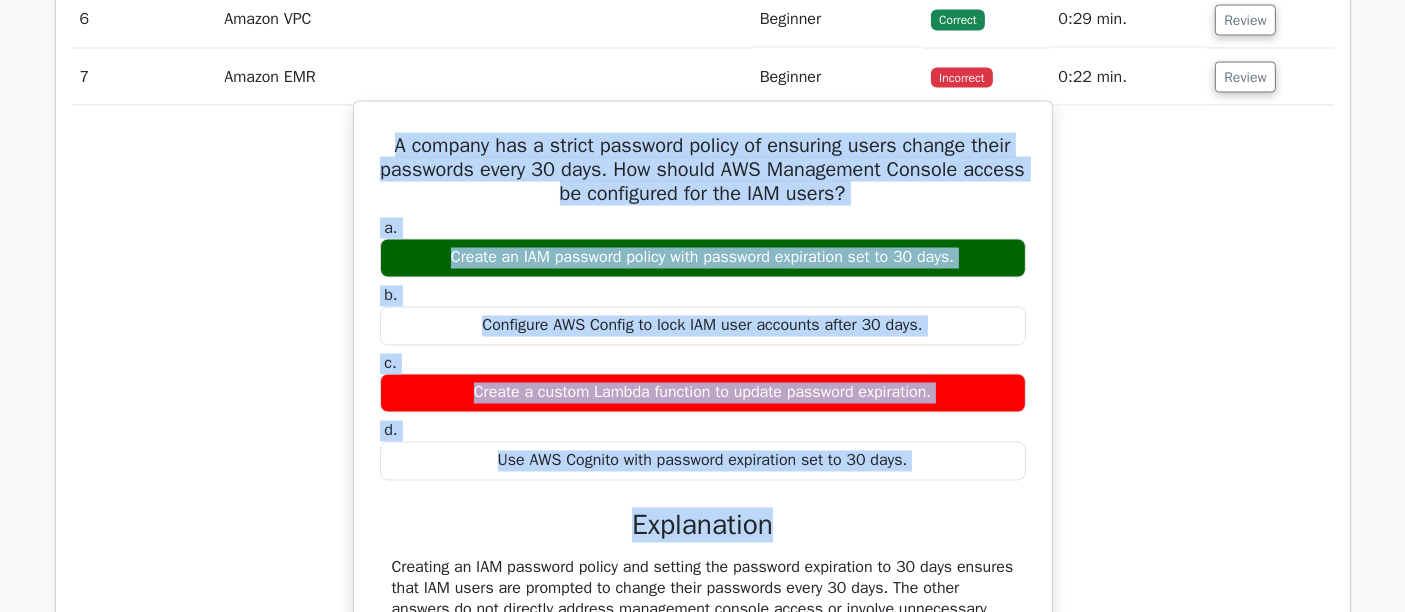 drag, startPoint x: 364, startPoint y: 121, endPoint x: 961, endPoint y: 471, distance: 692.03253 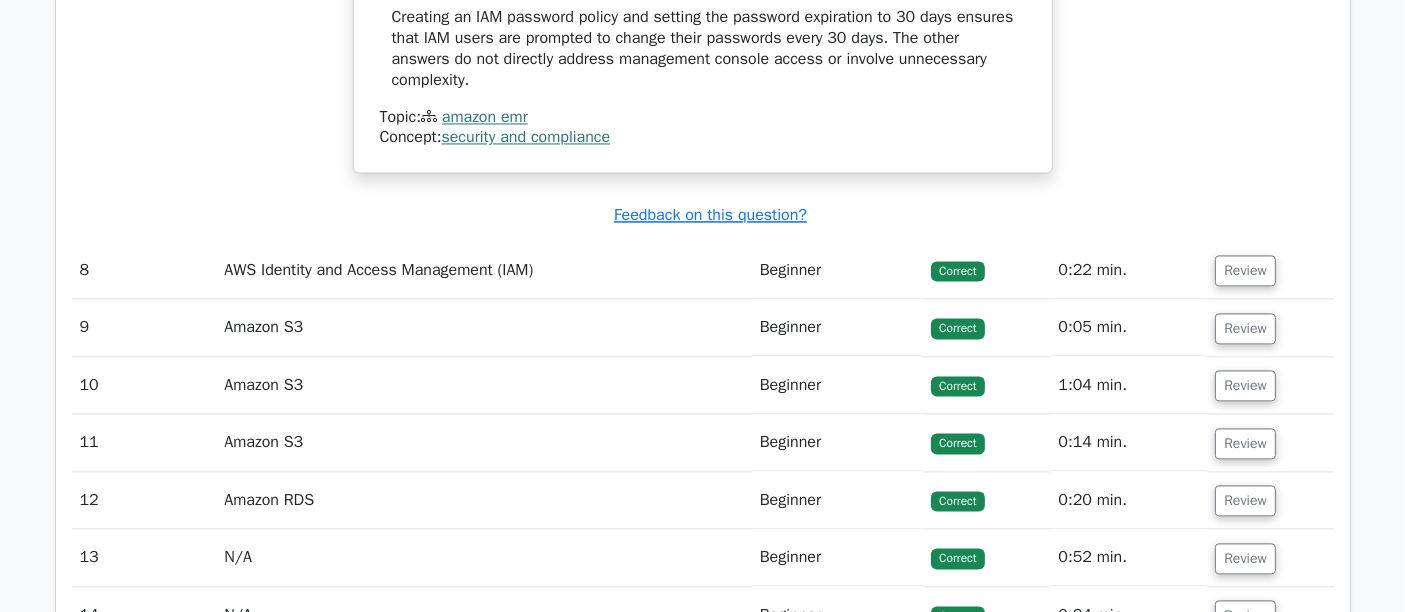 scroll, scrollTop: 4444, scrollLeft: 0, axis: vertical 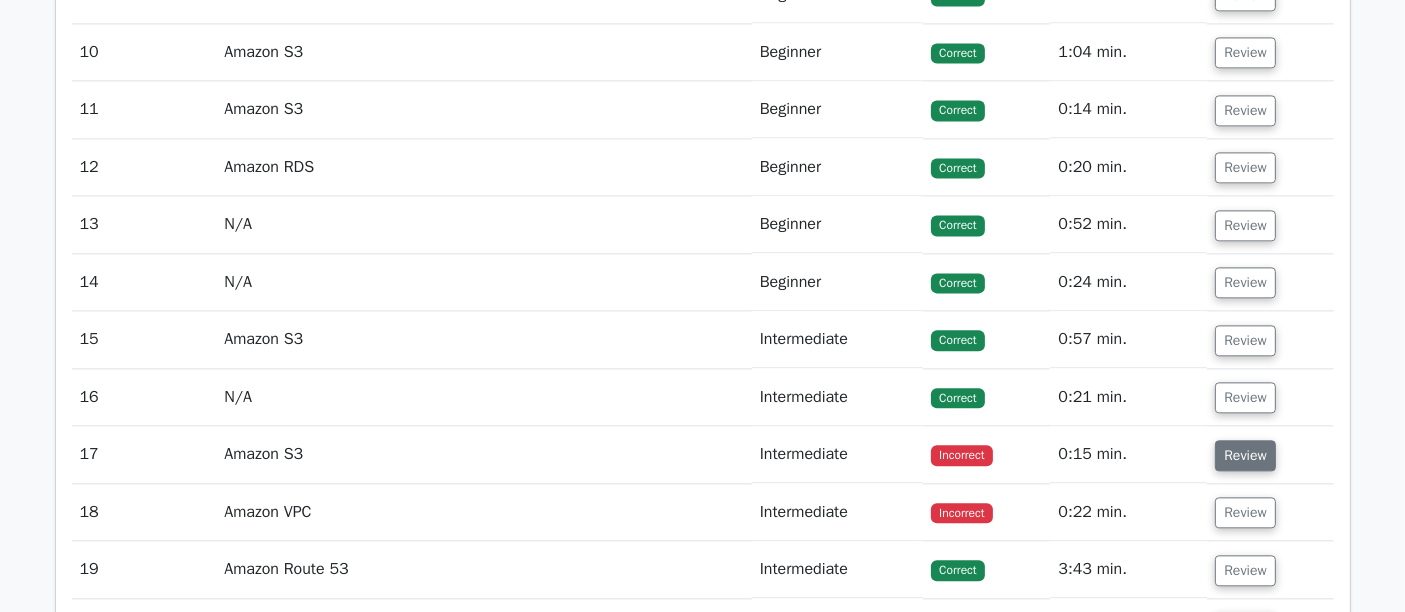 click on "Review" at bounding box center (1245, 455) 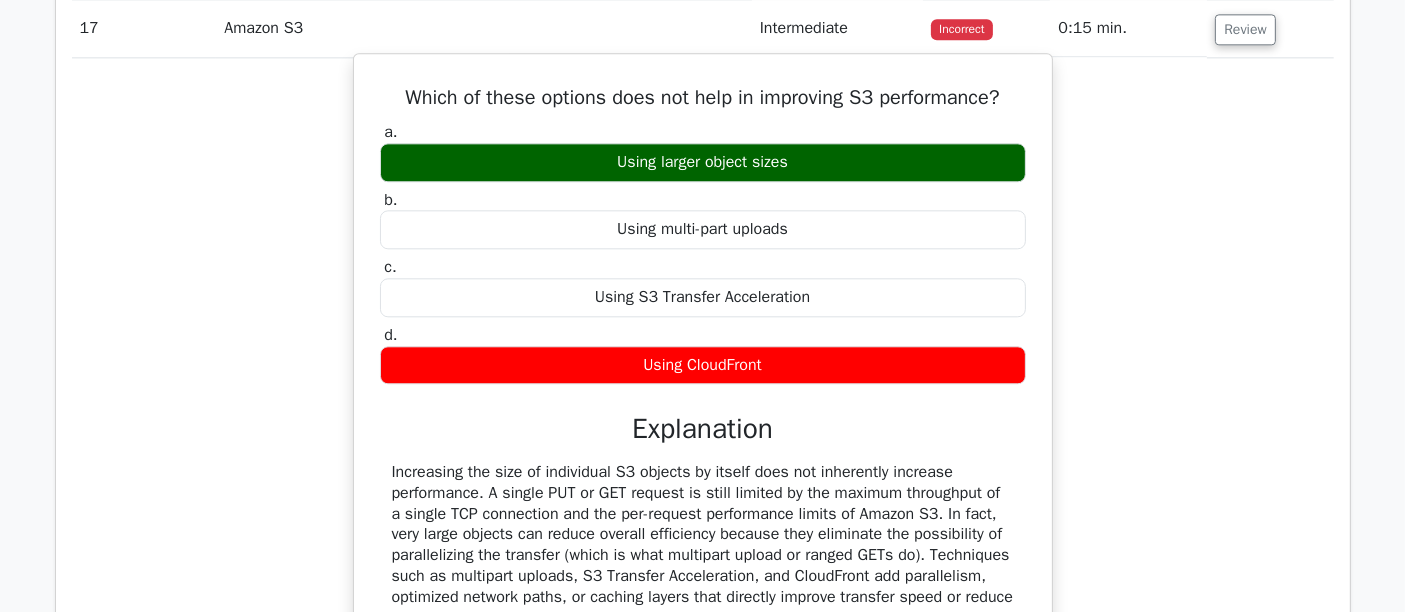 scroll, scrollTop: 4777, scrollLeft: 0, axis: vertical 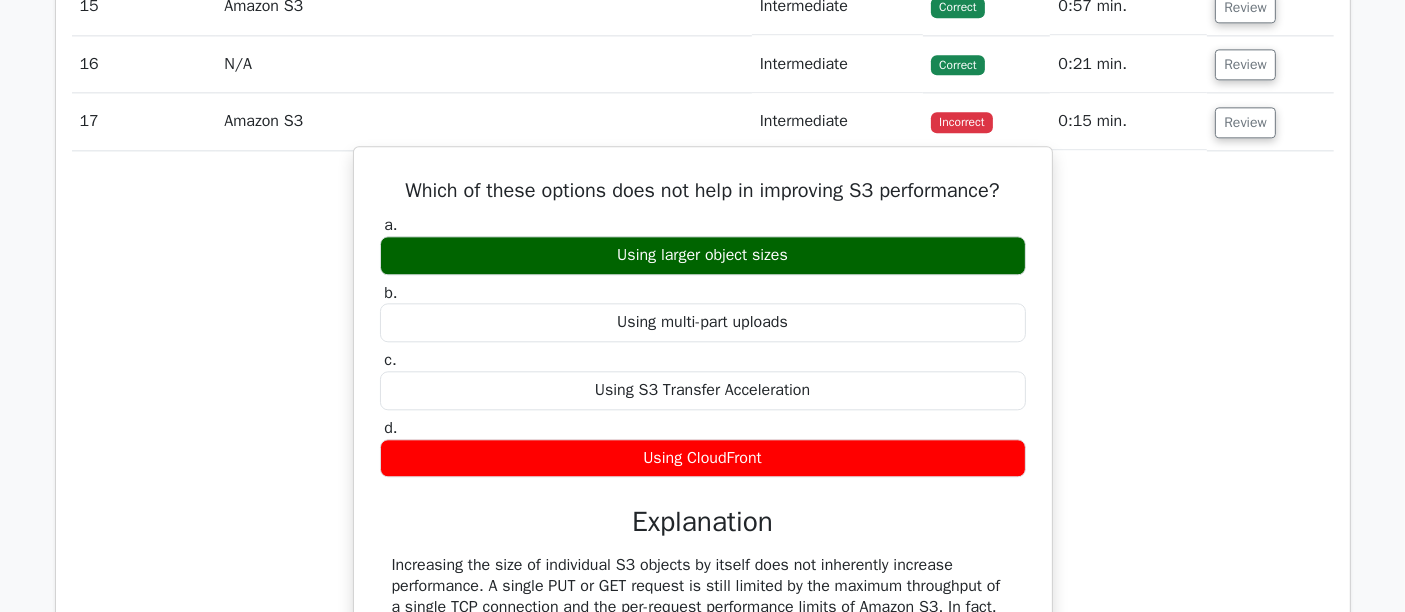 drag, startPoint x: 397, startPoint y: 165, endPoint x: 922, endPoint y: 430, distance: 588.09015 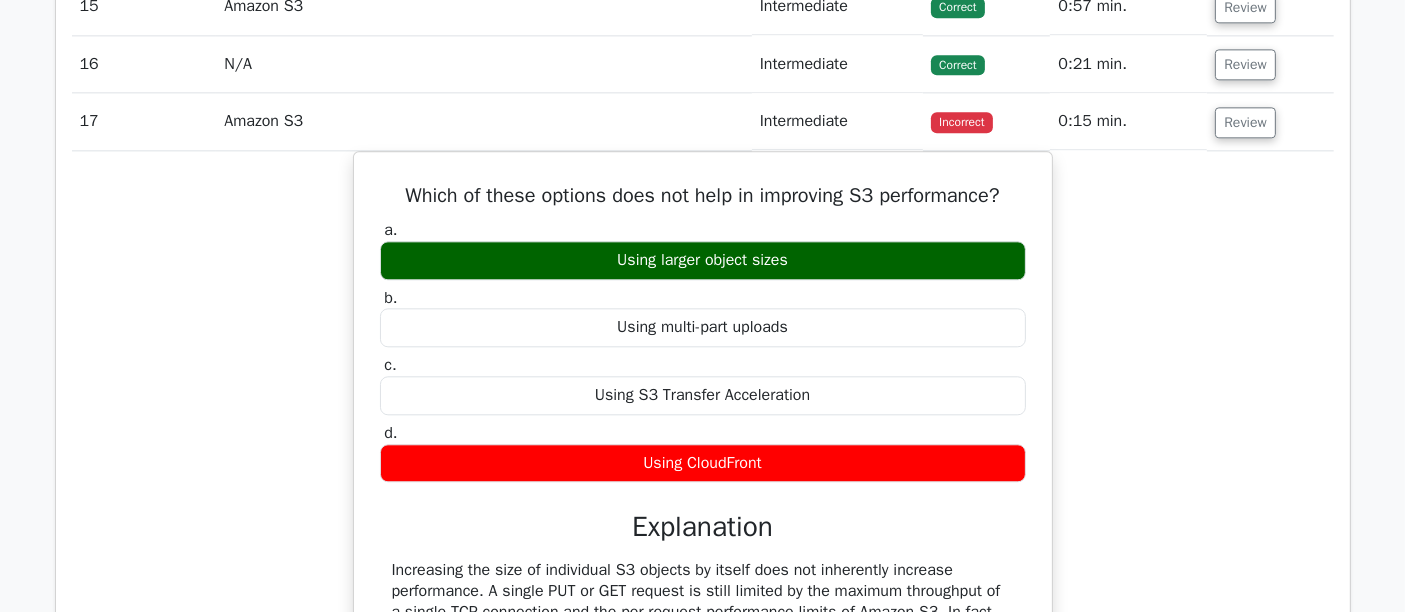 copy on "Which of these options does not help in improving S3 performance?
a.
Using larger object sizes
b.
Using multi-part uploads
c.
Using S3 Transfer Acceleration
d.
Using CloudFront" 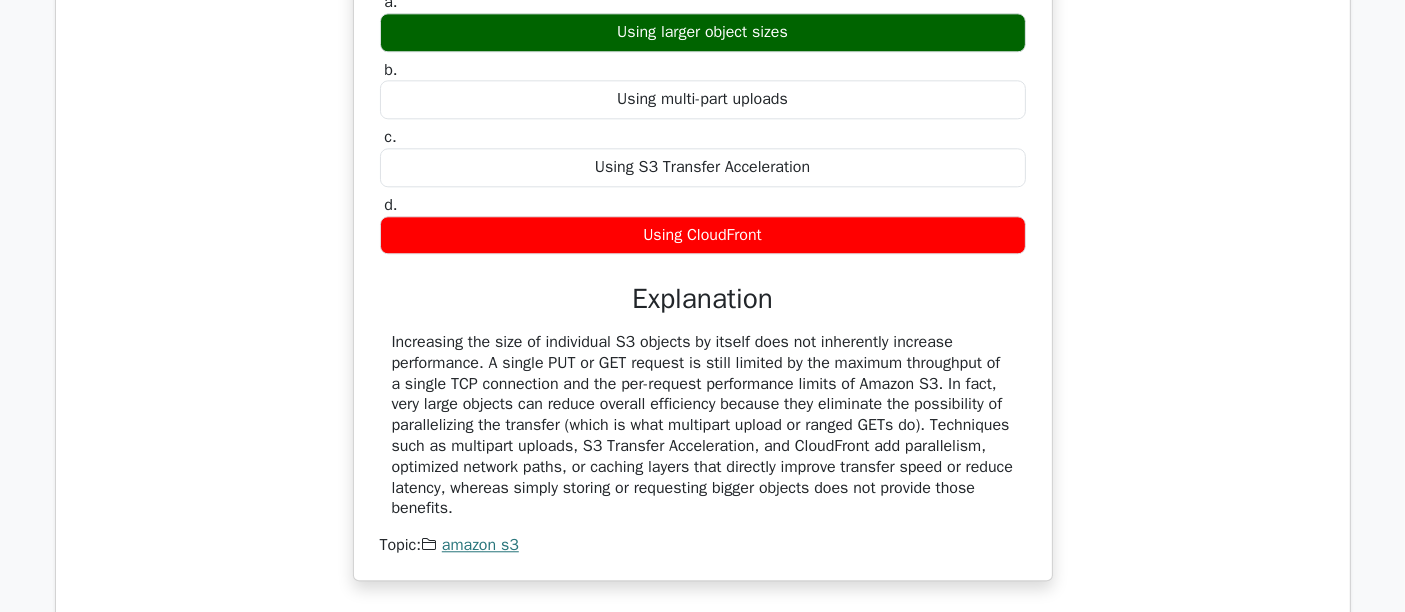 scroll, scrollTop: 5444, scrollLeft: 0, axis: vertical 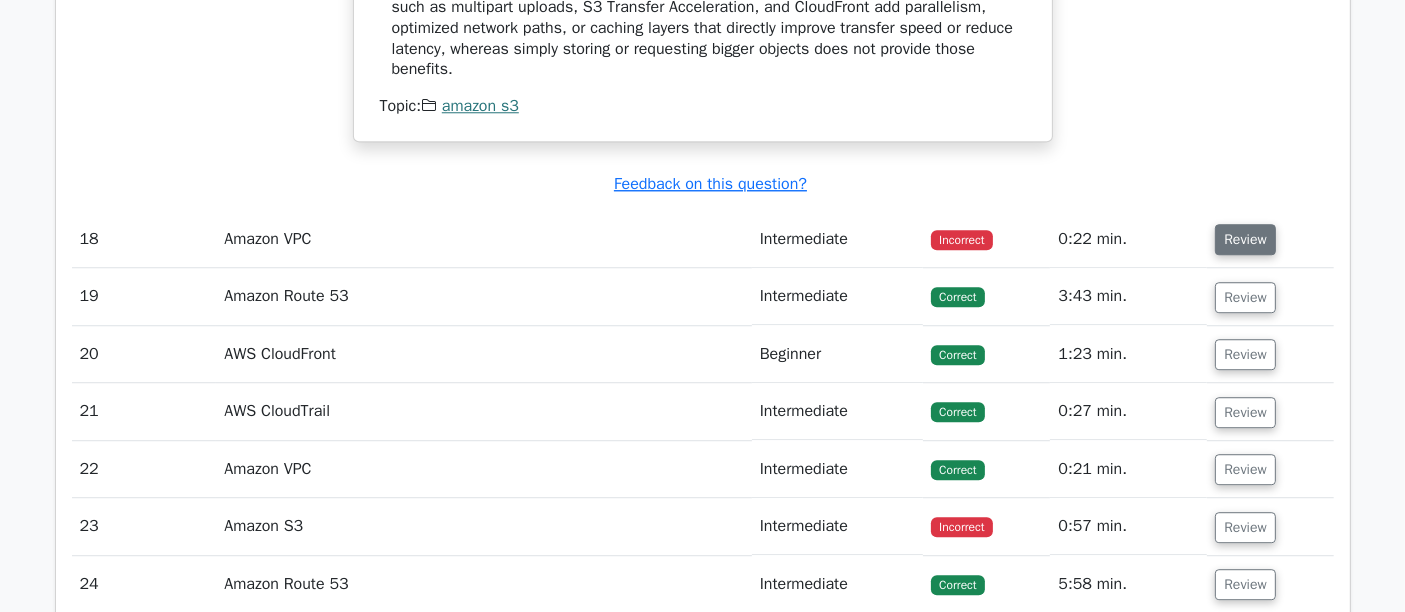 click on "Review" at bounding box center (1245, 239) 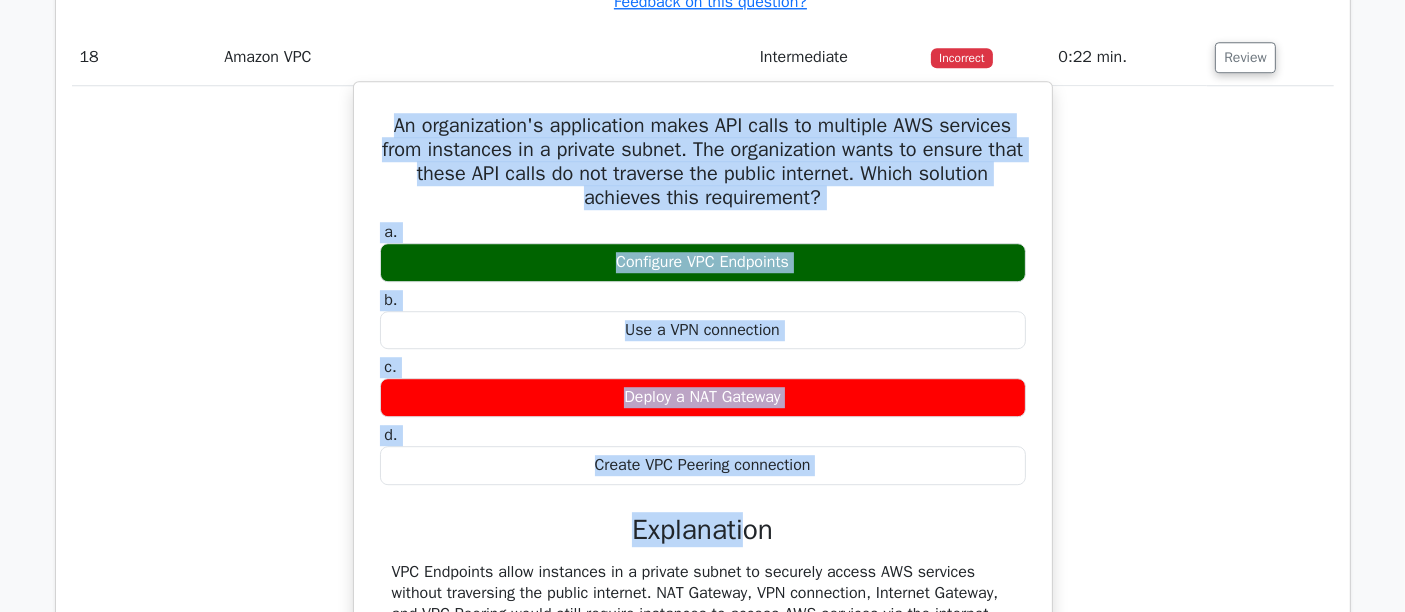 scroll, scrollTop: 5666, scrollLeft: 0, axis: vertical 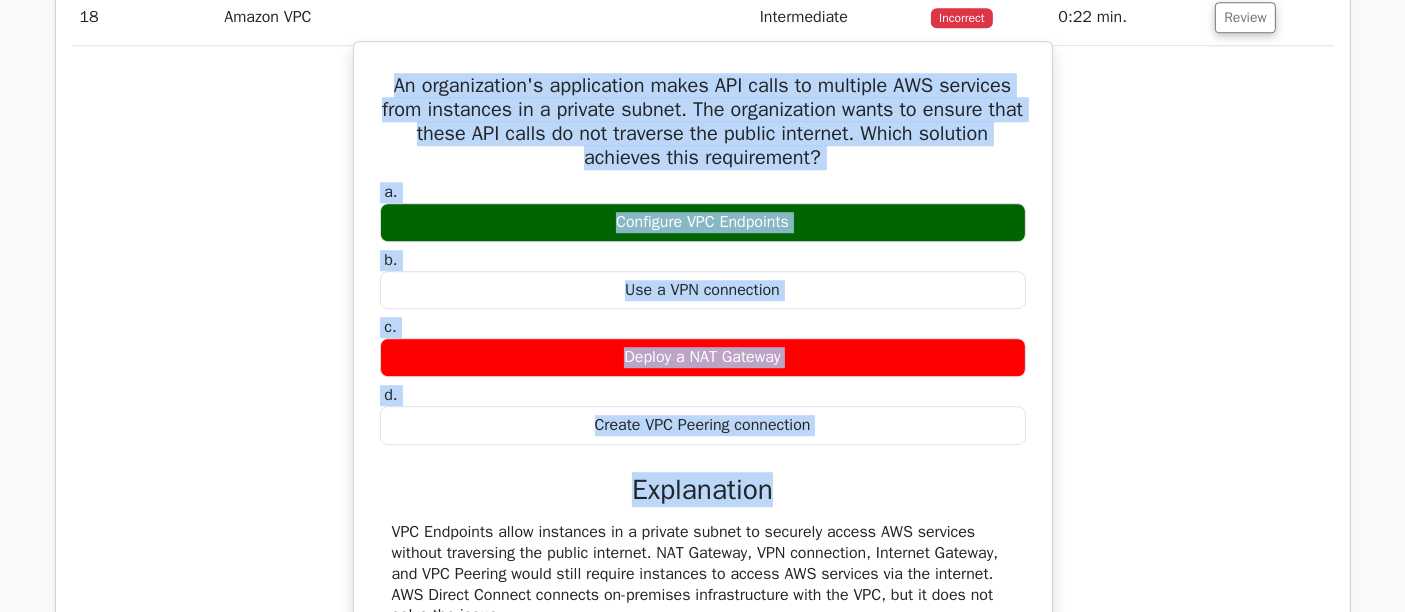 drag, startPoint x: 380, startPoint y: 284, endPoint x: 919, endPoint y: 438, distance: 560.5685 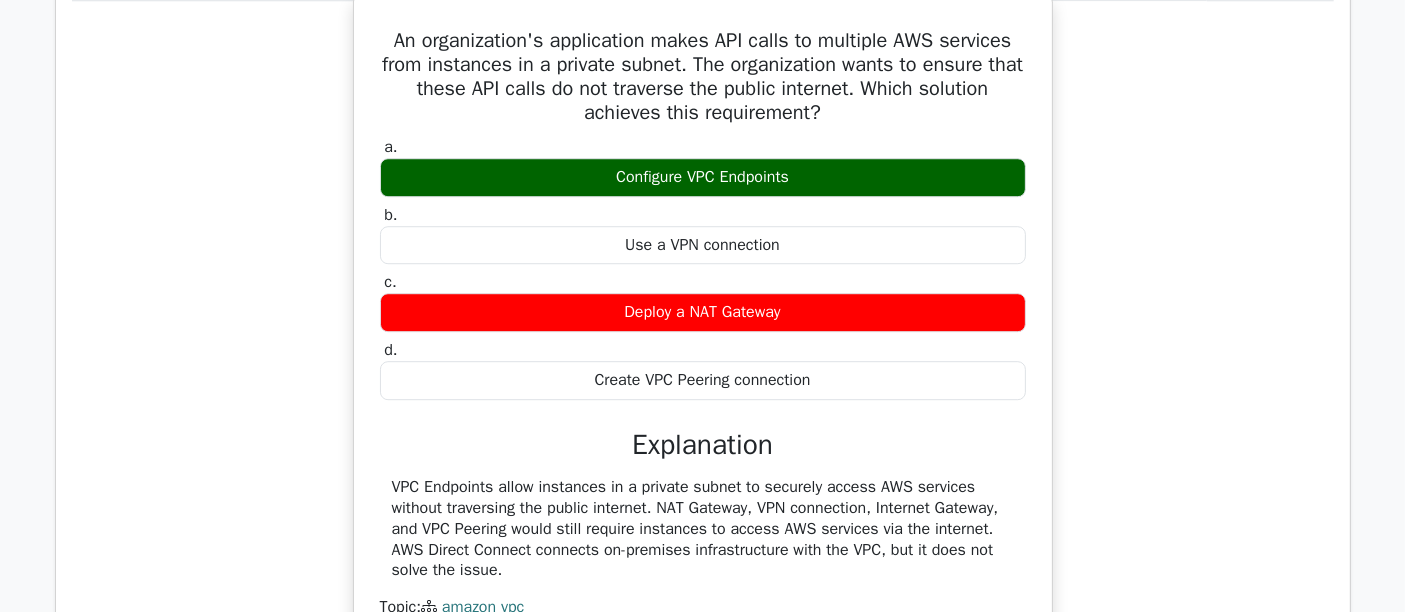 scroll, scrollTop: 5666, scrollLeft: 0, axis: vertical 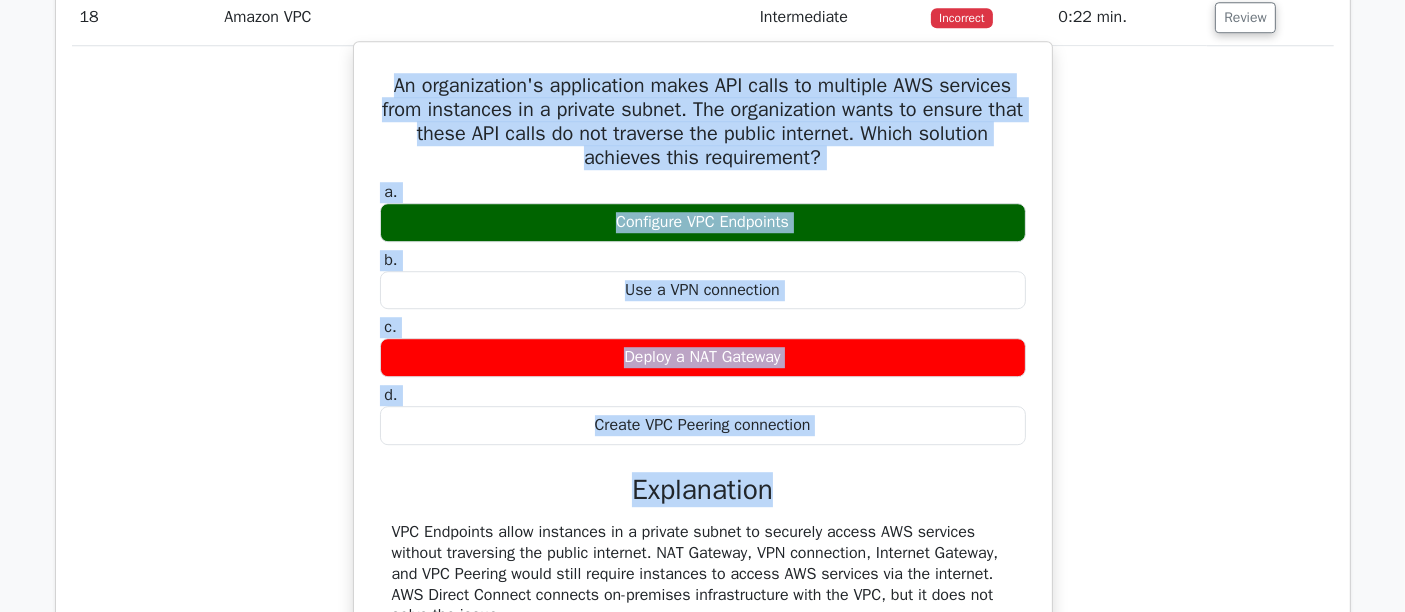 drag, startPoint x: 368, startPoint y: 50, endPoint x: 895, endPoint y: 450, distance: 661.6109 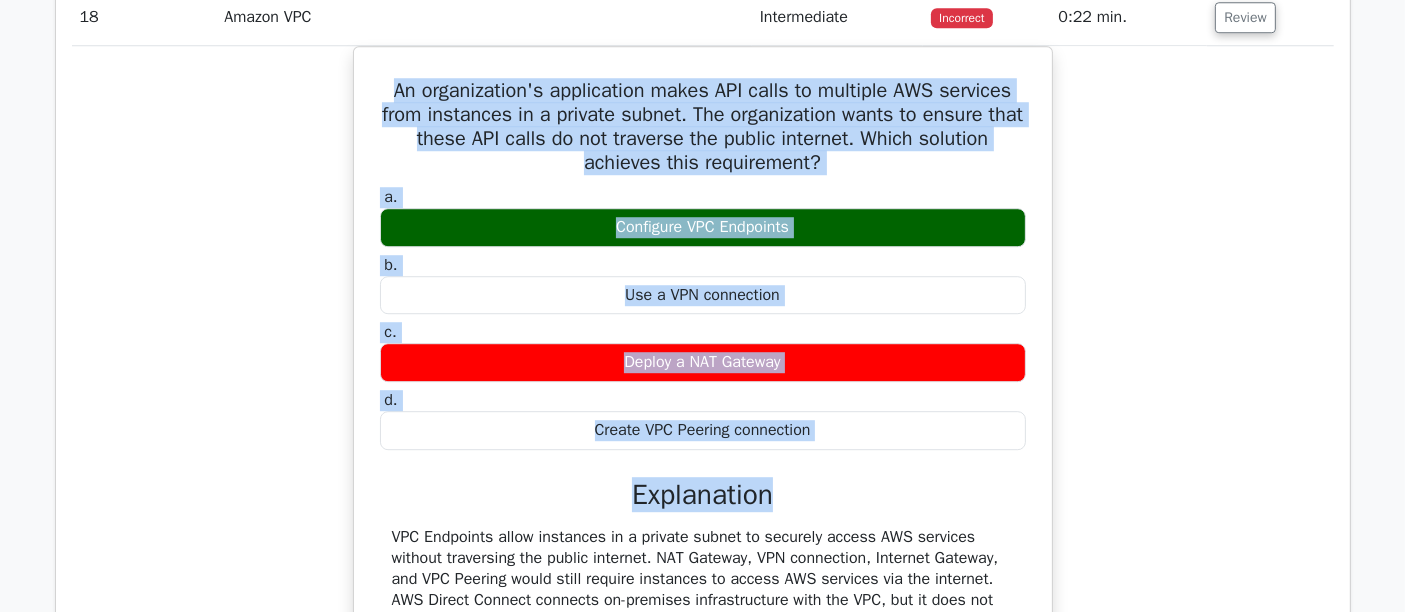 click on "An organization's application makes API calls to multiple AWS services from instances in a private subnet. The organization wants to ensure that these API calls do not traverse the public internet. Which solution achieves this requirement?
a.
Configure VPC Endpoints
b.
c." at bounding box center [703, 392] 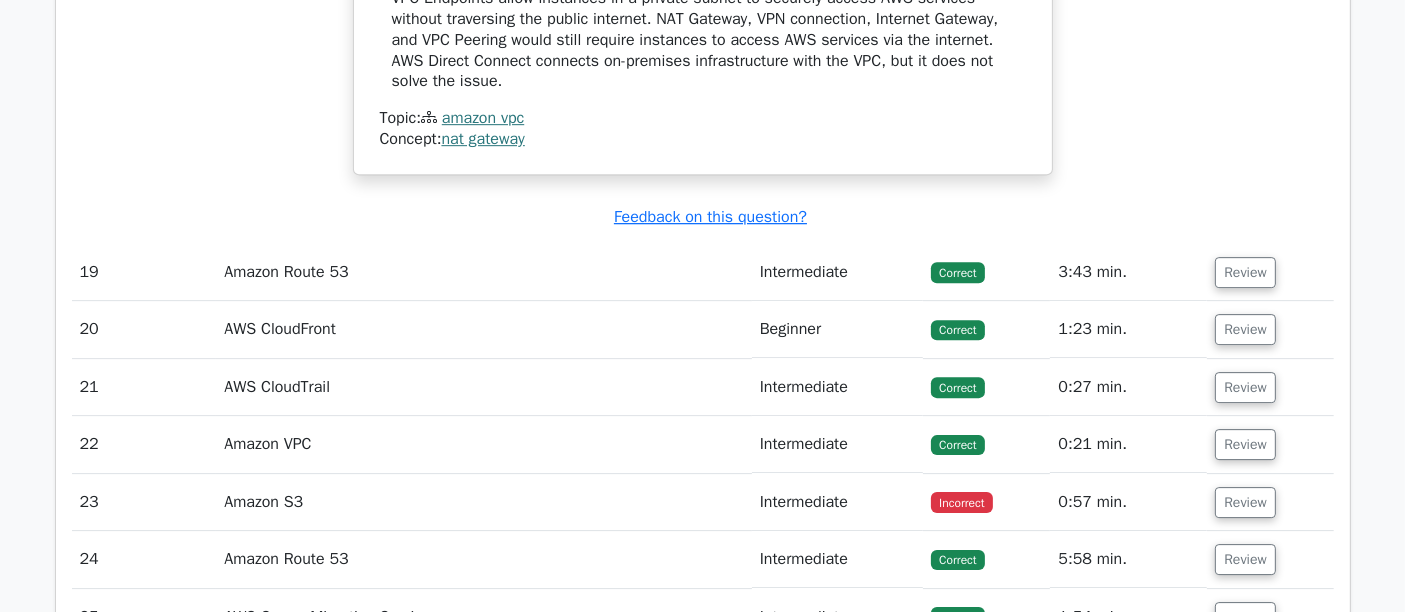 scroll, scrollTop: 6222, scrollLeft: 0, axis: vertical 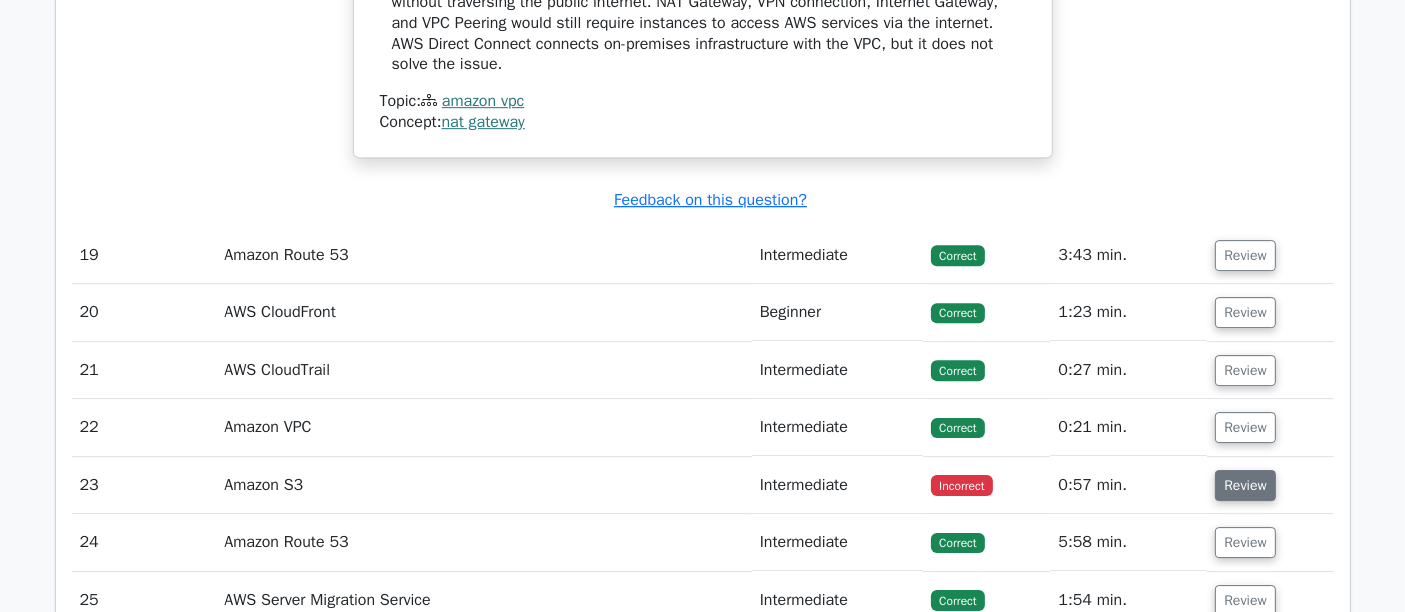 click on "Review" at bounding box center (1245, 485) 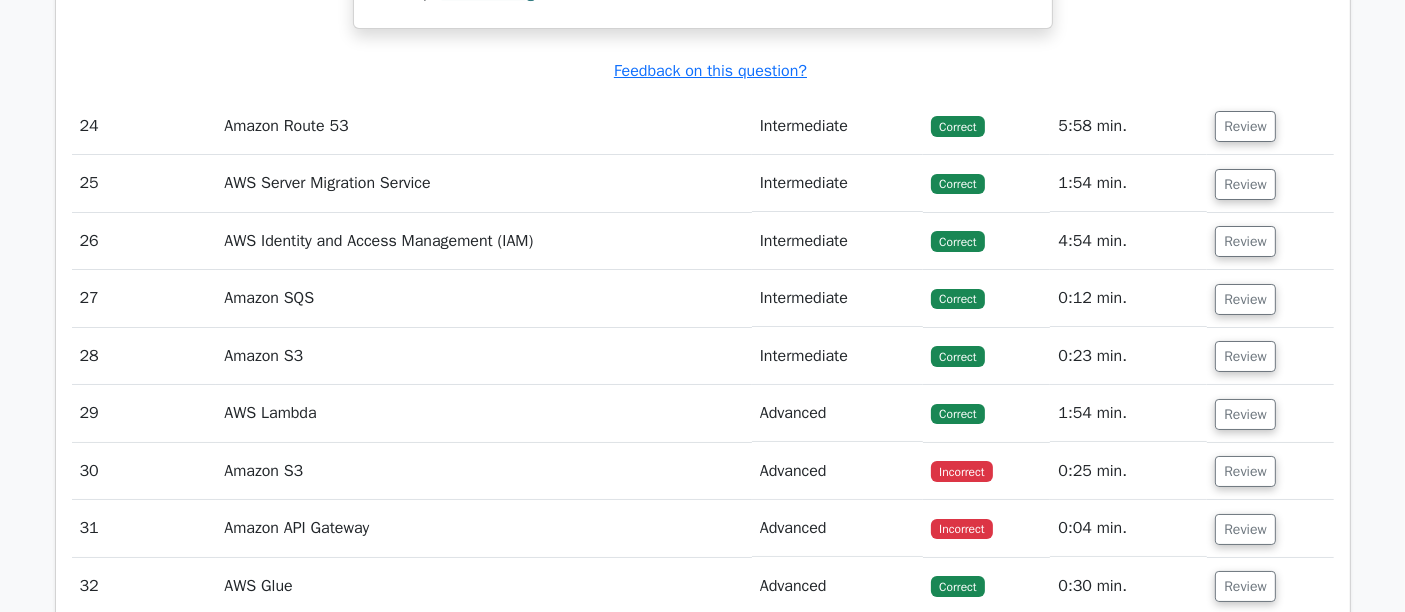 scroll, scrollTop: 7555, scrollLeft: 0, axis: vertical 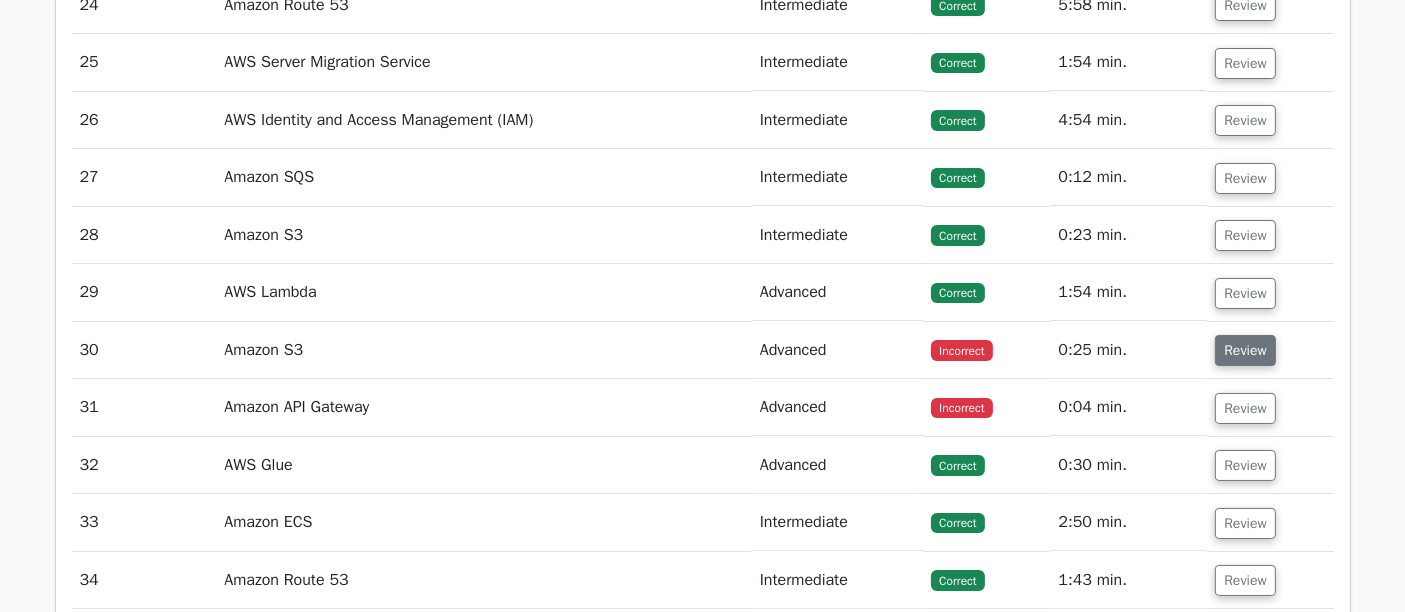 click on "Review" at bounding box center [1245, 350] 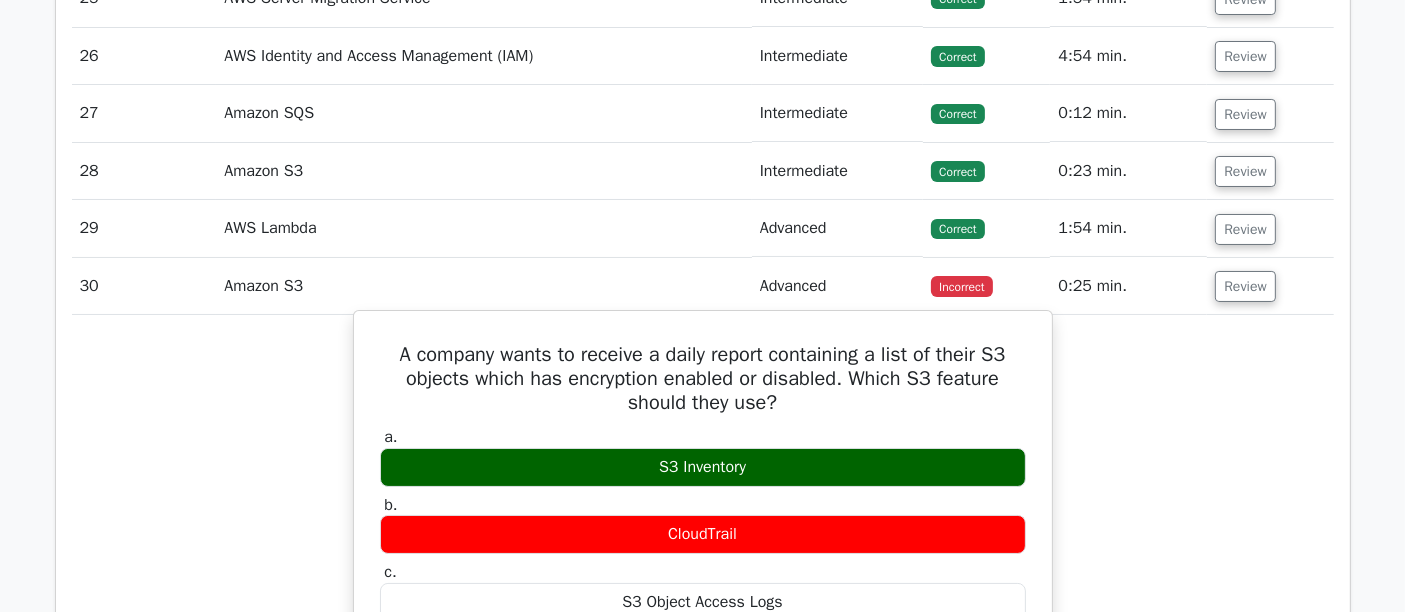 scroll, scrollTop: 7666, scrollLeft: 0, axis: vertical 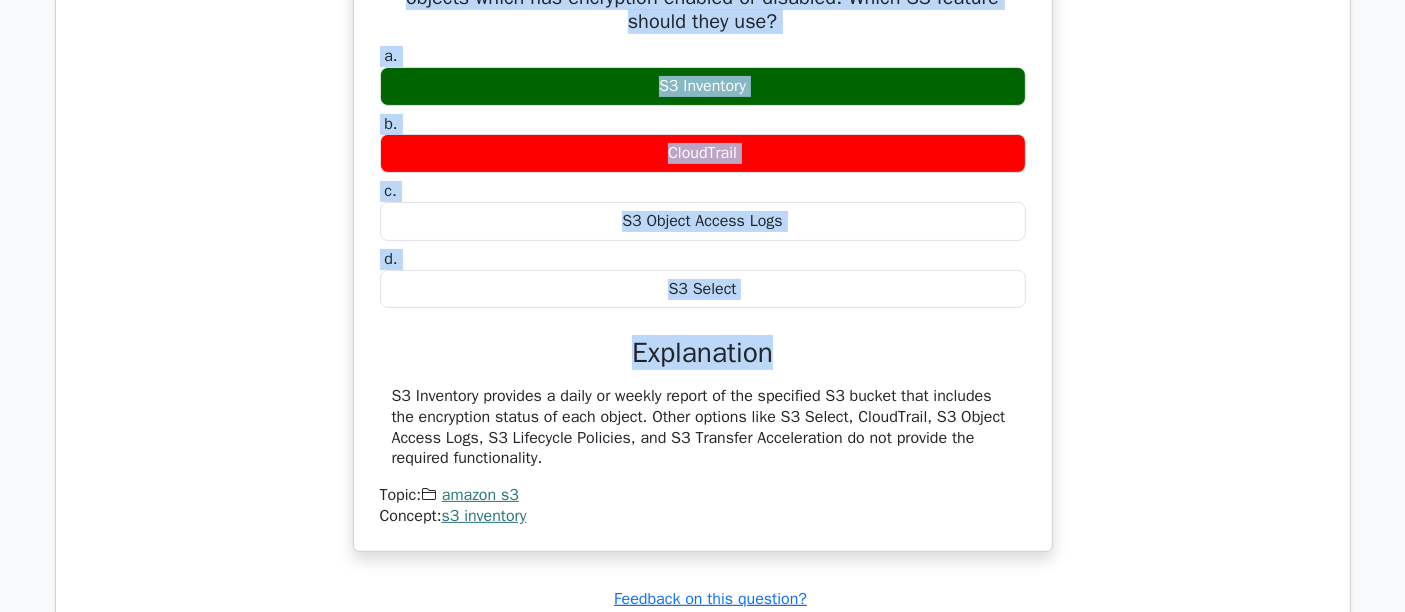 drag, startPoint x: 390, startPoint y: 270, endPoint x: 843, endPoint y: 327, distance: 456.57202 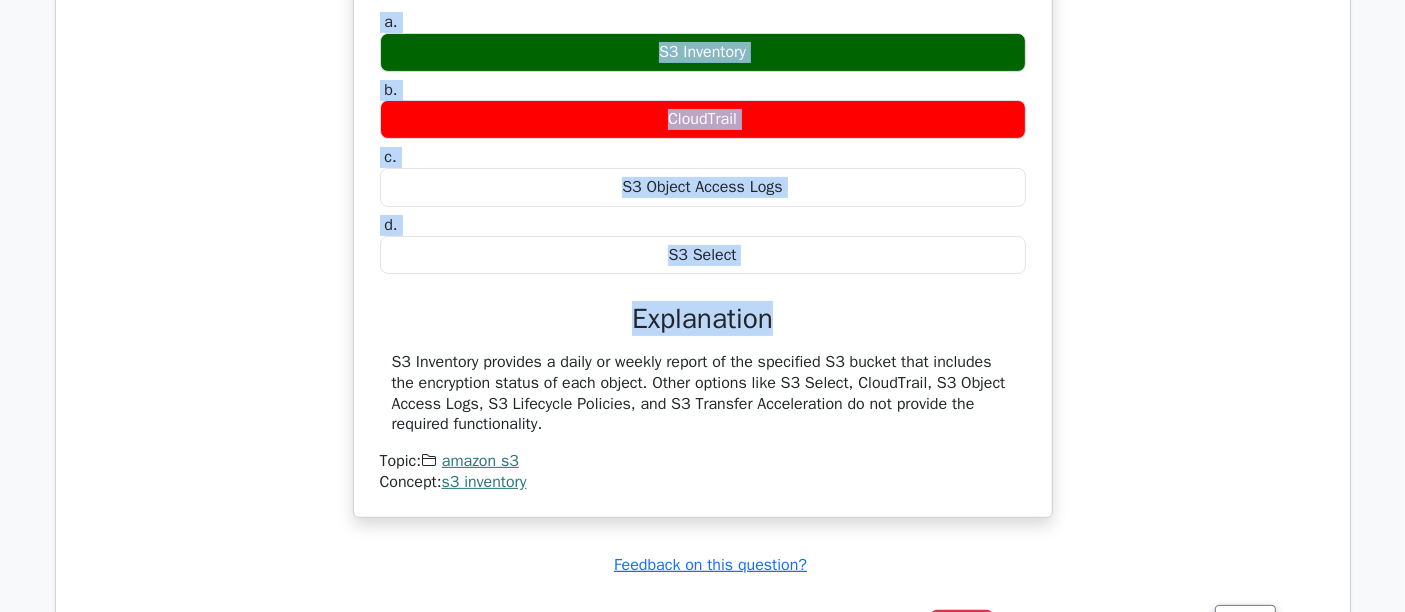 scroll, scrollTop: 8000, scrollLeft: 0, axis: vertical 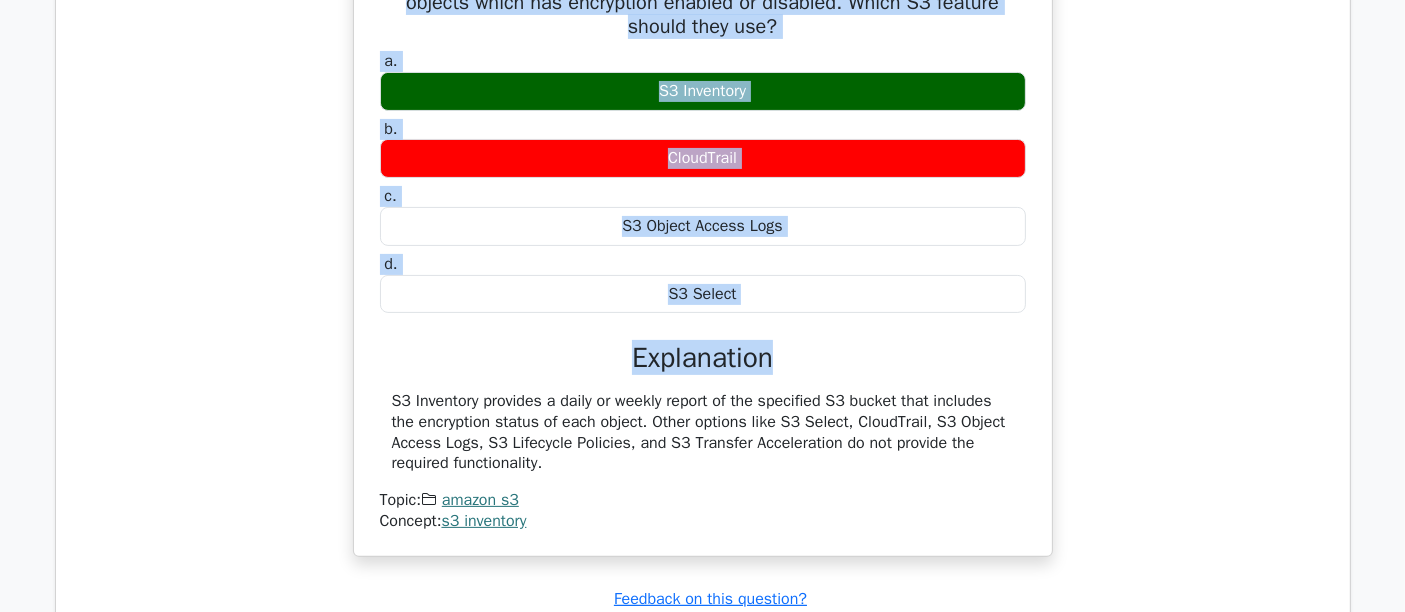 click on "A company wants to receive a daily report containing a list of their S3 objects which has encryption enabled or disabled. Which S3 feature should they use?
a.
S3 Inventory
b.
c." at bounding box center (703, 257) 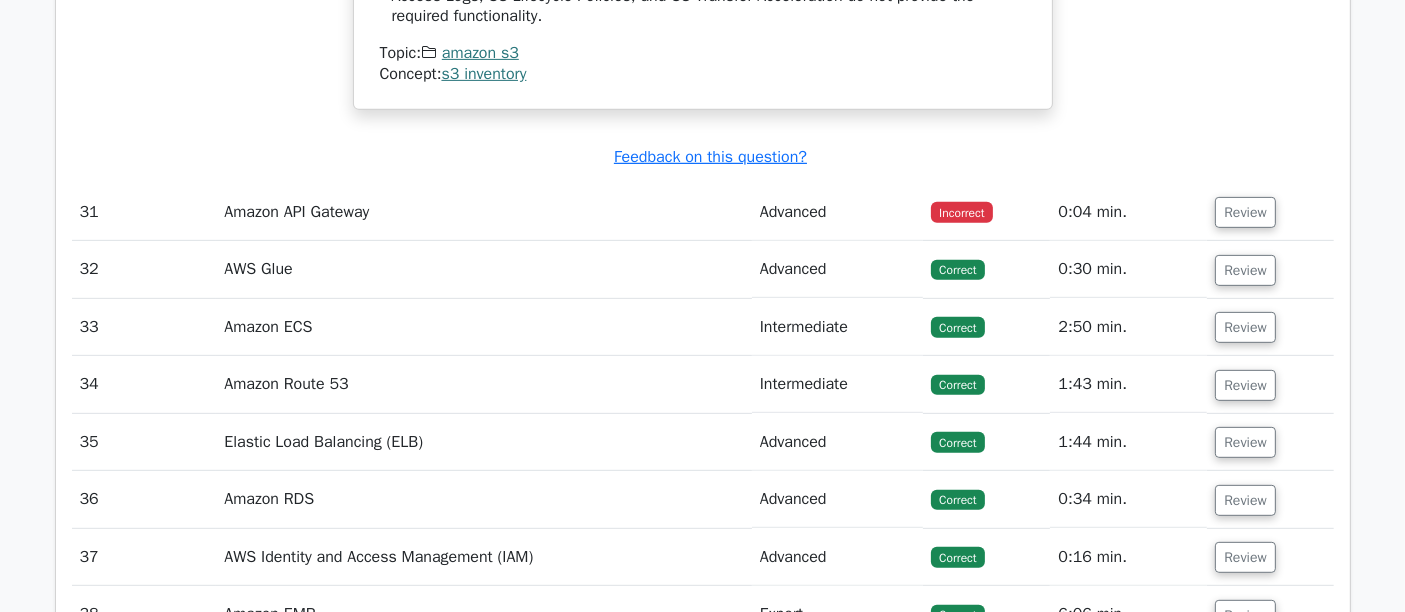scroll, scrollTop: 8444, scrollLeft: 0, axis: vertical 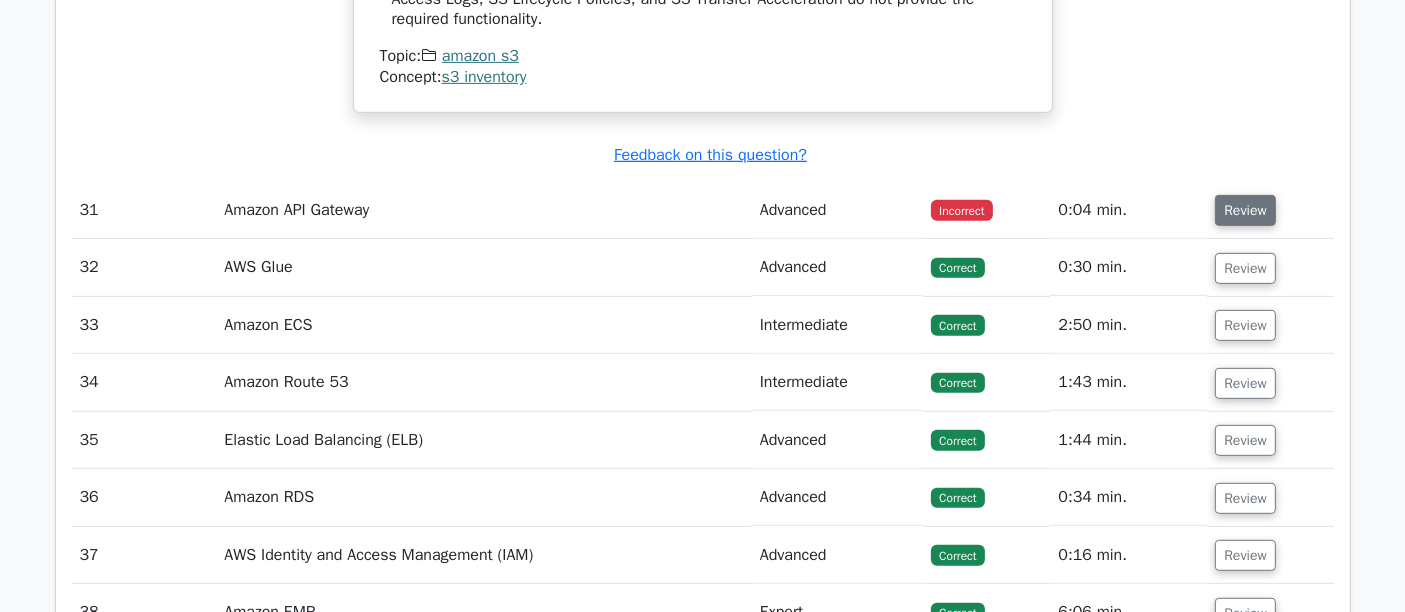 click on "Review" at bounding box center (1245, 210) 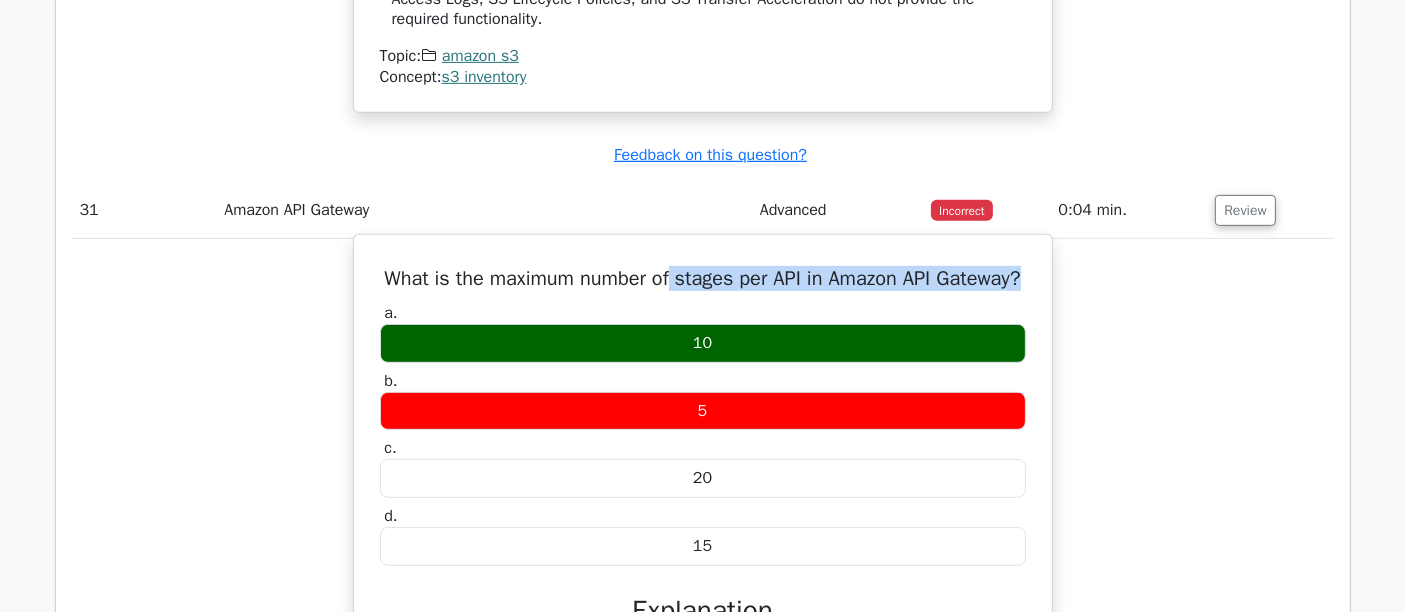 drag, startPoint x: 716, startPoint y: 240, endPoint x: 769, endPoint y: 282, distance: 67.62396 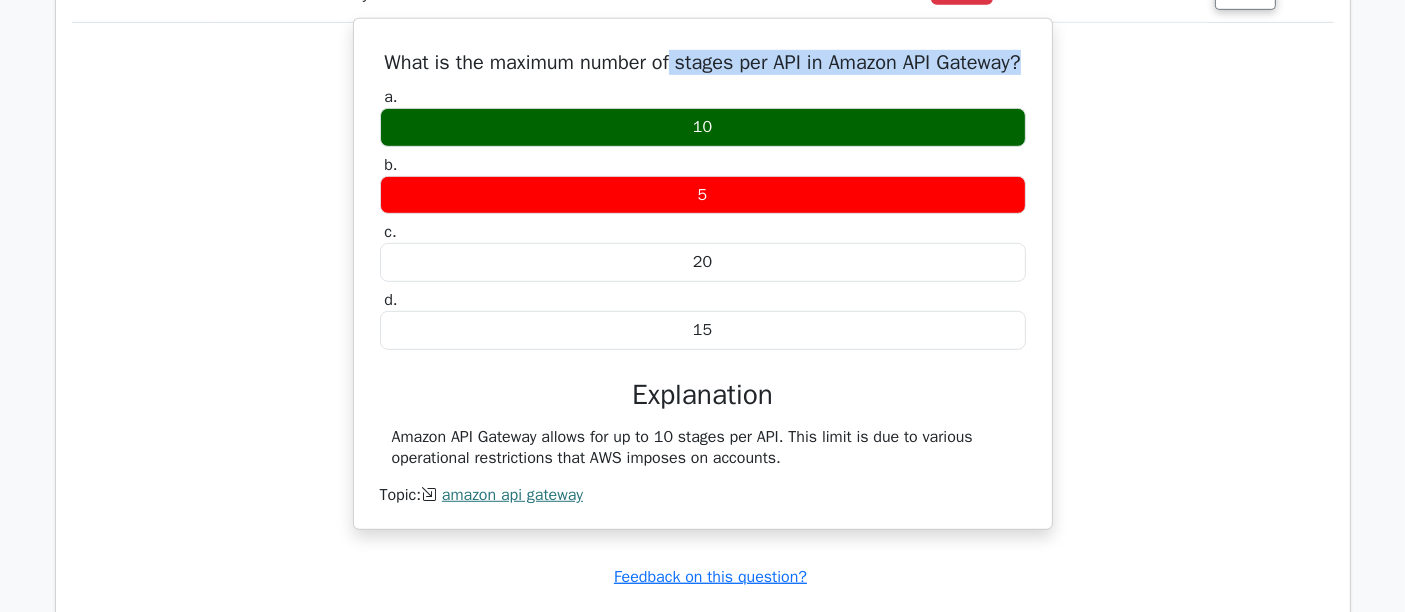 scroll, scrollTop: 8666, scrollLeft: 0, axis: vertical 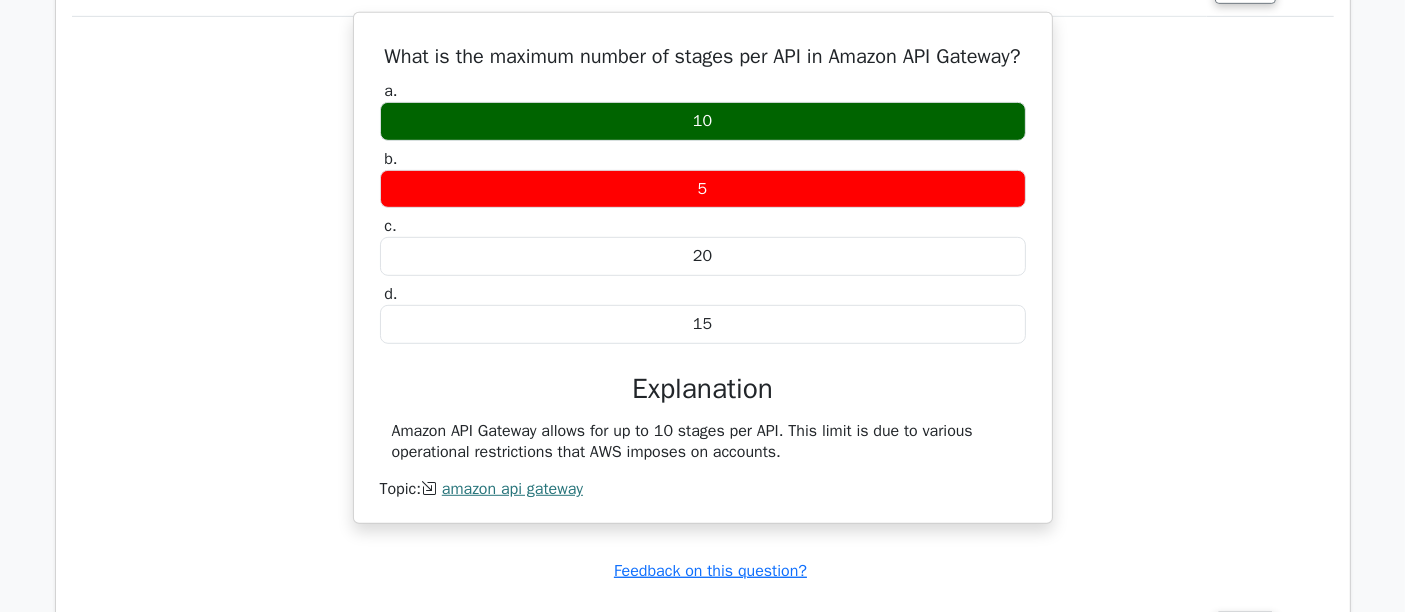 click on "a.
10
b.
5
c. d." at bounding box center [703, 288] 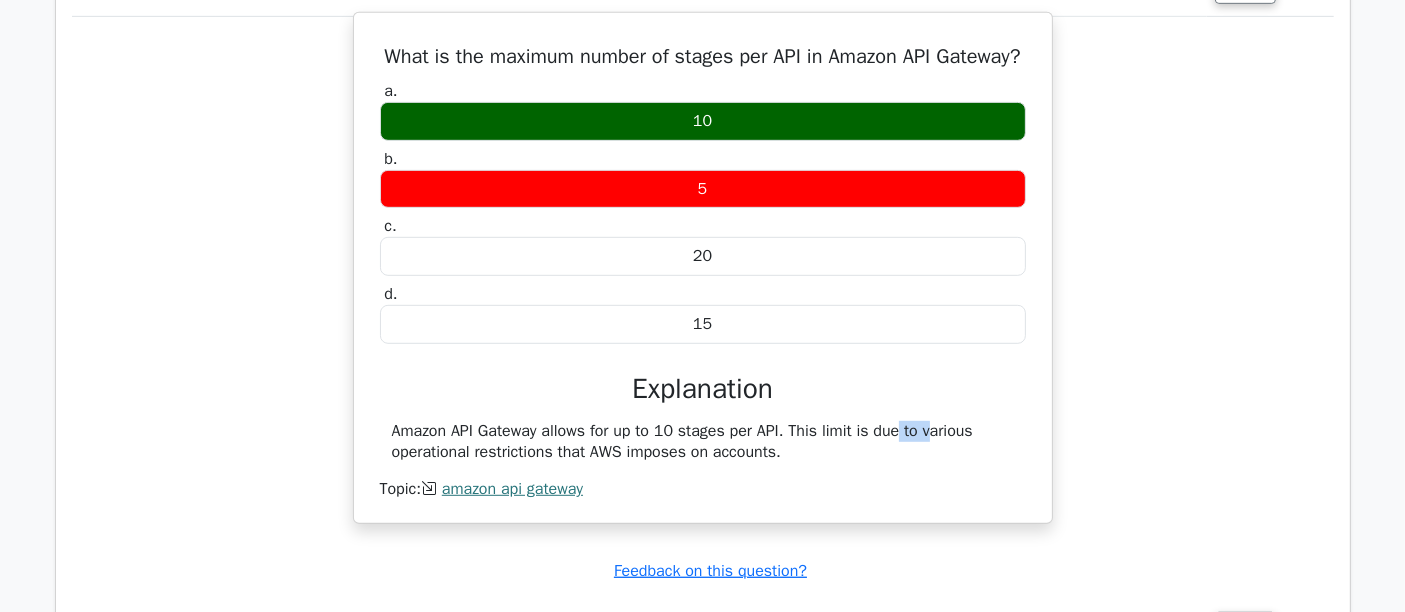 click on "a.
10
b.
5
c. d." at bounding box center (703, 288) 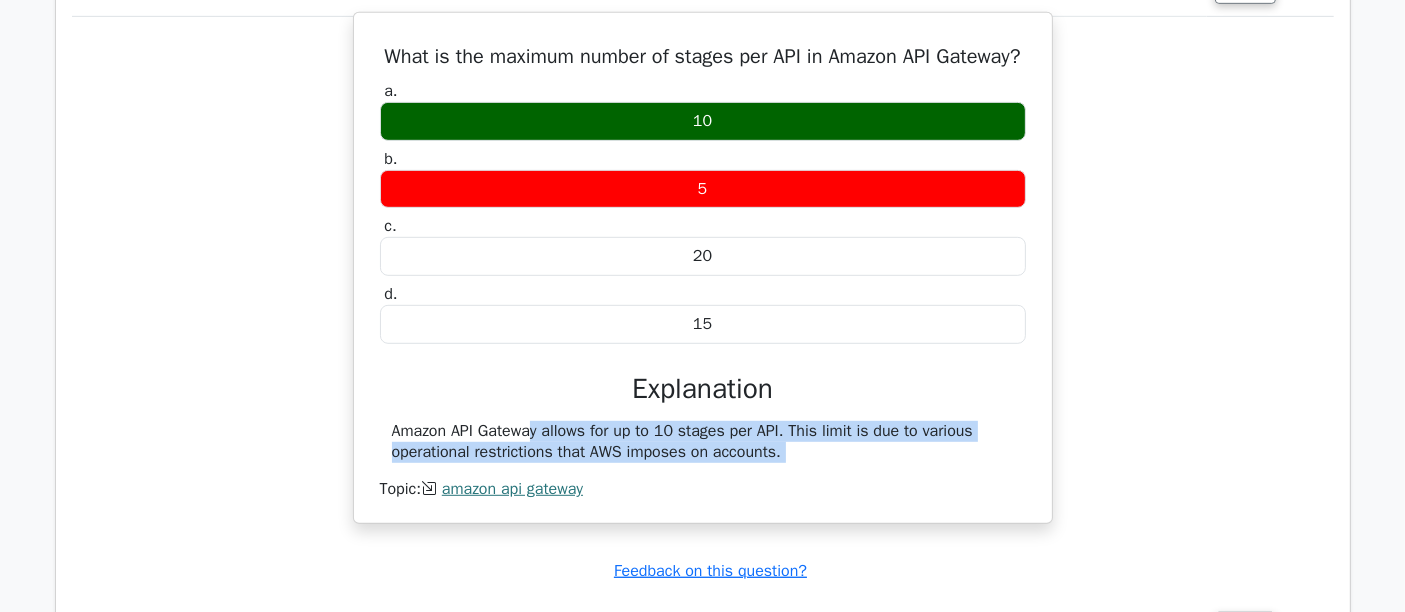 click on "a.
10
b.
5
c. d." at bounding box center (703, 288) 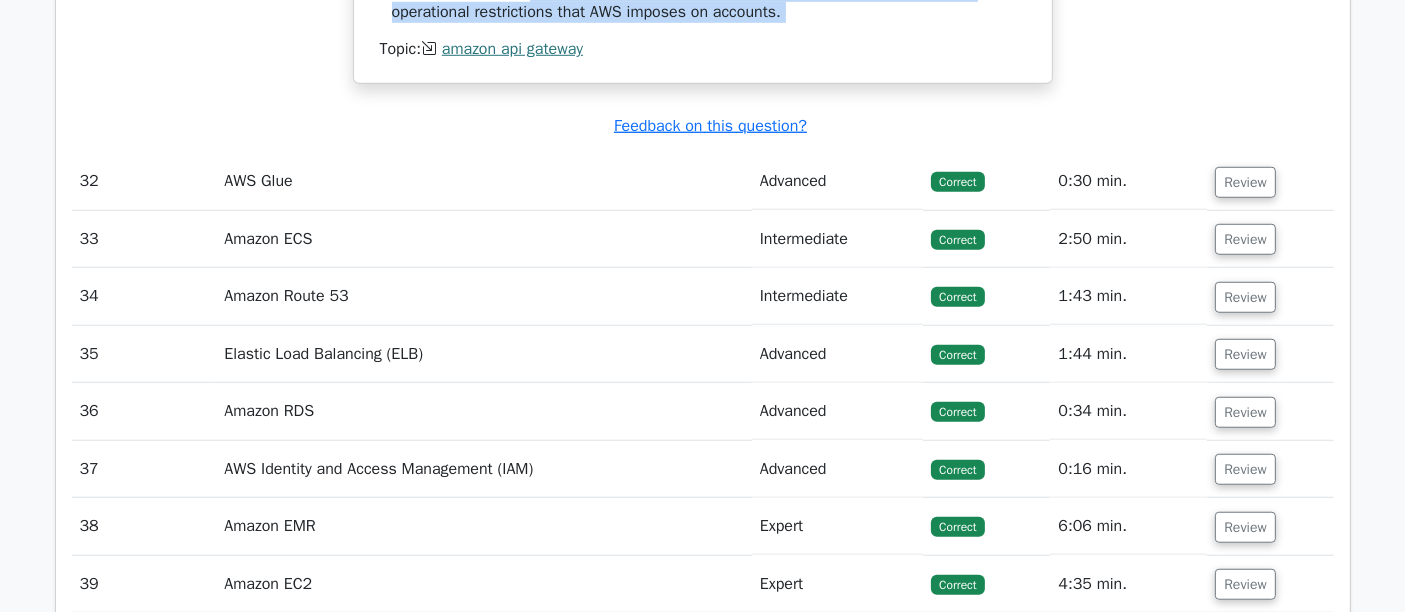 scroll, scrollTop: 9555, scrollLeft: 0, axis: vertical 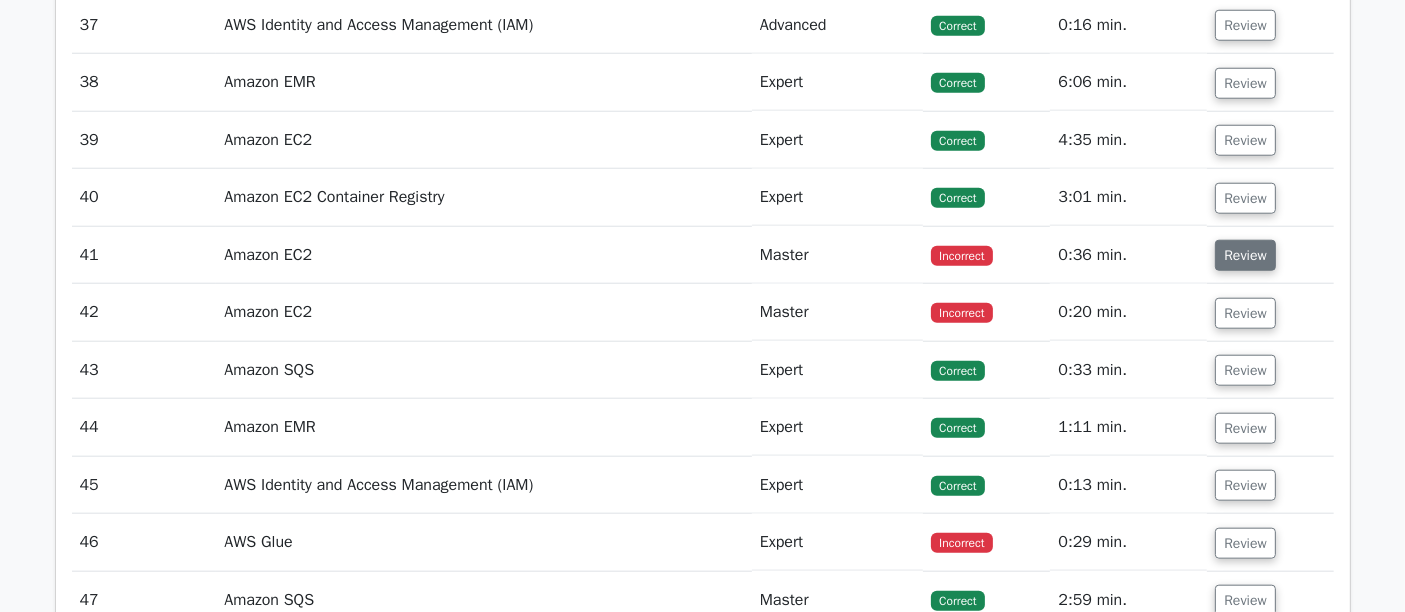 click on "Review" at bounding box center [1245, 255] 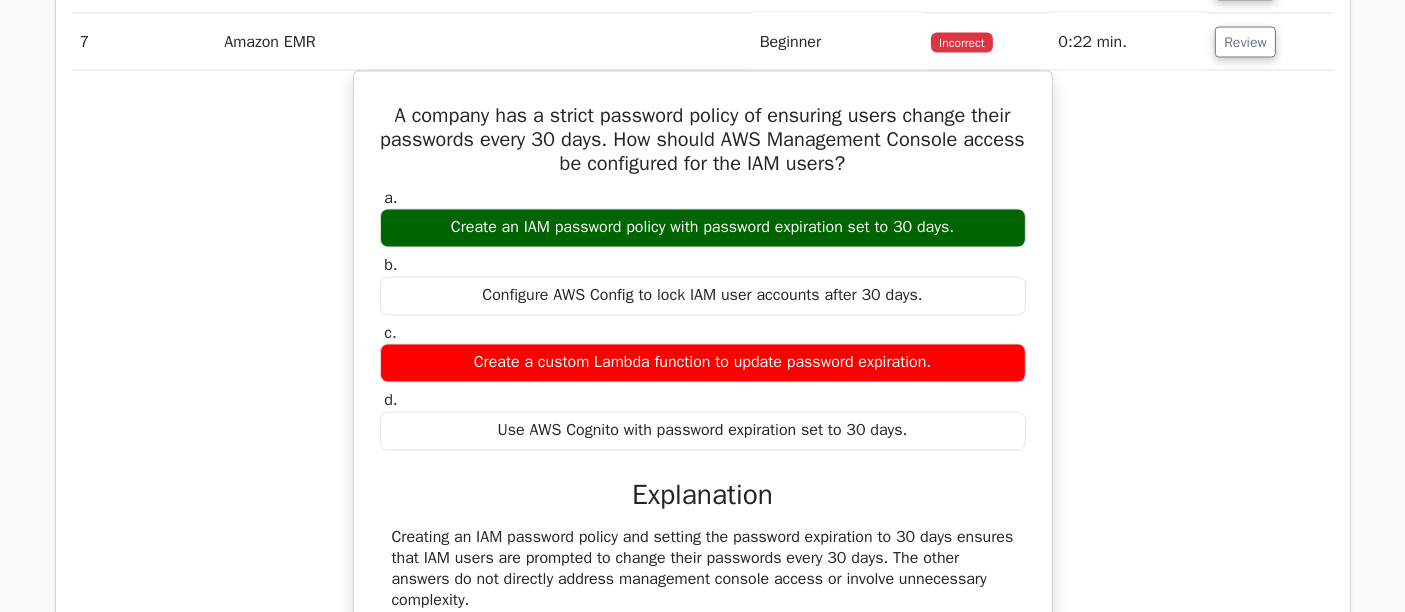scroll, scrollTop: 3555, scrollLeft: 0, axis: vertical 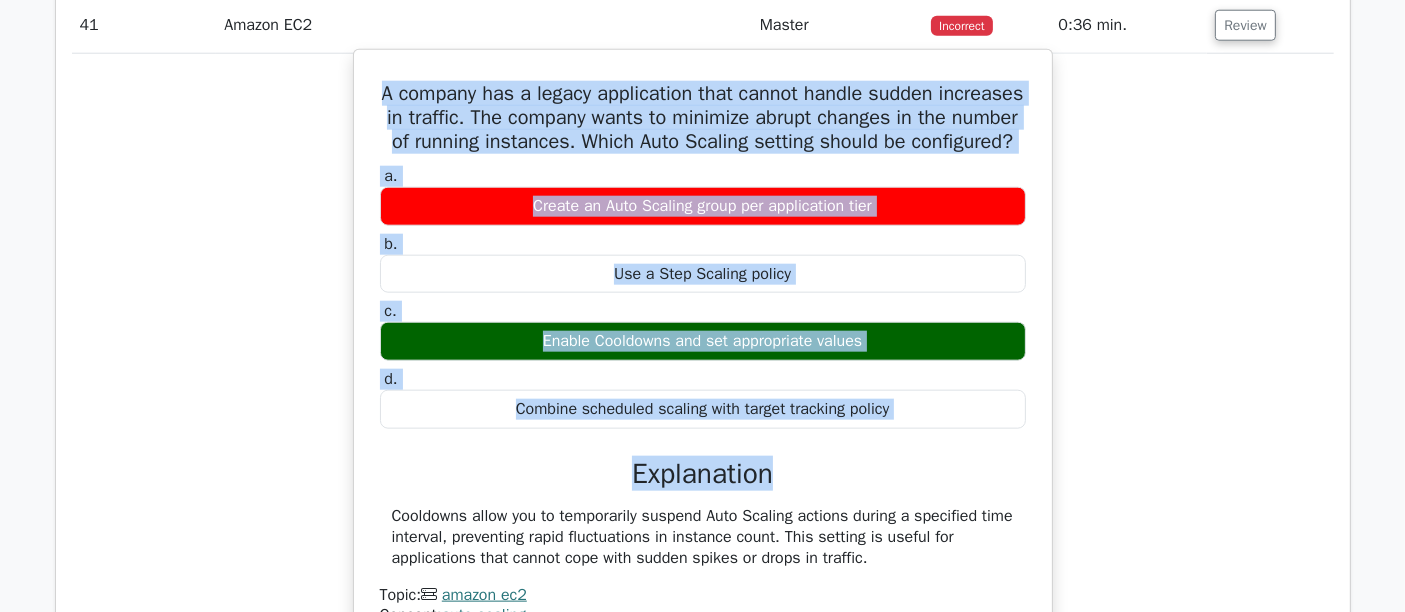 drag, startPoint x: 396, startPoint y: 283, endPoint x: 894, endPoint y: 458, distance: 527.8532 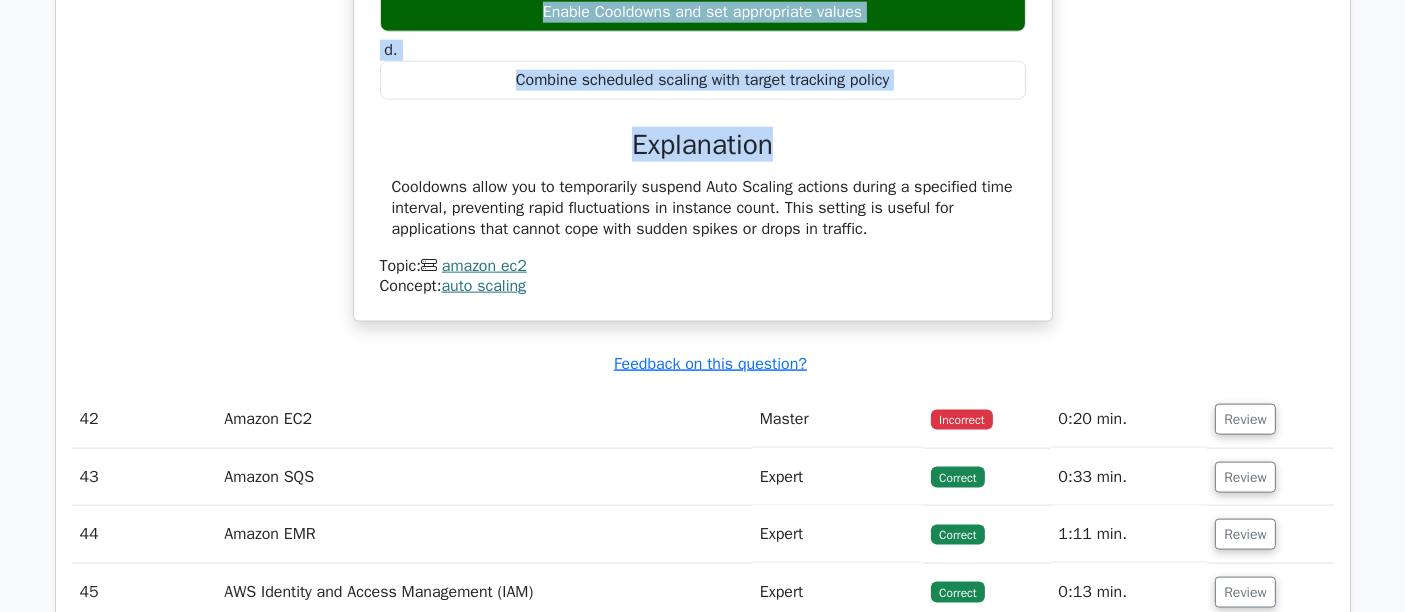 scroll, scrollTop: 10341, scrollLeft: 0, axis: vertical 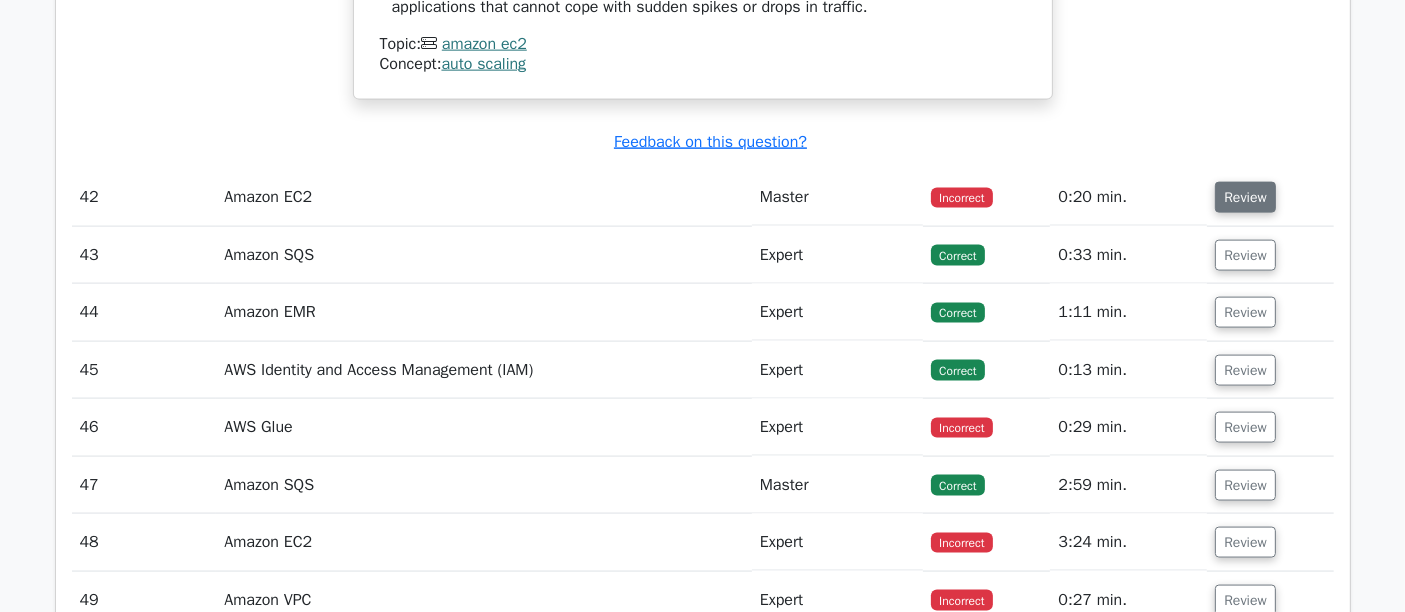click on "Review" at bounding box center (1245, 197) 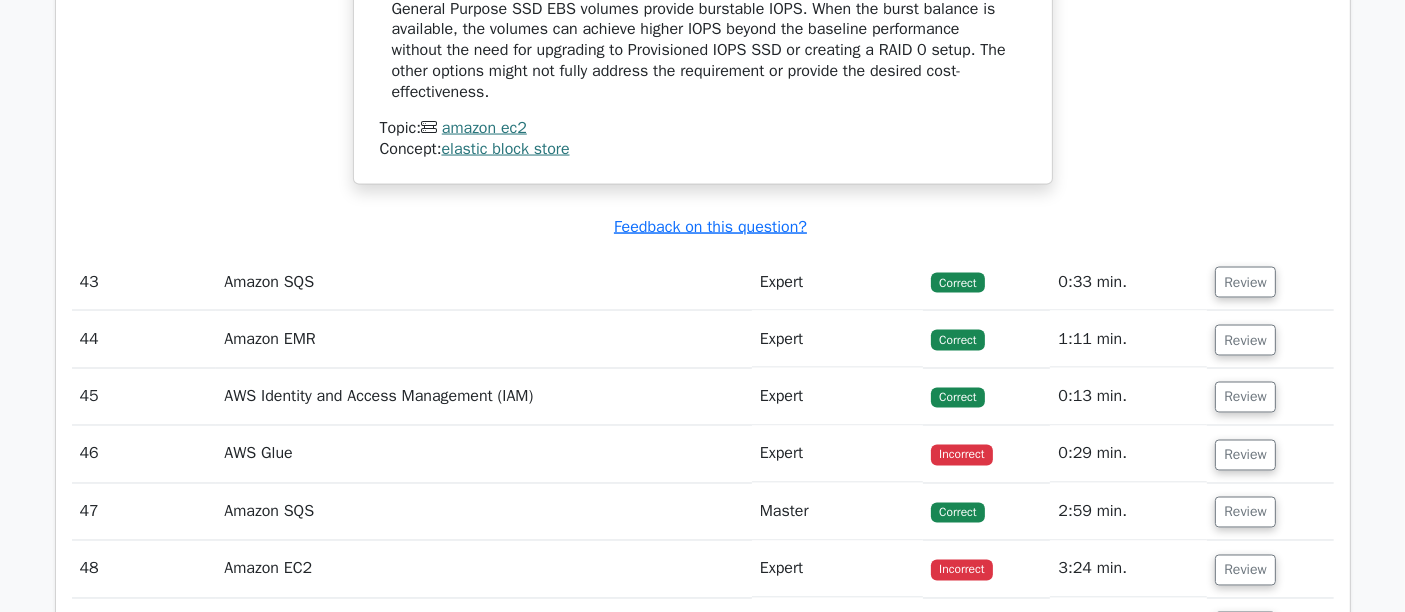 scroll, scrollTop: 11008, scrollLeft: 0, axis: vertical 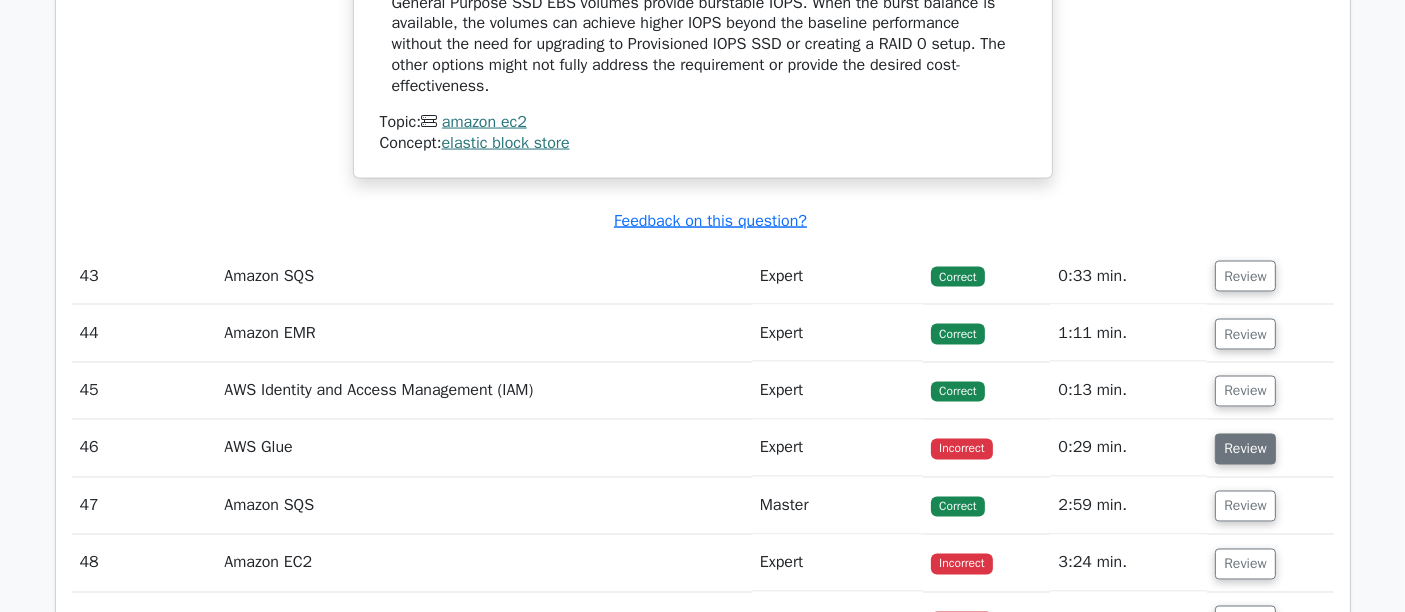click on "Review" at bounding box center [1245, 449] 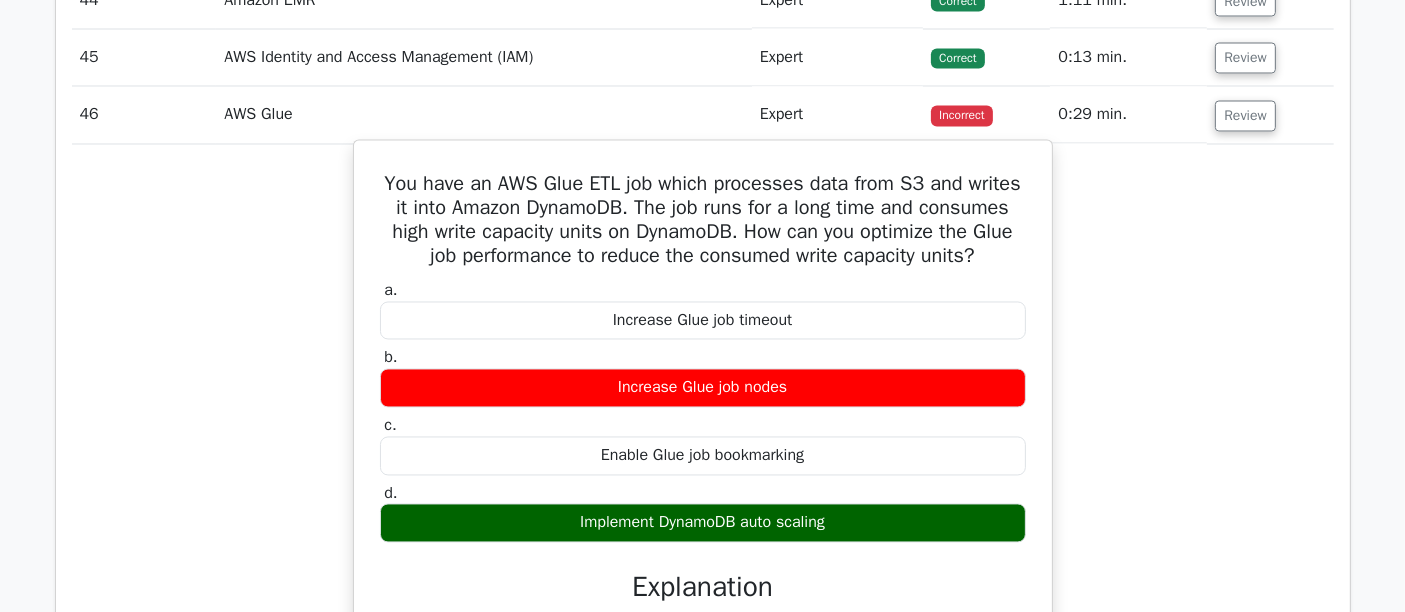 scroll, scrollTop: 11452, scrollLeft: 0, axis: vertical 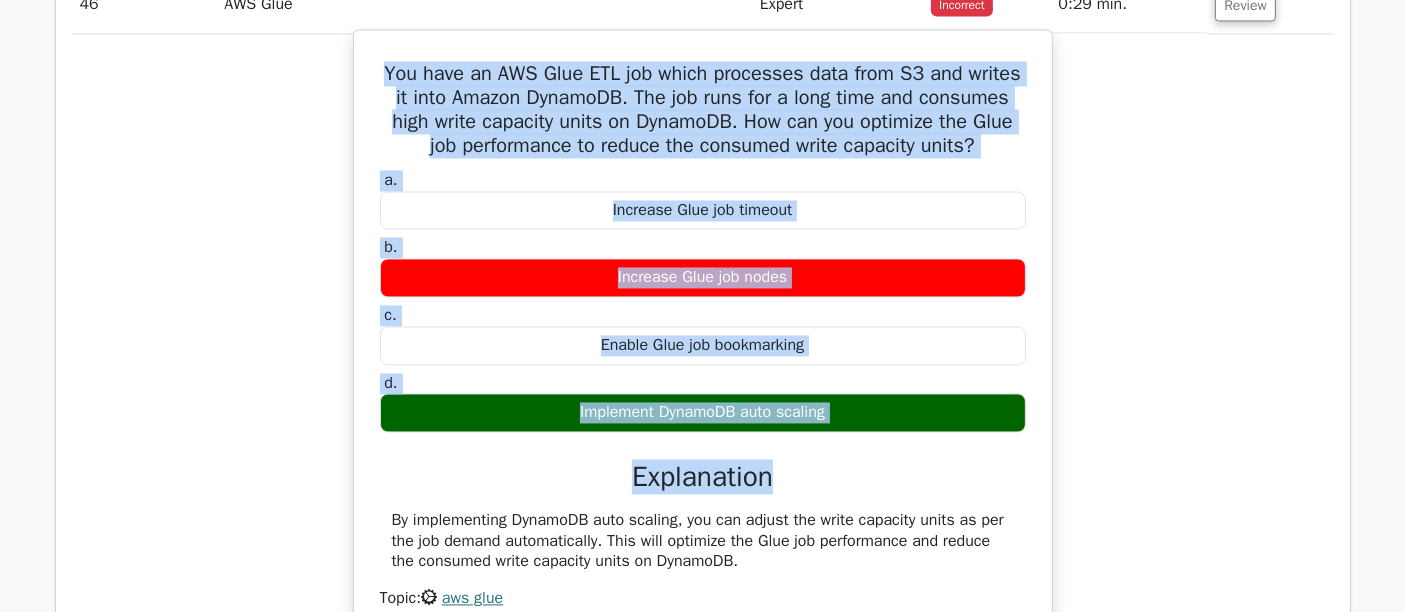 drag, startPoint x: 370, startPoint y: 85, endPoint x: 906, endPoint y: 480, distance: 665.82355 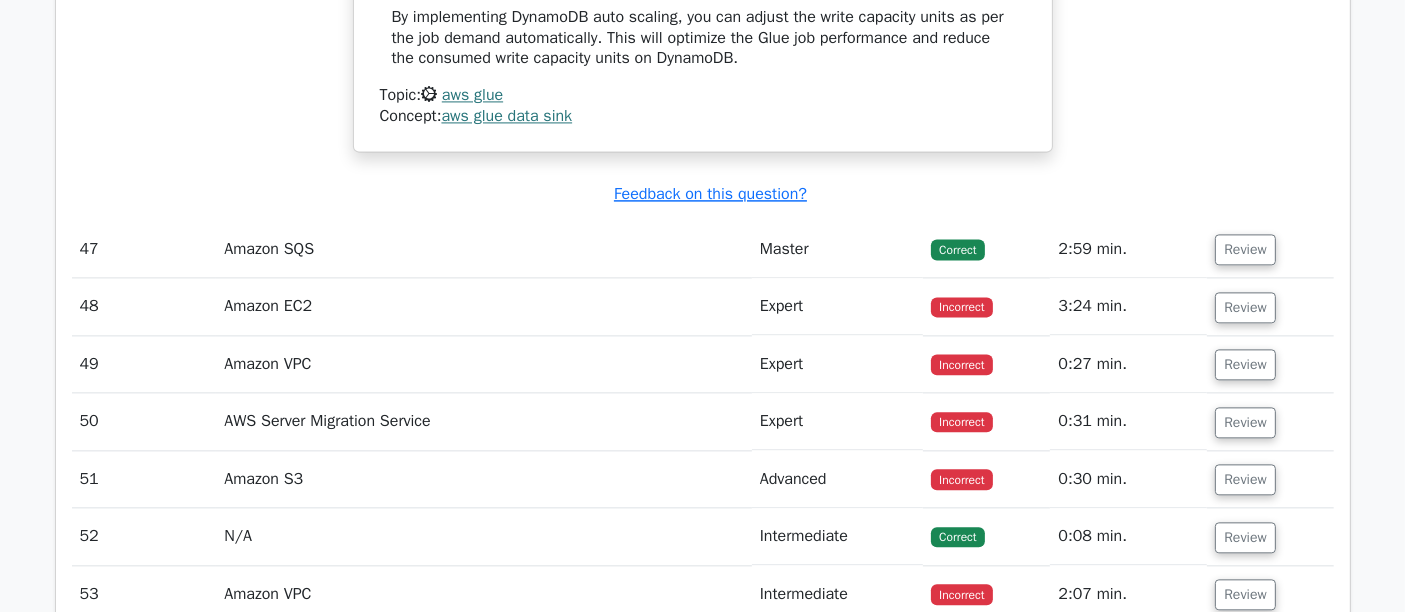 scroll, scrollTop: 12008, scrollLeft: 0, axis: vertical 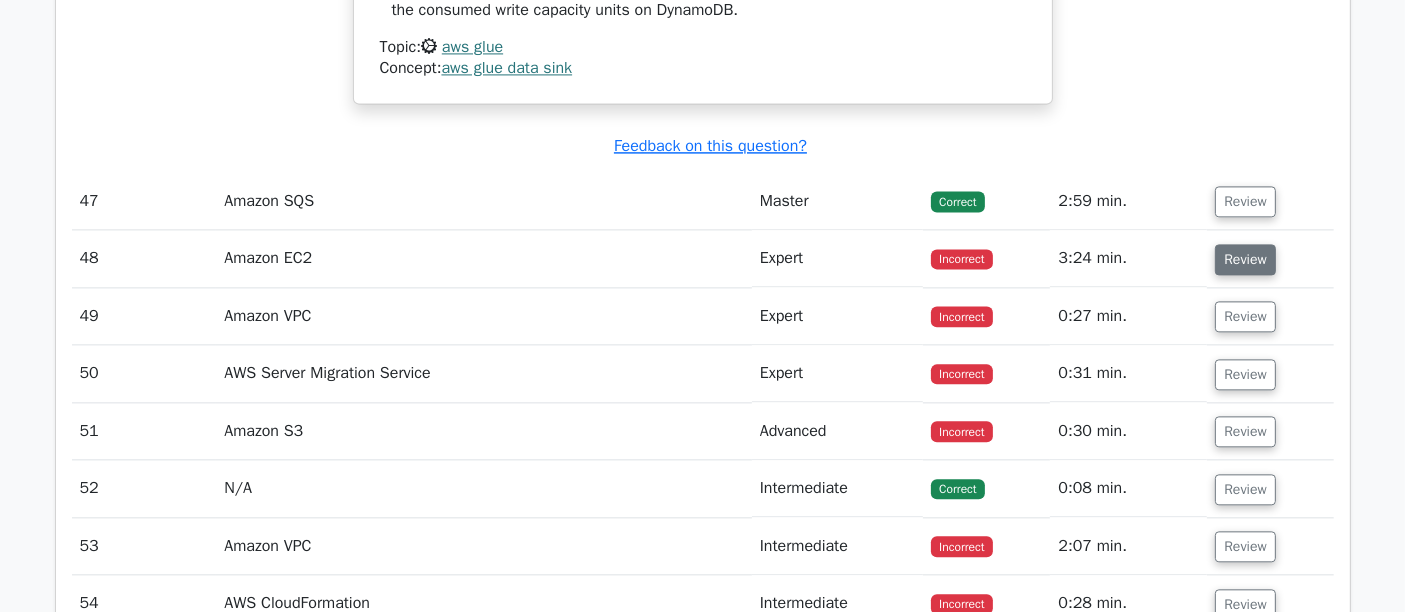 click on "Review" at bounding box center [1245, 259] 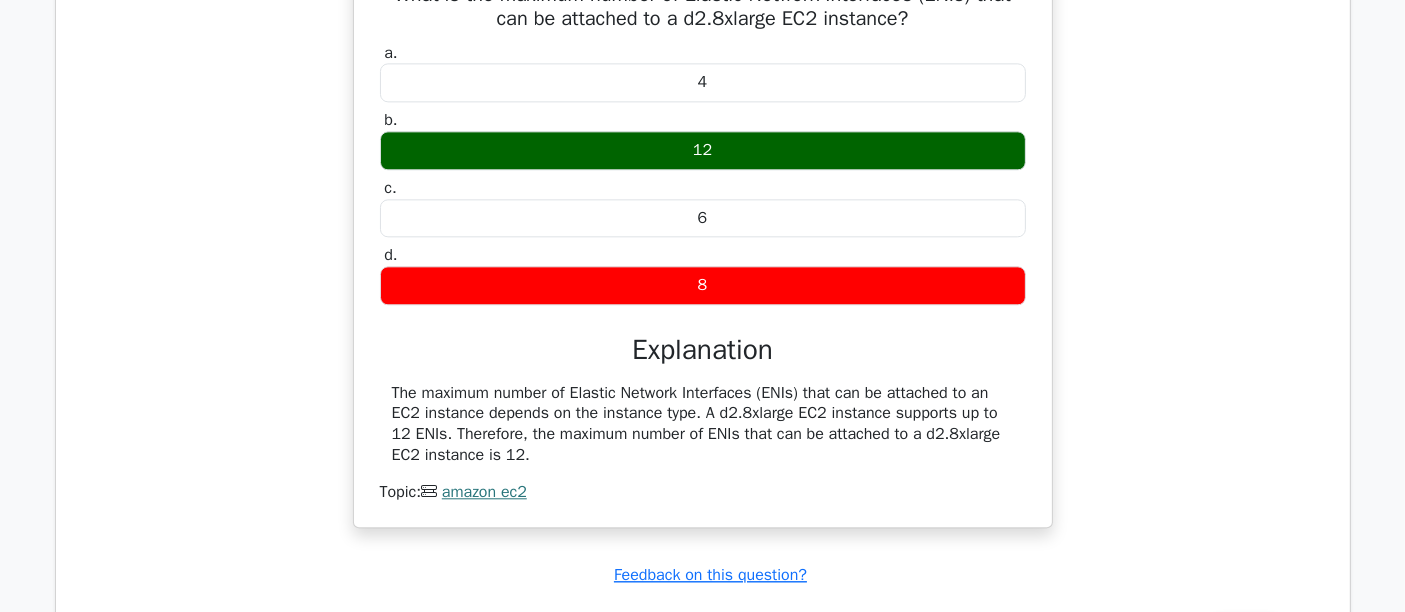 scroll, scrollTop: 12230, scrollLeft: 0, axis: vertical 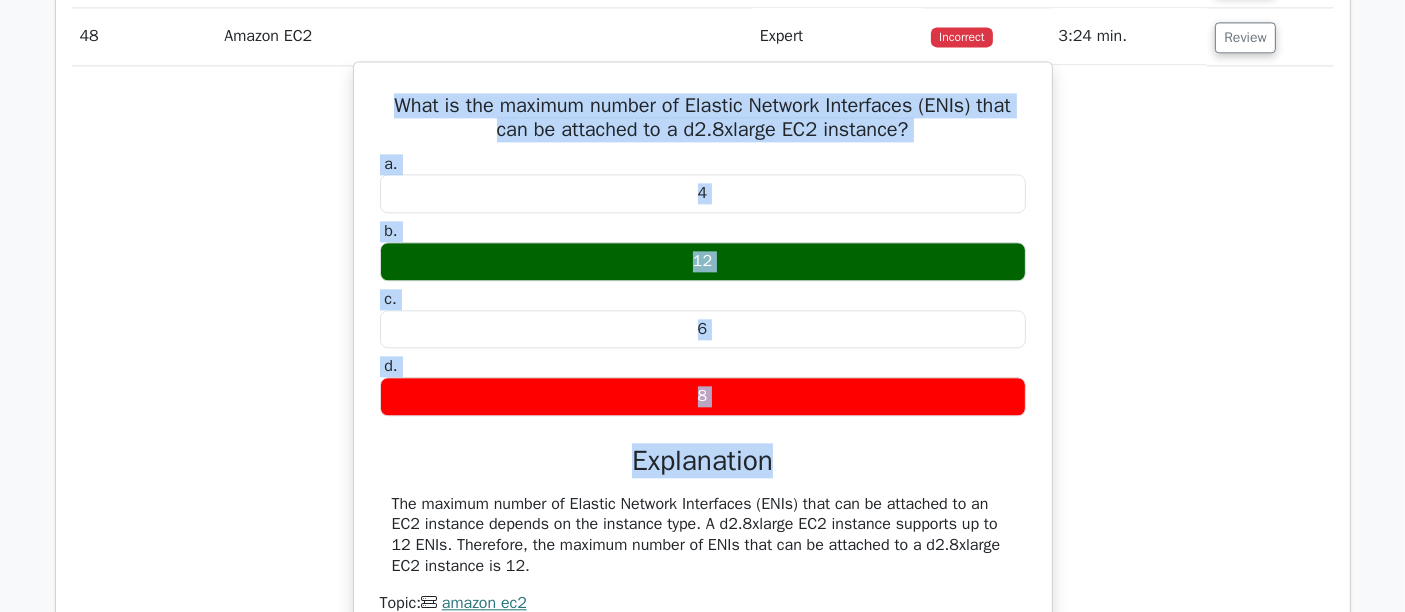 drag, startPoint x: 381, startPoint y: 118, endPoint x: 997, endPoint y: 445, distance: 697.4131 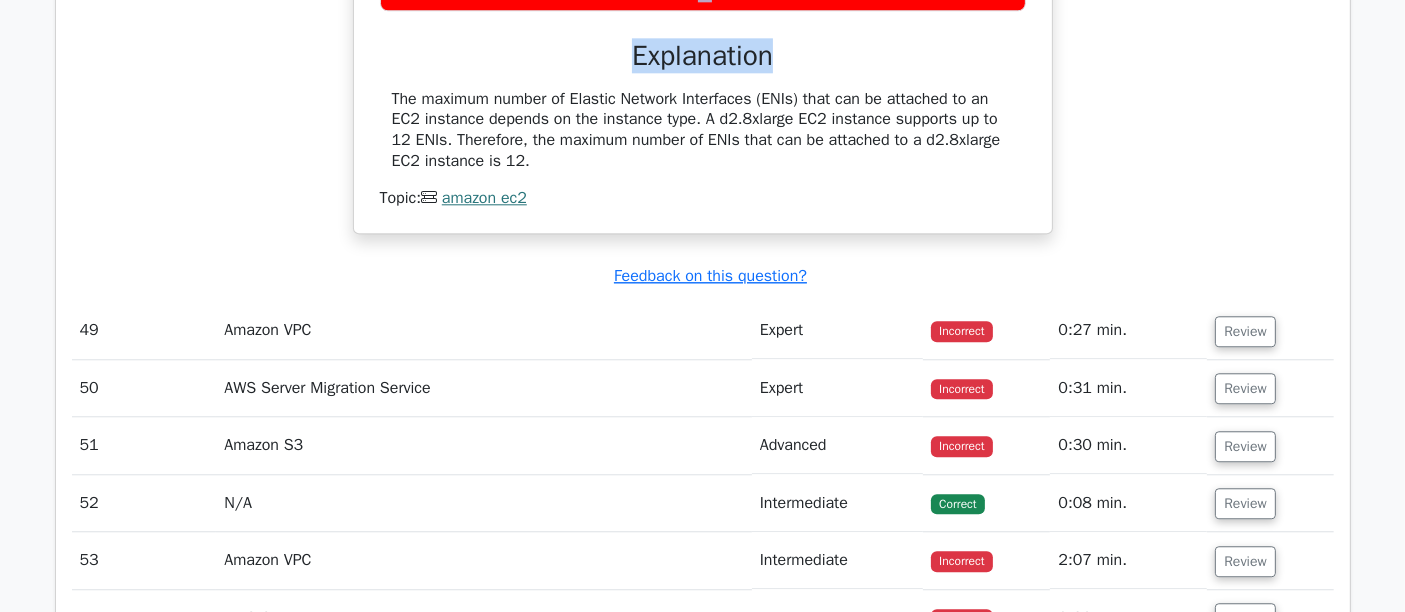 scroll, scrollTop: 12674, scrollLeft: 0, axis: vertical 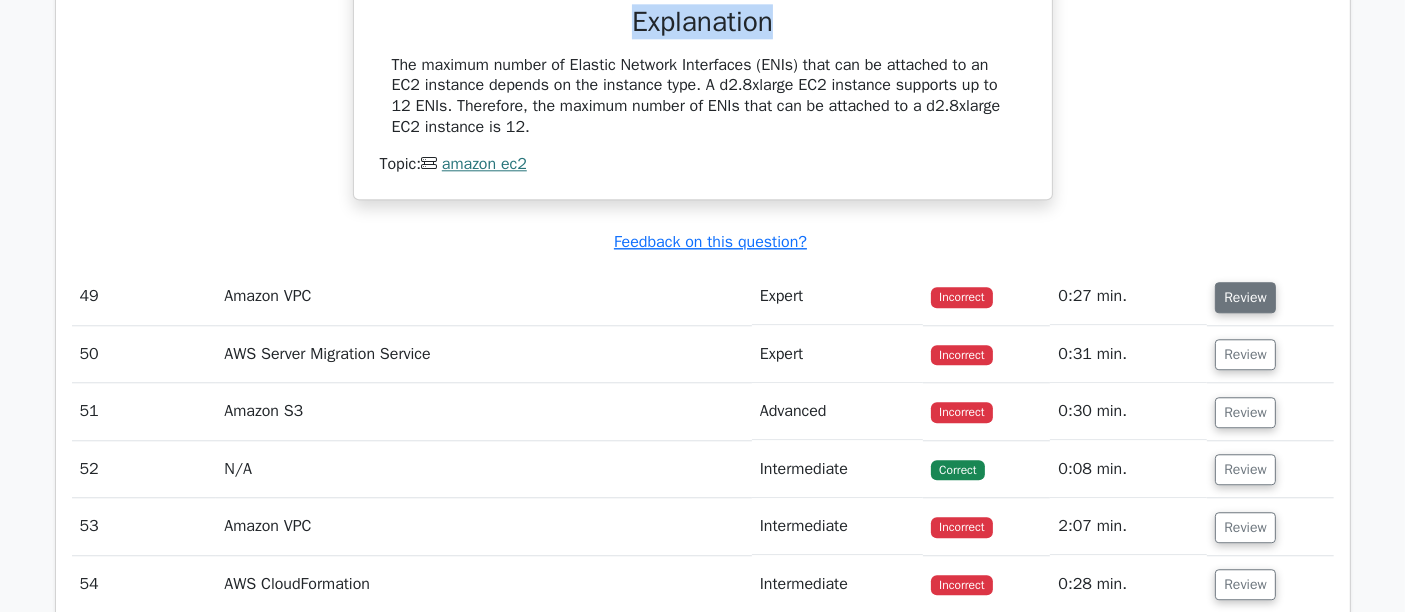 click on "Review" at bounding box center [1245, 297] 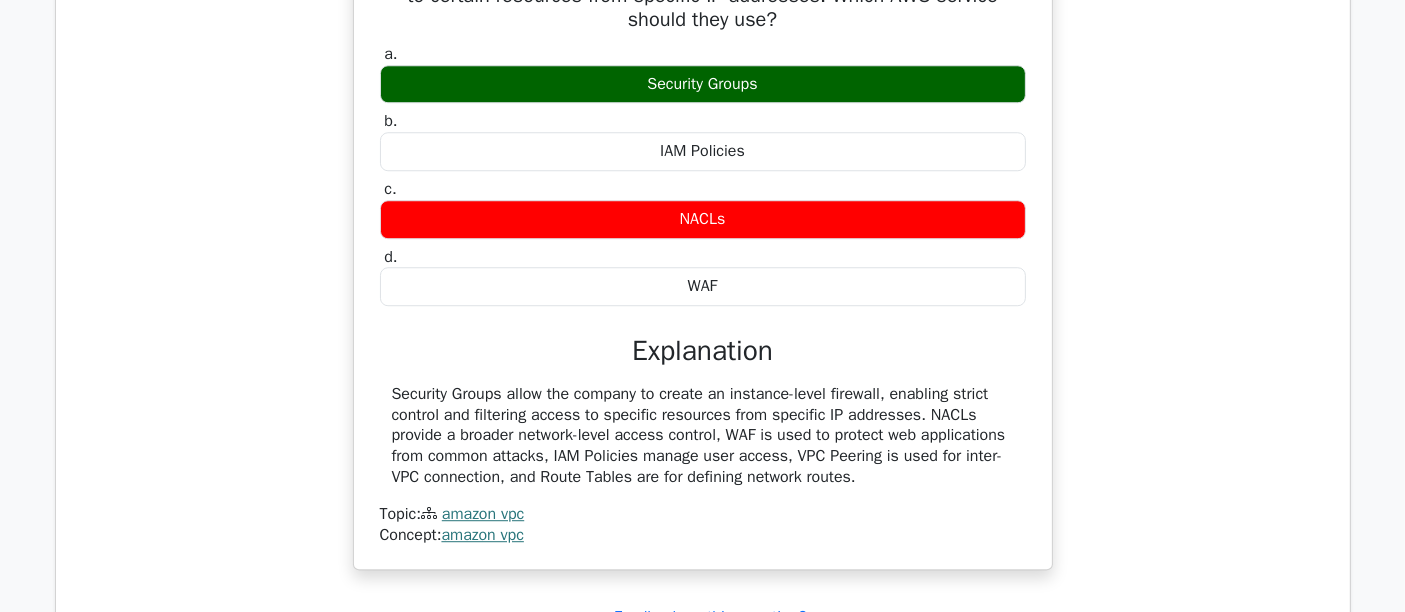 scroll, scrollTop: 12897, scrollLeft: 0, axis: vertical 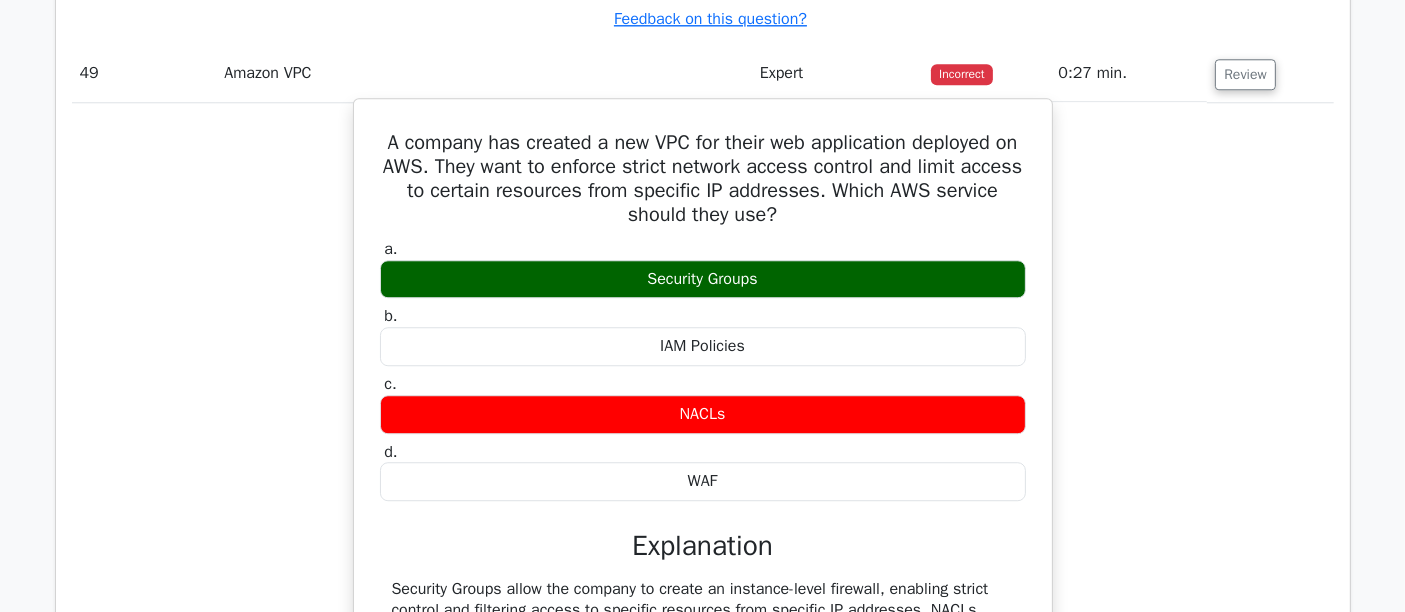 drag, startPoint x: 457, startPoint y: 244, endPoint x: 844, endPoint y: 484, distance: 455.37787 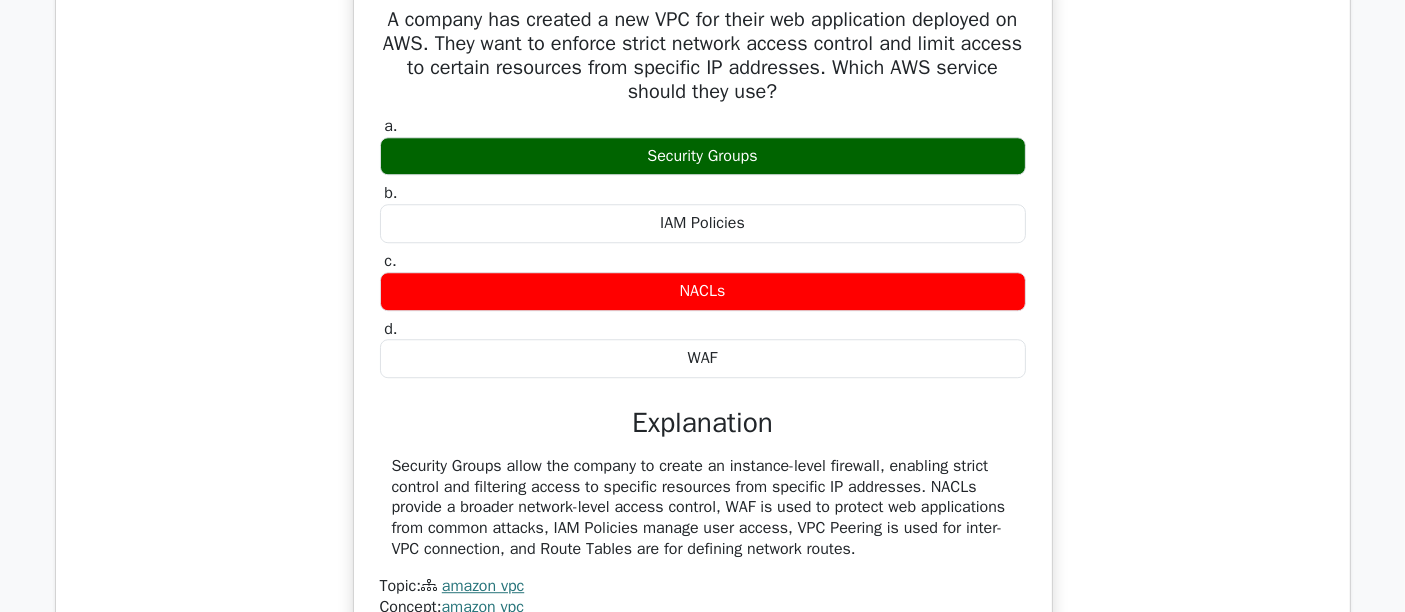 scroll, scrollTop: 13230, scrollLeft: 0, axis: vertical 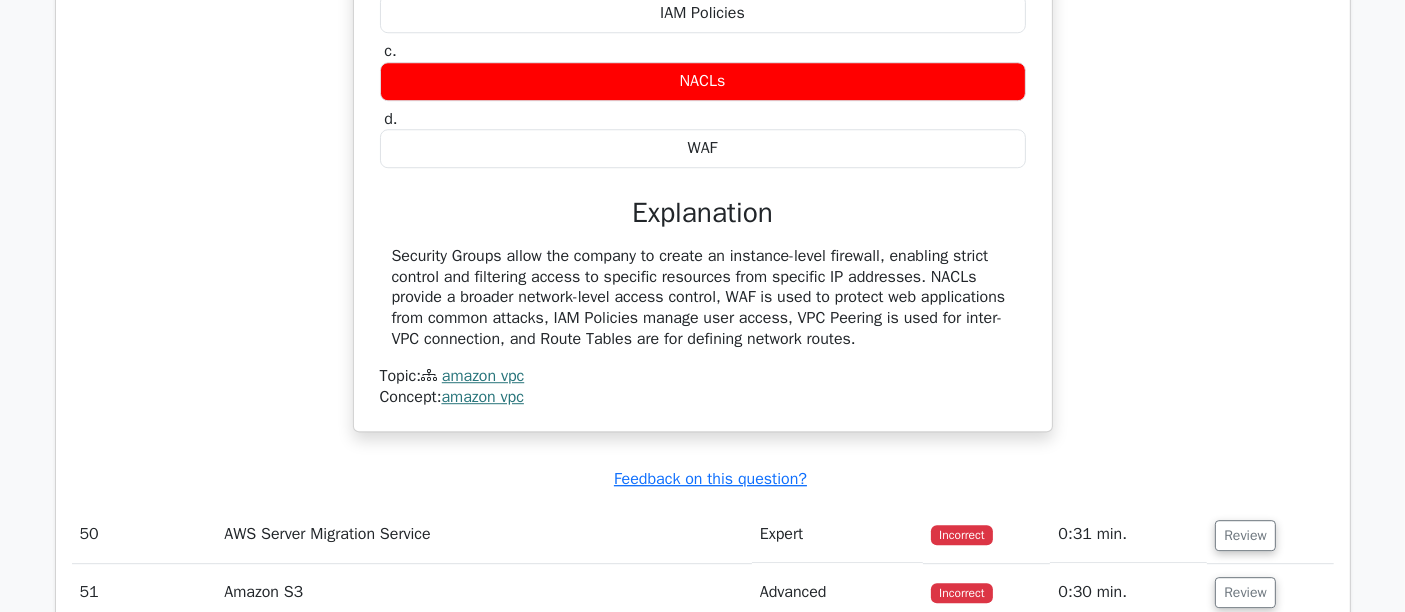drag, startPoint x: 390, startPoint y: 269, endPoint x: 977, endPoint y: 364, distance: 594.6377 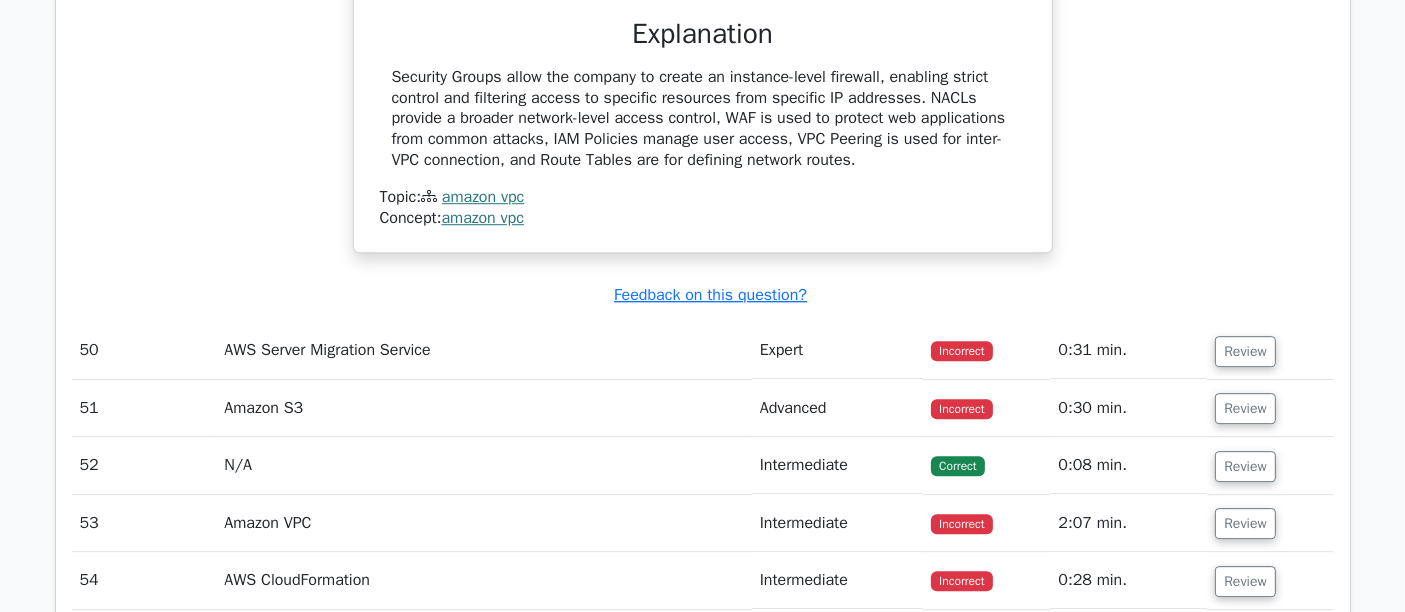scroll, scrollTop: 13452, scrollLeft: 0, axis: vertical 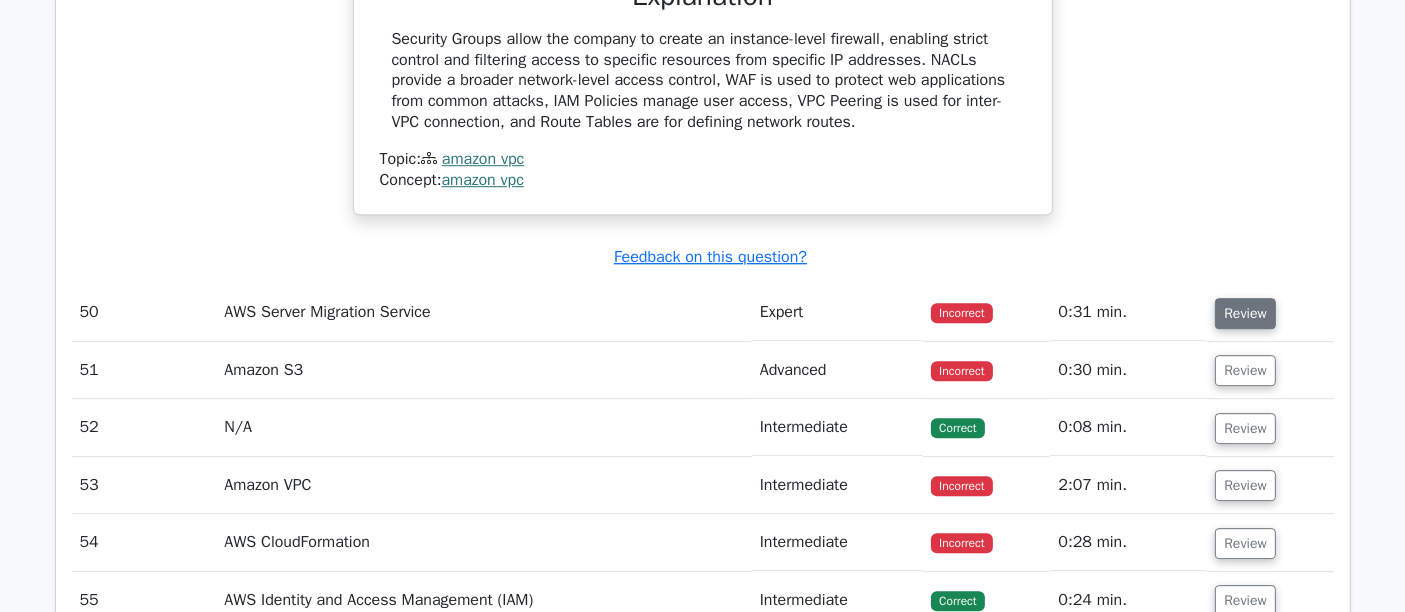 click on "Review" at bounding box center [1245, 313] 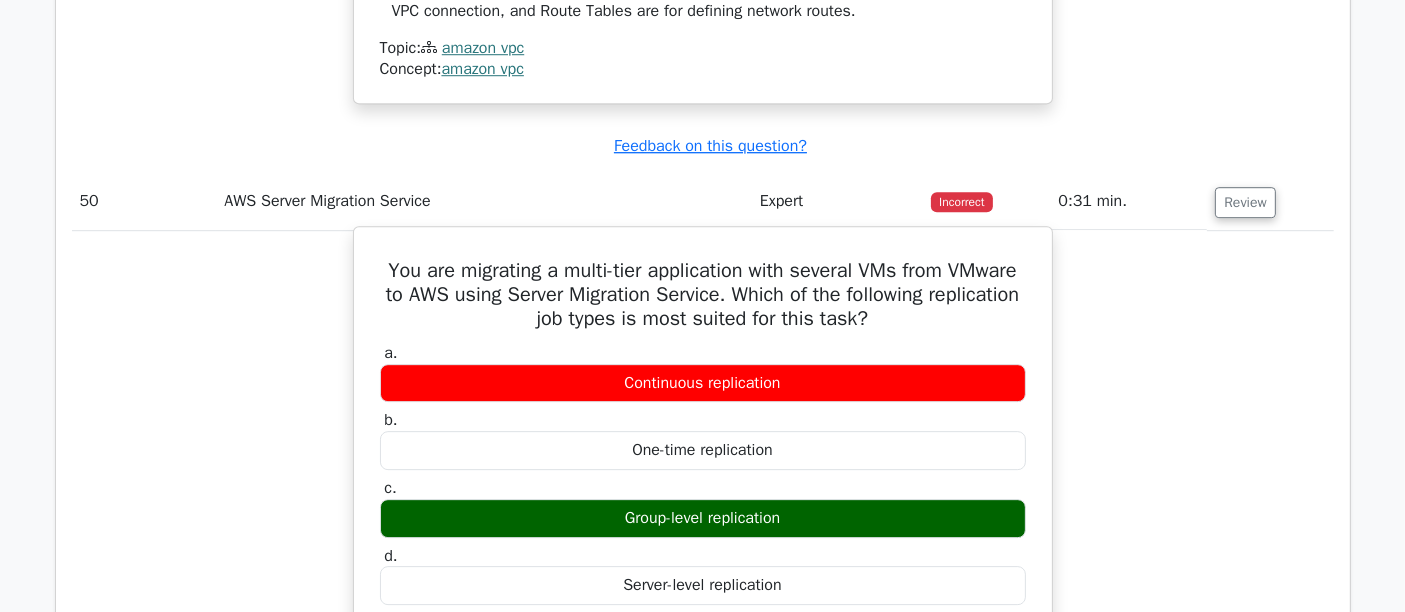 scroll, scrollTop: 13674, scrollLeft: 0, axis: vertical 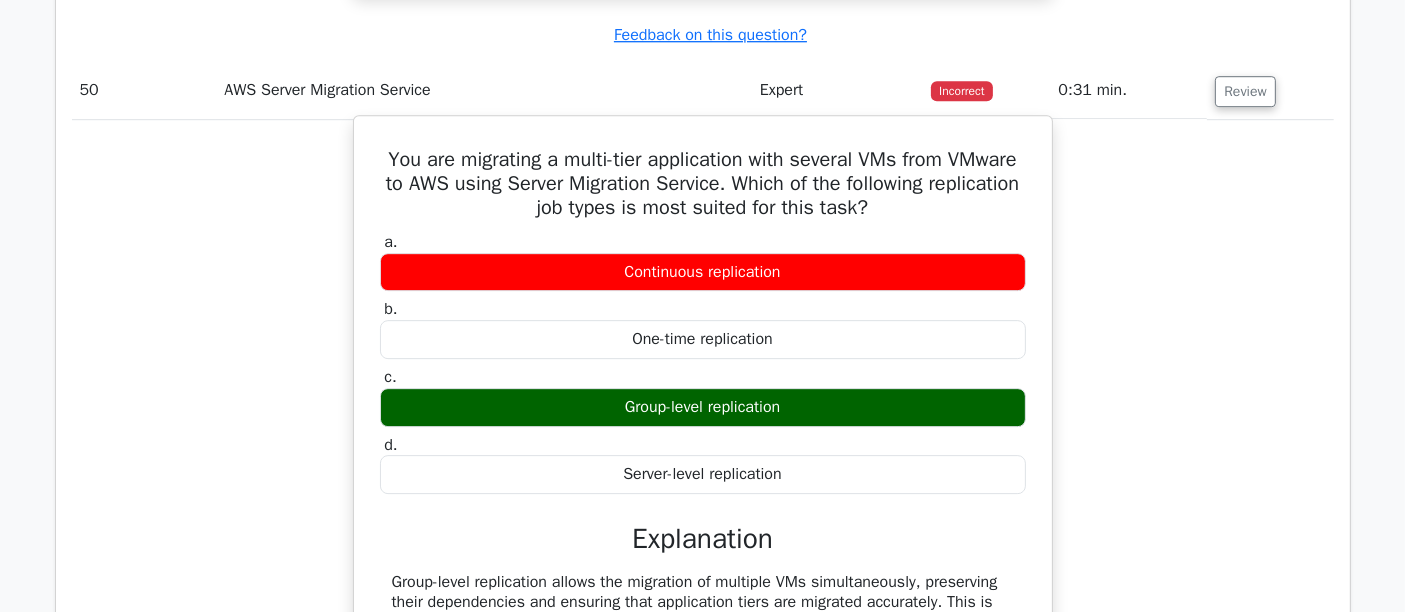 drag, startPoint x: 402, startPoint y: 169, endPoint x: 974, endPoint y: 475, distance: 648.7064 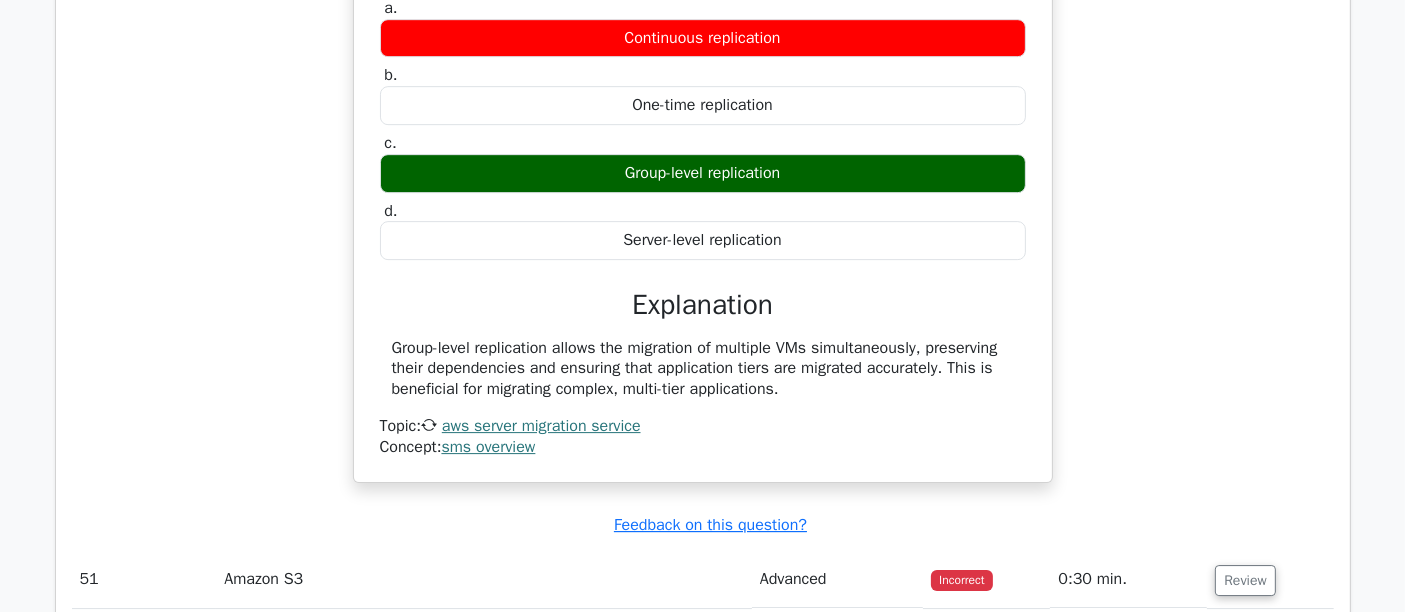 scroll, scrollTop: 14119, scrollLeft: 0, axis: vertical 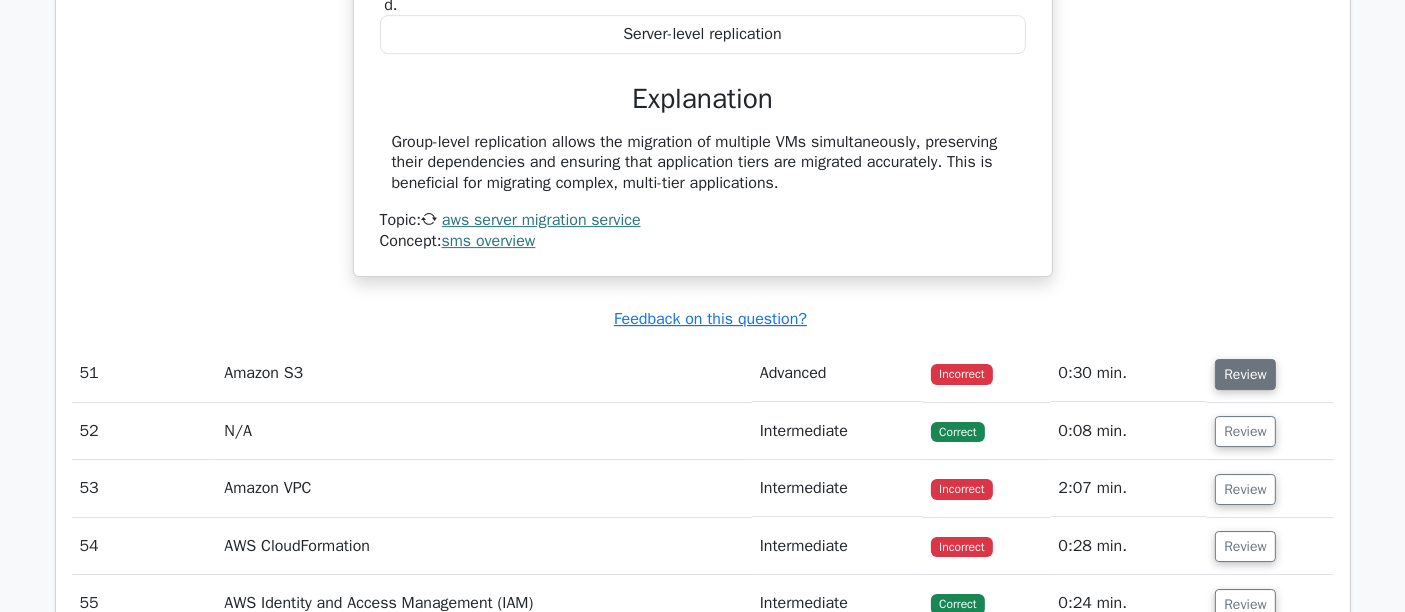 click on "Review" at bounding box center (1245, 374) 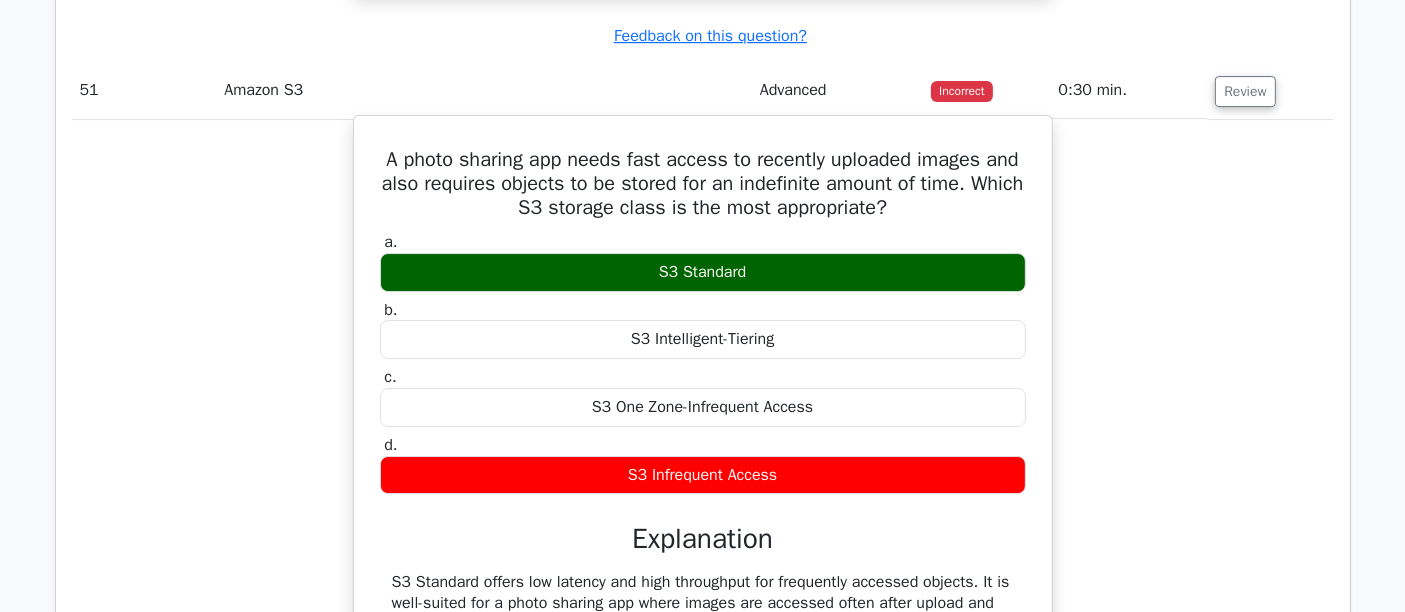 scroll, scrollTop: 14452, scrollLeft: 0, axis: vertical 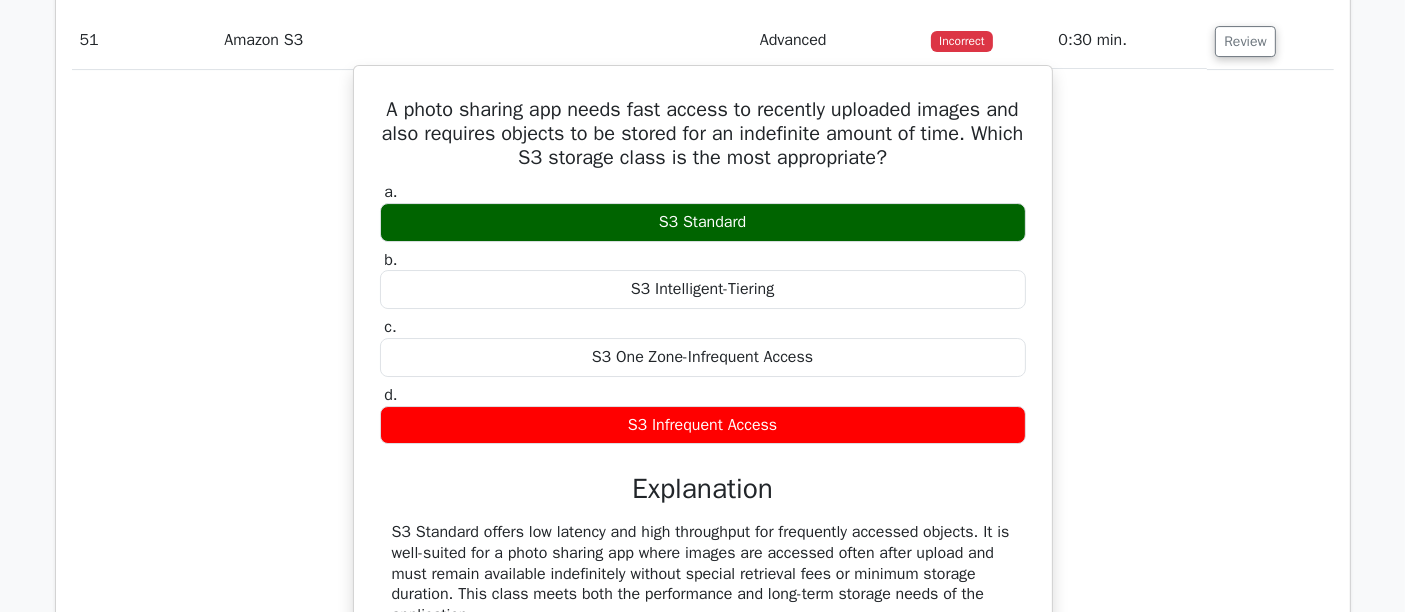 drag, startPoint x: 370, startPoint y: 117, endPoint x: 844, endPoint y: 451, distance: 579.85516 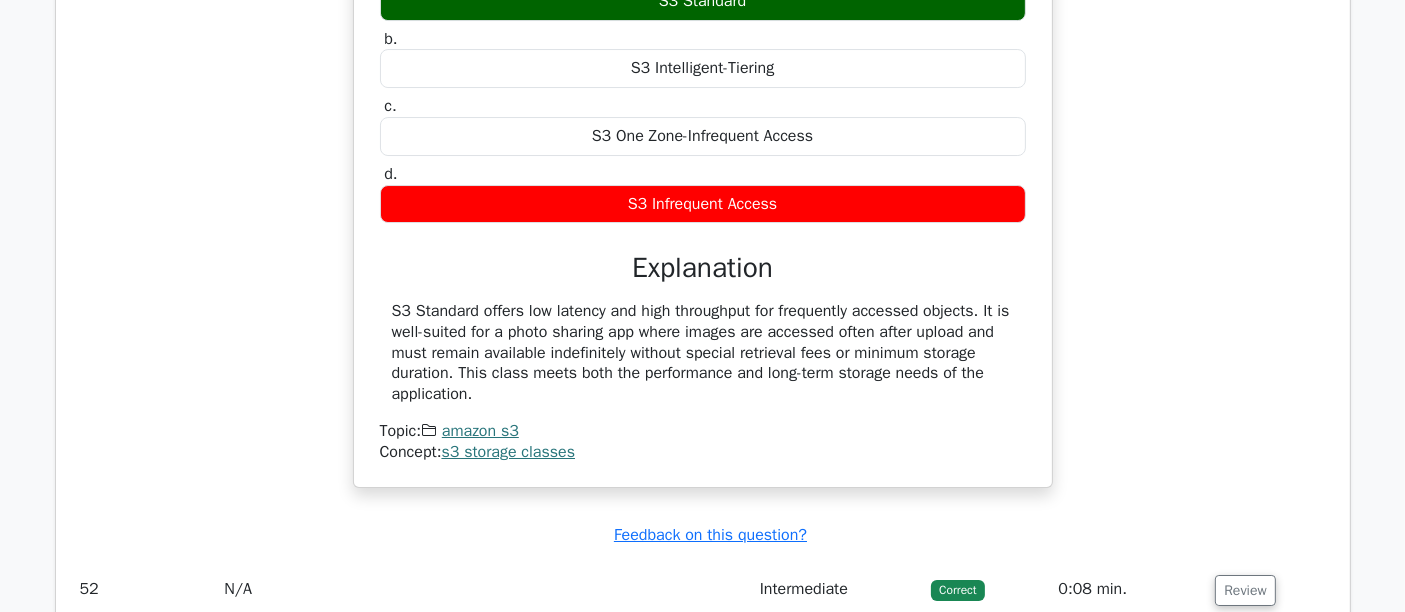 scroll, scrollTop: 14674, scrollLeft: 0, axis: vertical 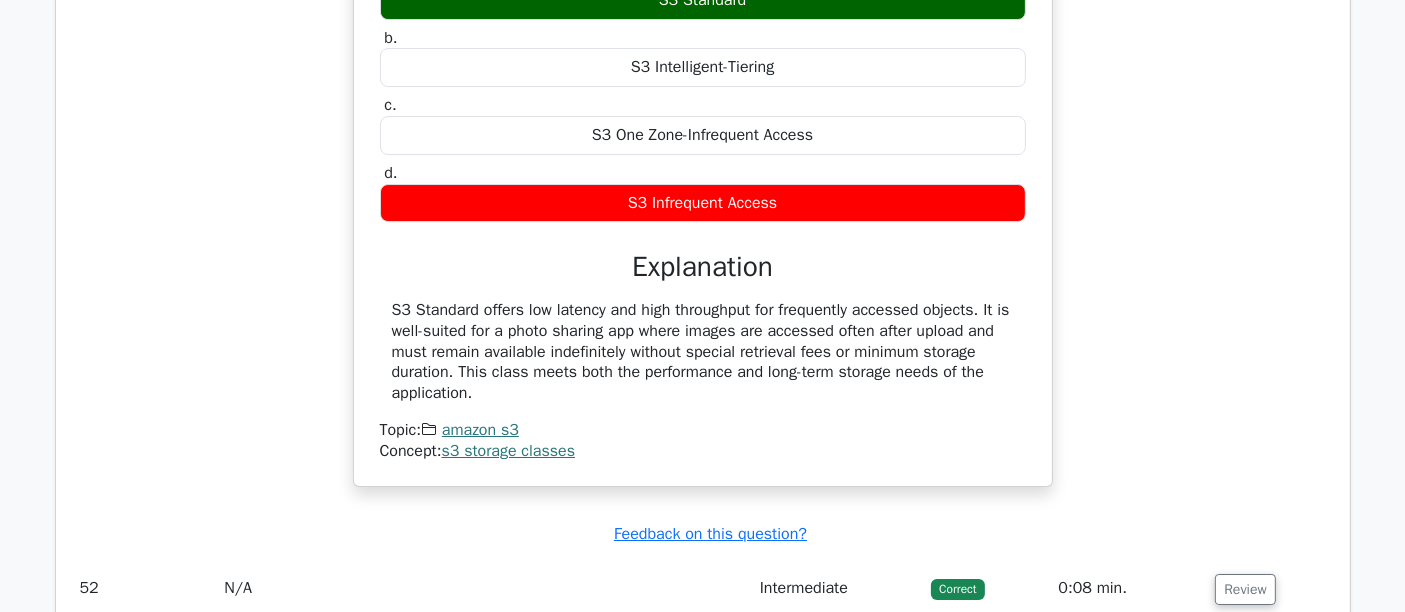 click on "a.
S3 Standard
b.
S3 Intelligent-Tiering
c. d." at bounding box center (703, 209) 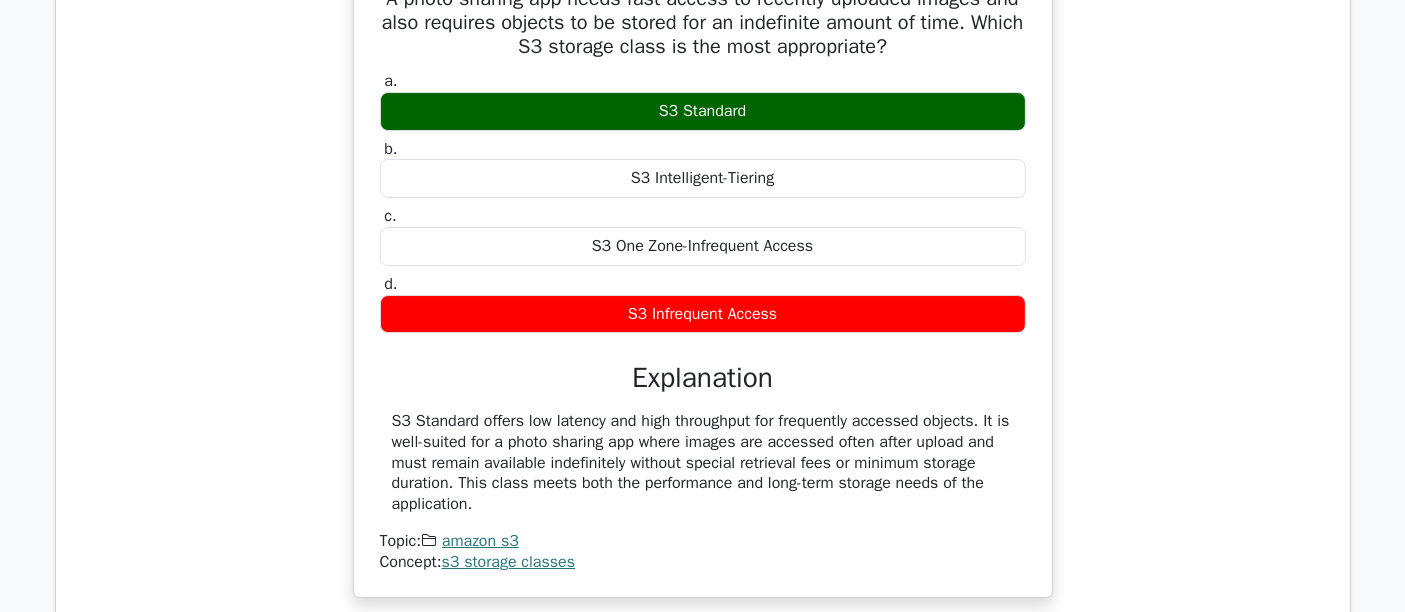 drag, startPoint x: 398, startPoint y: 394, endPoint x: 719, endPoint y: 516, distance: 343.4021 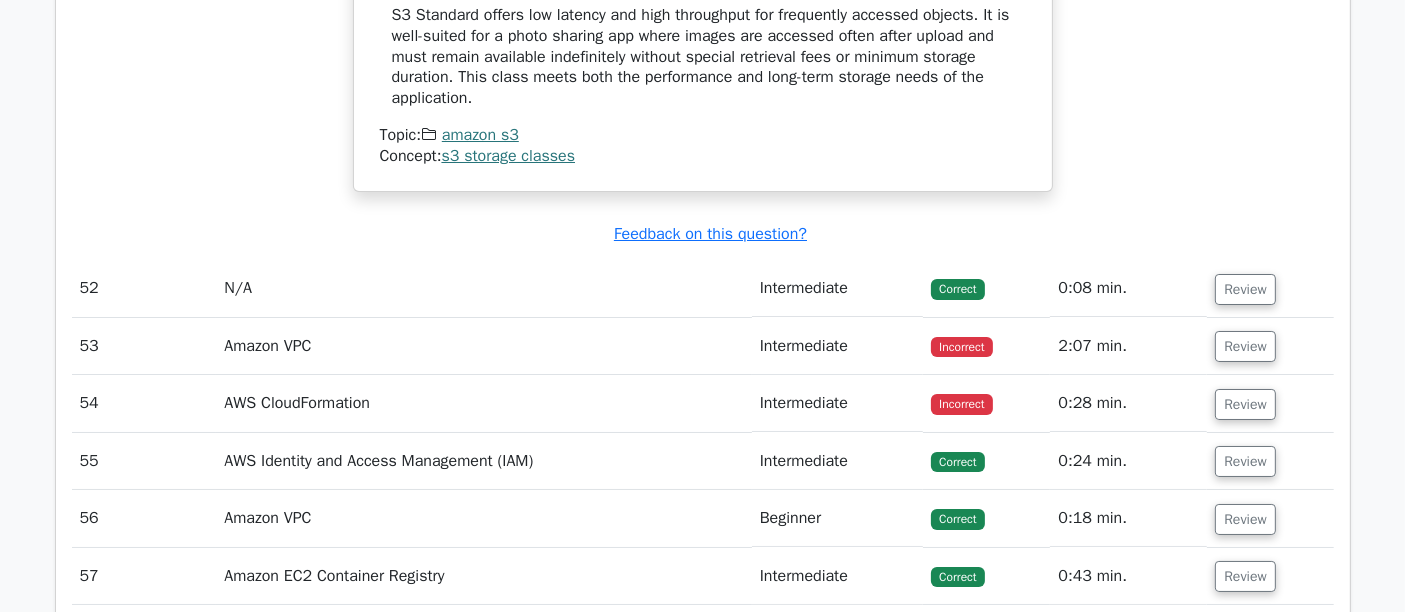 scroll, scrollTop: 15008, scrollLeft: 0, axis: vertical 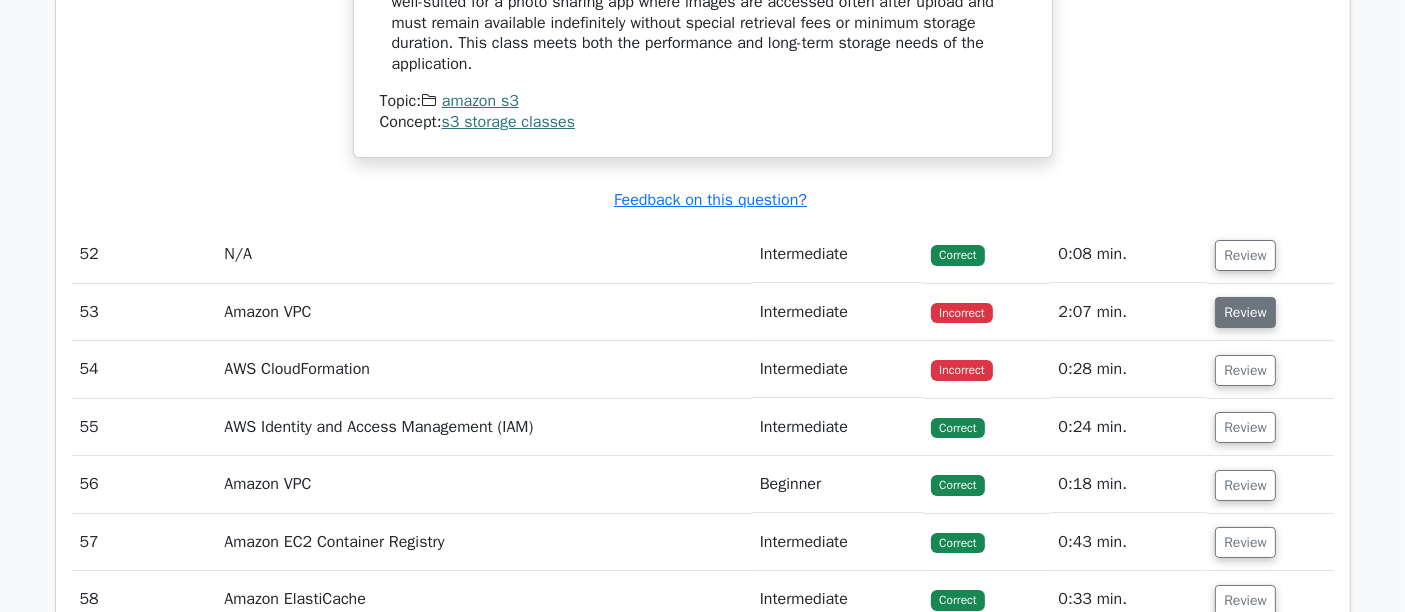 click on "Review" at bounding box center [1245, 312] 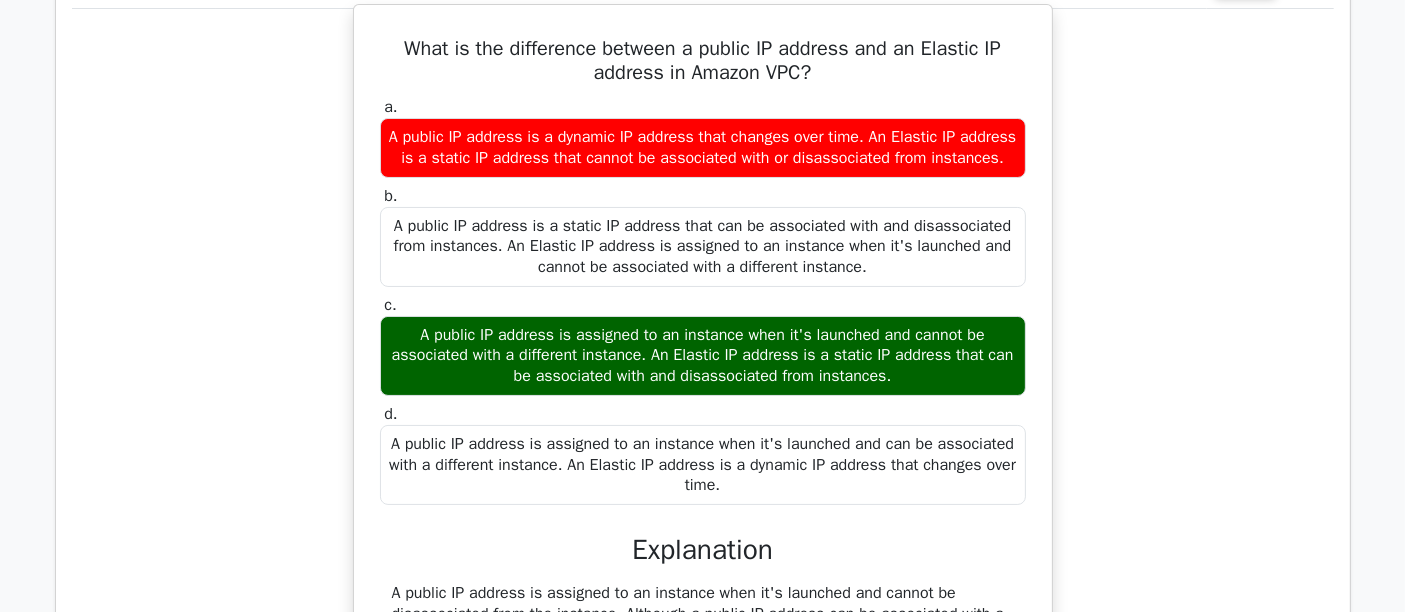 scroll, scrollTop: 15341, scrollLeft: 0, axis: vertical 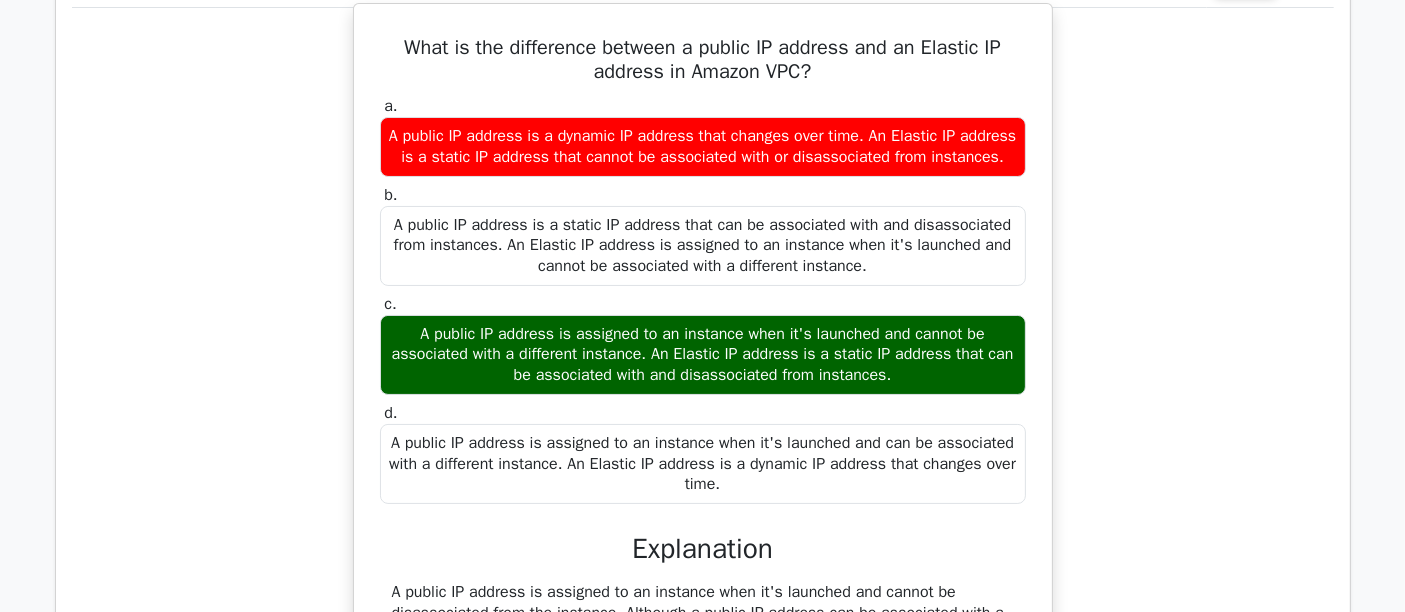 drag, startPoint x: 400, startPoint y: 112, endPoint x: 1022, endPoint y: 353, distance: 667.05695 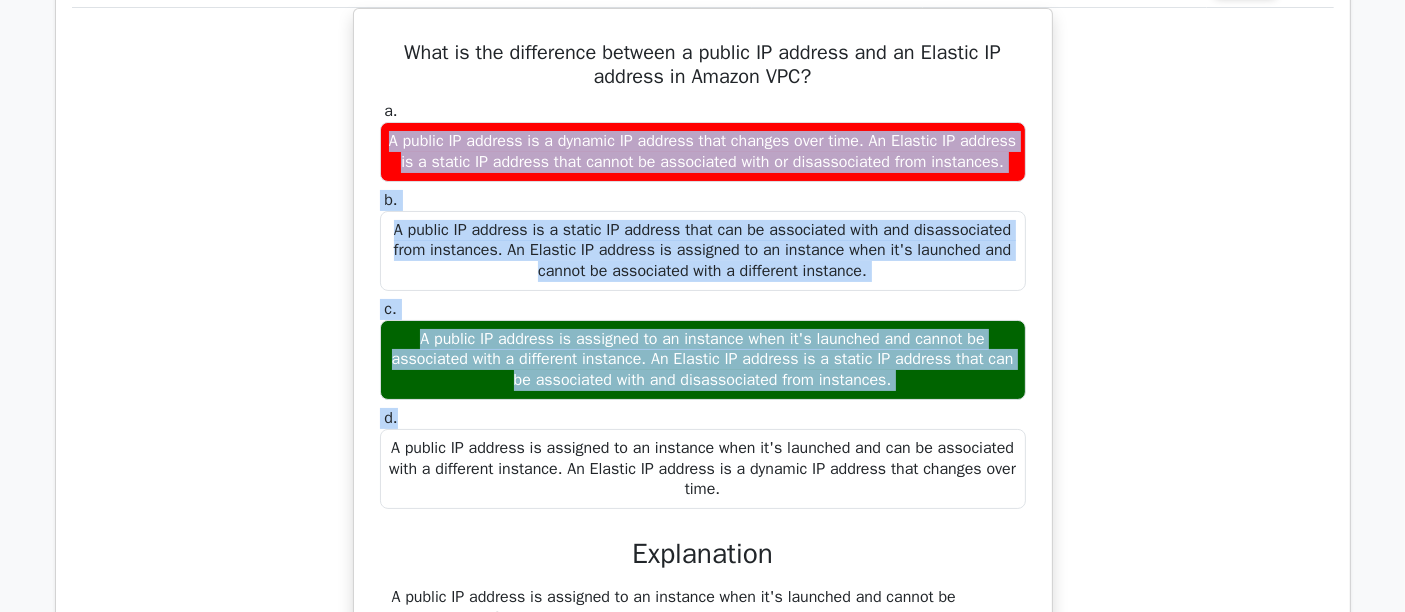 drag, startPoint x: 418, startPoint y: 45, endPoint x: 222, endPoint y: 49, distance: 196.04082 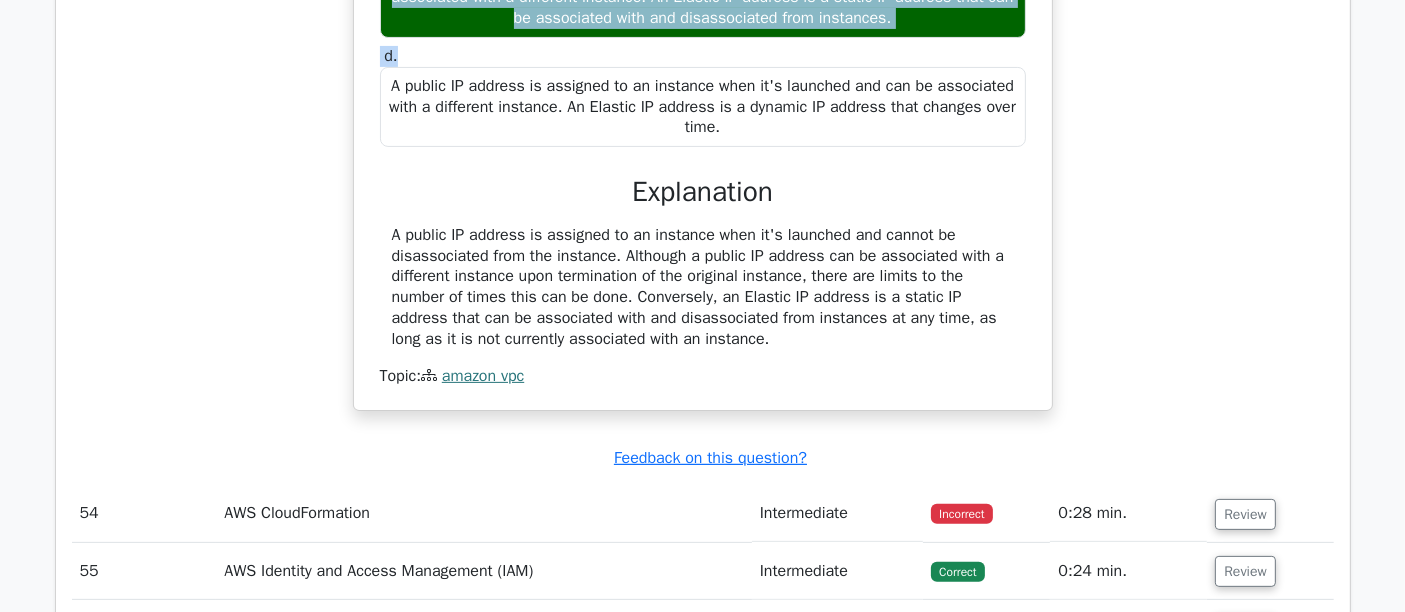 scroll, scrollTop: 15897, scrollLeft: 0, axis: vertical 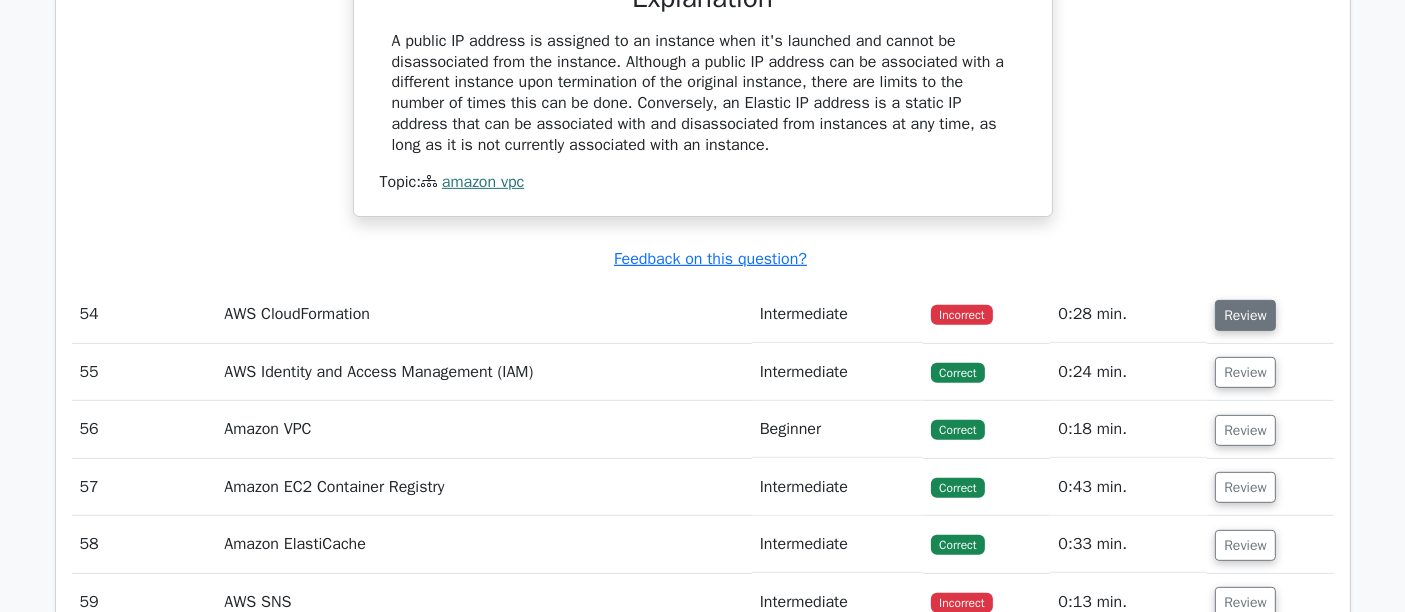 click on "Review" at bounding box center (1245, 315) 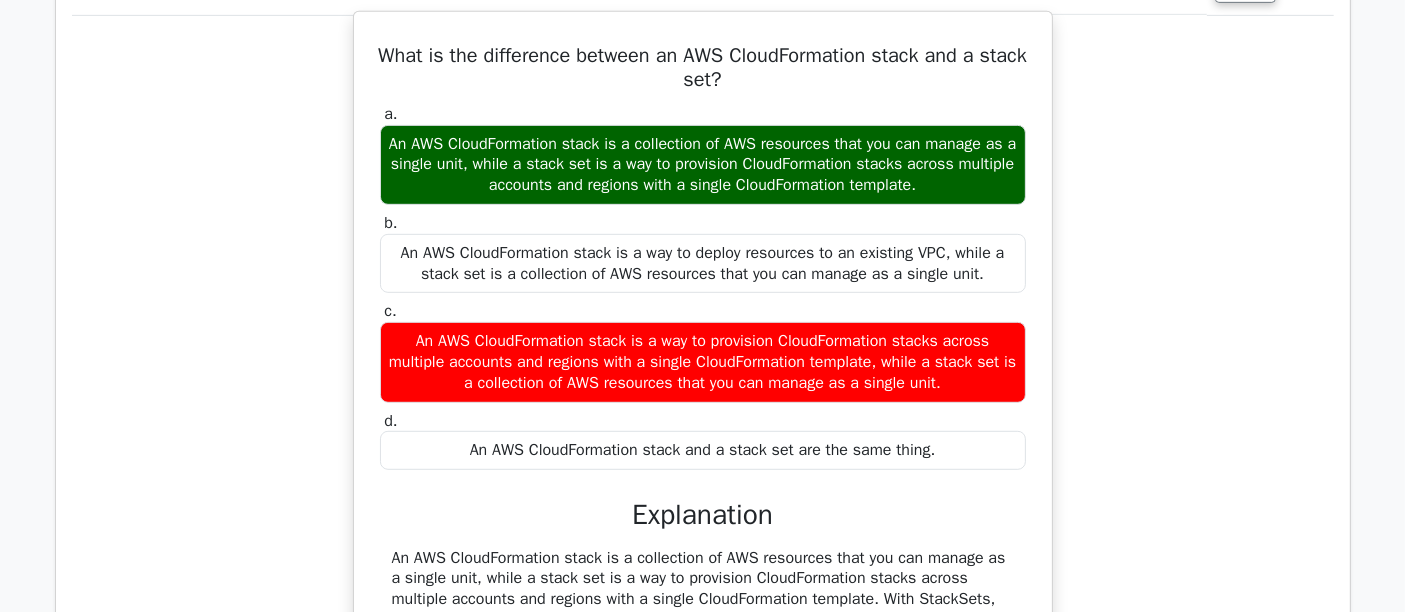 scroll, scrollTop: 16119, scrollLeft: 0, axis: vertical 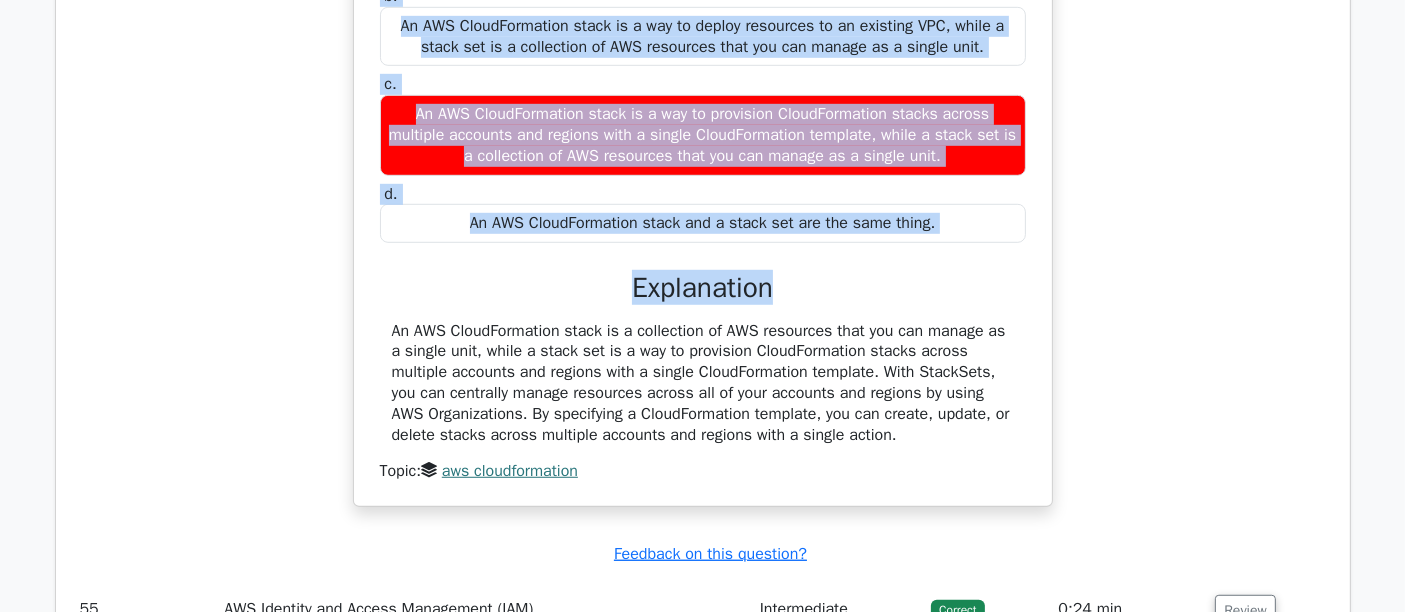 drag, startPoint x: 396, startPoint y: 178, endPoint x: 914, endPoint y: 304, distance: 533.1041 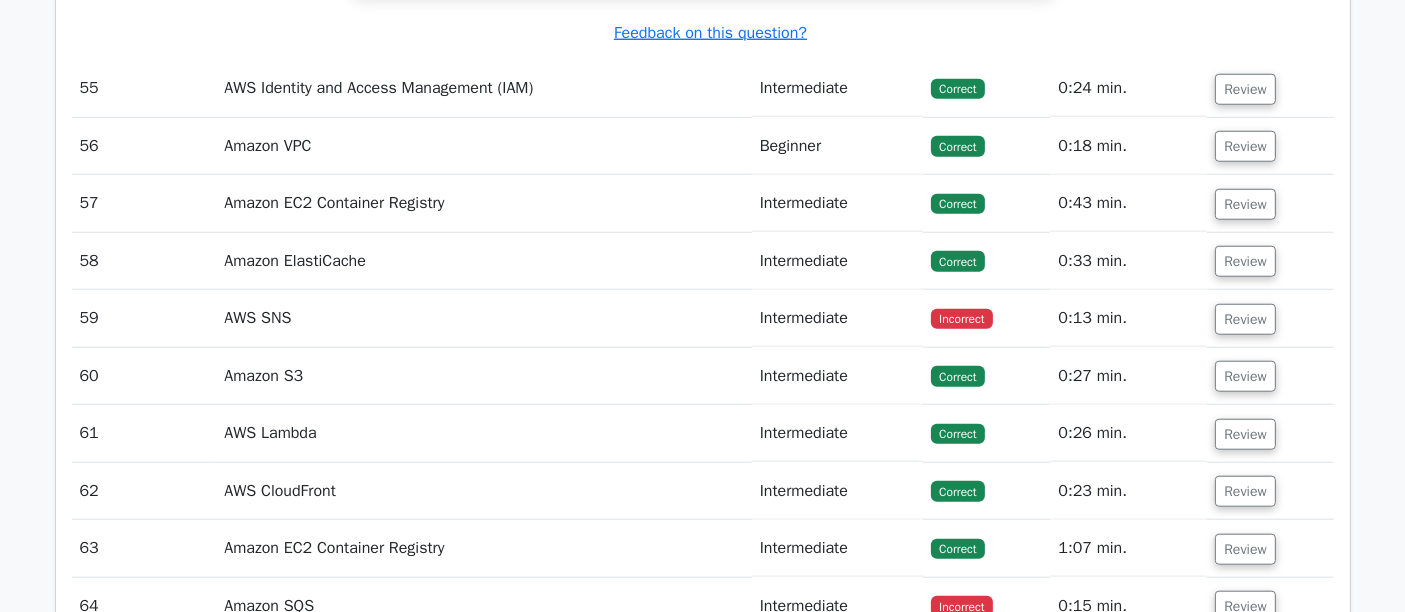 scroll, scrollTop: 17008, scrollLeft: 0, axis: vertical 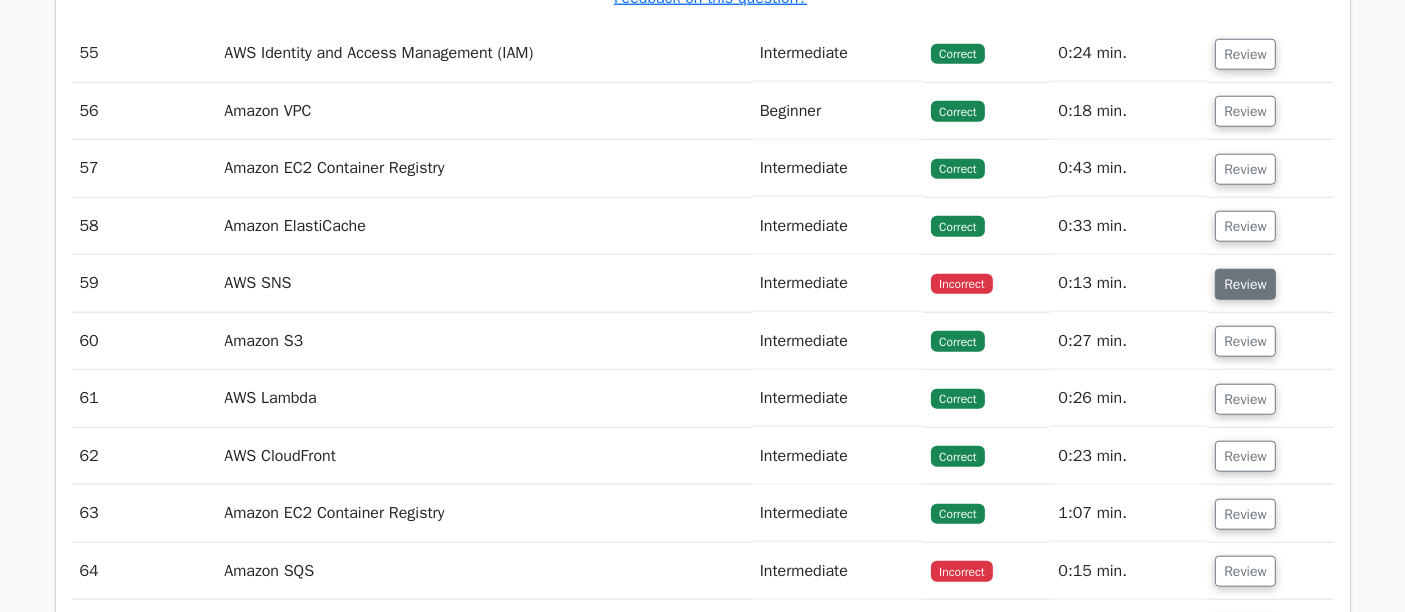 click on "Review" at bounding box center [1245, 284] 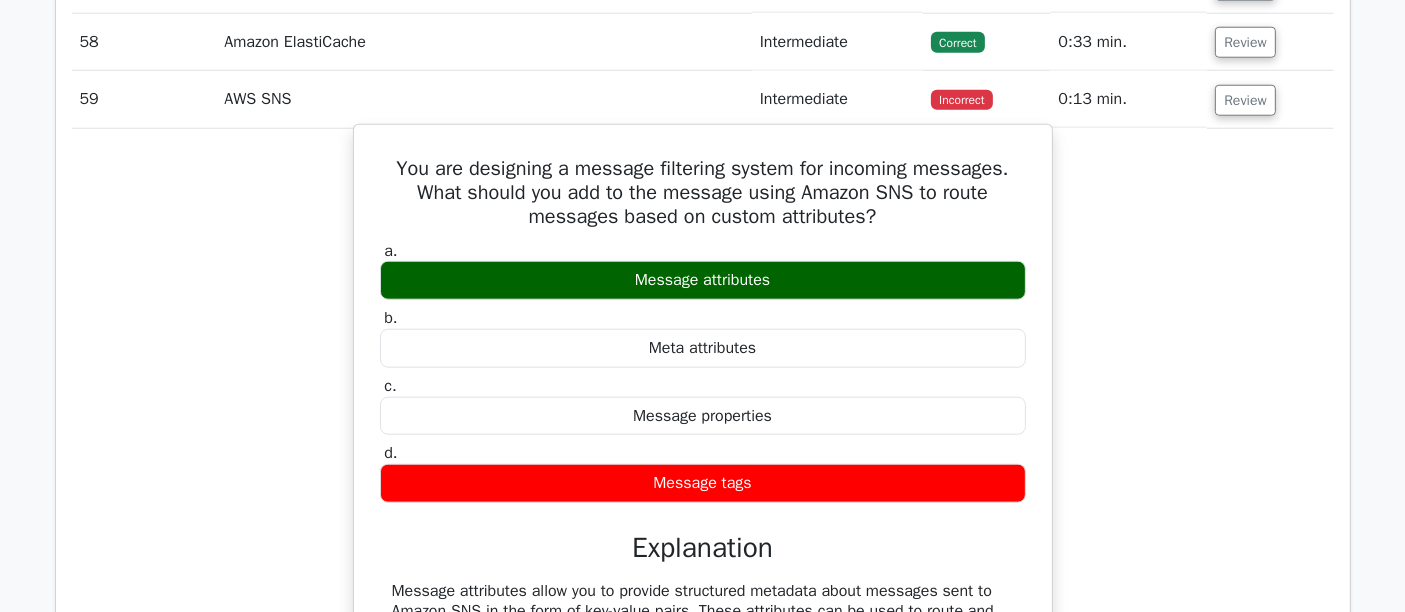 scroll, scrollTop: 17230, scrollLeft: 0, axis: vertical 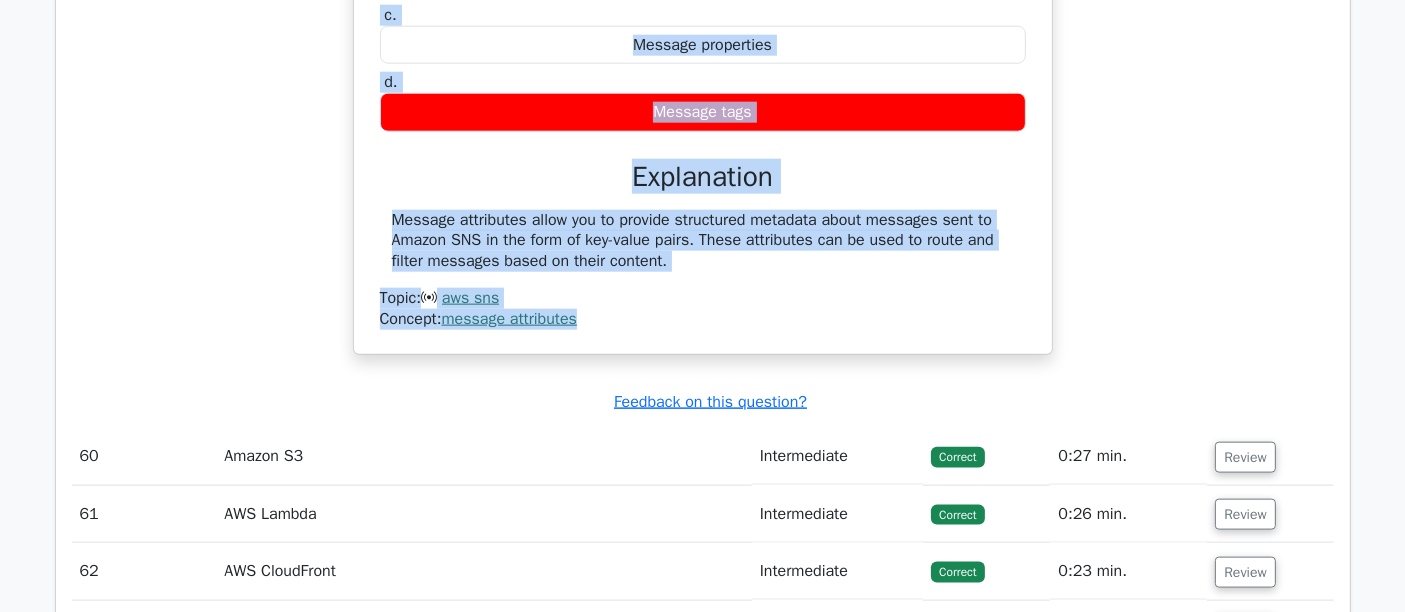 drag, startPoint x: 394, startPoint y: 144, endPoint x: 925, endPoint y: 372, distance: 577.87976 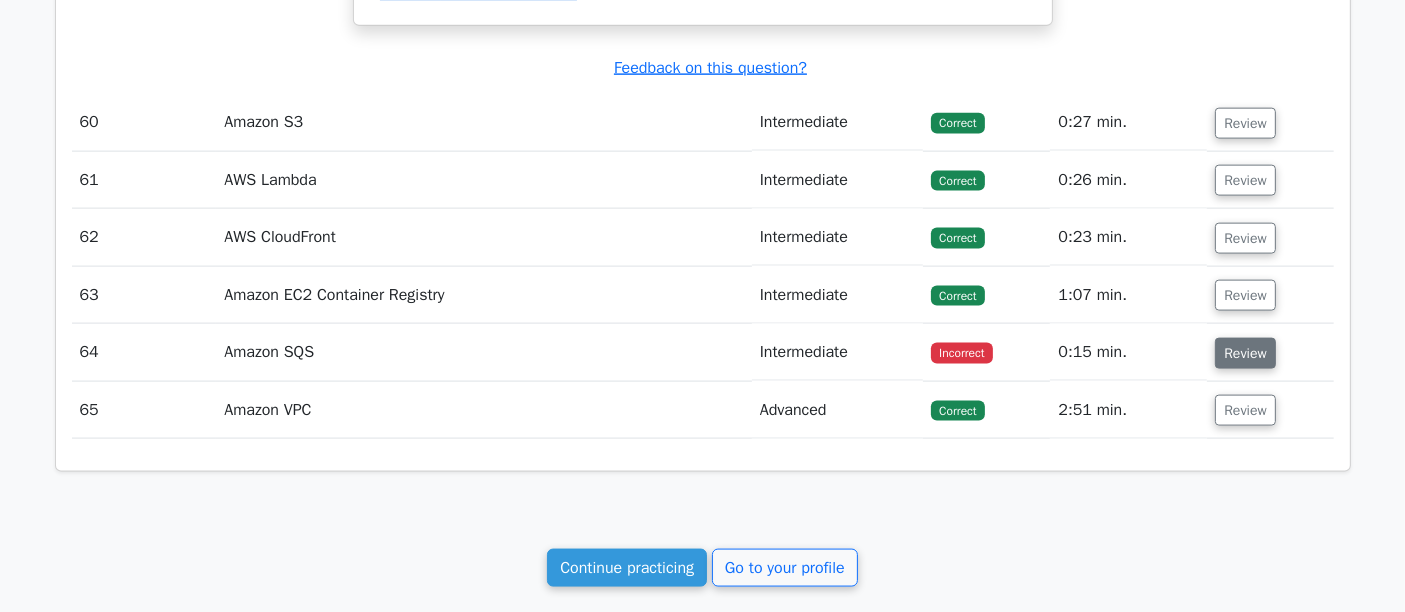 click on "Review" at bounding box center [1245, 353] 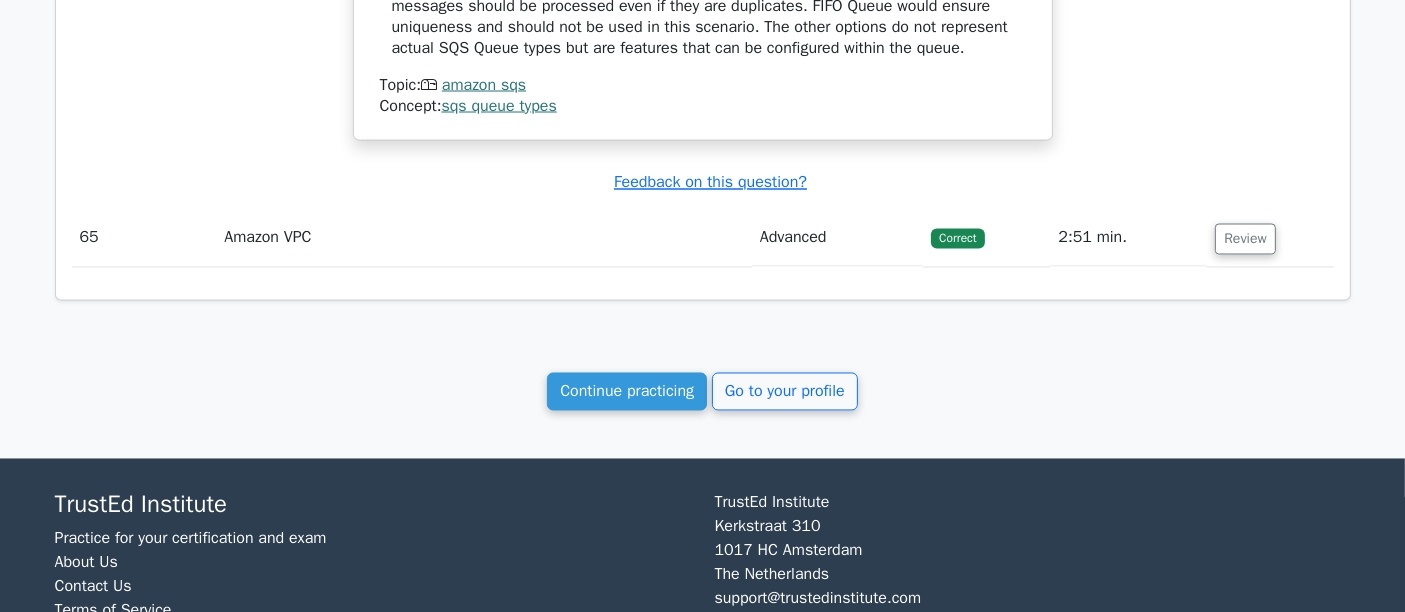 scroll, scrollTop: 18921, scrollLeft: 0, axis: vertical 